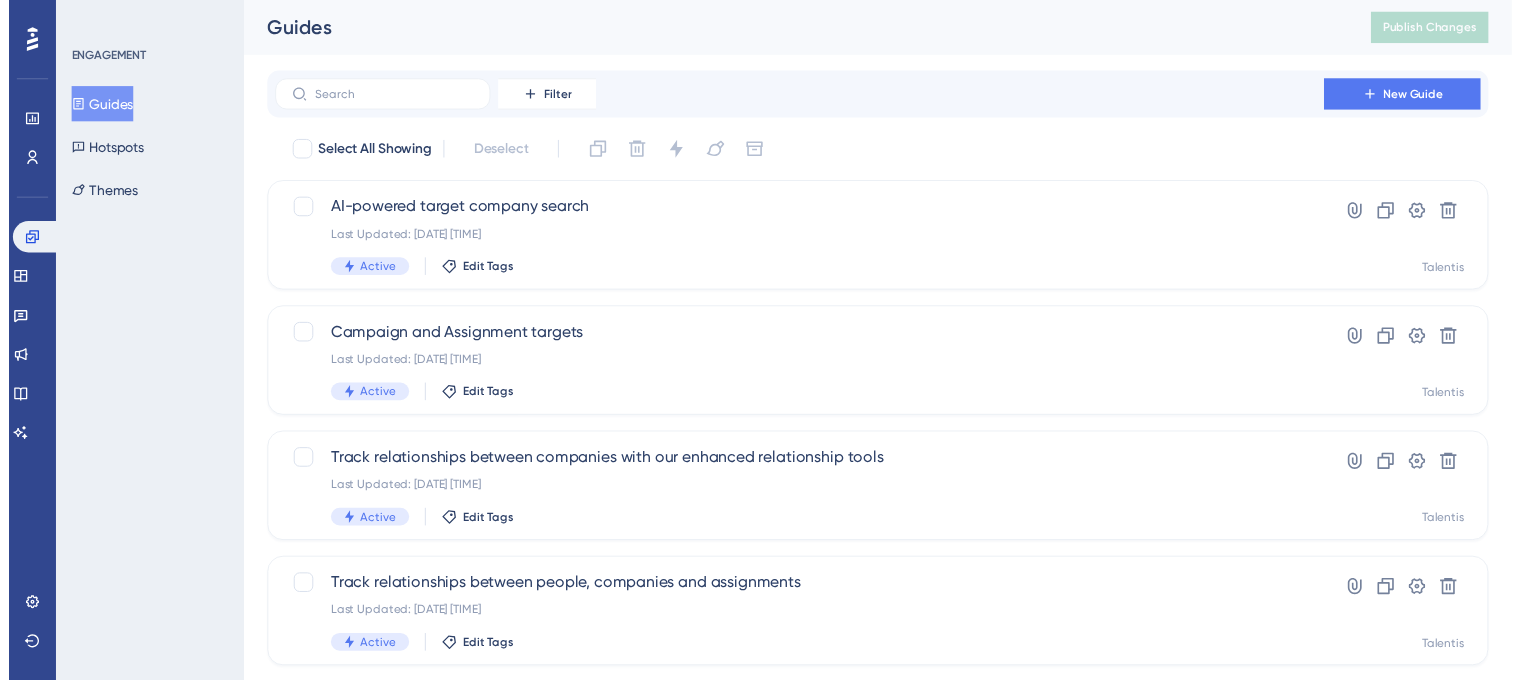 scroll, scrollTop: 0, scrollLeft: 0, axis: both 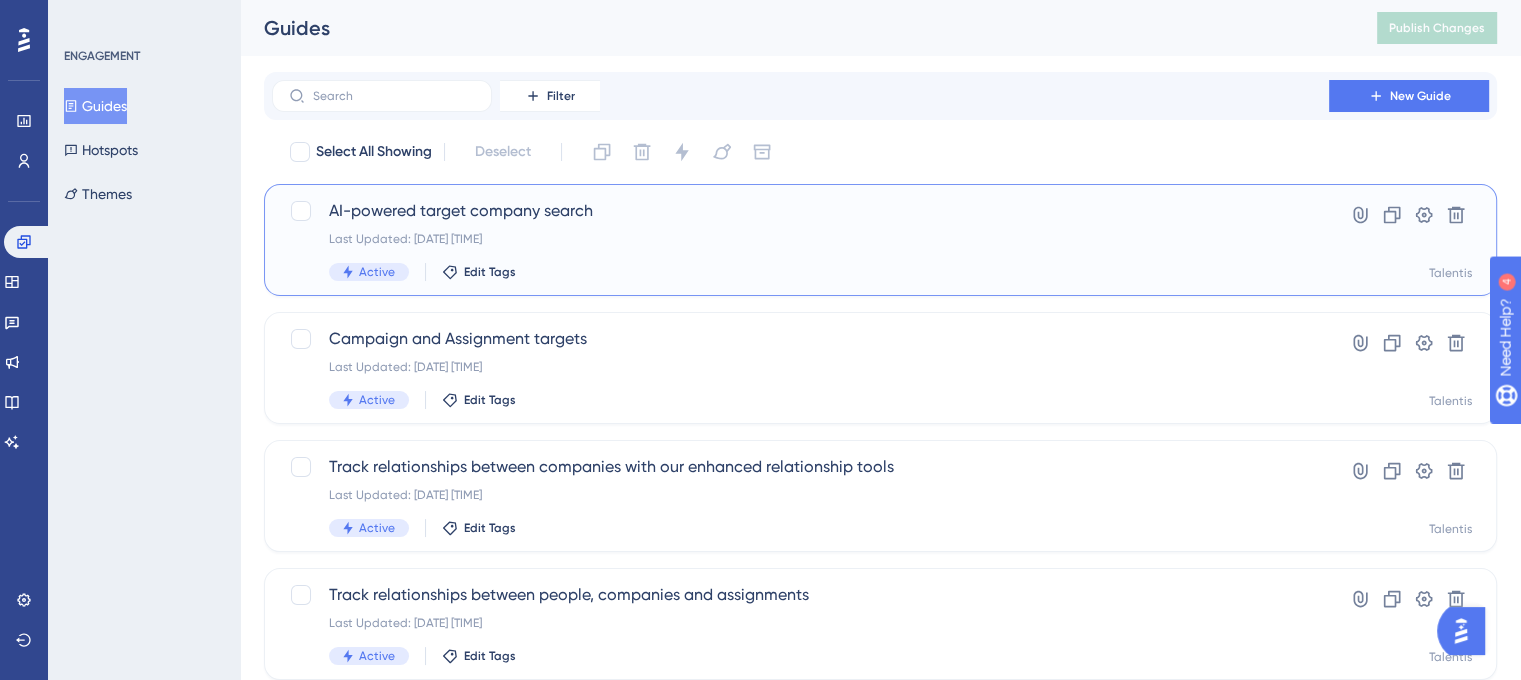 click on "AI-powered target company search" at bounding box center (800, 211) 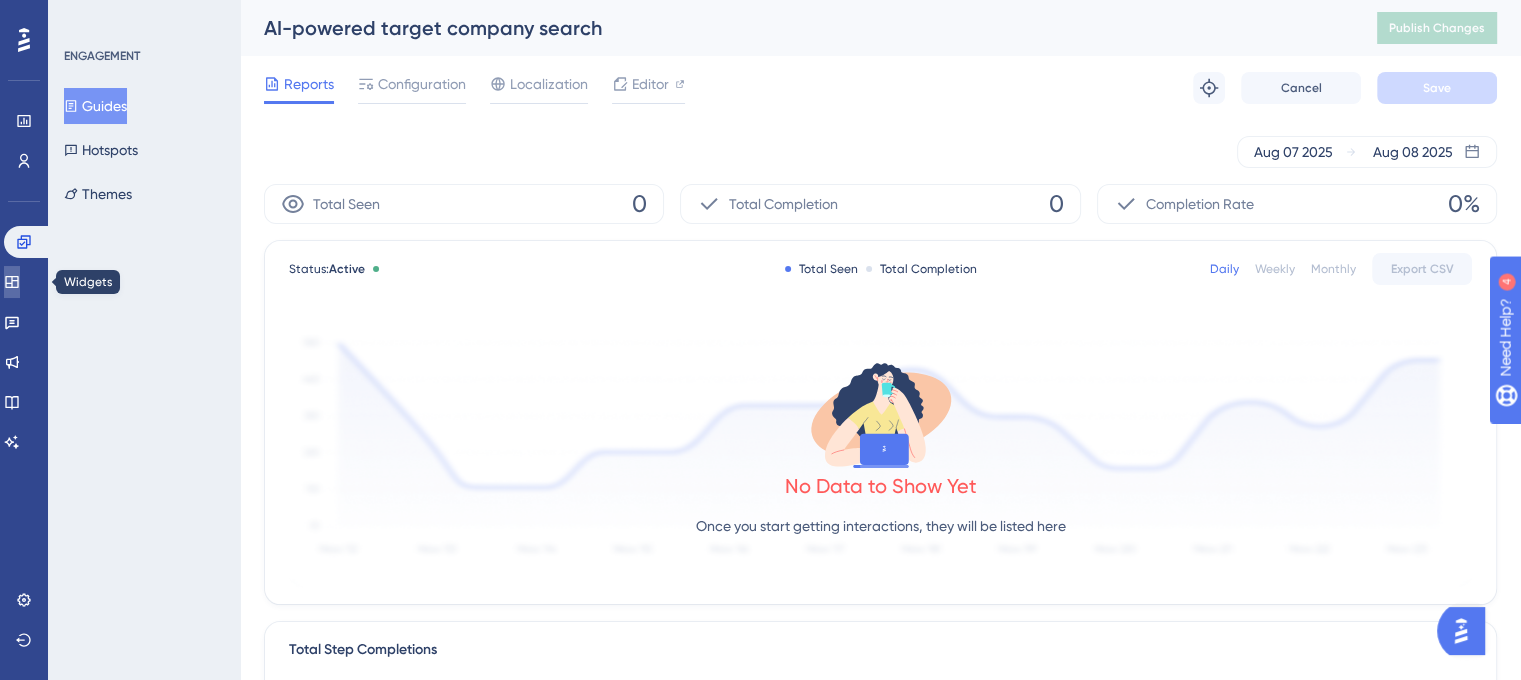 click at bounding box center (12, 282) 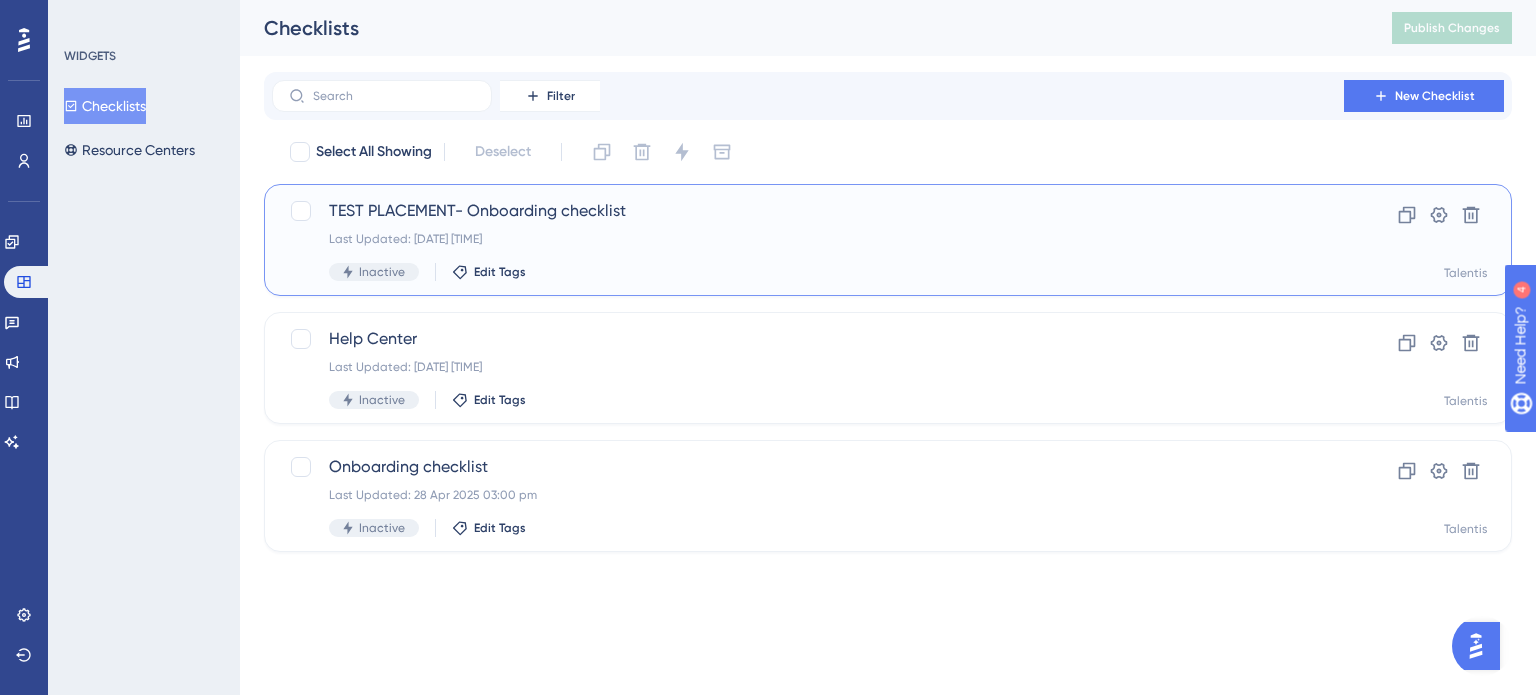 click on "TEST PLACEMENT- Onboarding checklist" at bounding box center (808, 211) 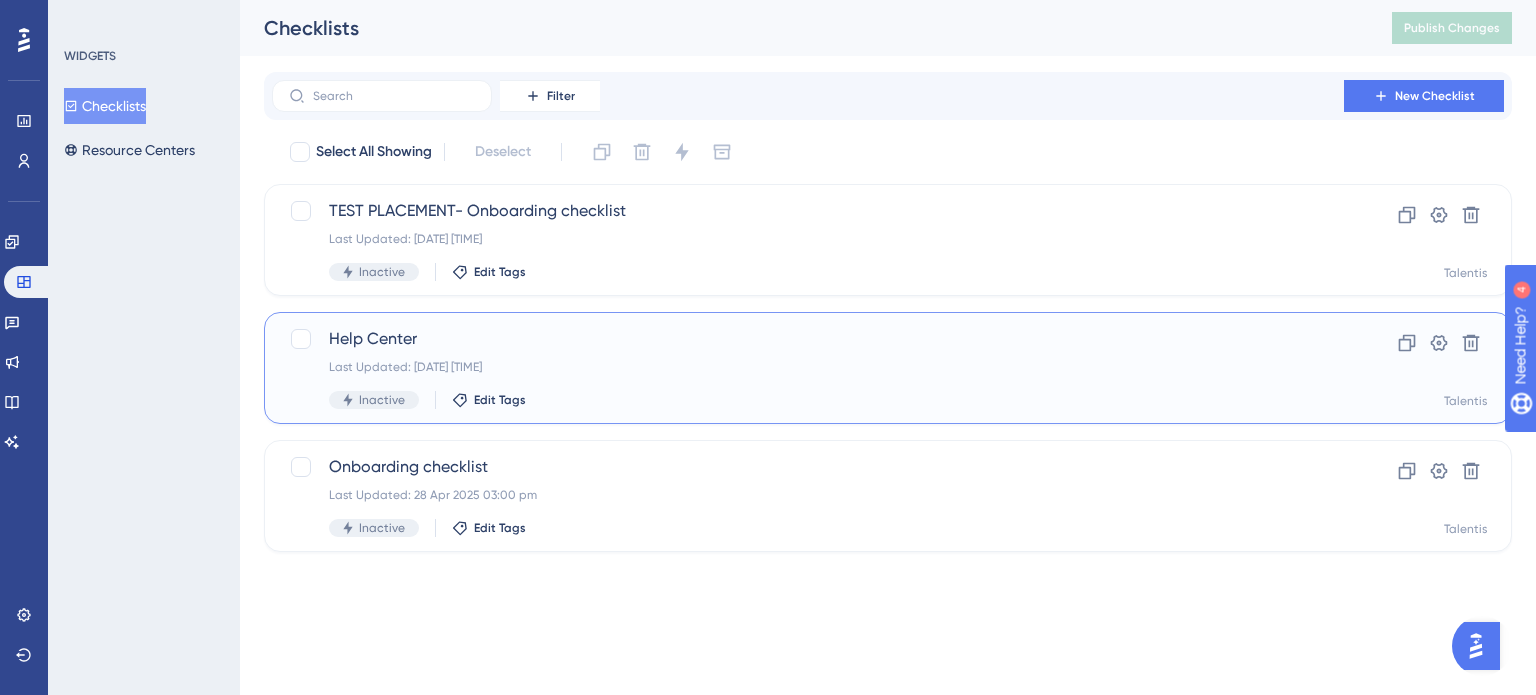 click on "Help Center" at bounding box center [808, 339] 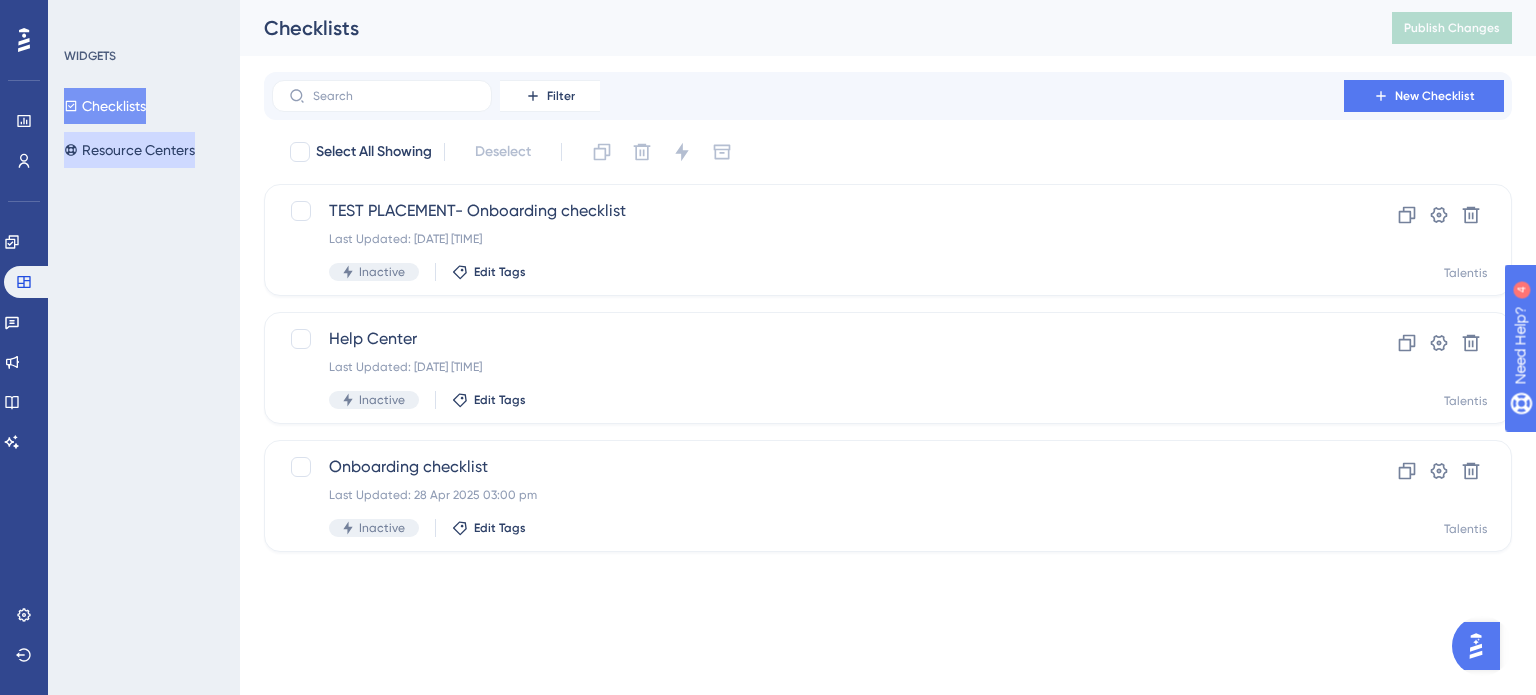 click on "Resource Centers" at bounding box center [129, 150] 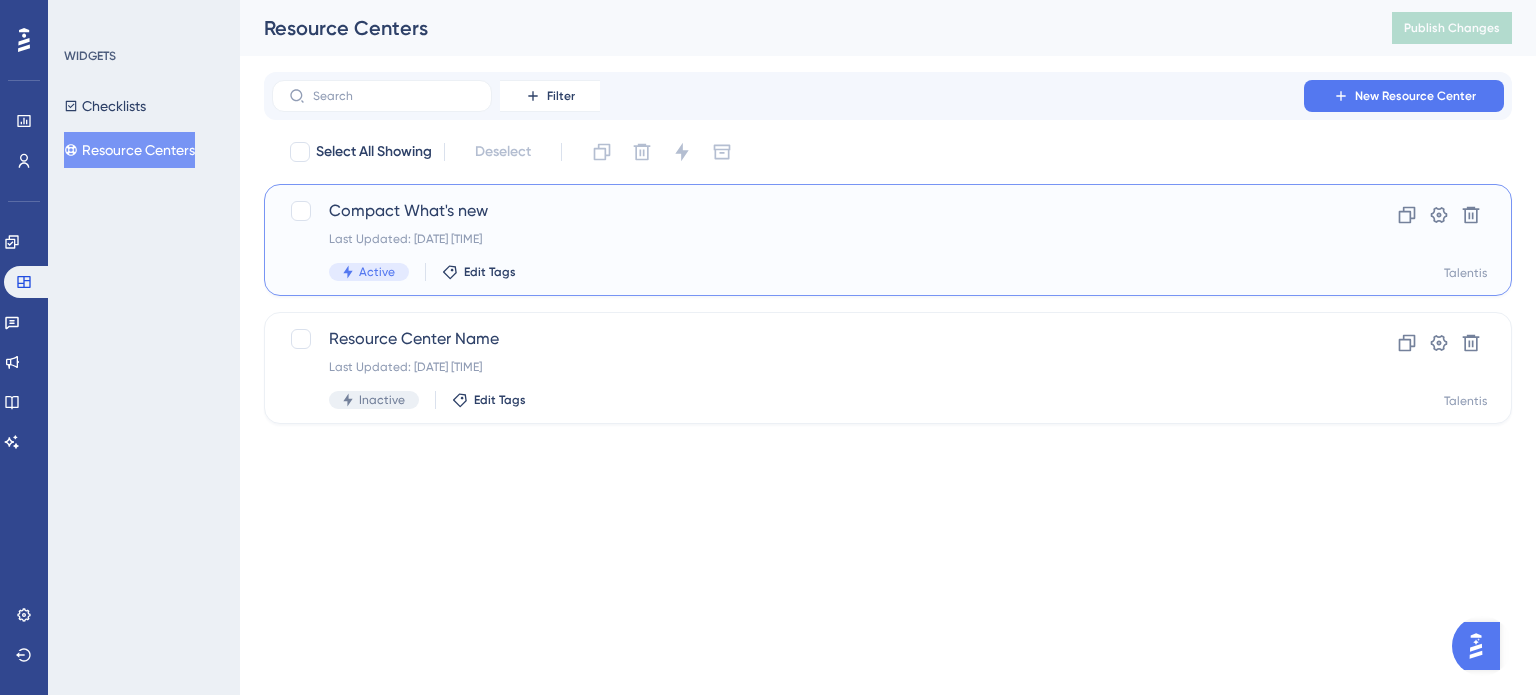 click on "Compact What's new" at bounding box center [808, 211] 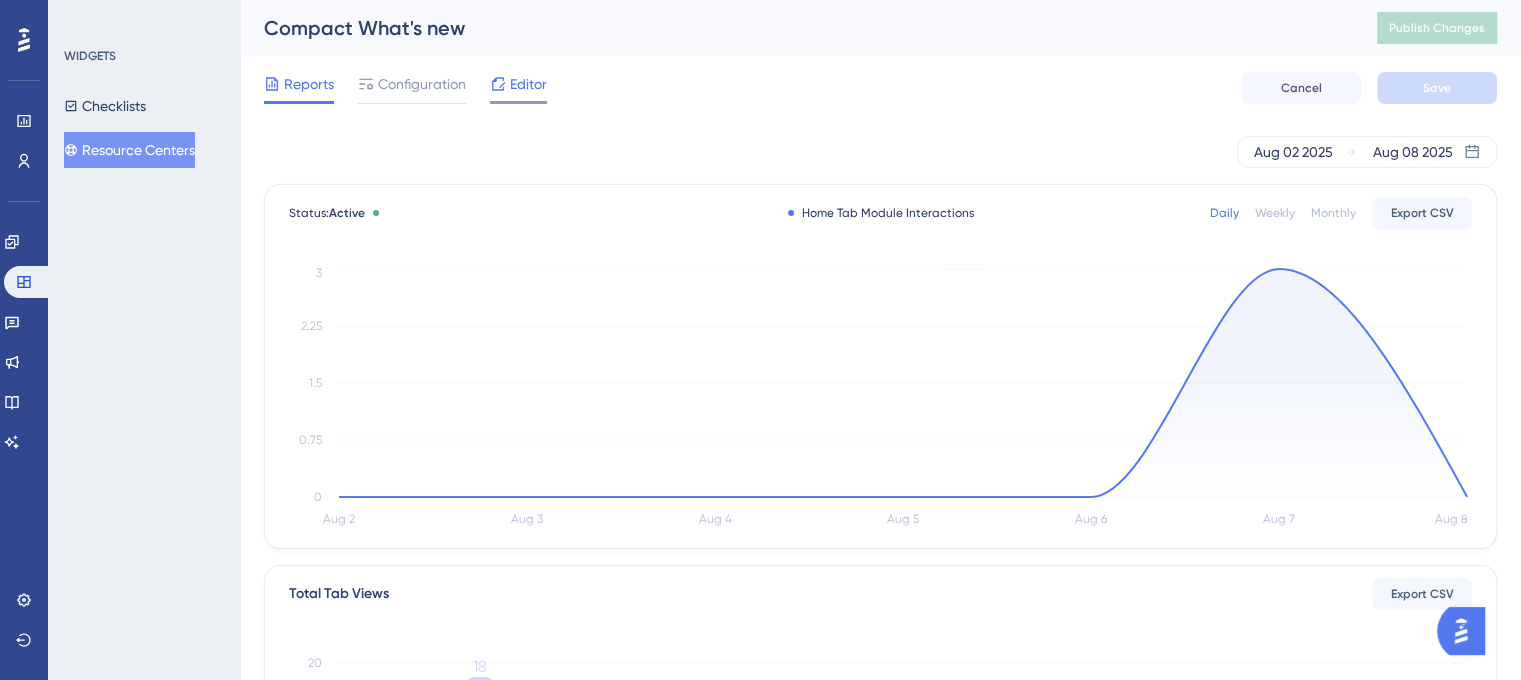 click on "Editor" at bounding box center (528, 84) 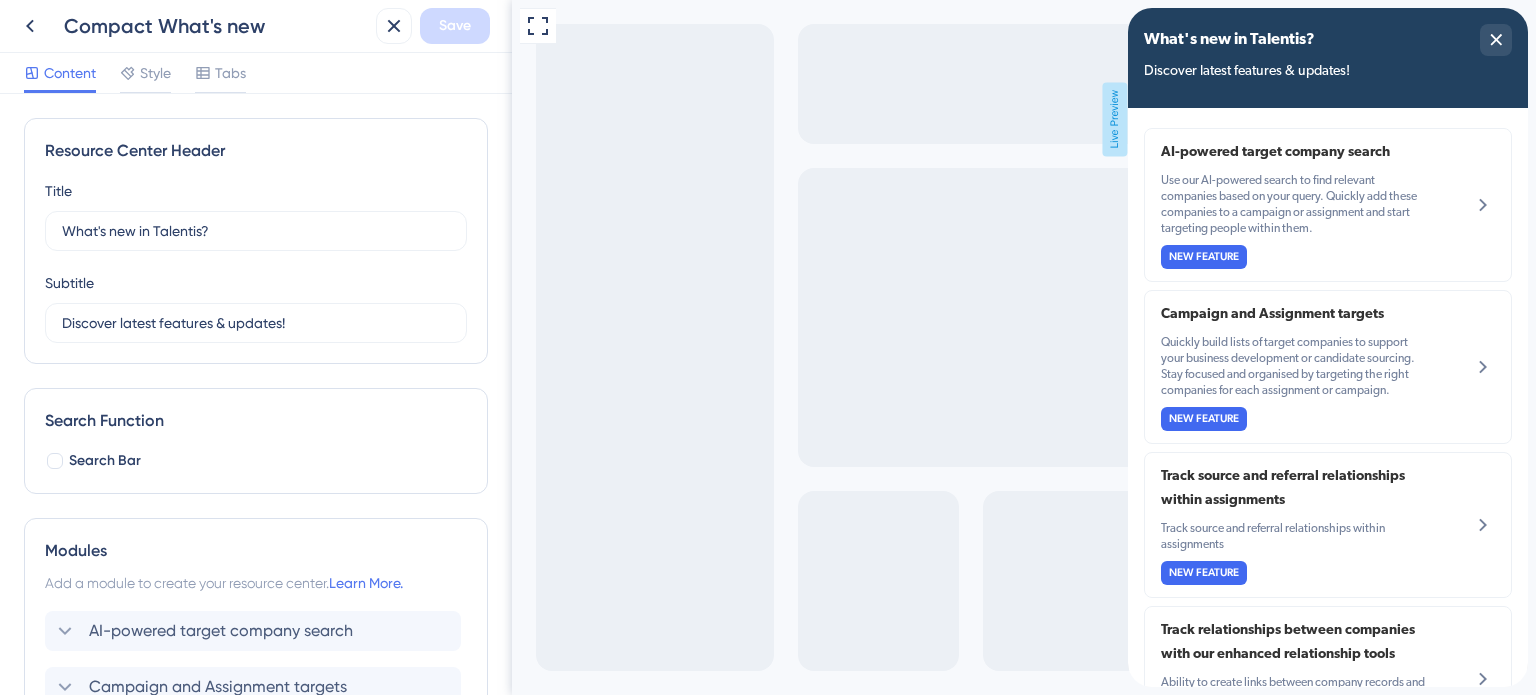 scroll, scrollTop: 0, scrollLeft: 0, axis: both 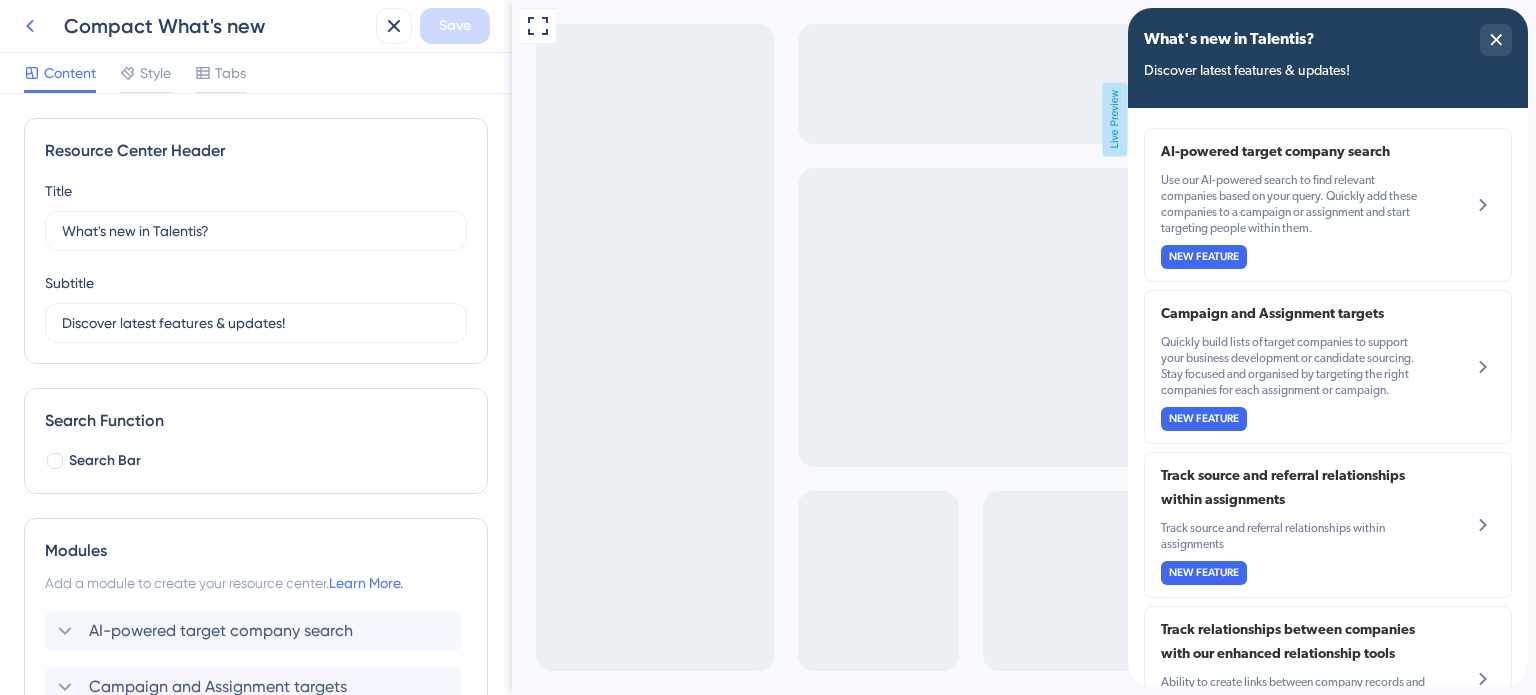 click 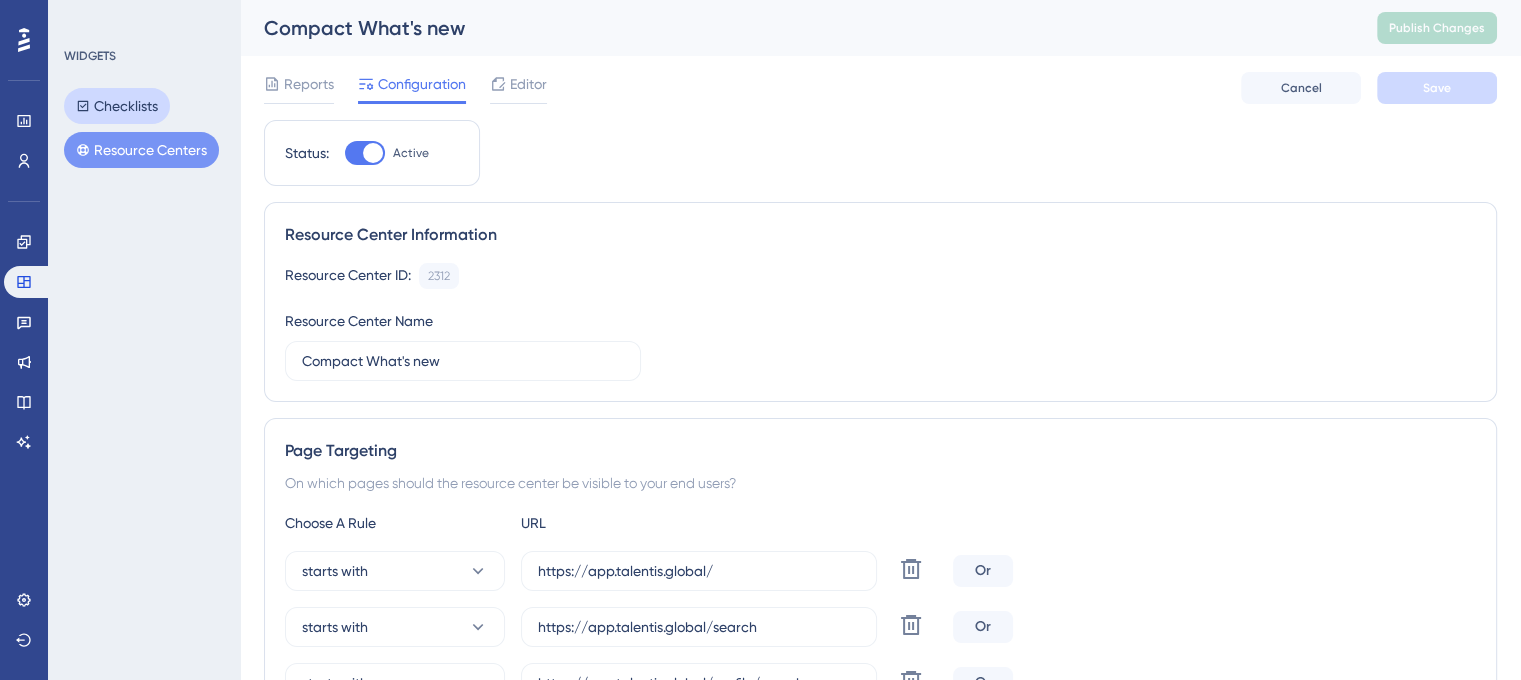 scroll, scrollTop: 0, scrollLeft: 0, axis: both 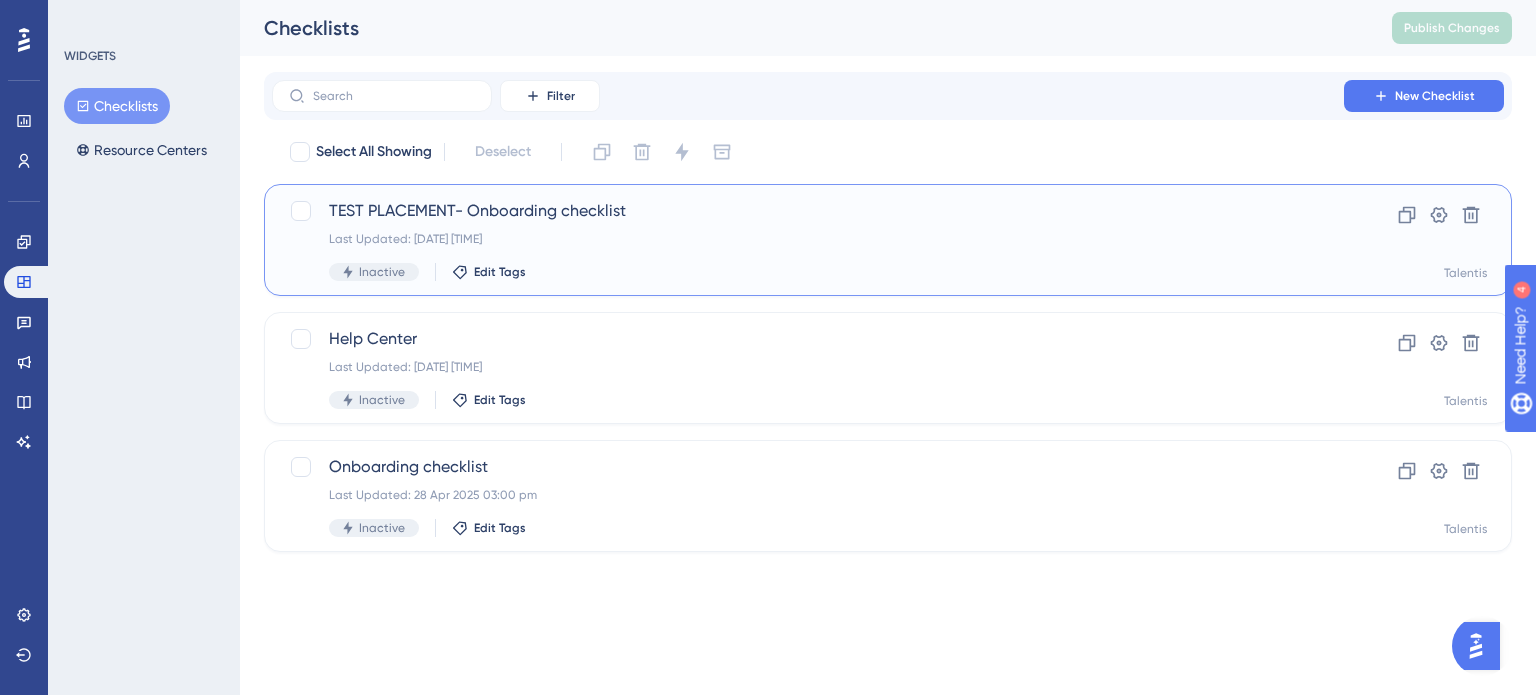 click on "Last Updated: 26 May 2023 03:10 am" at bounding box center (808, 239) 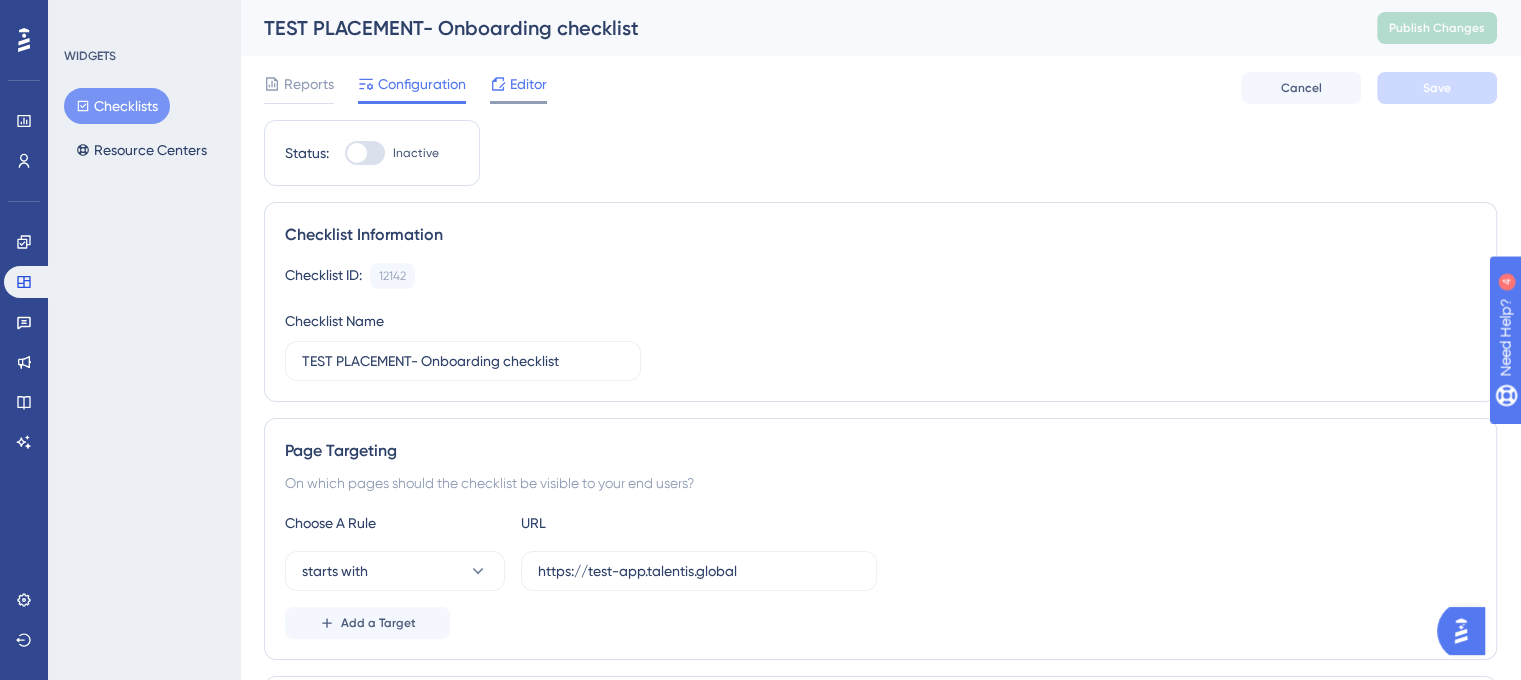 click on "Editor" at bounding box center [528, 84] 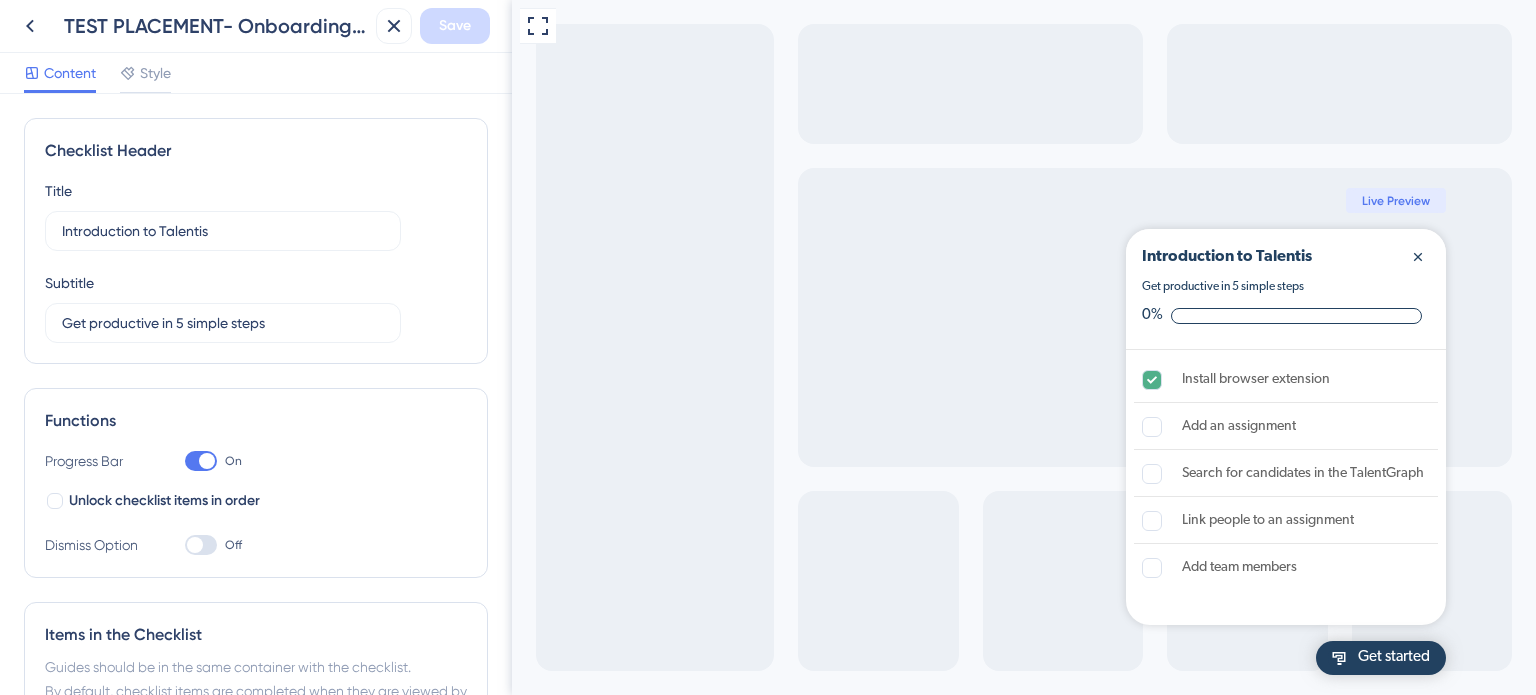 scroll, scrollTop: 0, scrollLeft: 0, axis: both 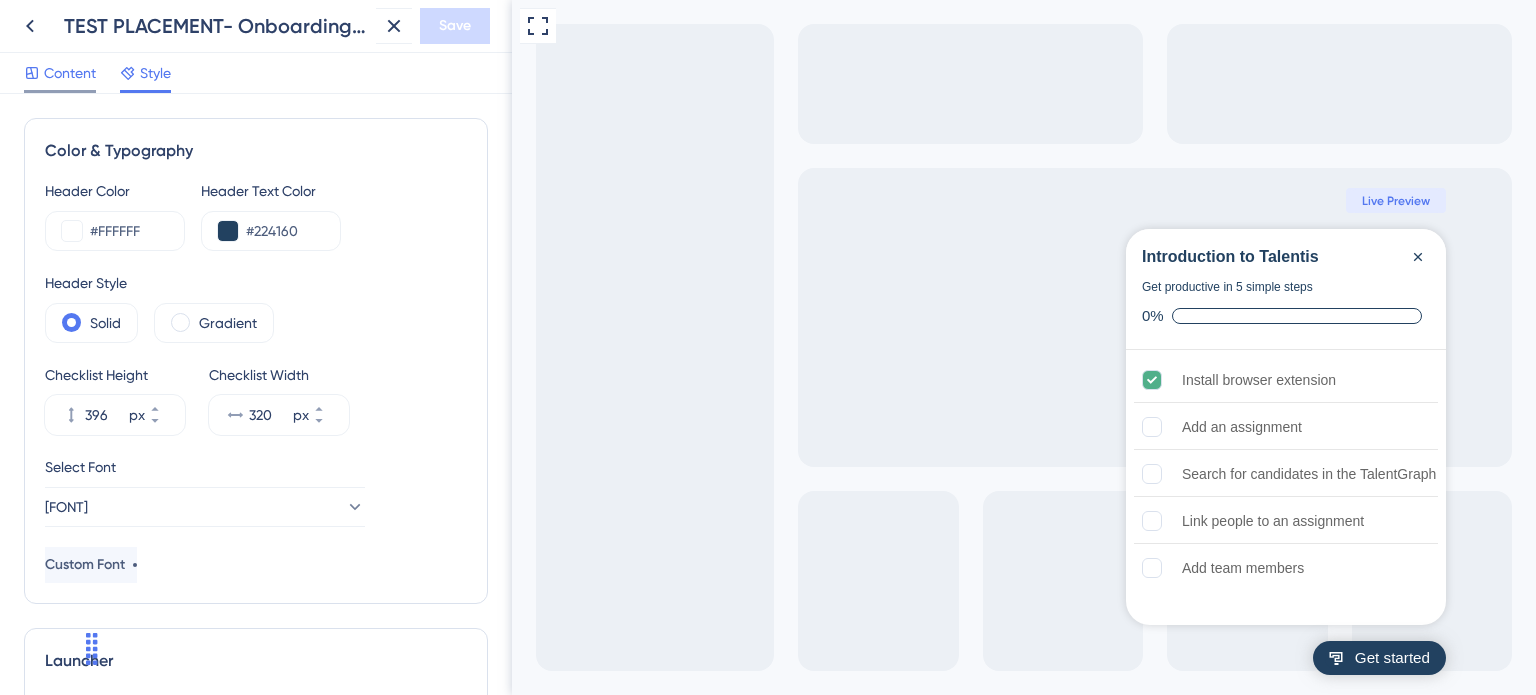 click on "Content" at bounding box center [70, 73] 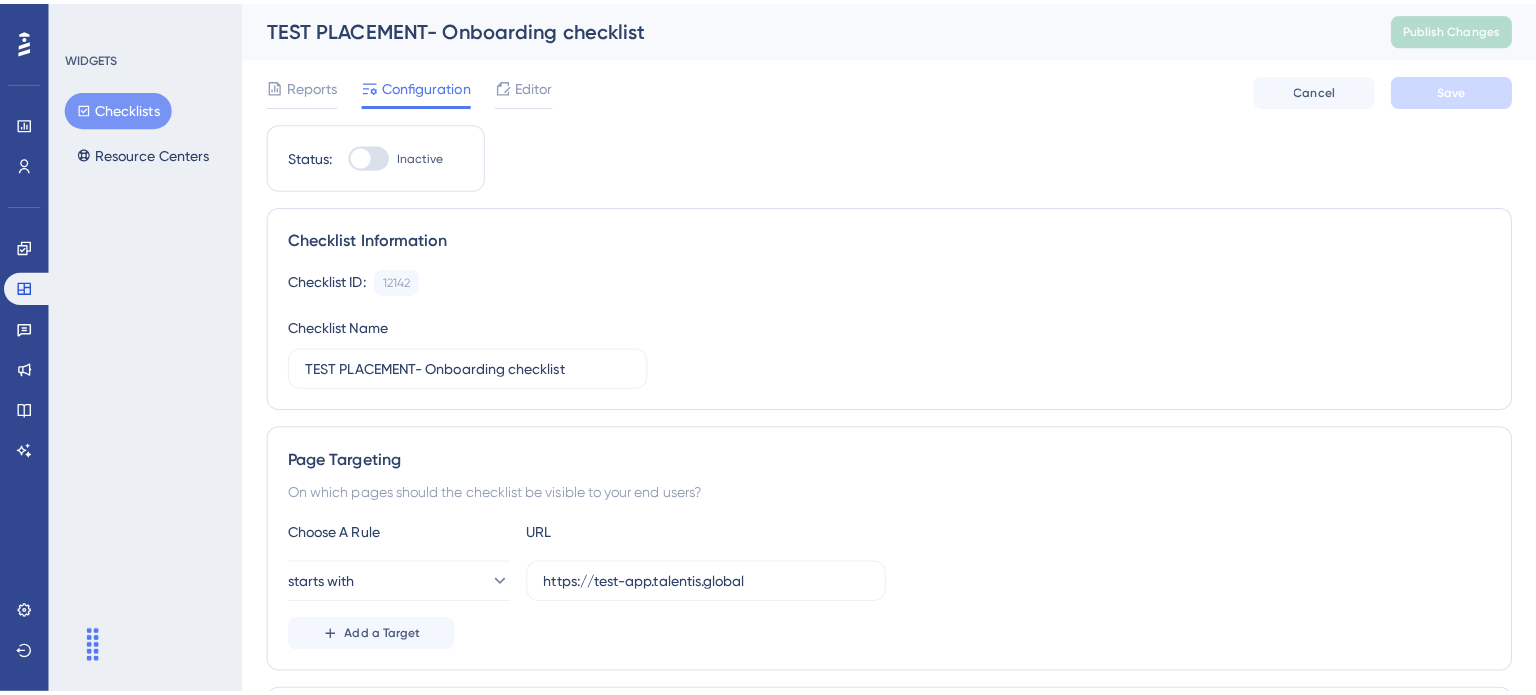 scroll, scrollTop: 0, scrollLeft: 0, axis: both 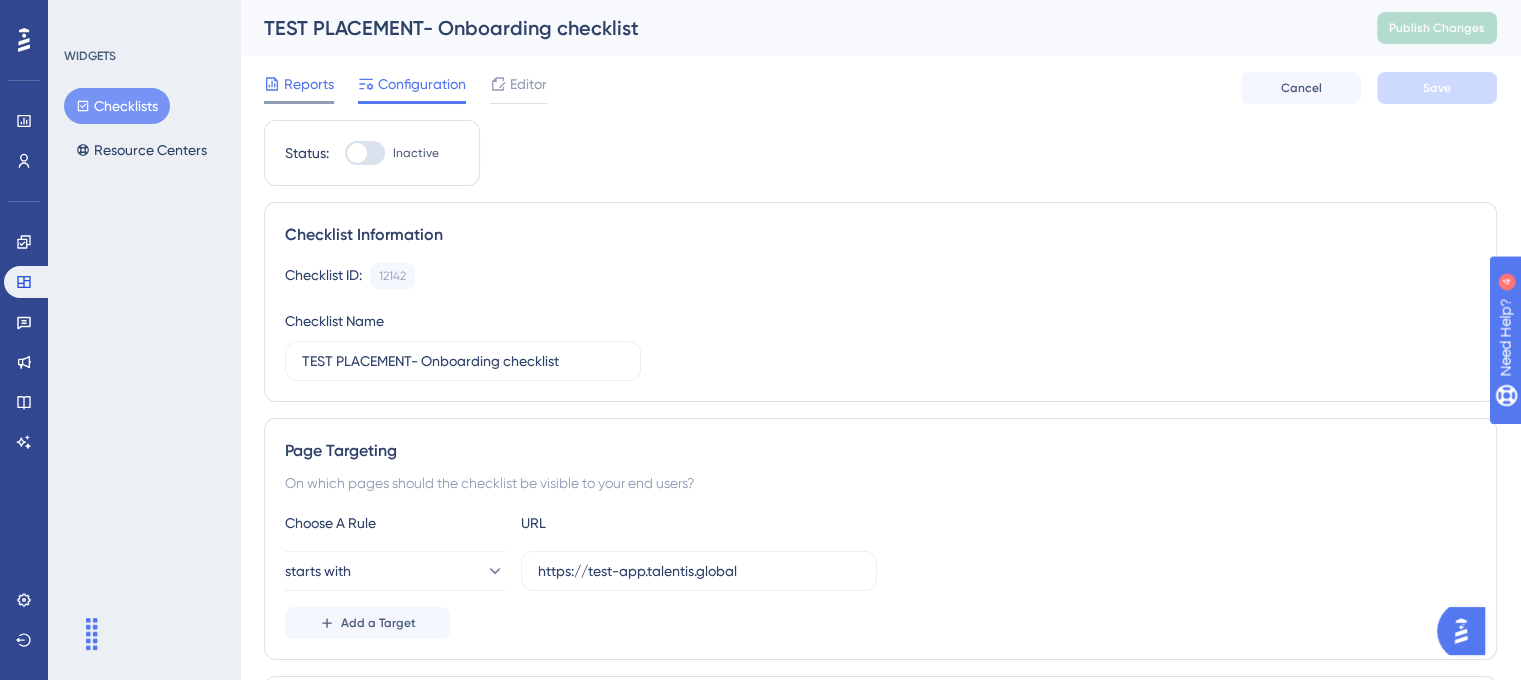 click on "Reports" at bounding box center (309, 84) 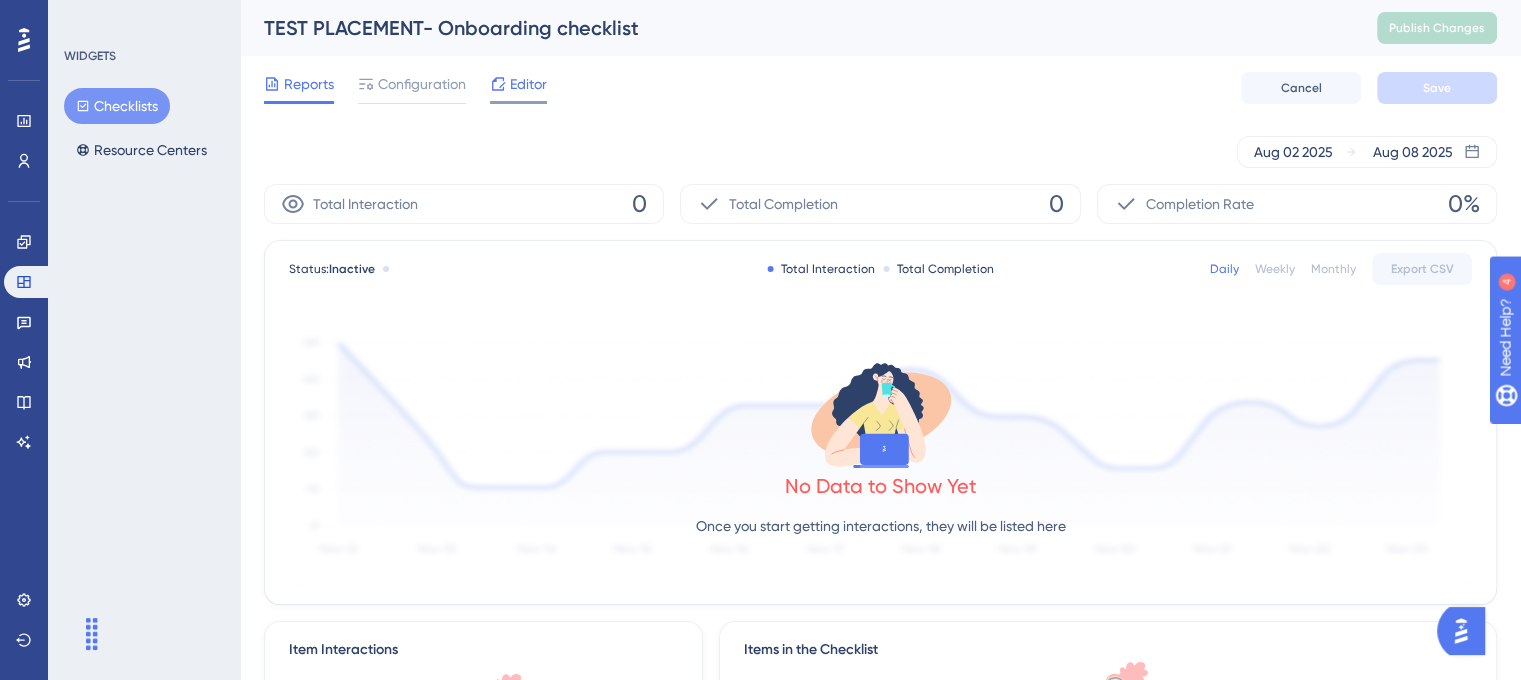 click on "Editor" at bounding box center [518, 84] 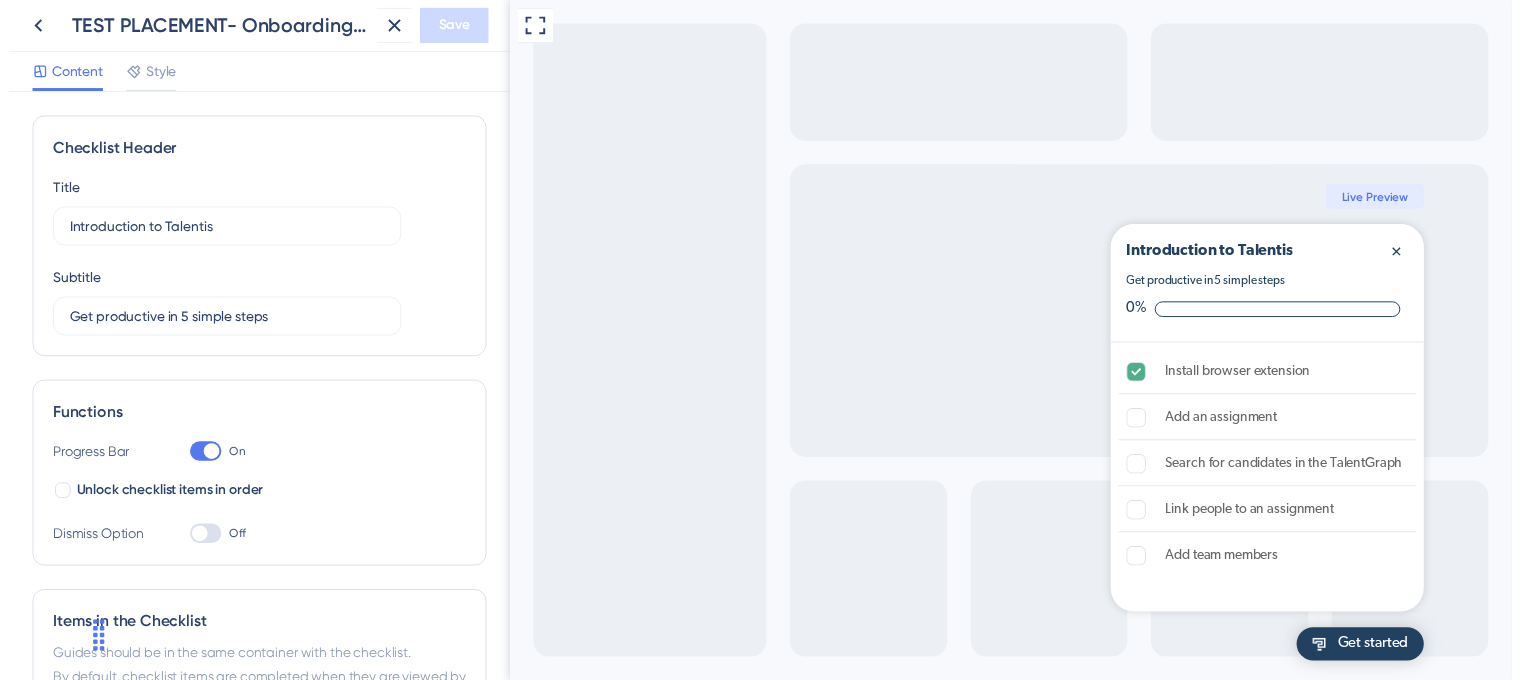scroll, scrollTop: 0, scrollLeft: 0, axis: both 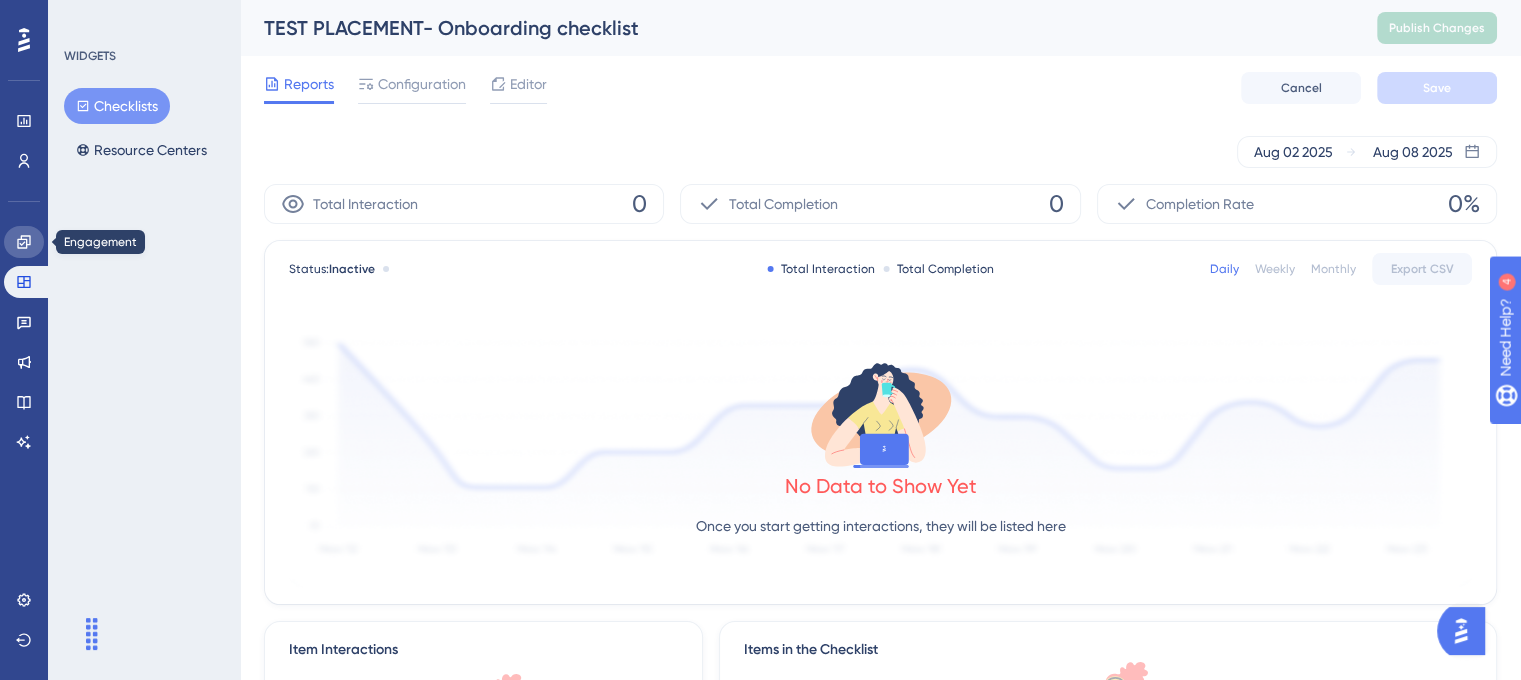 click at bounding box center (24, 242) 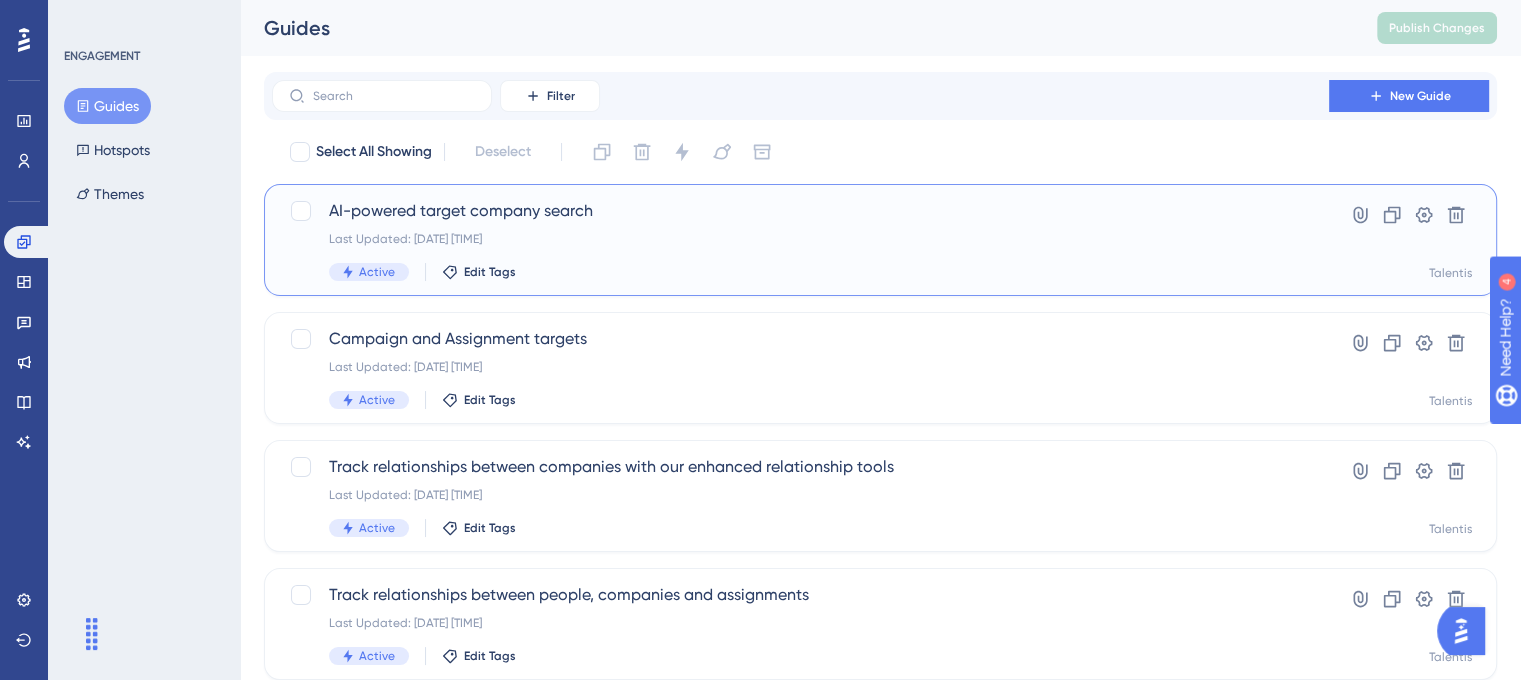 click on "AI-powered target company search" at bounding box center (800, 211) 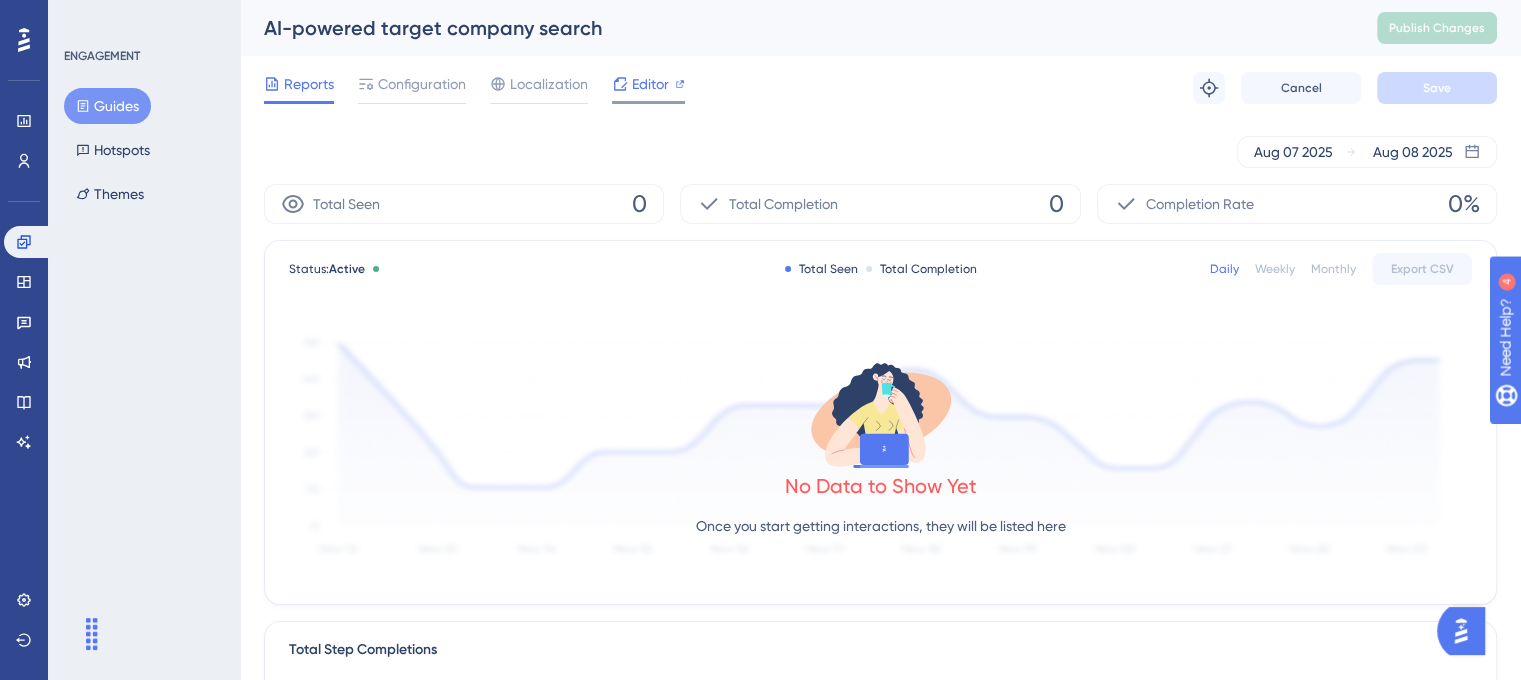 click 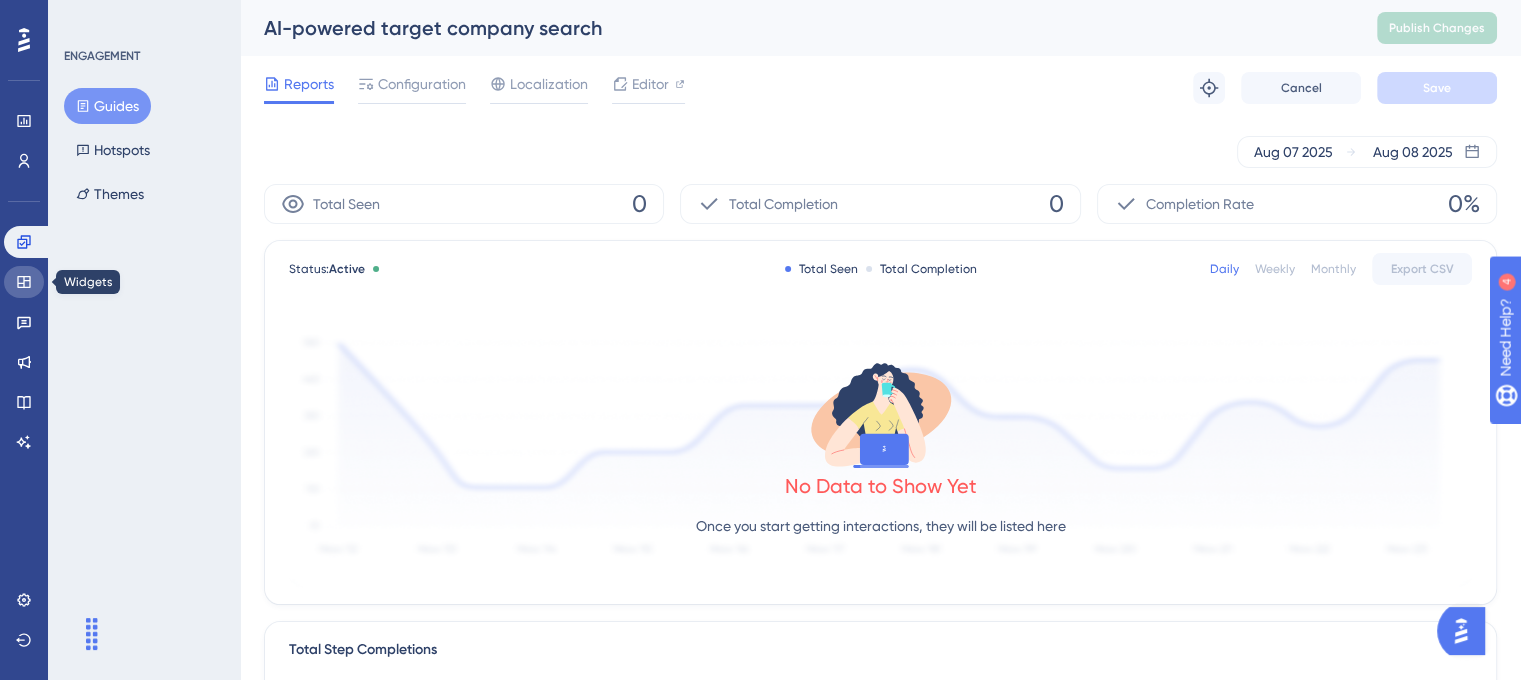 click at bounding box center (24, 282) 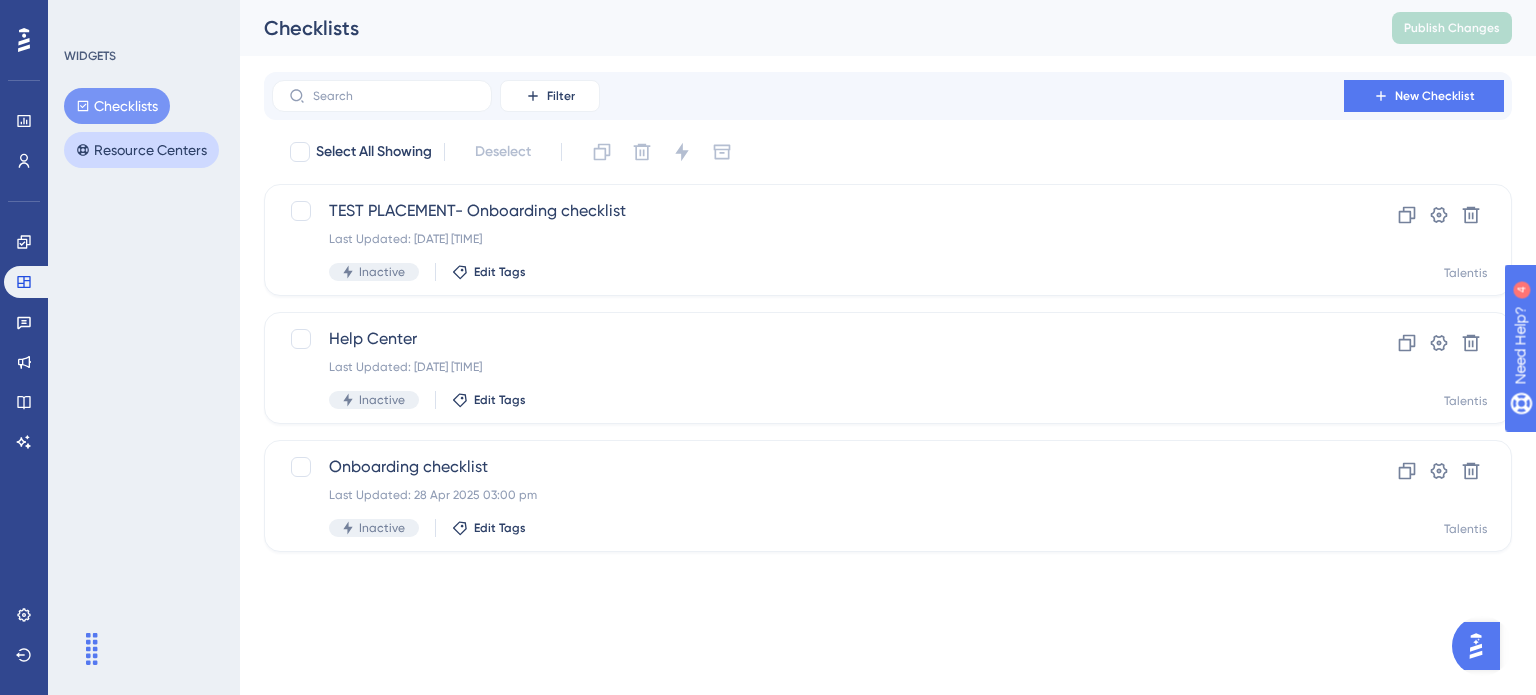 click on "Resource Centers" at bounding box center (141, 150) 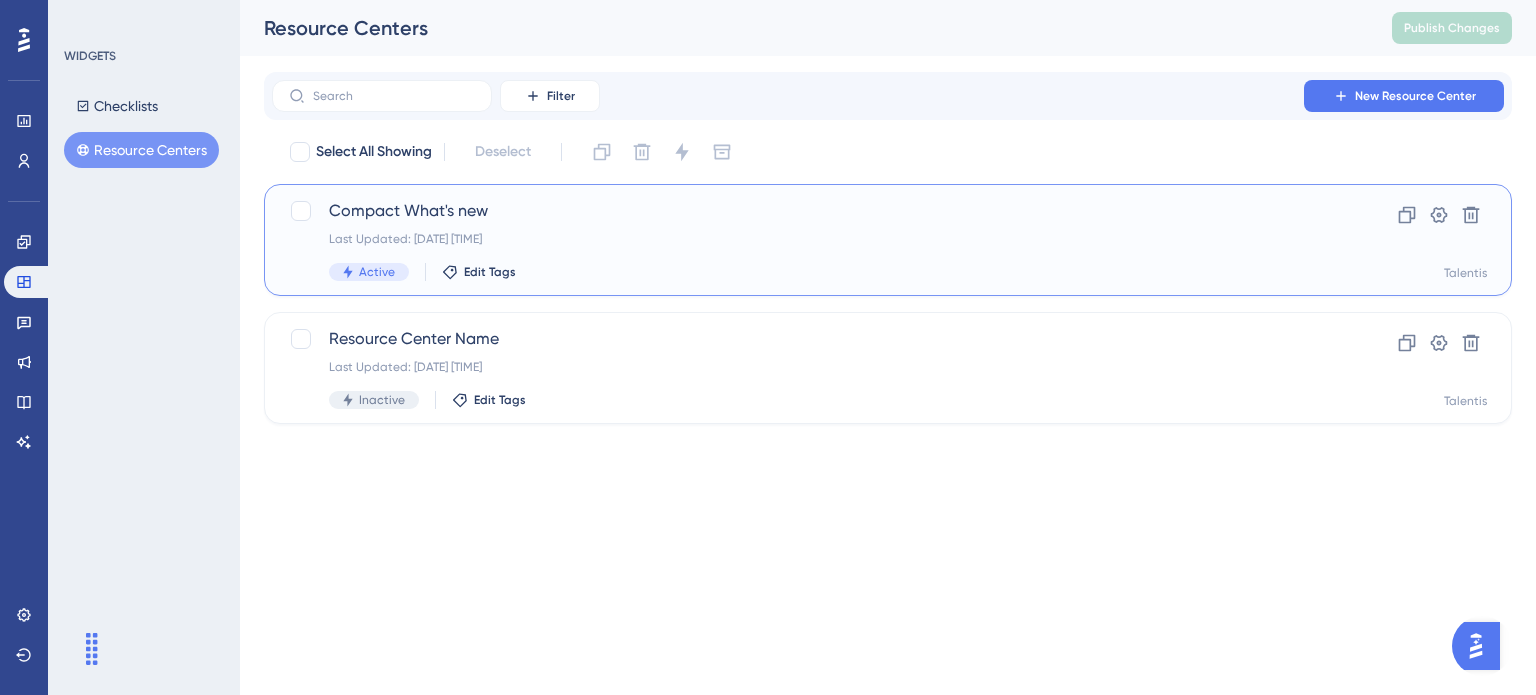 click on "Compact What's new Last Updated: 07 Aug 2025 01:06 pm Active Edit Tags Clone Settings Delete Talentis" at bounding box center [888, 240] 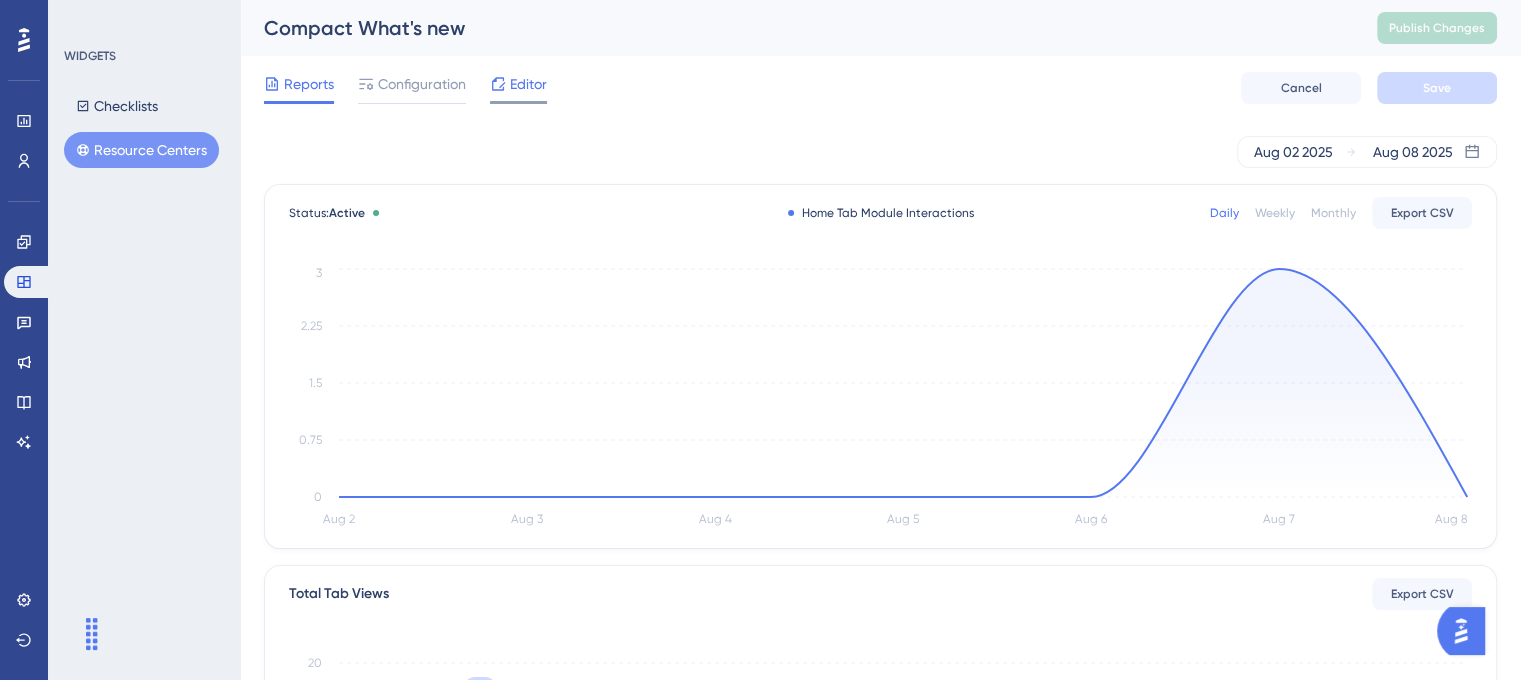 click on "Editor" at bounding box center [528, 84] 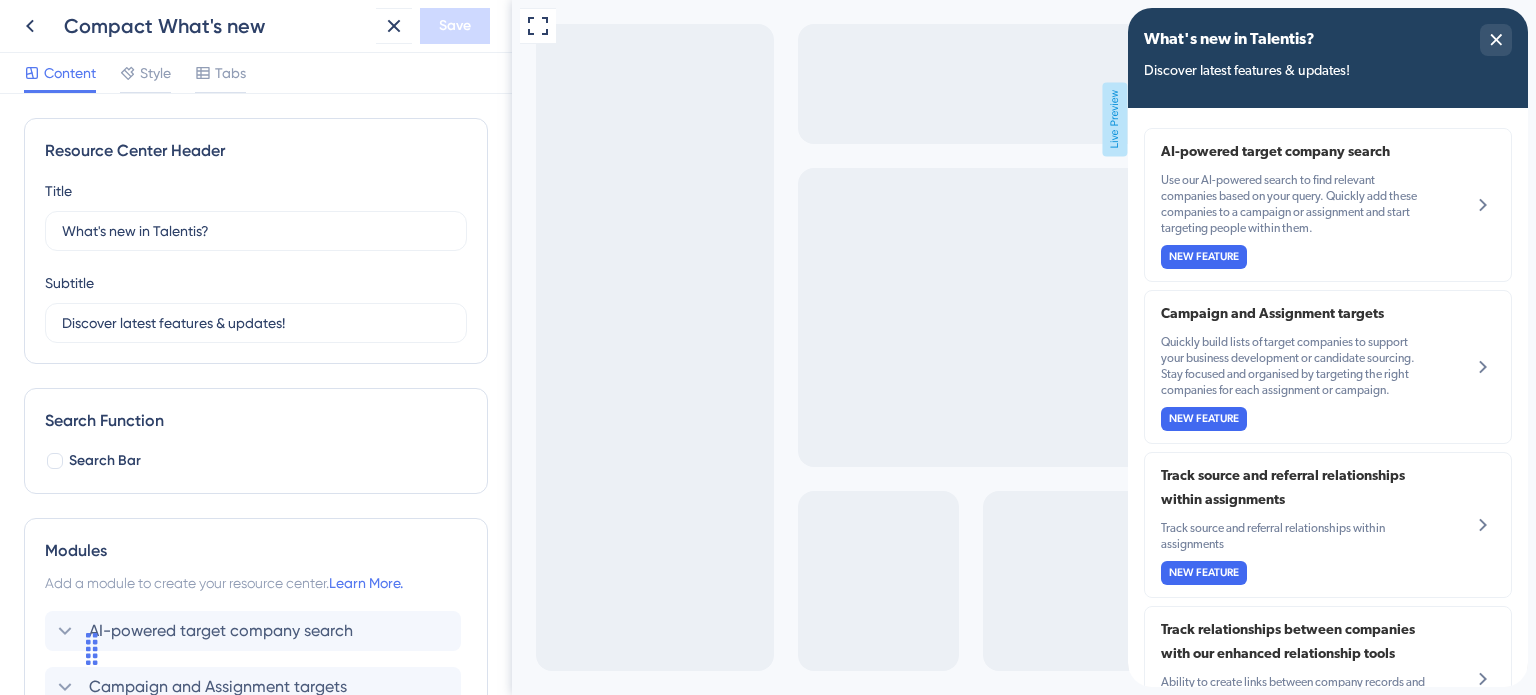 scroll, scrollTop: 0, scrollLeft: 0, axis: both 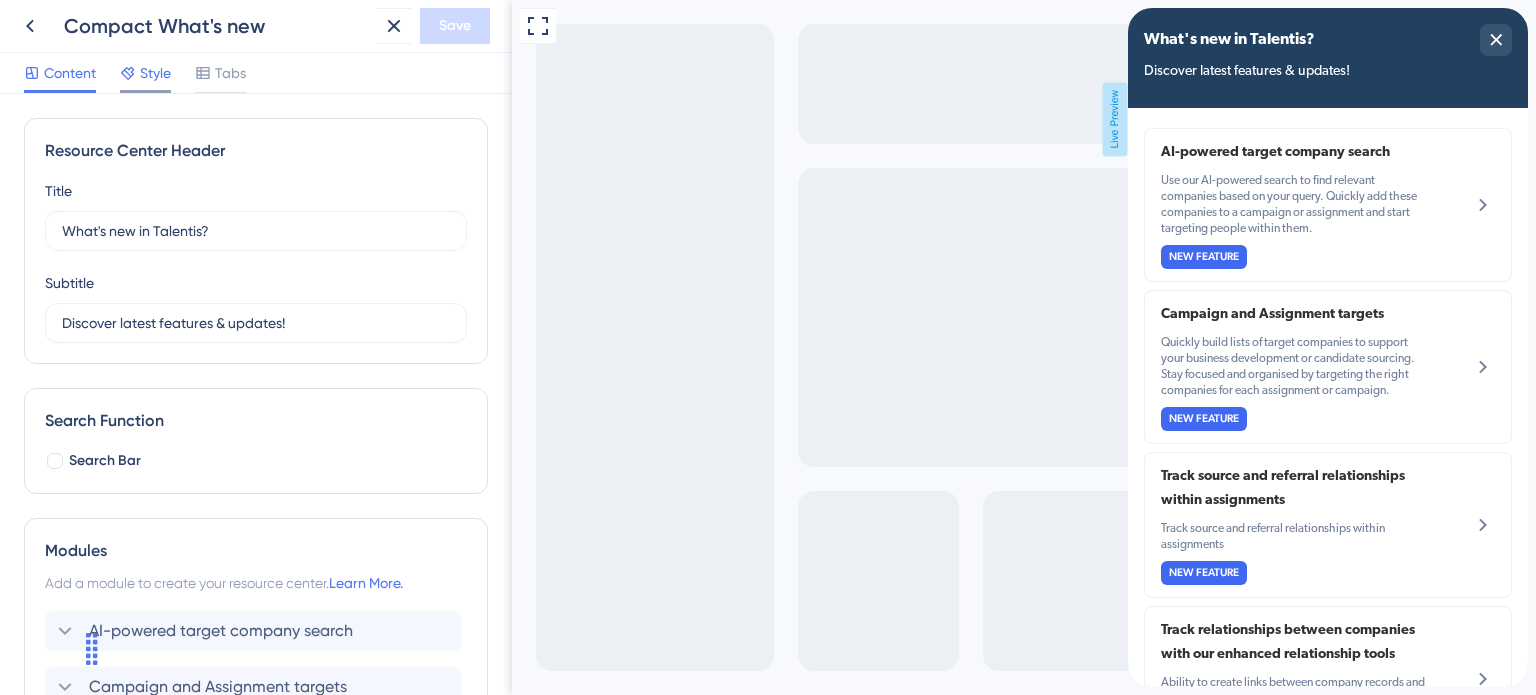 click on "Style" at bounding box center [155, 73] 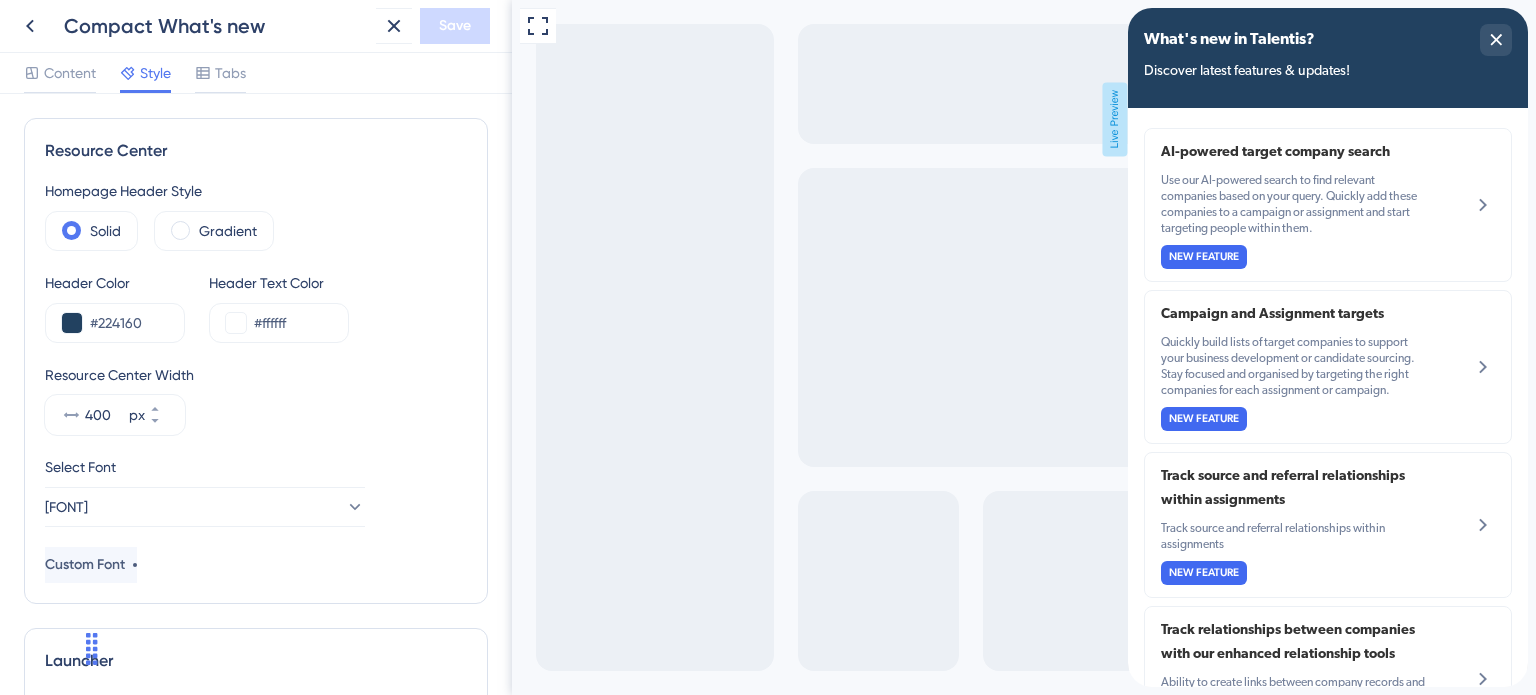 scroll, scrollTop: 0, scrollLeft: 0, axis: both 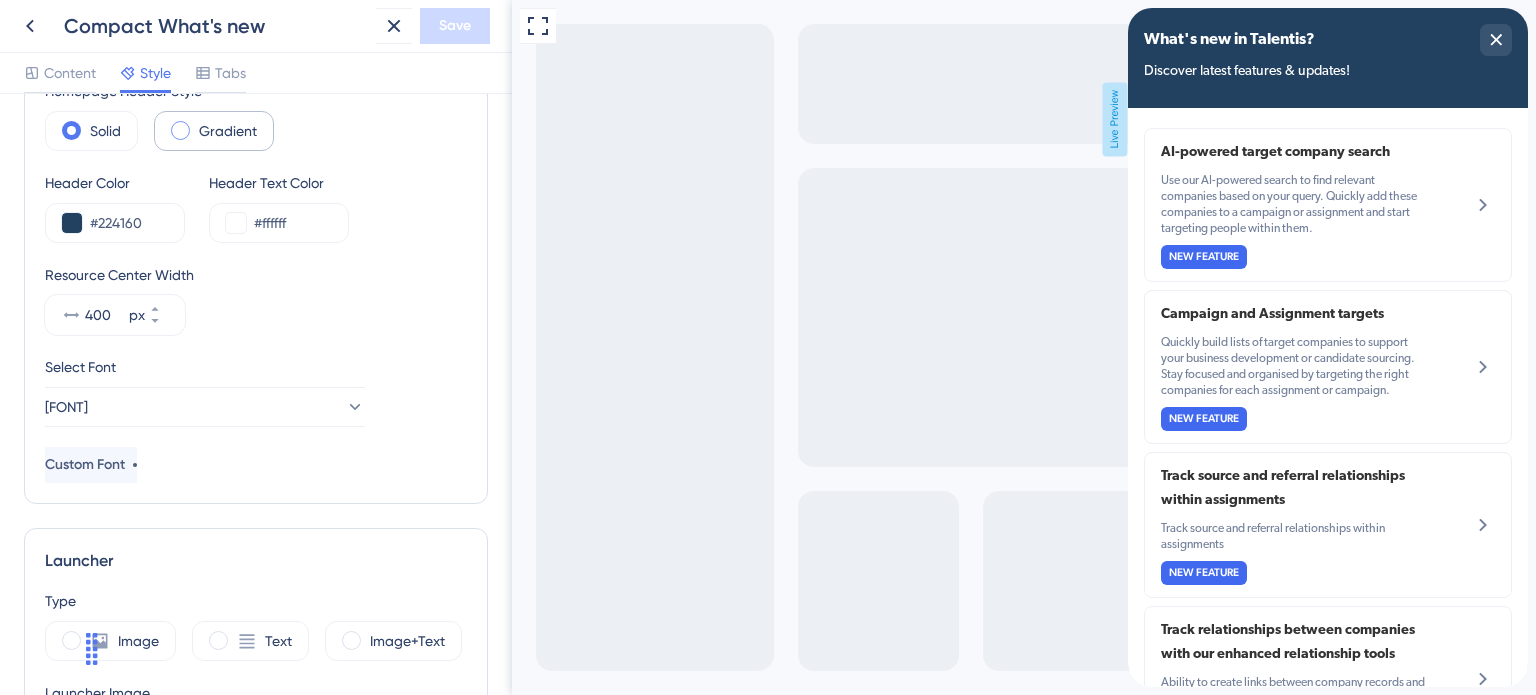 click on "Gradient" at bounding box center [228, 131] 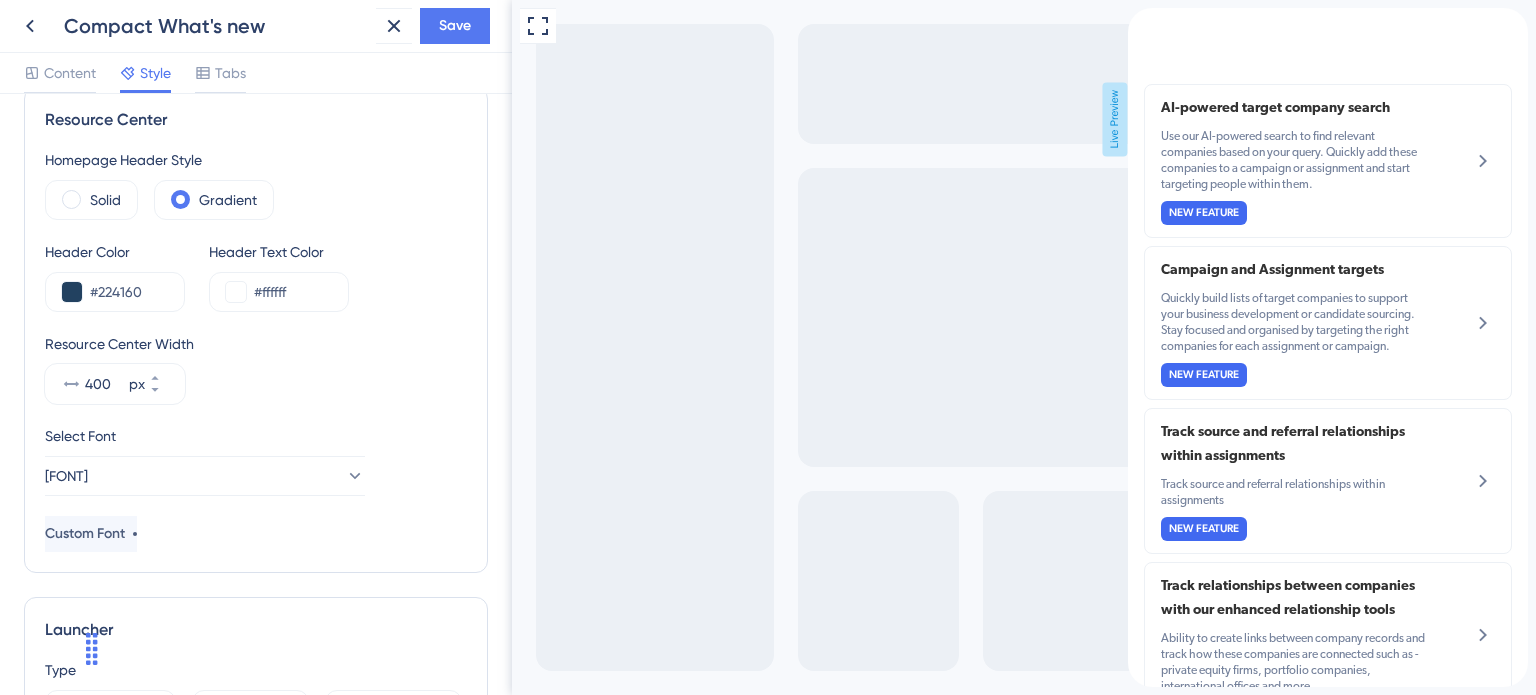 scroll, scrollTop: 0, scrollLeft: 0, axis: both 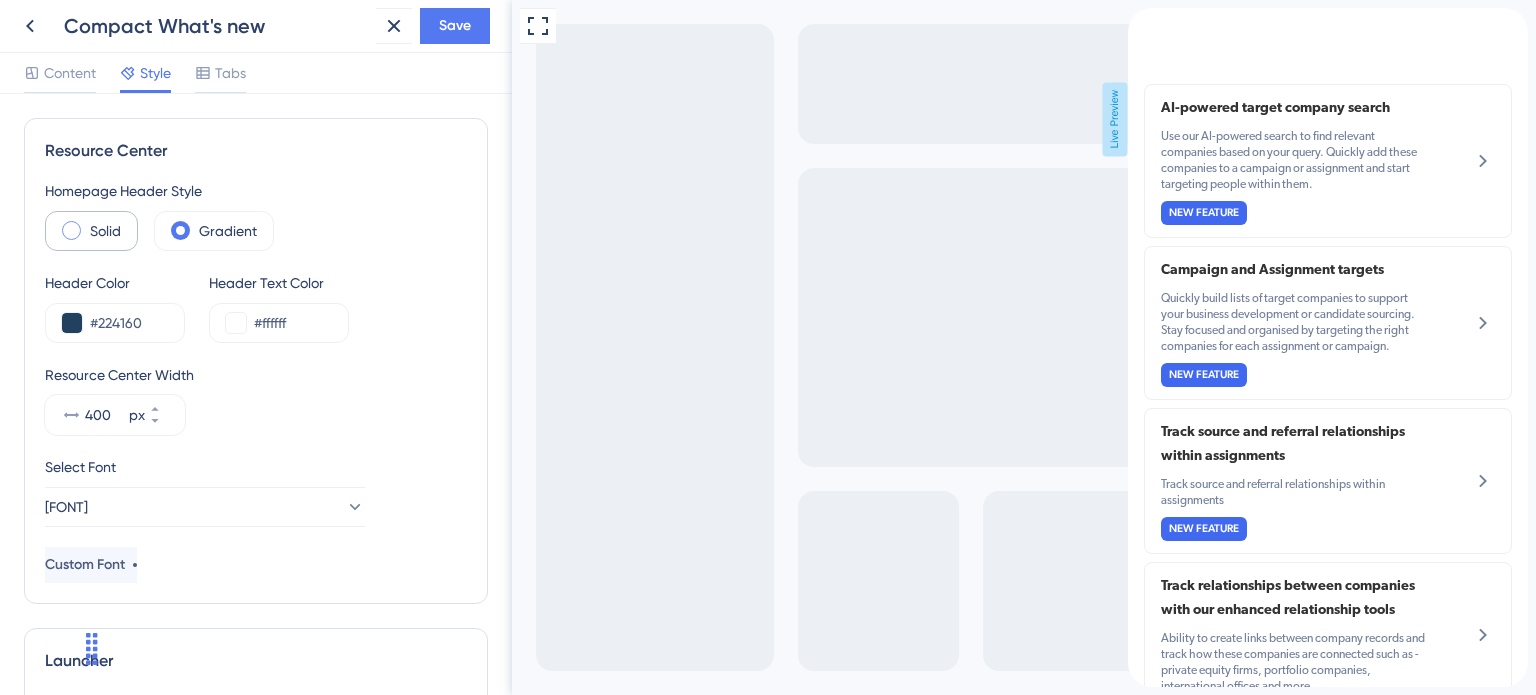 click on "Solid" at bounding box center (91, 231) 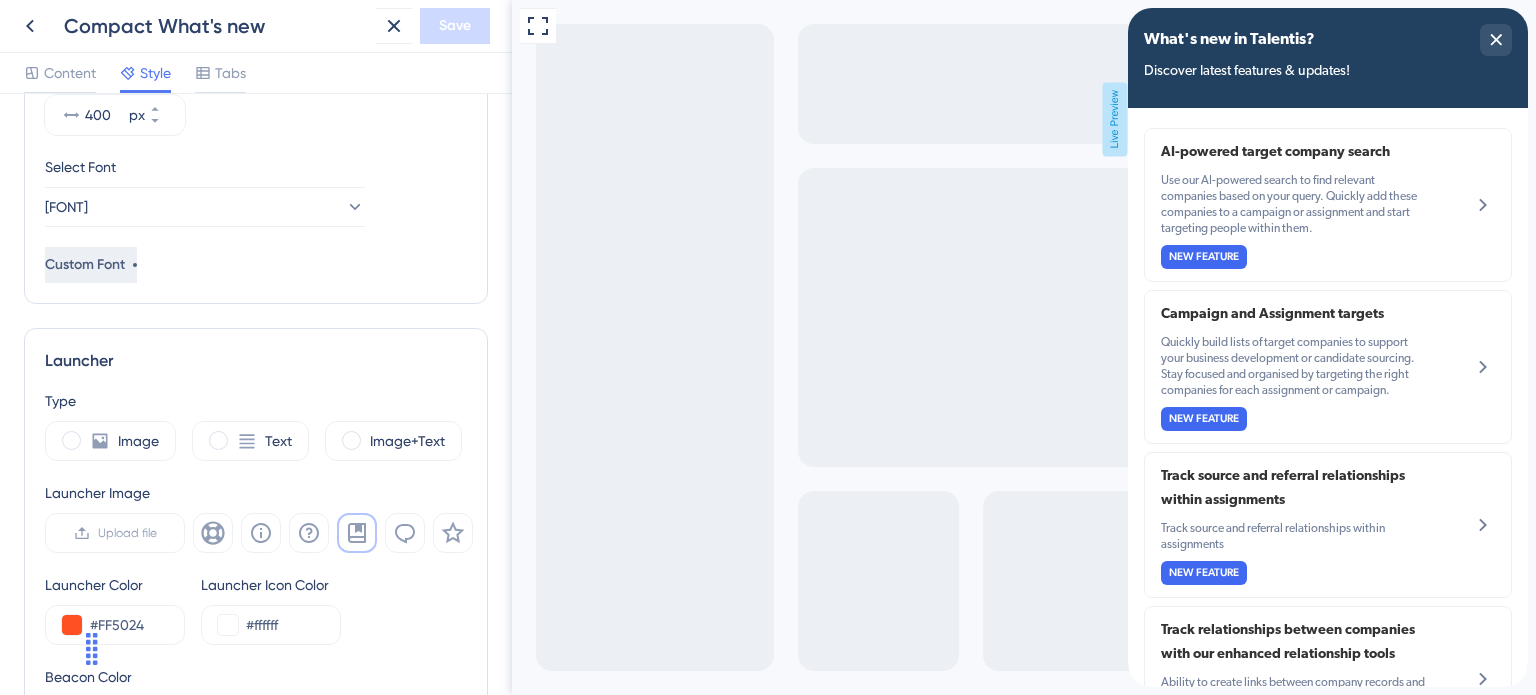 scroll, scrollTop: 200, scrollLeft: 0, axis: vertical 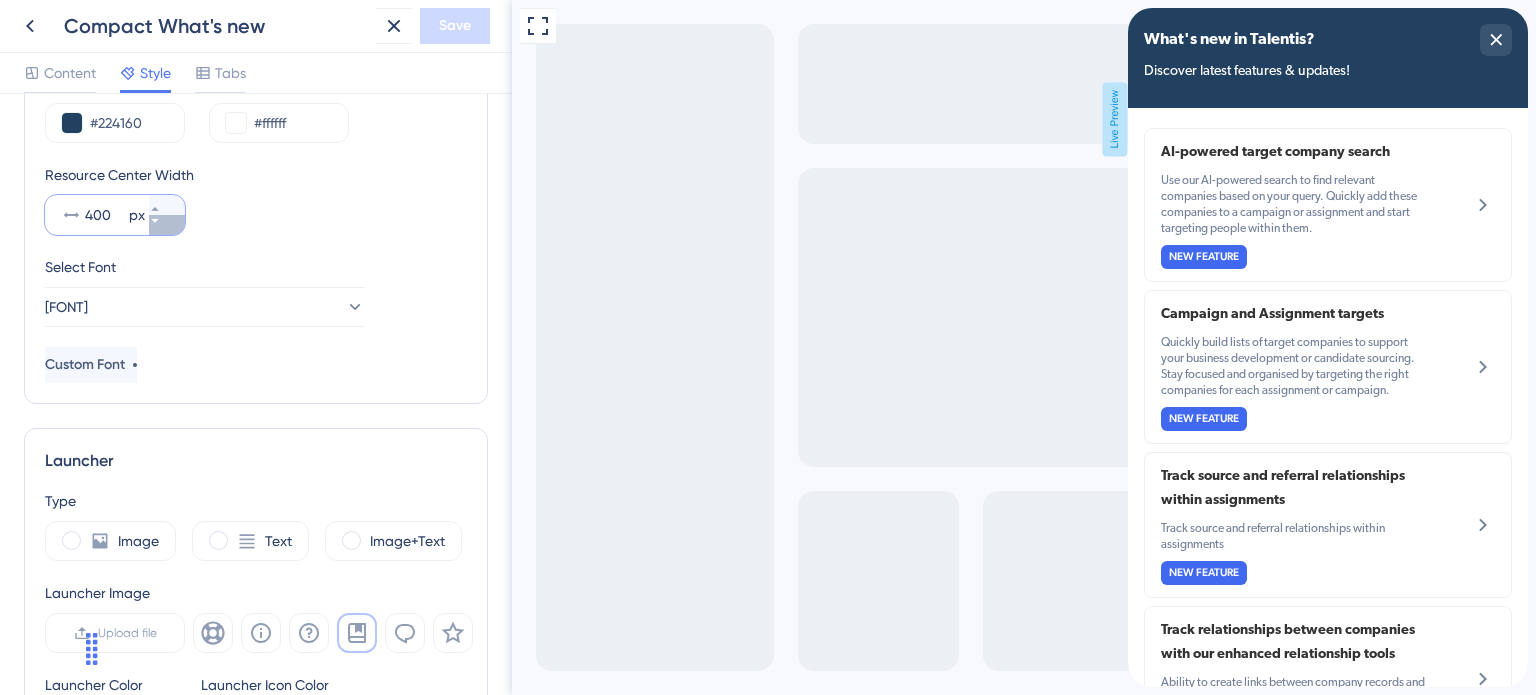 click on "400 px" at bounding box center [167, 225] 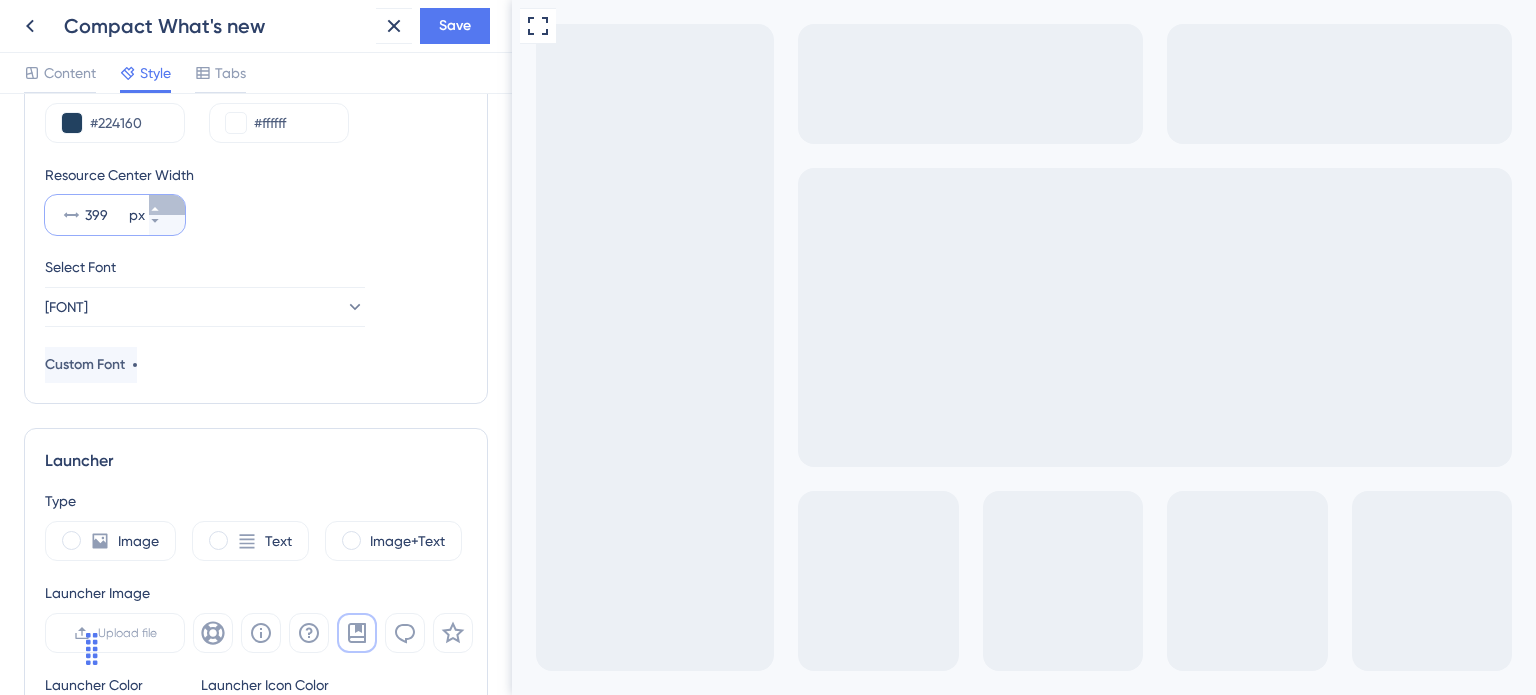 click 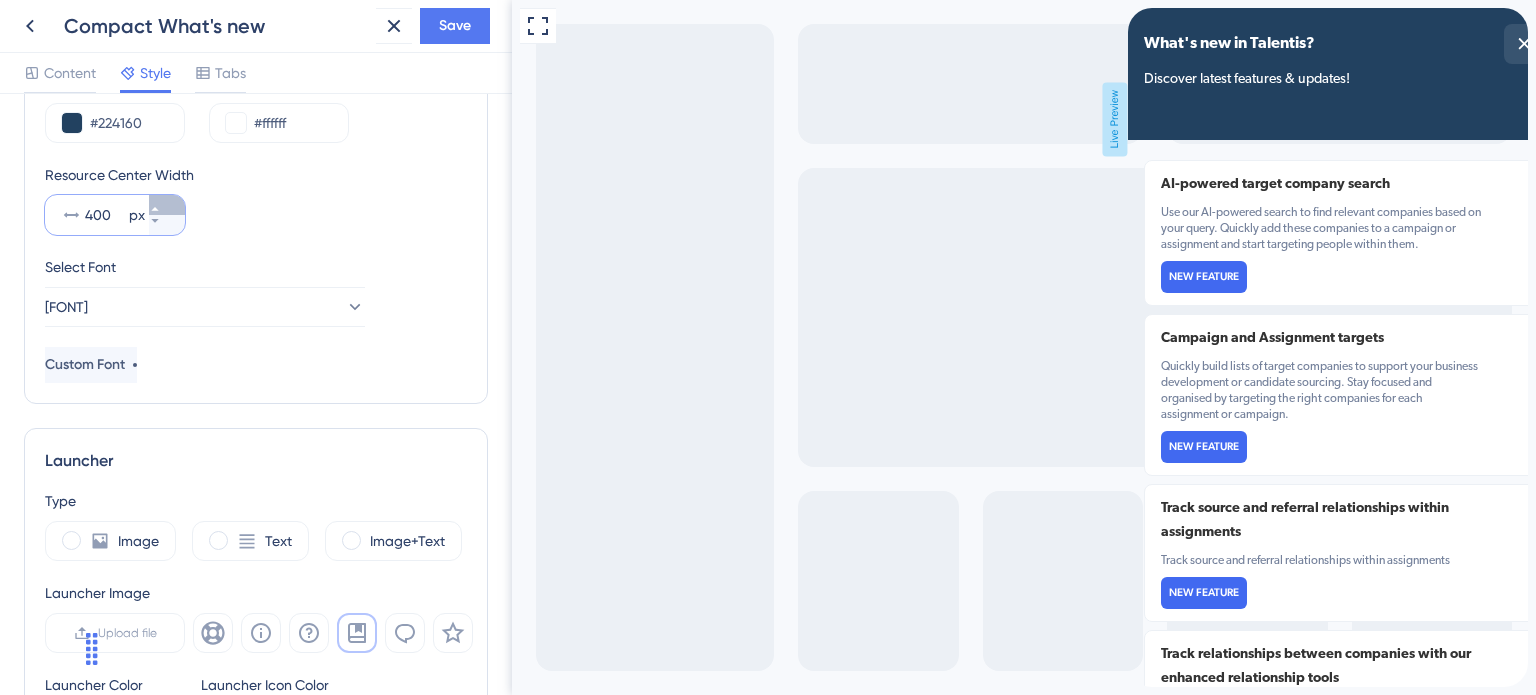 click 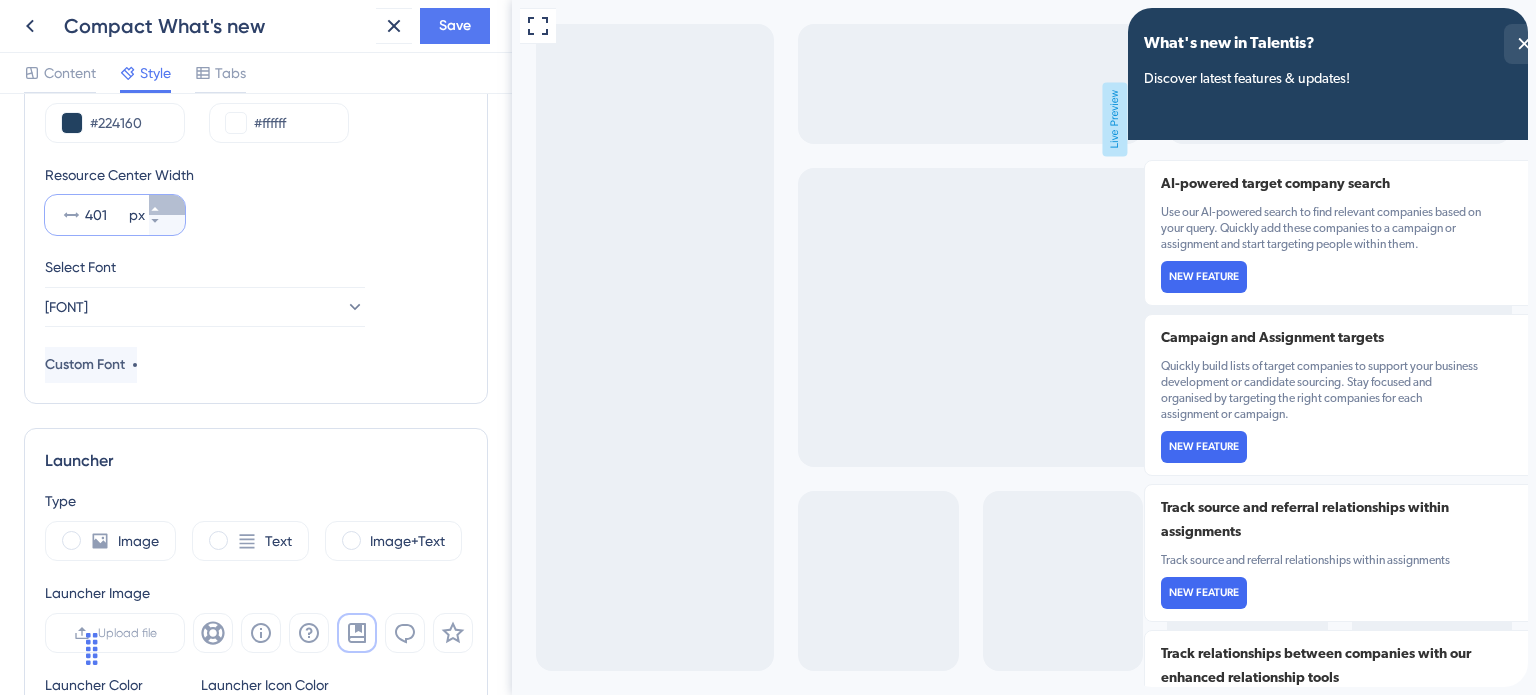 click 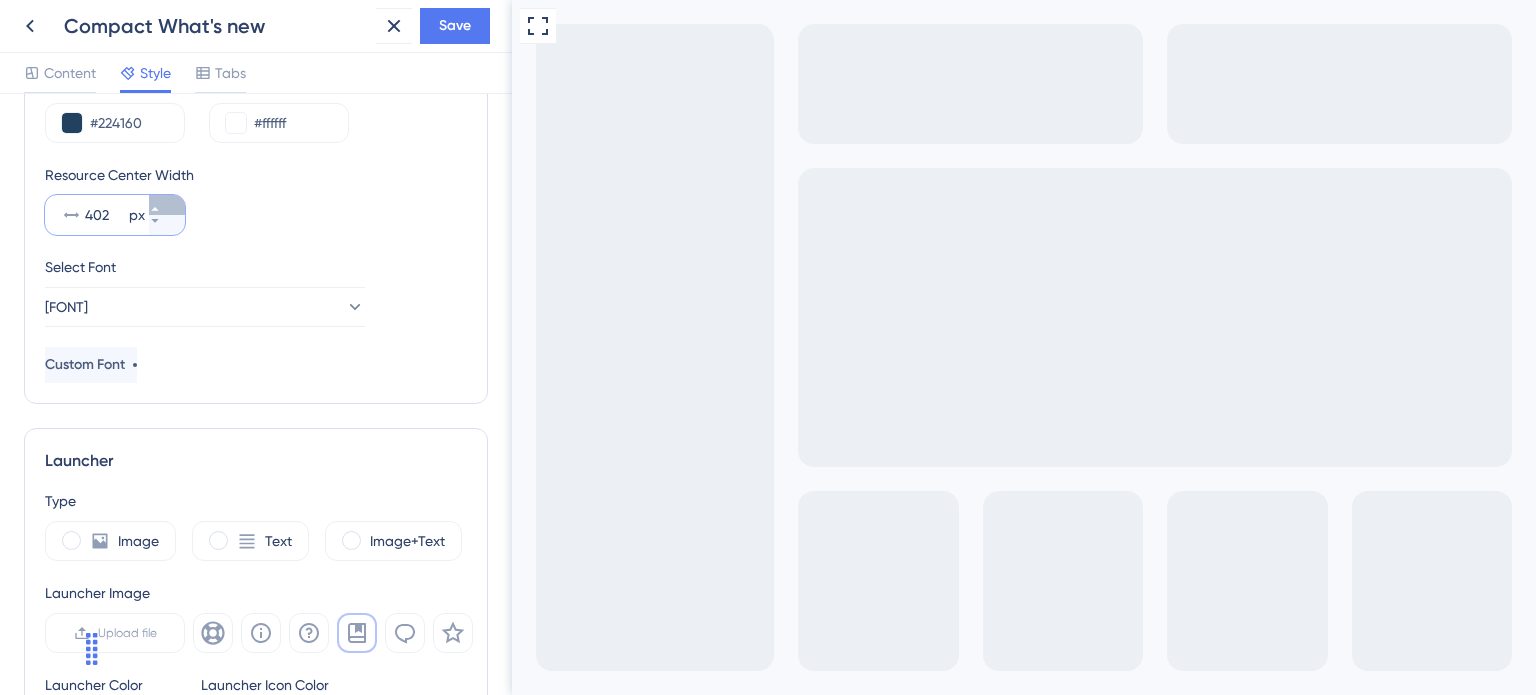 click 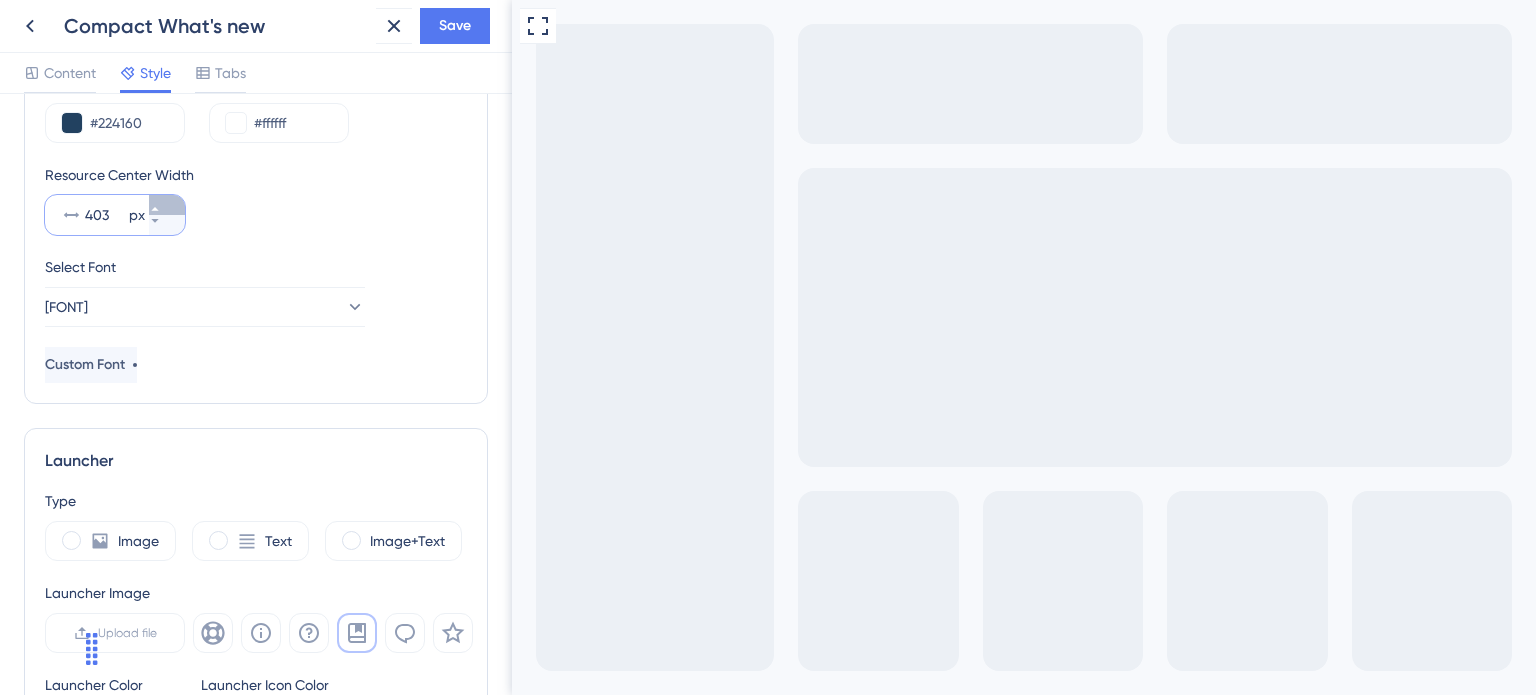 click 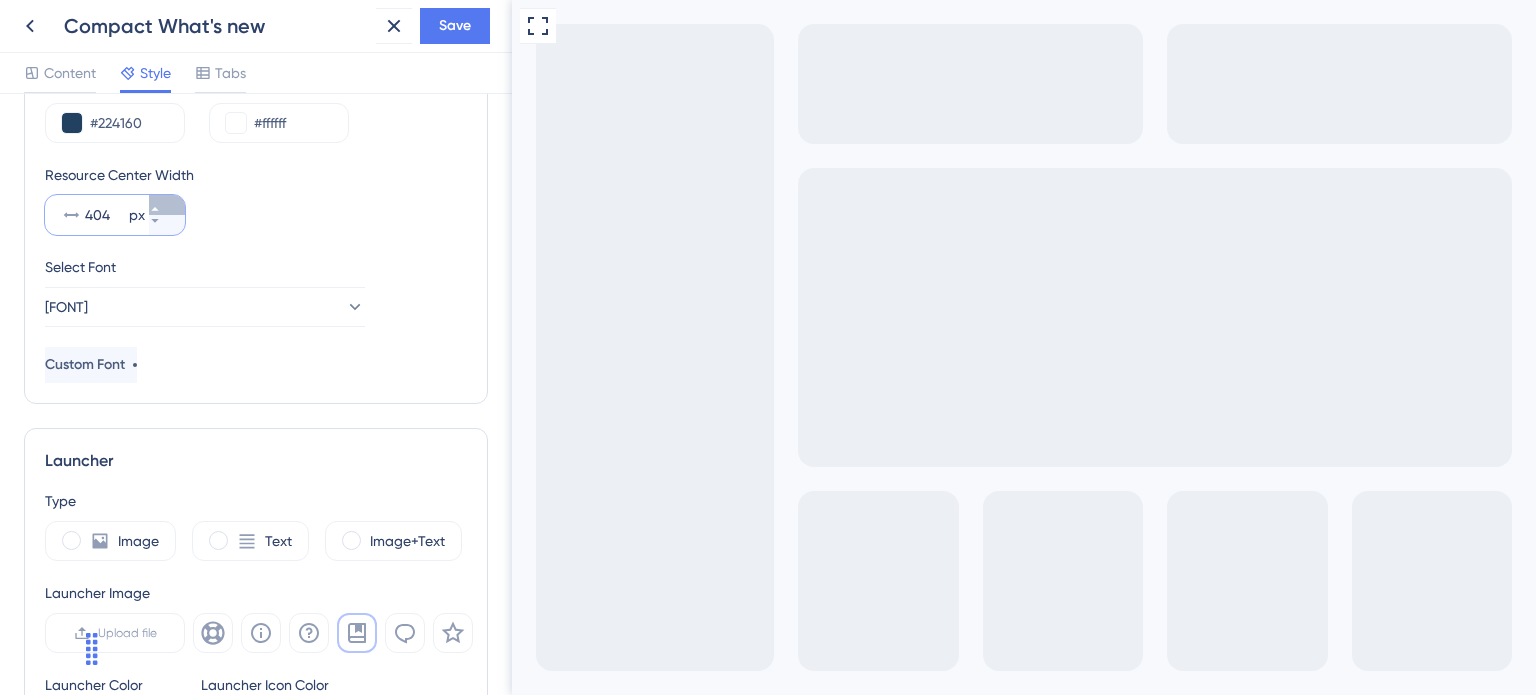 click 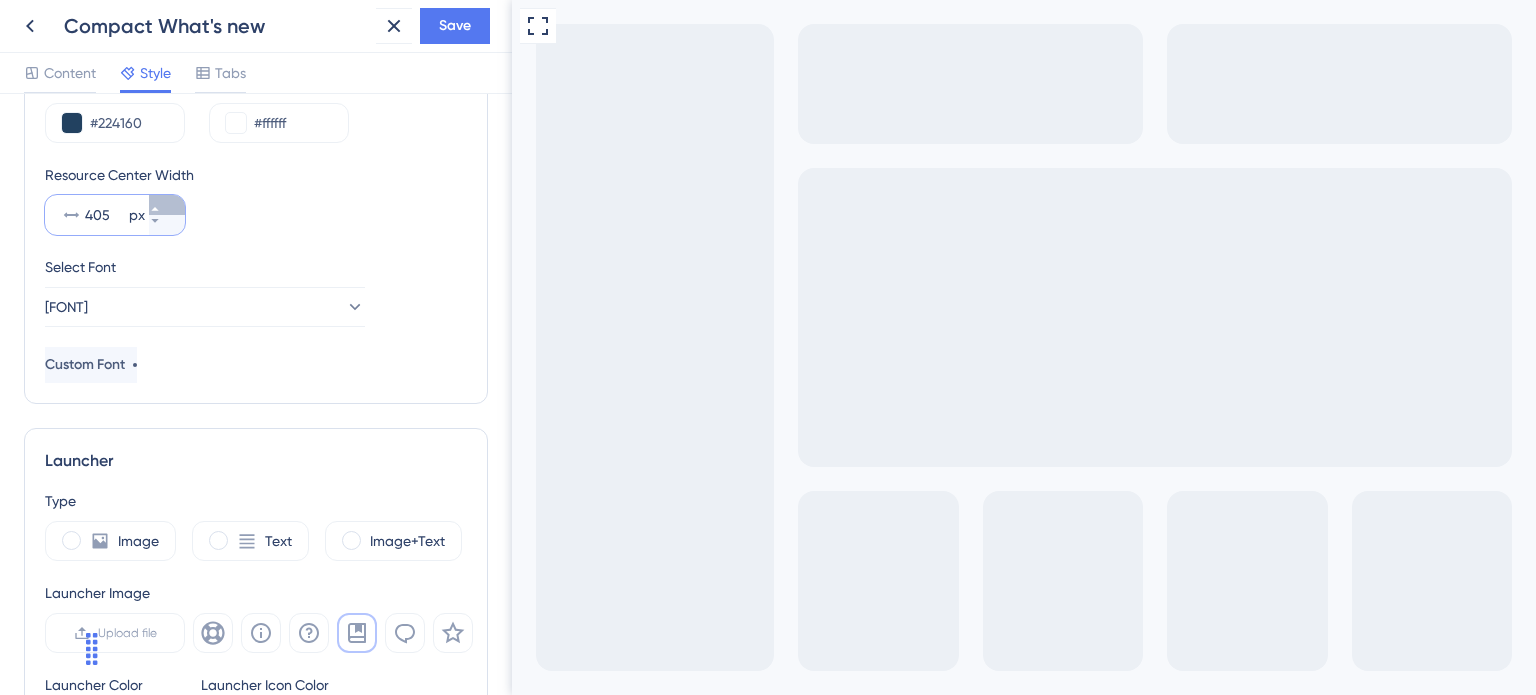 click 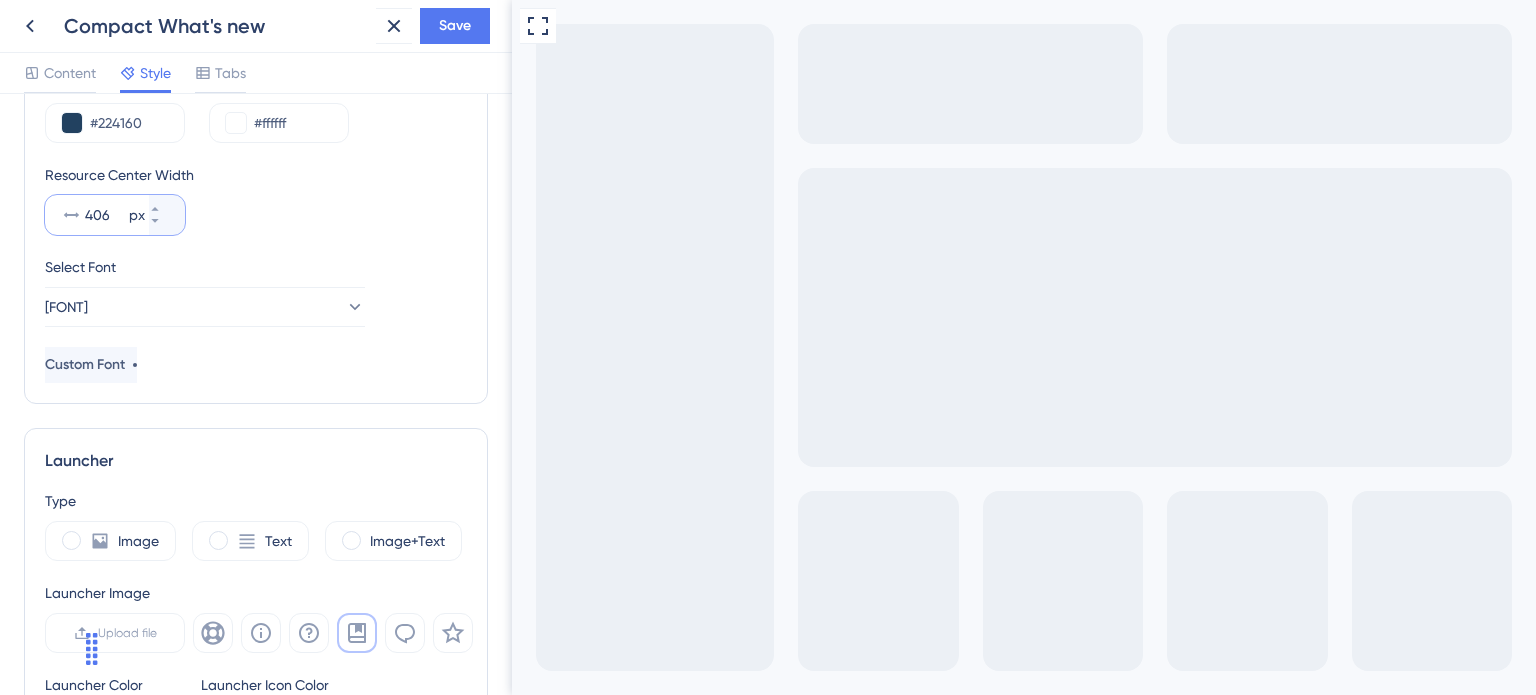 drag, startPoint x: 116, startPoint y: 208, endPoint x: 75, endPoint y: 215, distance: 41.59327 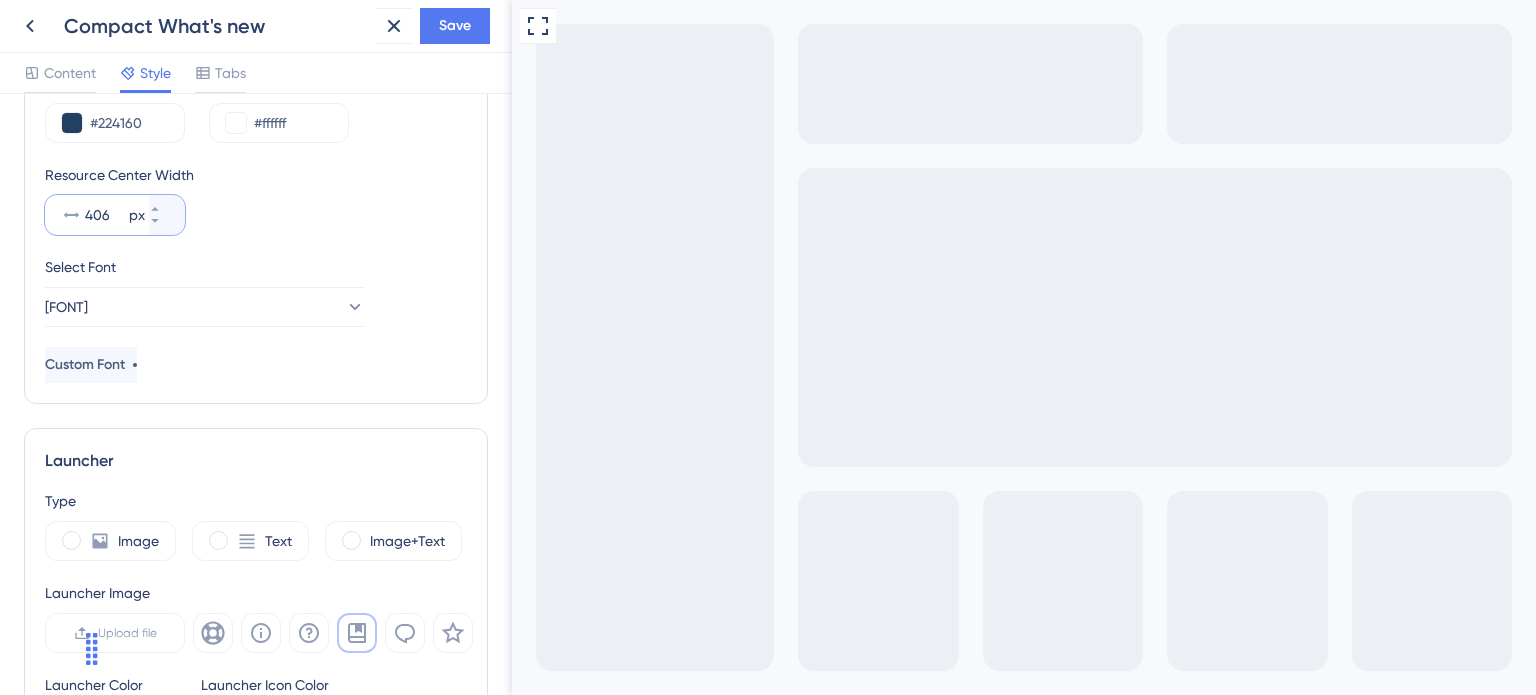 click on "406 px" at bounding box center [97, 215] 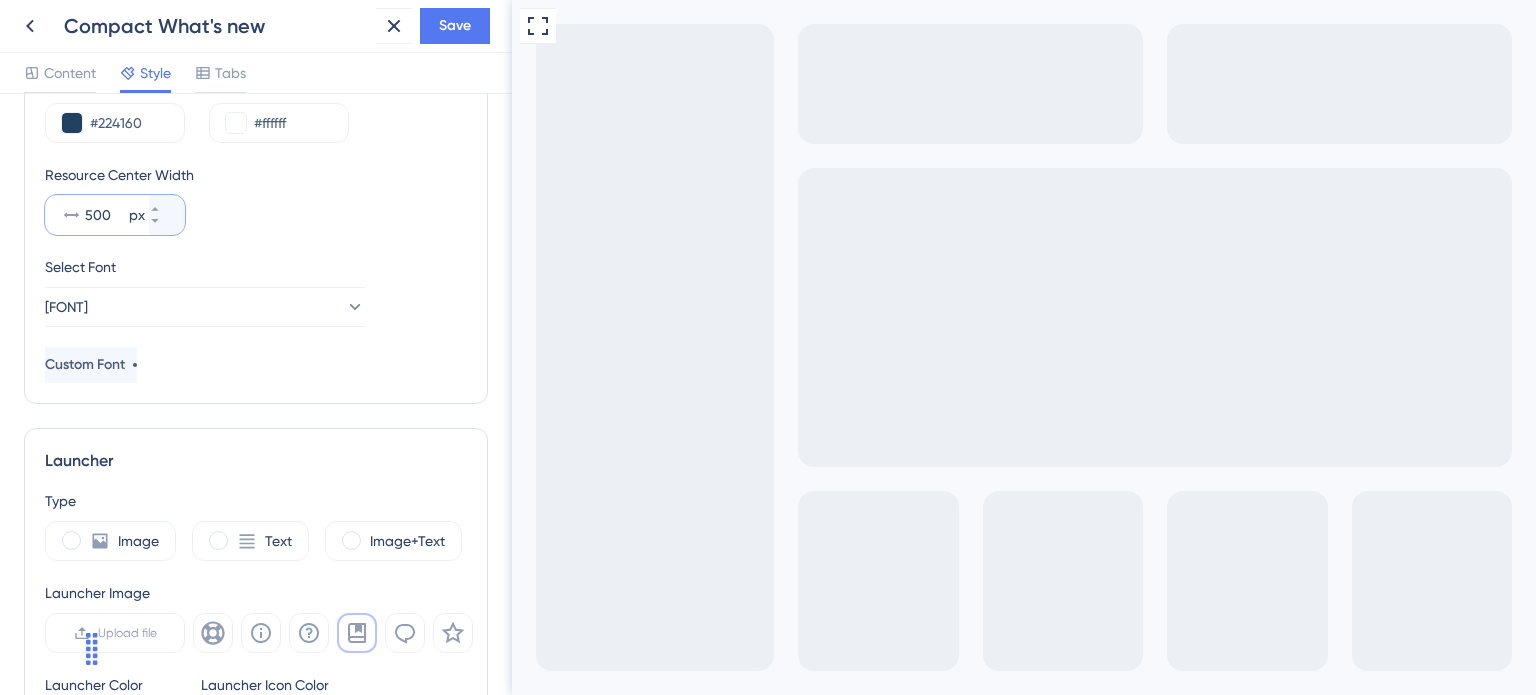 drag, startPoint x: 116, startPoint y: 215, endPoint x: 85, endPoint y: 222, distance: 31.780497 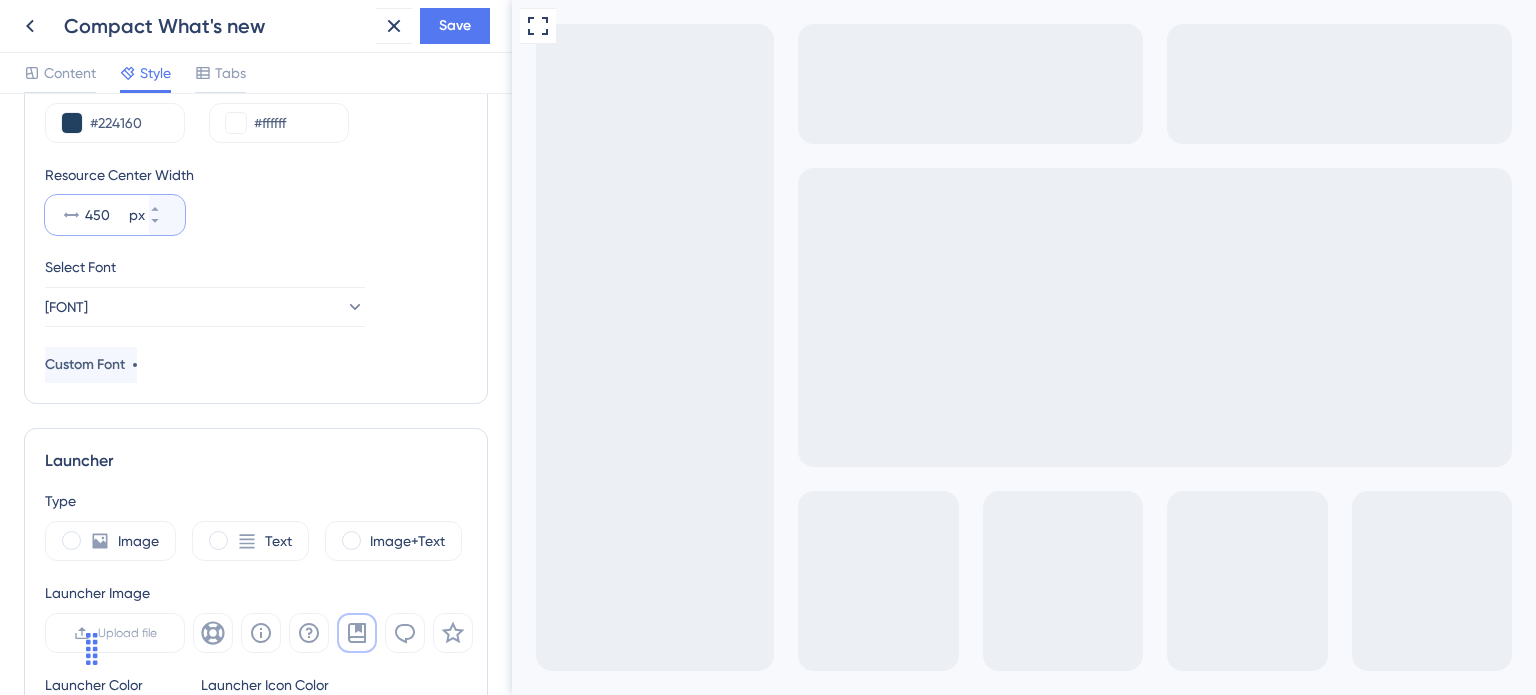 scroll, scrollTop: 0, scrollLeft: 0, axis: both 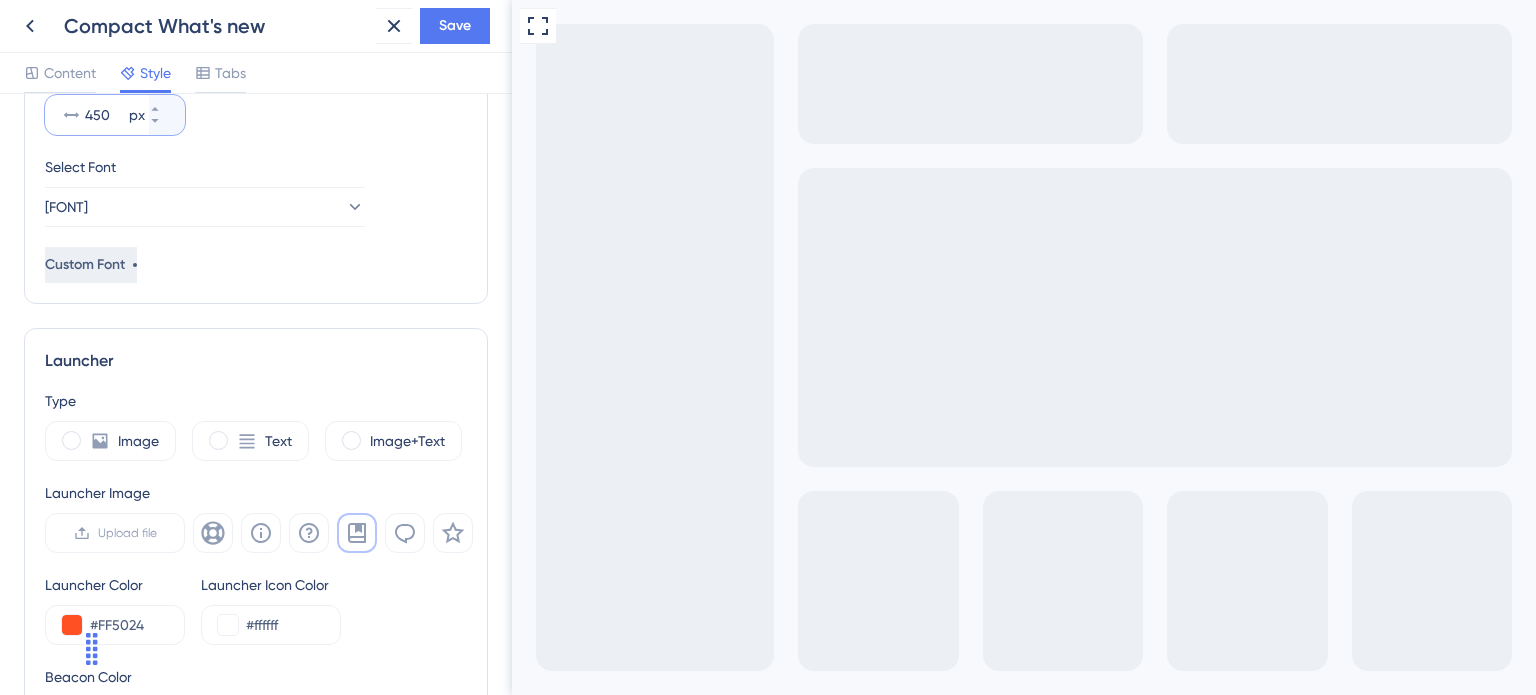 type on "450" 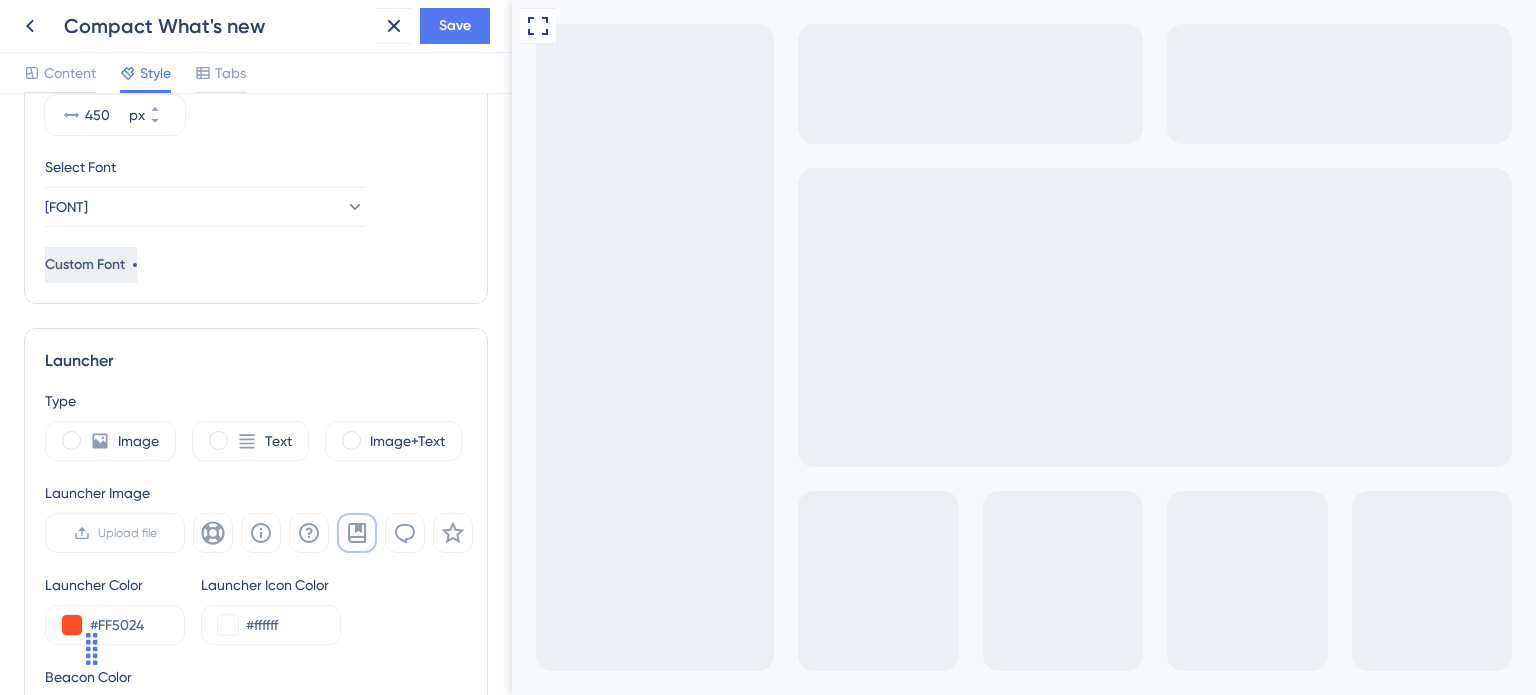 click on "Custom Font" at bounding box center [91, 265] 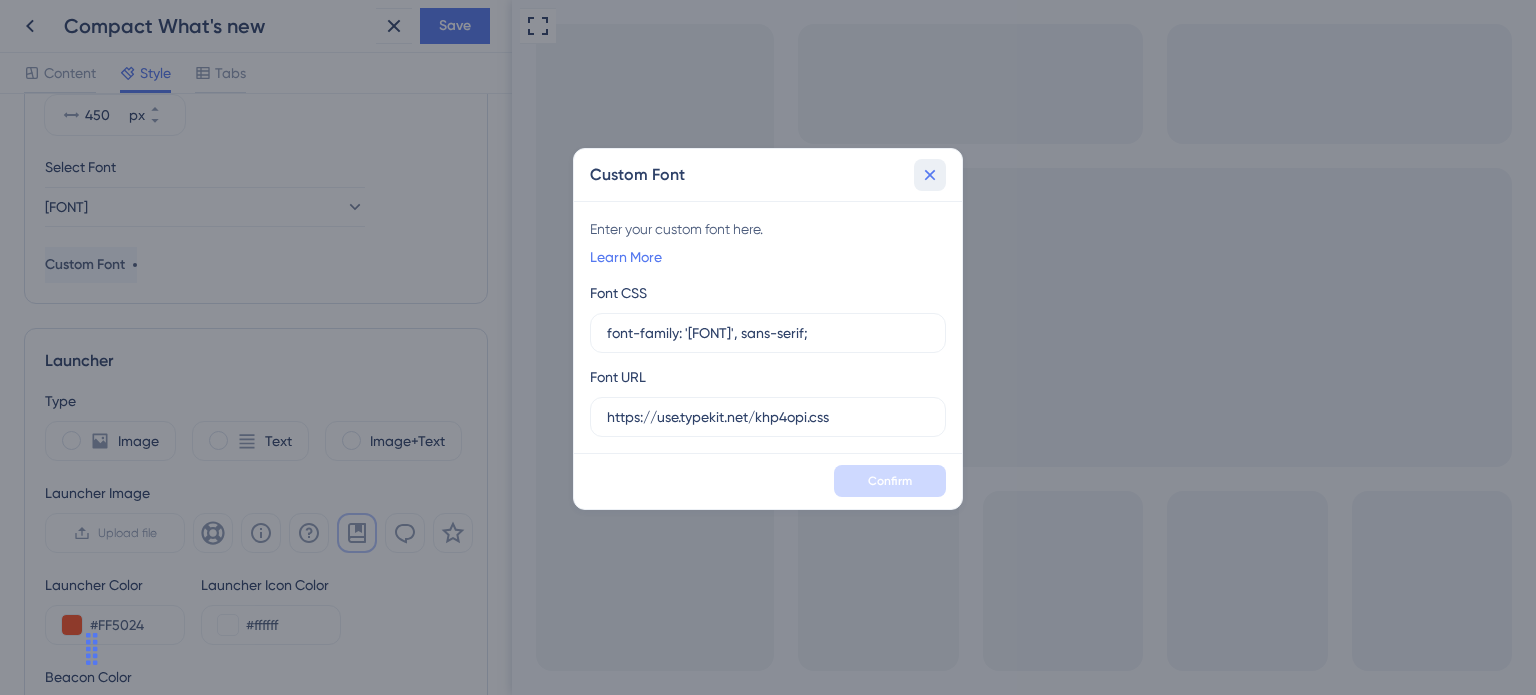 click 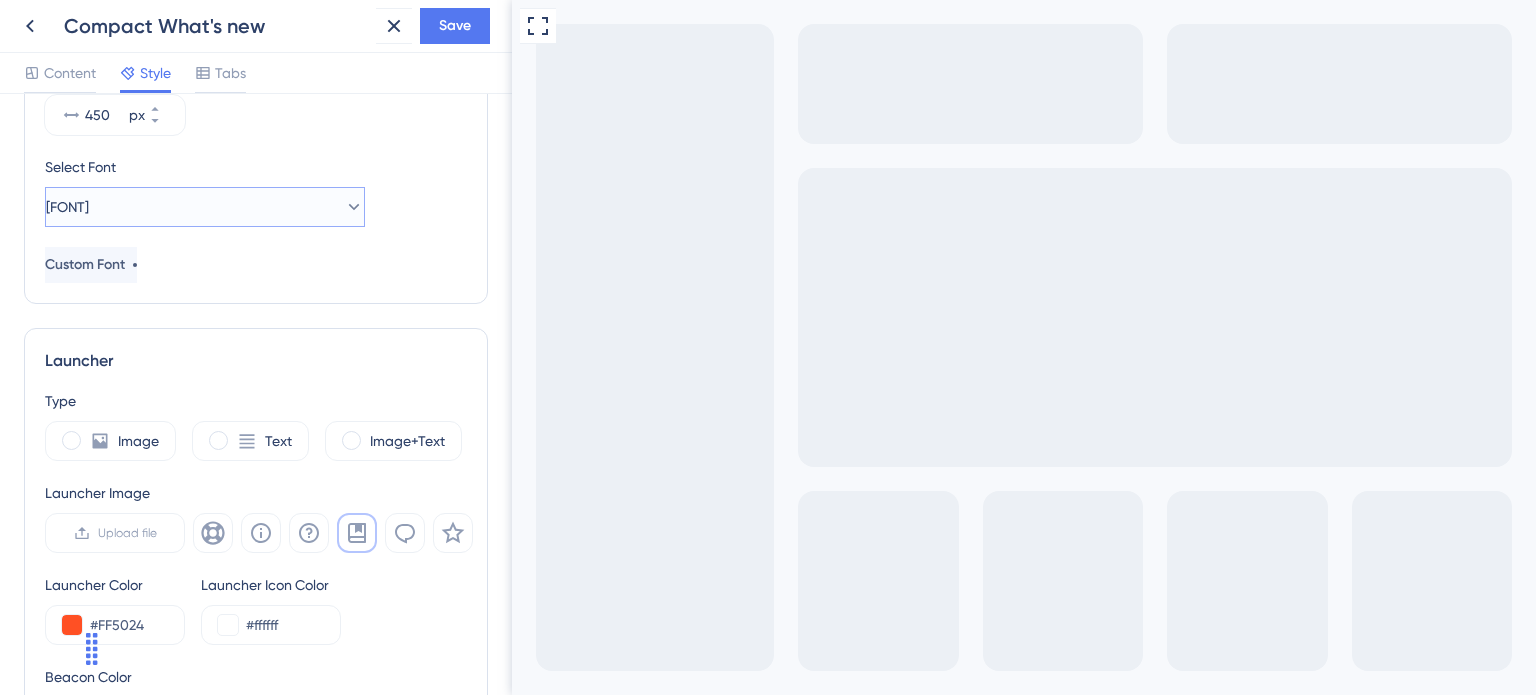 click 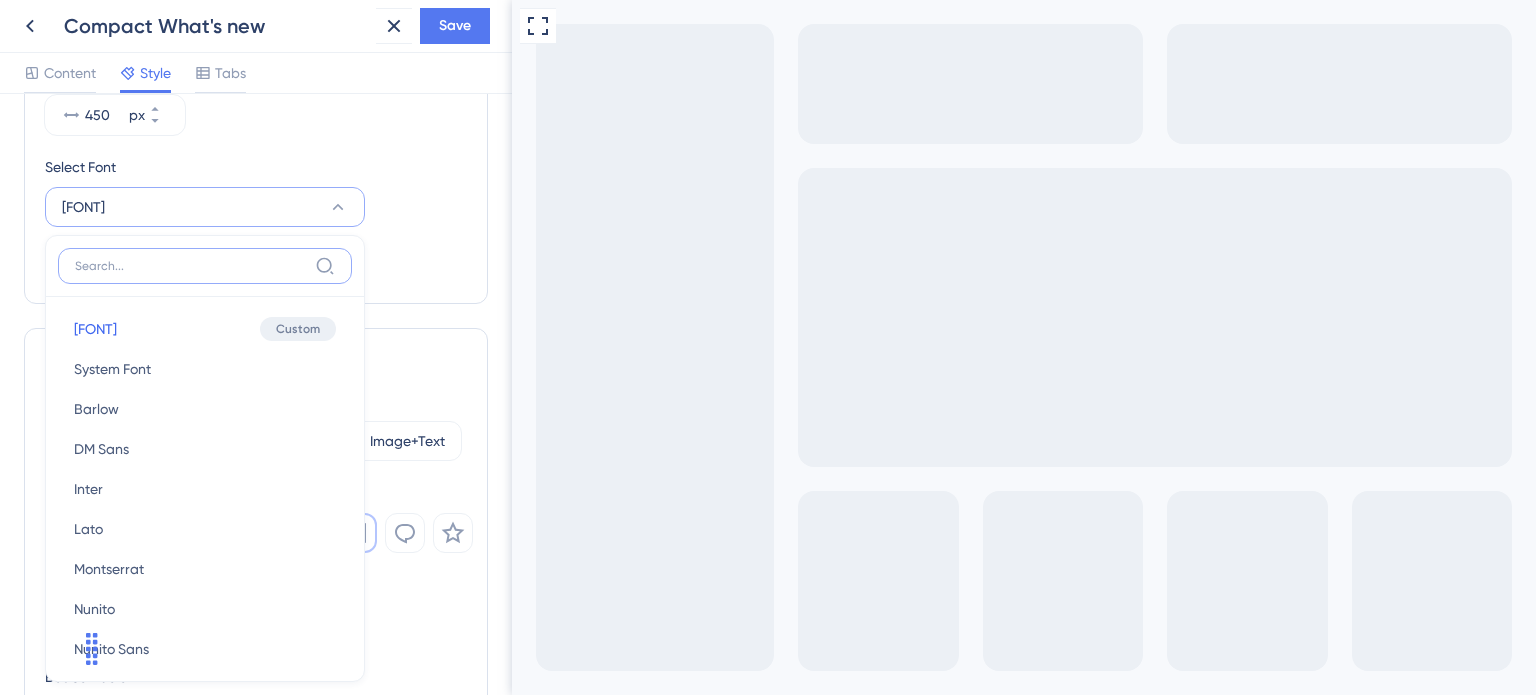 scroll, scrollTop: 363, scrollLeft: 0, axis: vertical 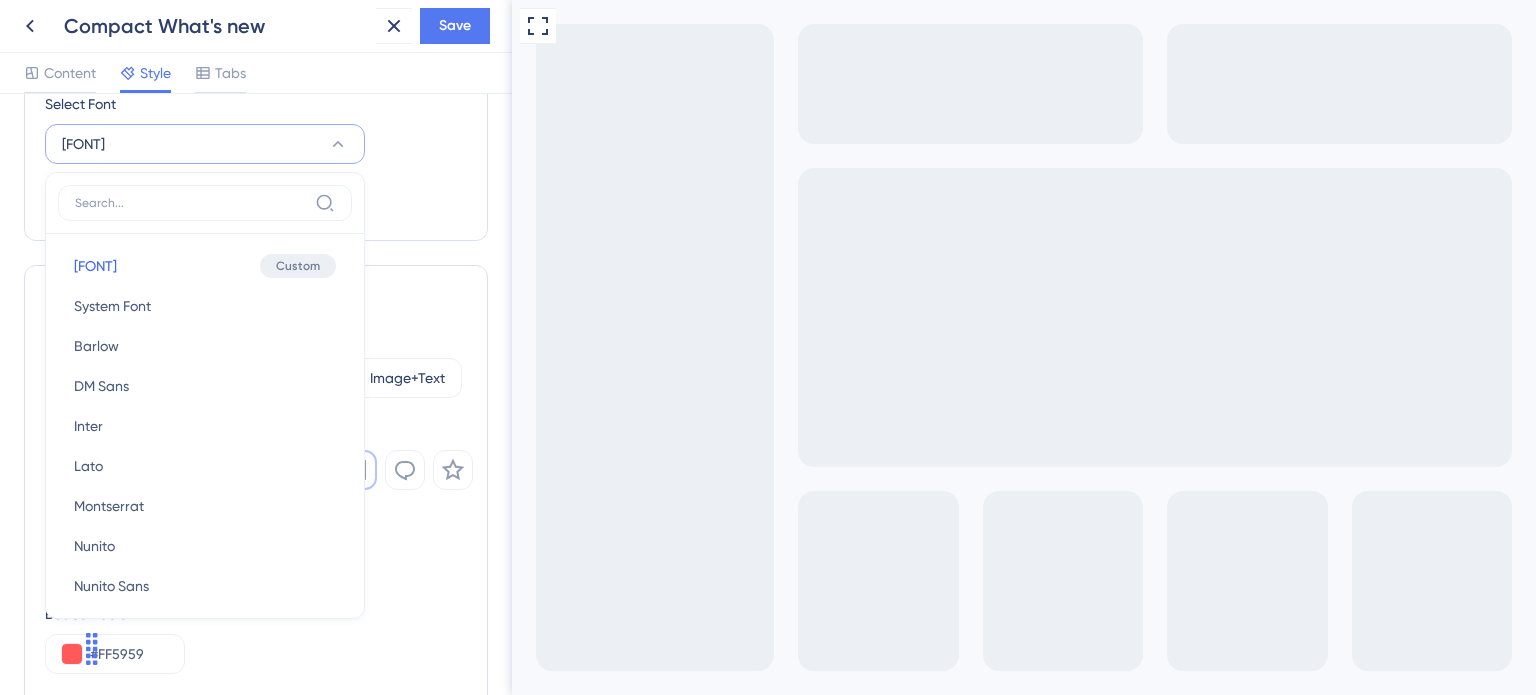 click on "Resource Center Homepage Header Style Solid Gradient Header Color #224160 Header Text Color #ffffff Resource Center Width 450 px Select Font canada-type-gibson canada-type-gibson canada-type-gibson Custom System Font System Font Barlow Barlow DM Sans DM Sans Inter Inter Lato Lato Montserrat Montserrat Nunito Nunito Nunito Sans Nunito Sans Open Sans Open Sans Poppins Poppins Quicksand Quicksand Raleway Raleway Roboto Roboto Rubik Rubik Source Sans Pro Source Sans Pro Custom Font" at bounding box center [256, -2] 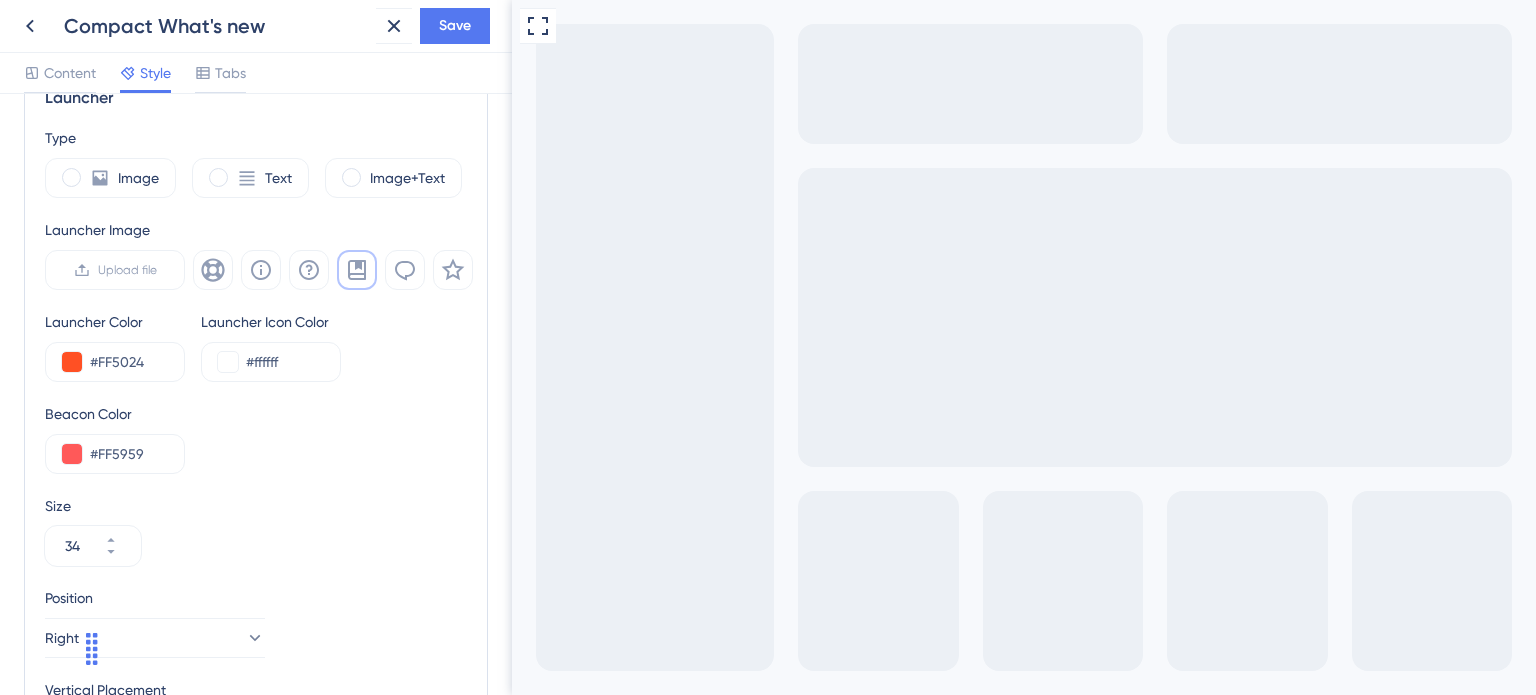 scroll, scrollTop: 463, scrollLeft: 0, axis: vertical 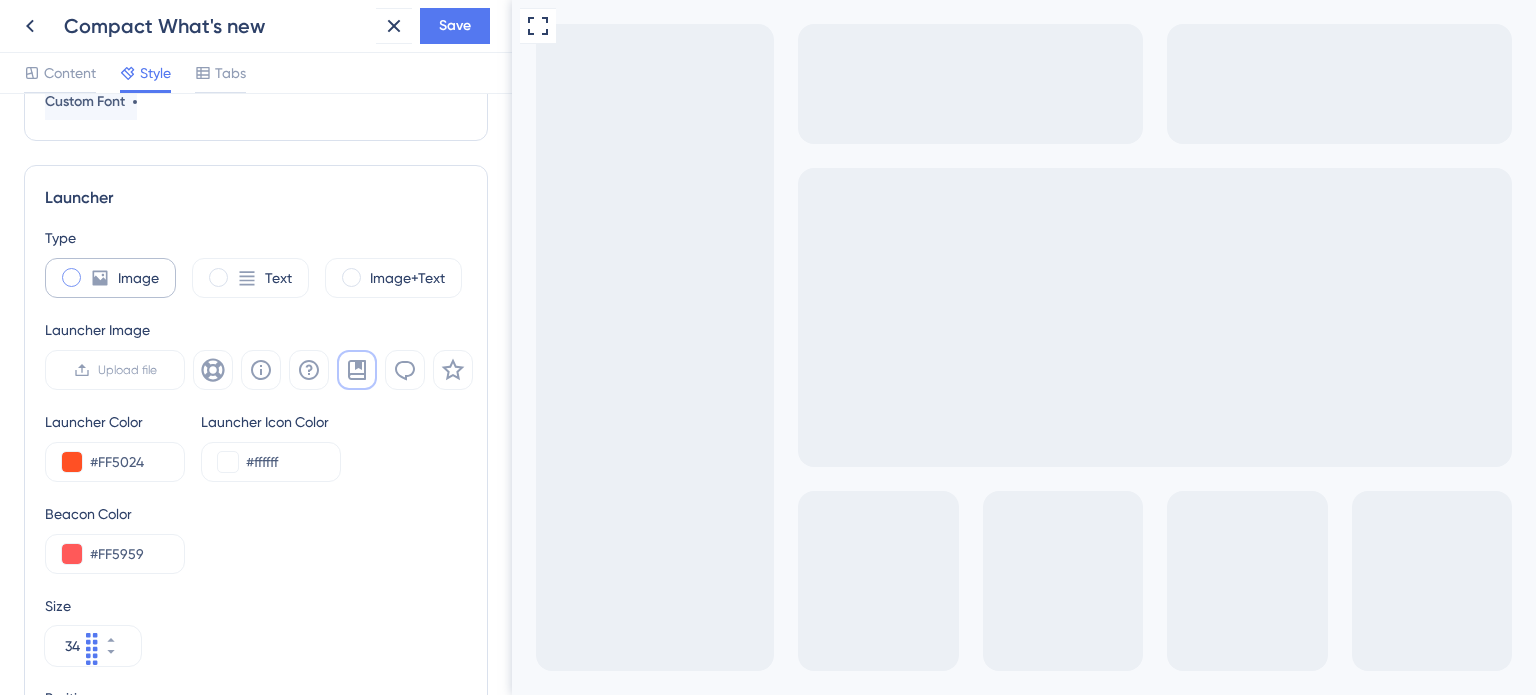 click at bounding box center (71, 277) 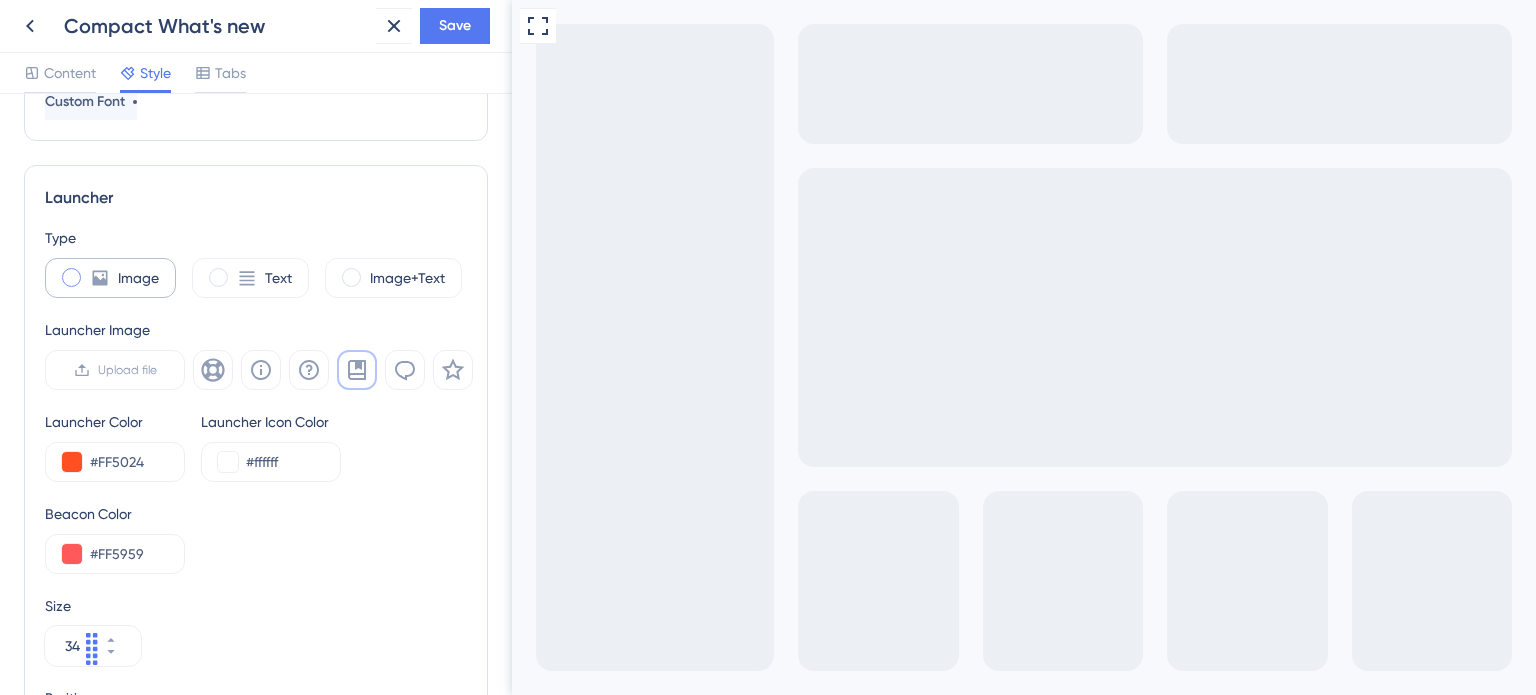 click at bounding box center (87, 271) 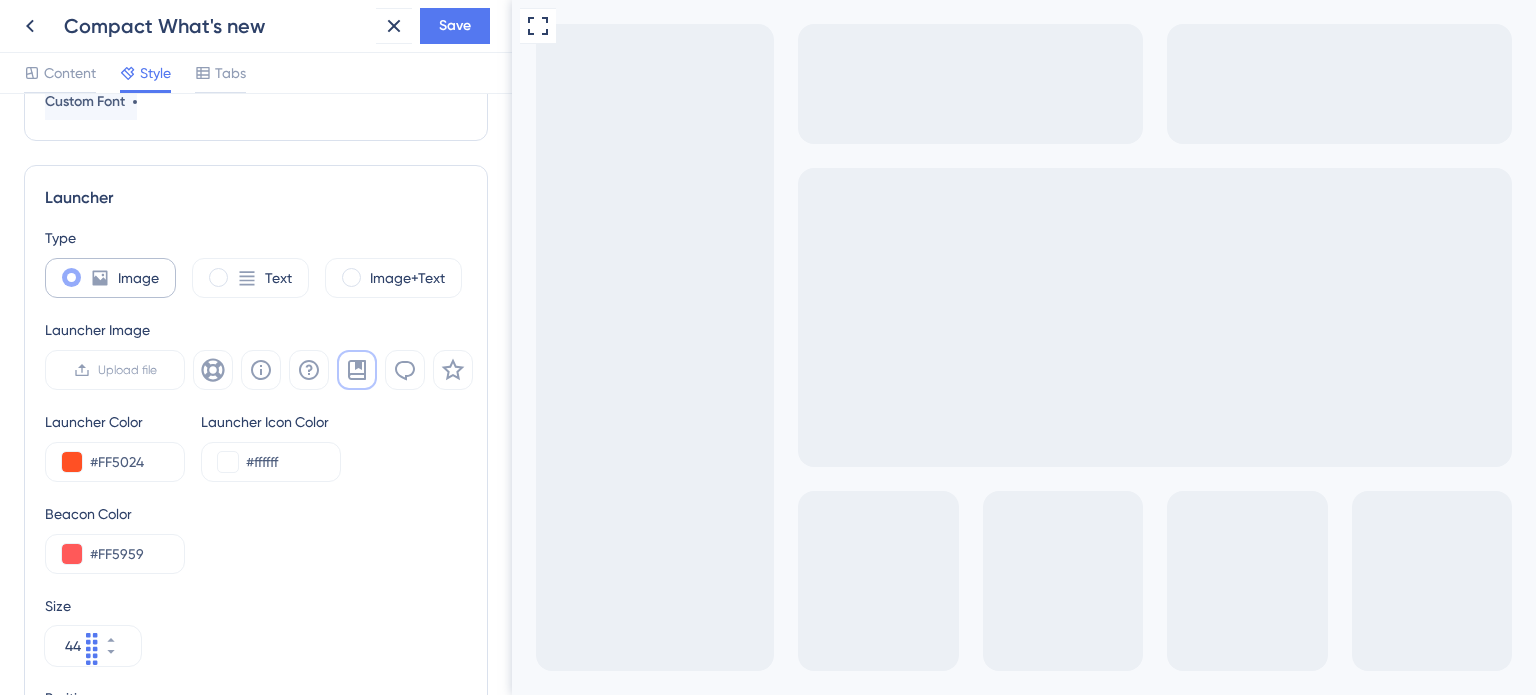 click at bounding box center [71, 277] 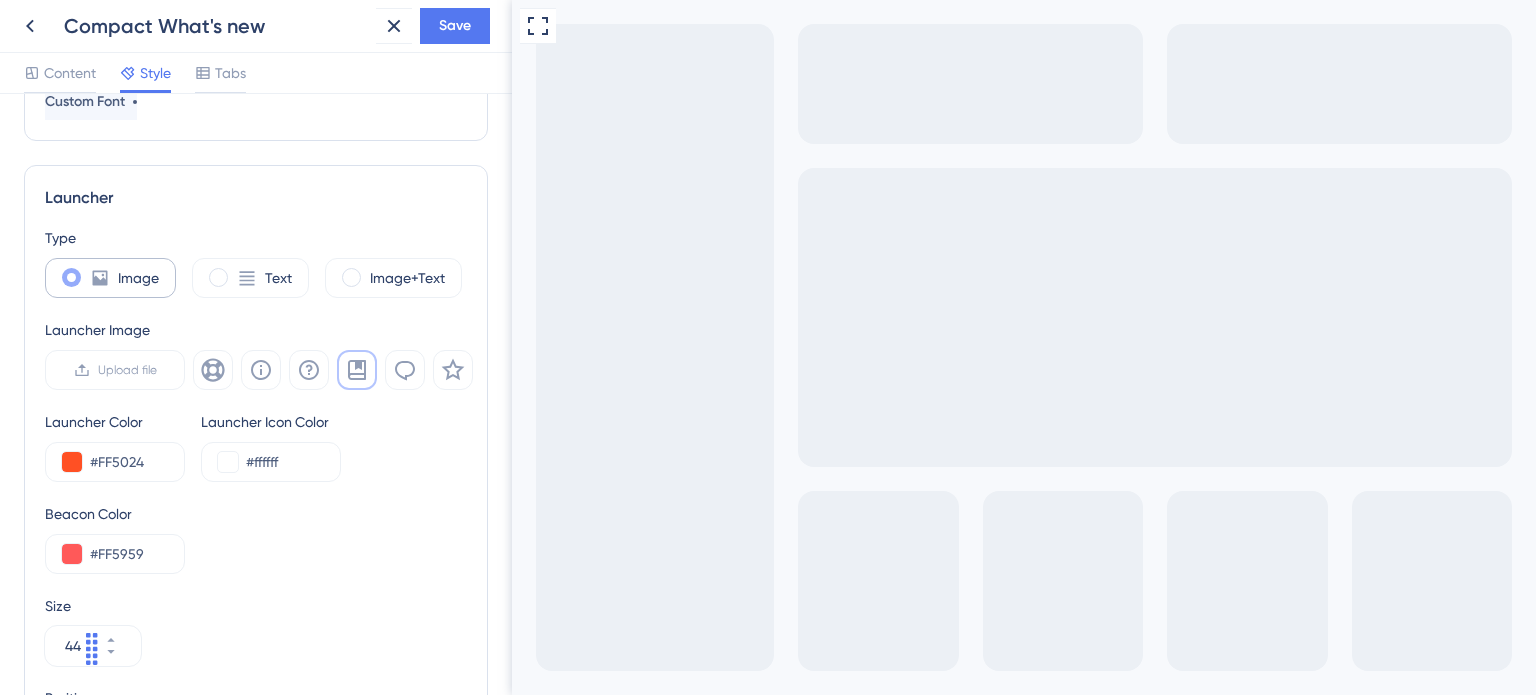click at bounding box center (87, 271) 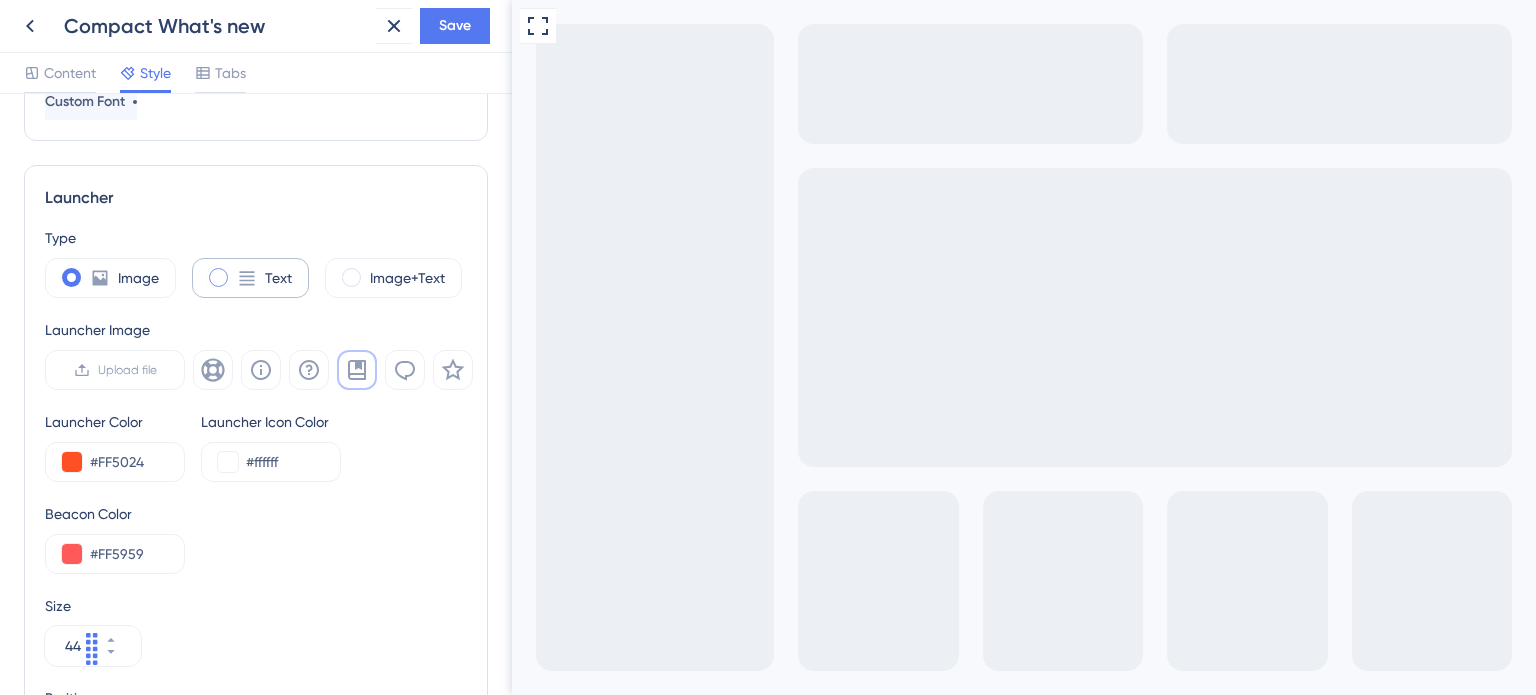 click on "Text" at bounding box center [250, 278] 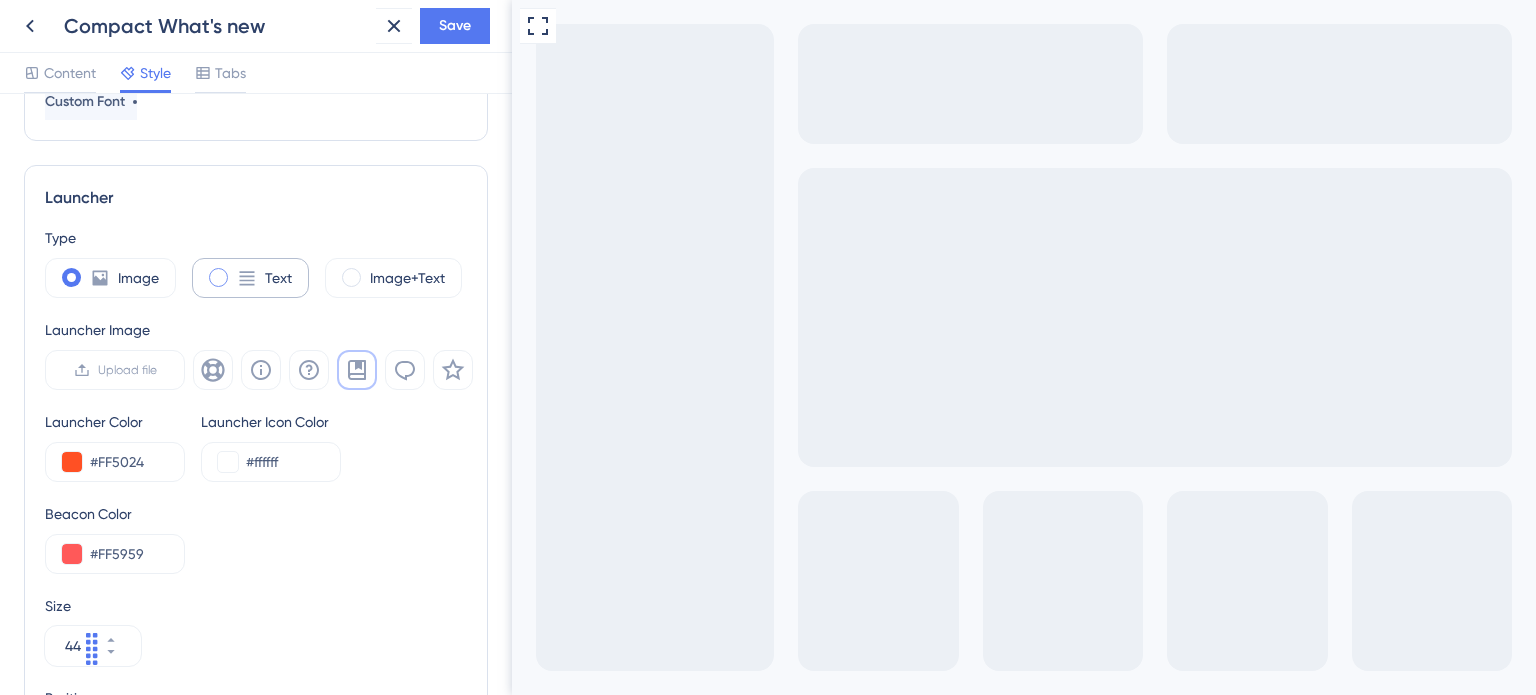 type on "34" 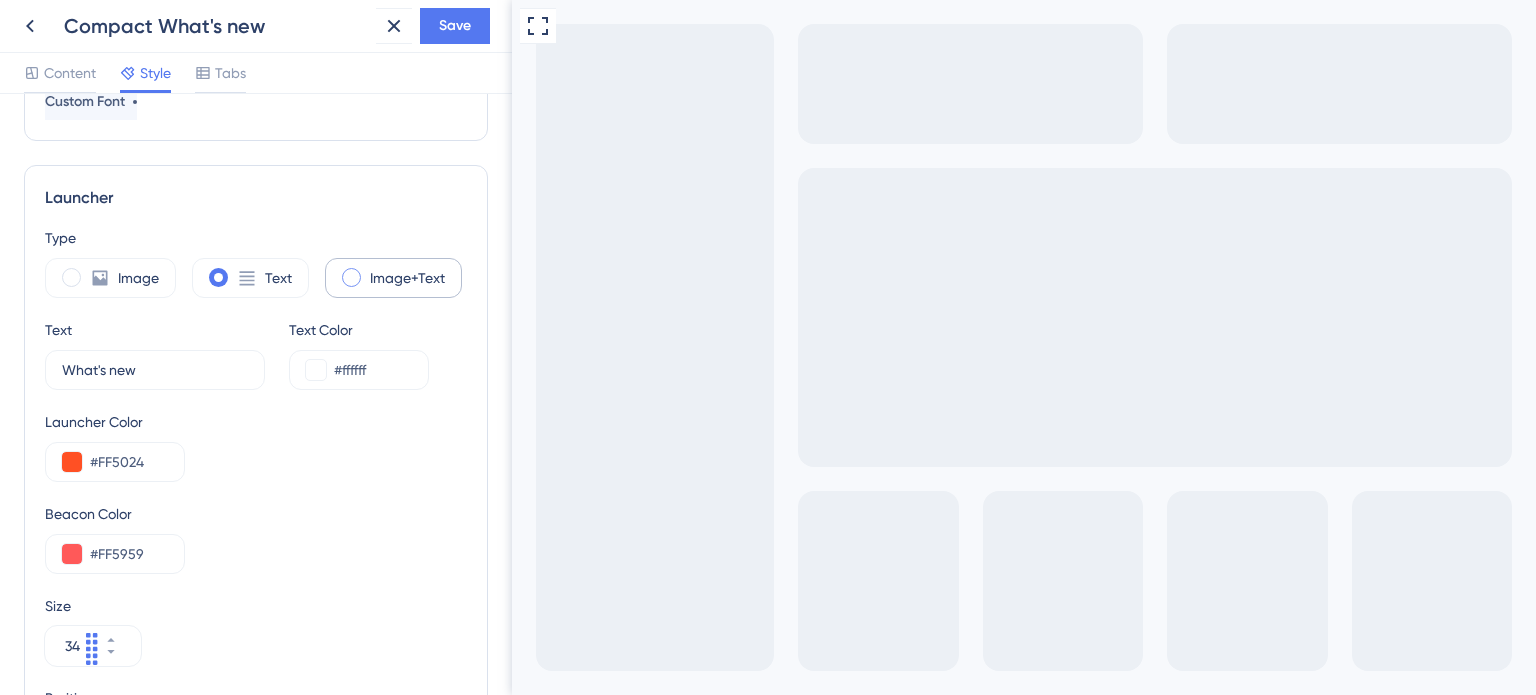 click on "Image+Text" at bounding box center [407, 278] 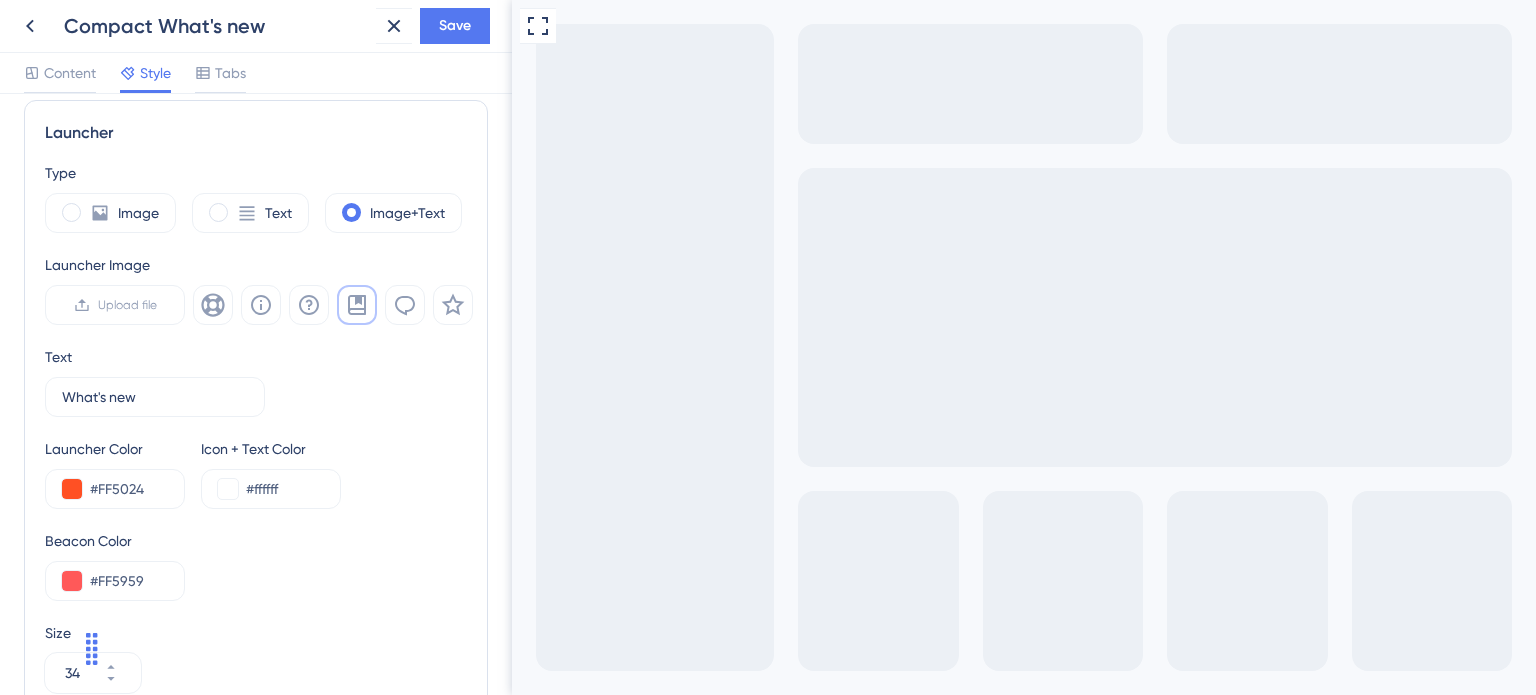 scroll, scrollTop: 563, scrollLeft: 0, axis: vertical 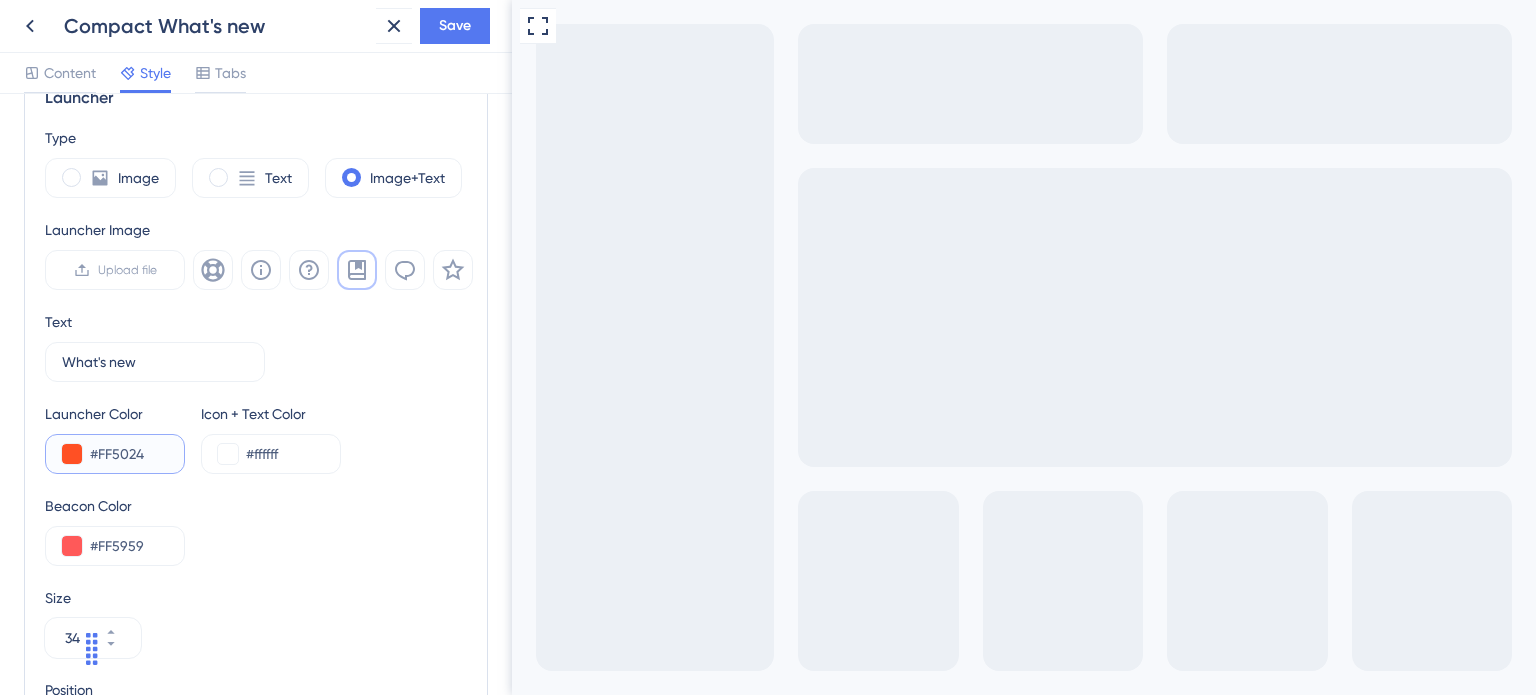 click on "#FF5024" at bounding box center (129, 454) 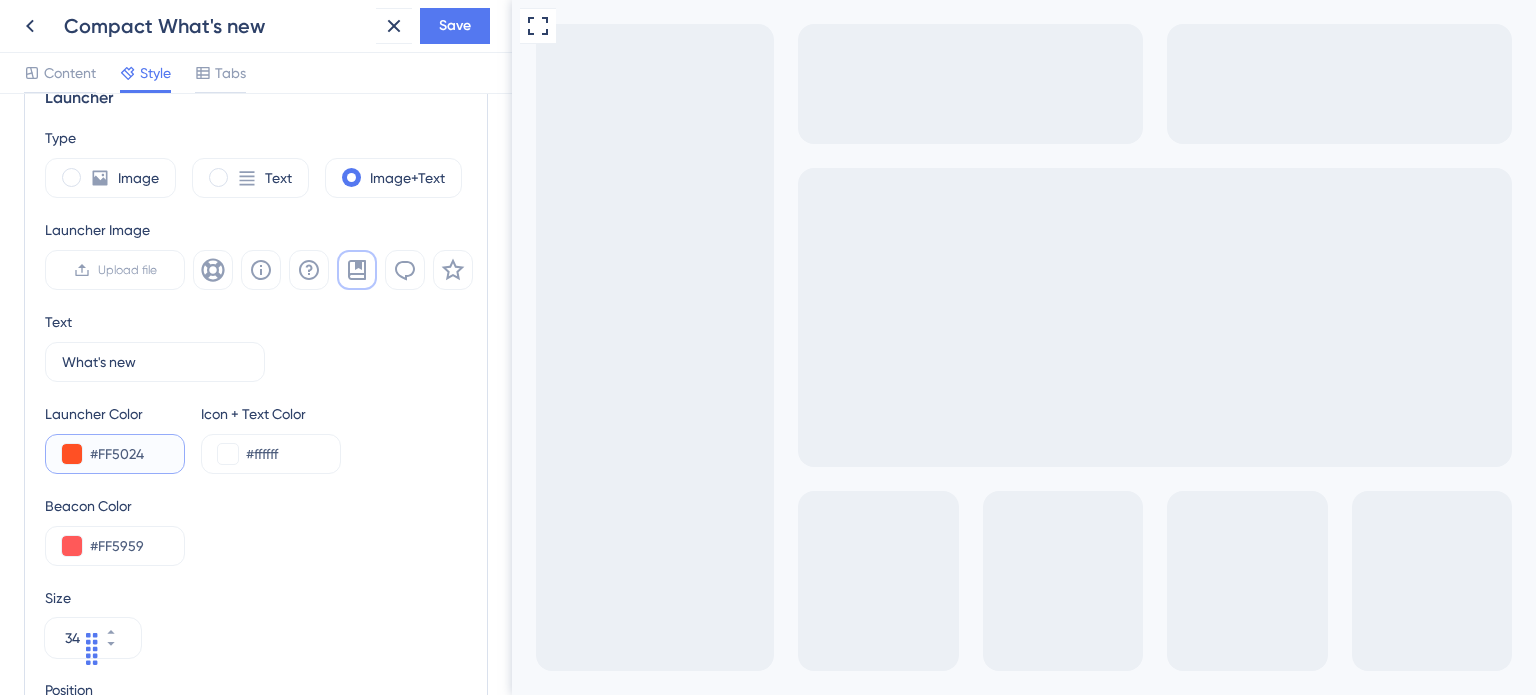 click on "#FF5024" at bounding box center [129, 454] 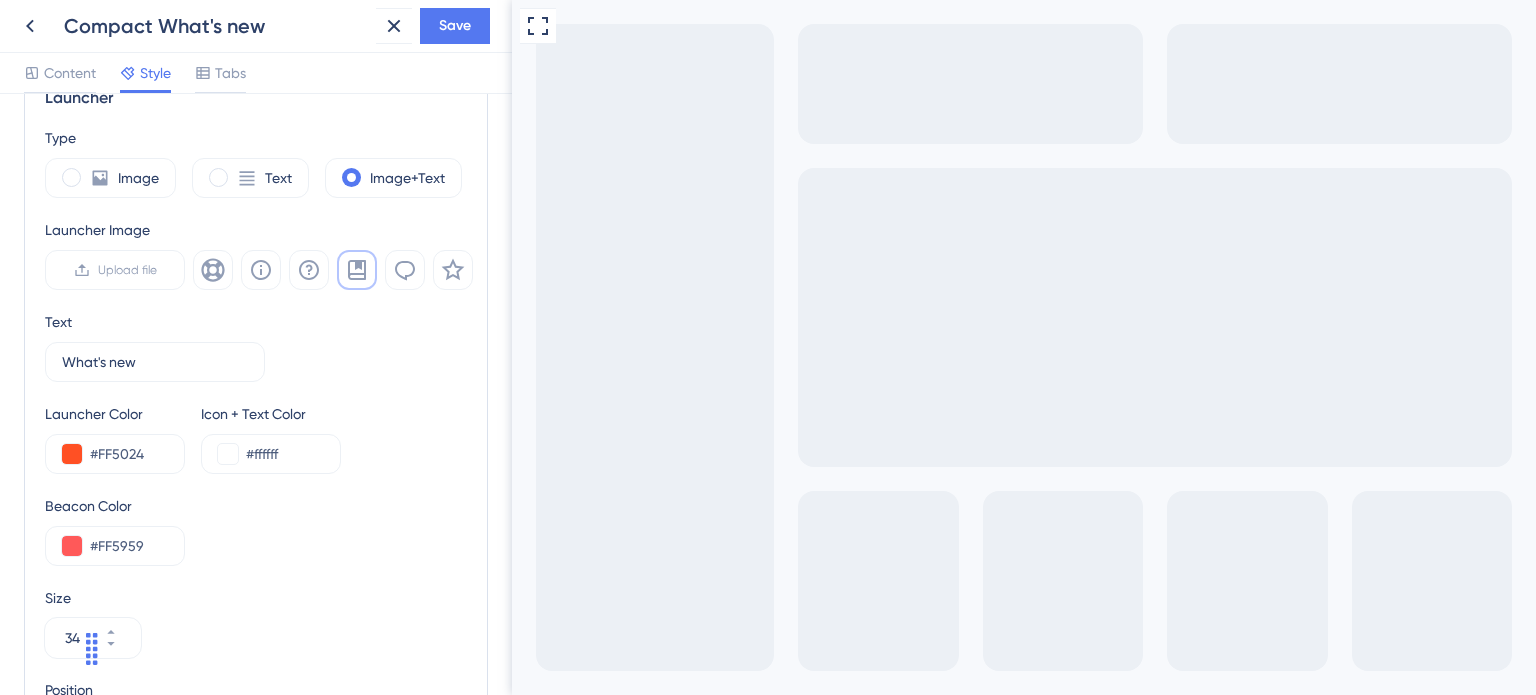 click on "Beacon Color" at bounding box center [256, 506] 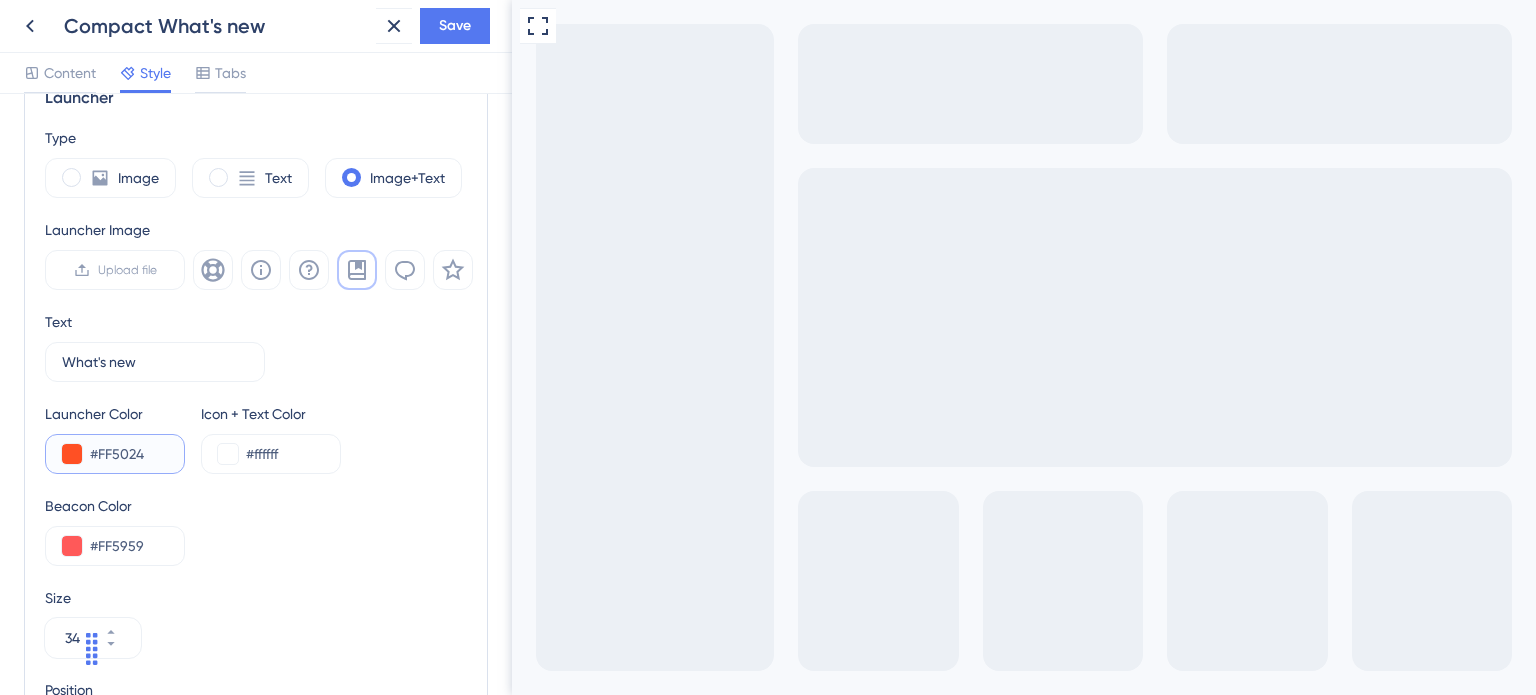 drag, startPoint x: 164, startPoint y: 455, endPoint x: 80, endPoint y: 455, distance: 84 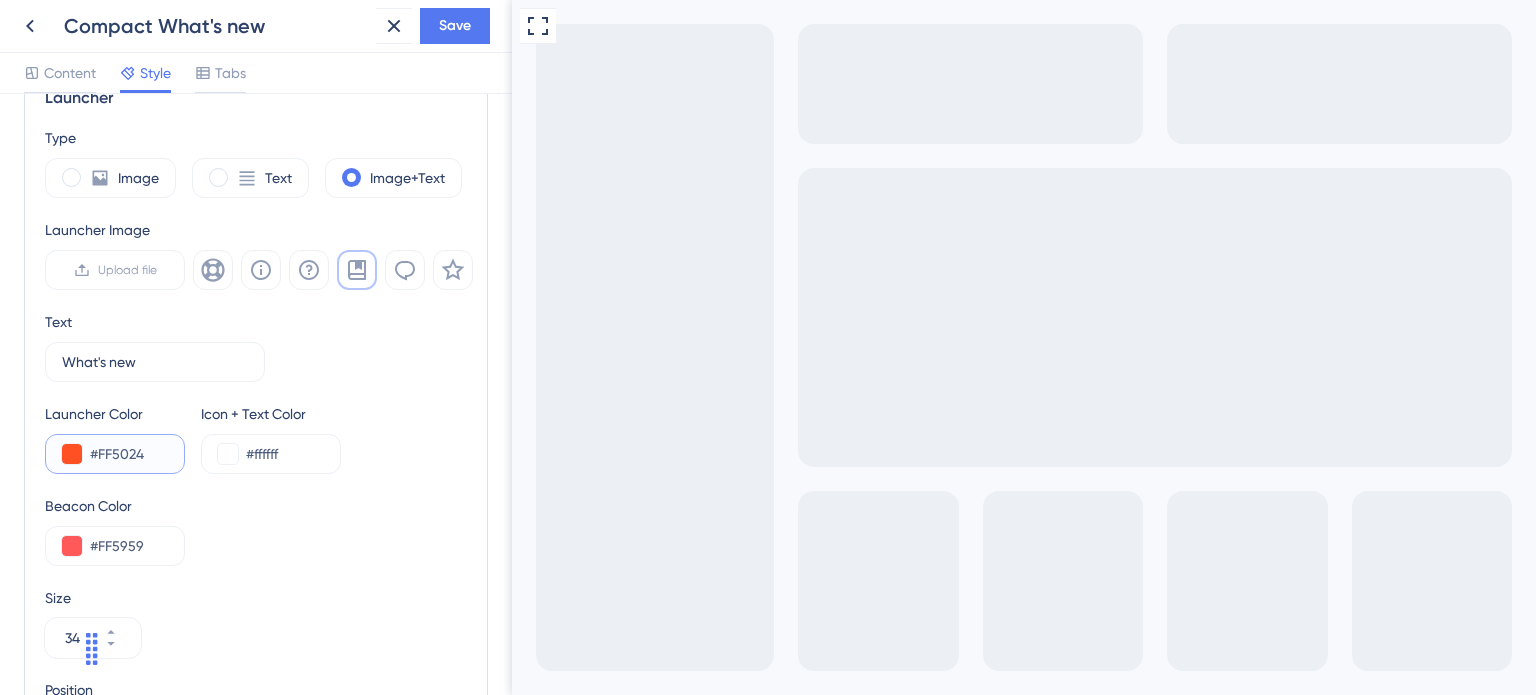click on "#FF5024" at bounding box center (115, 454) 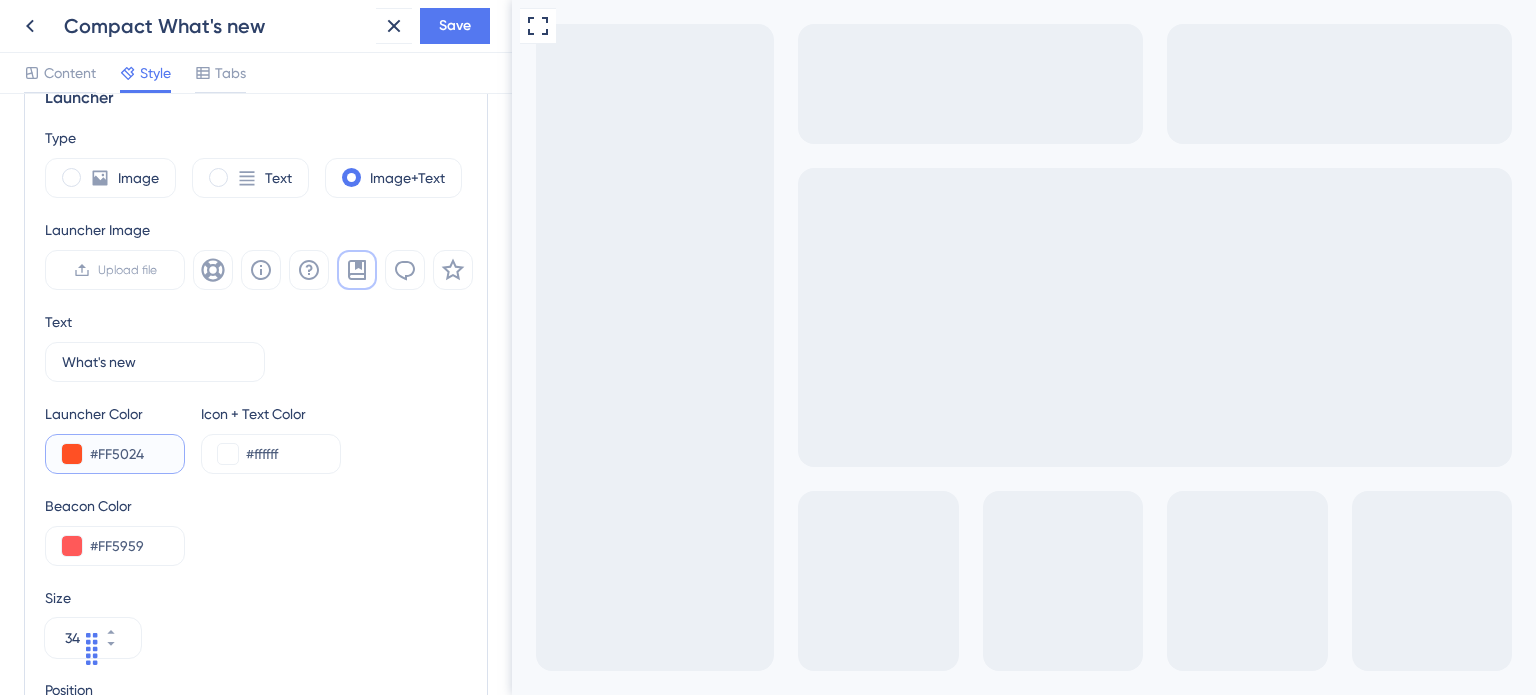 paste on "B239" 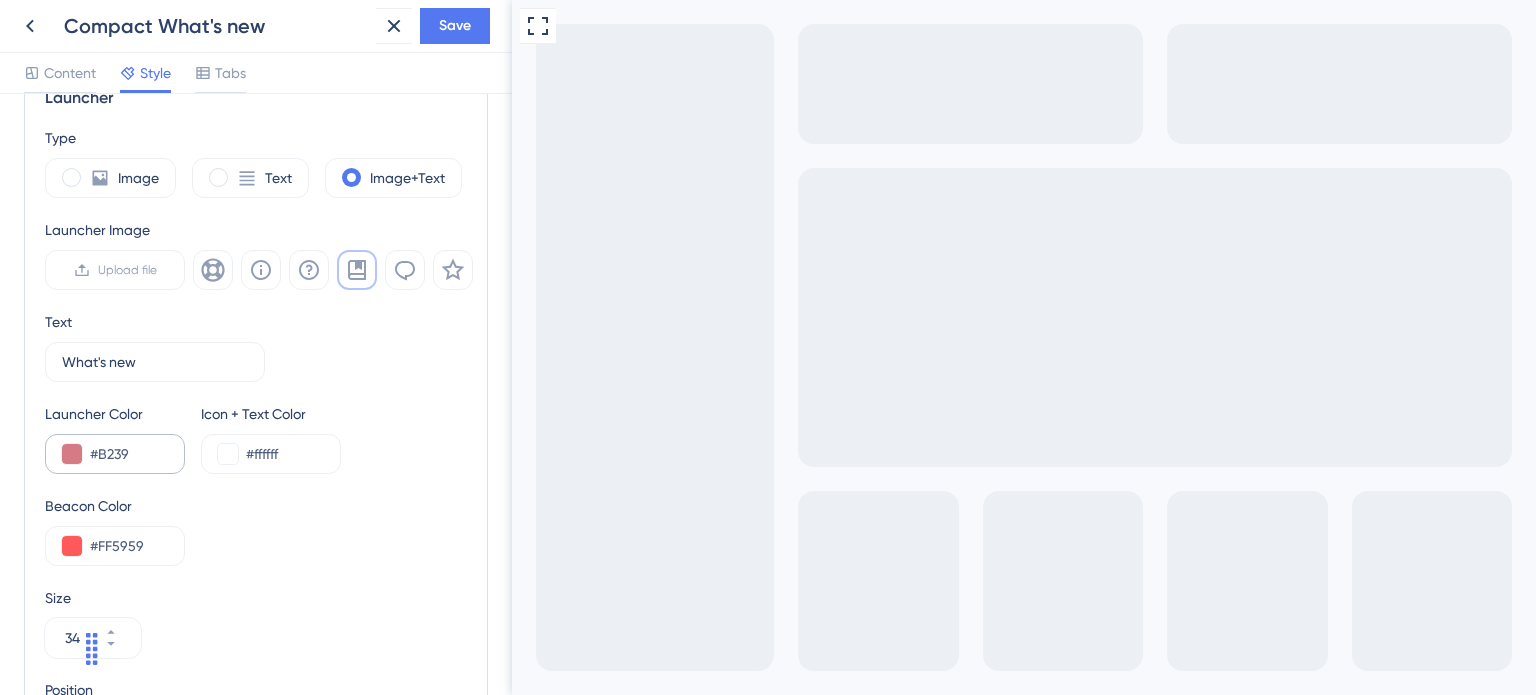 click on "#B239" at bounding box center [115, 454] 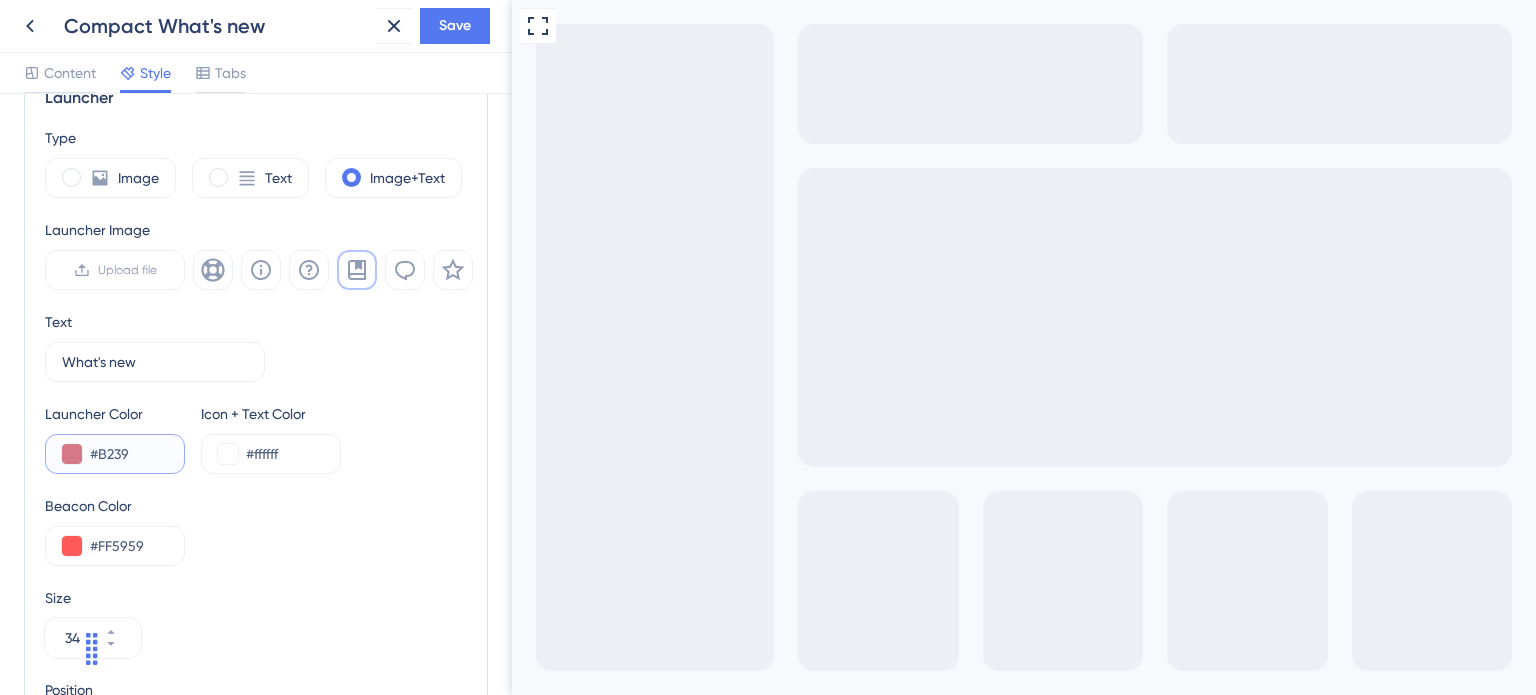 drag, startPoint x: 152, startPoint y: 449, endPoint x: 52, endPoint y: 452, distance: 100.04499 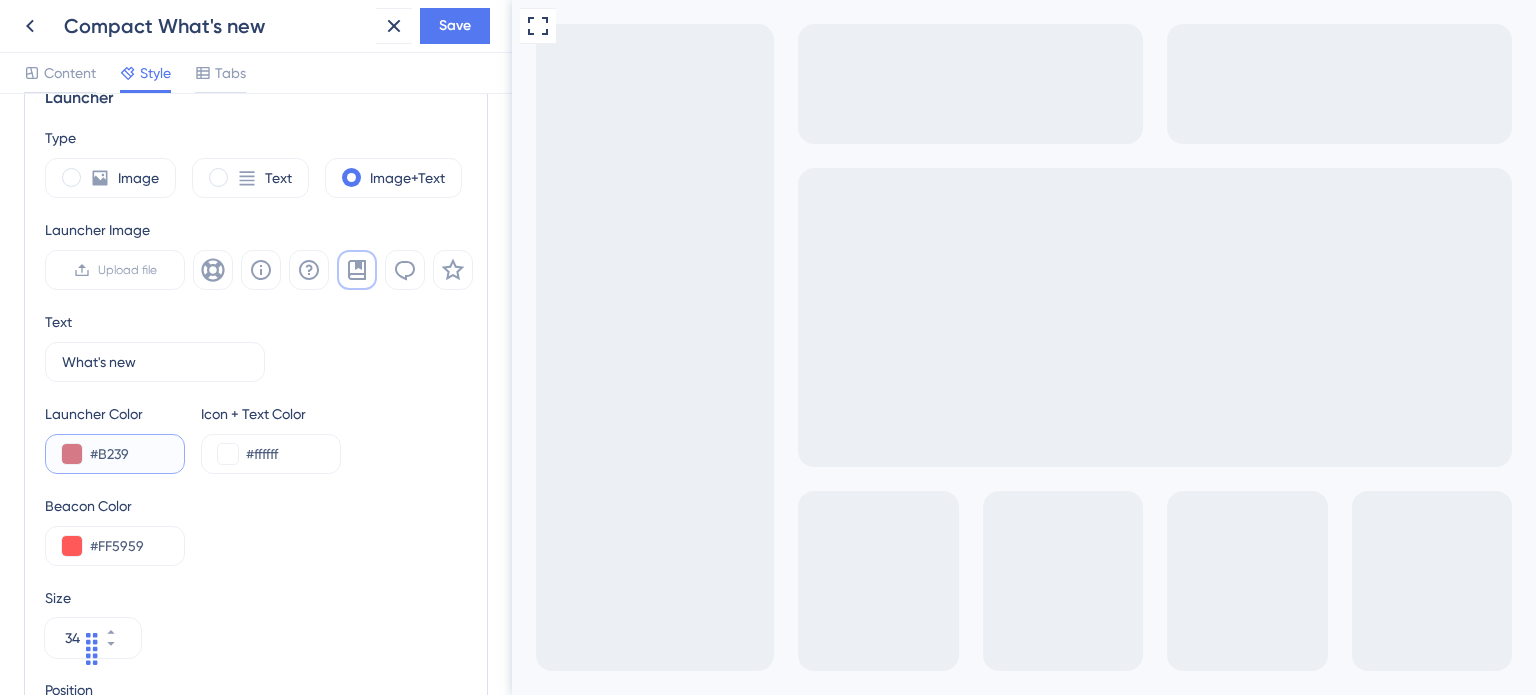 click on "#B239" at bounding box center (115, 454) 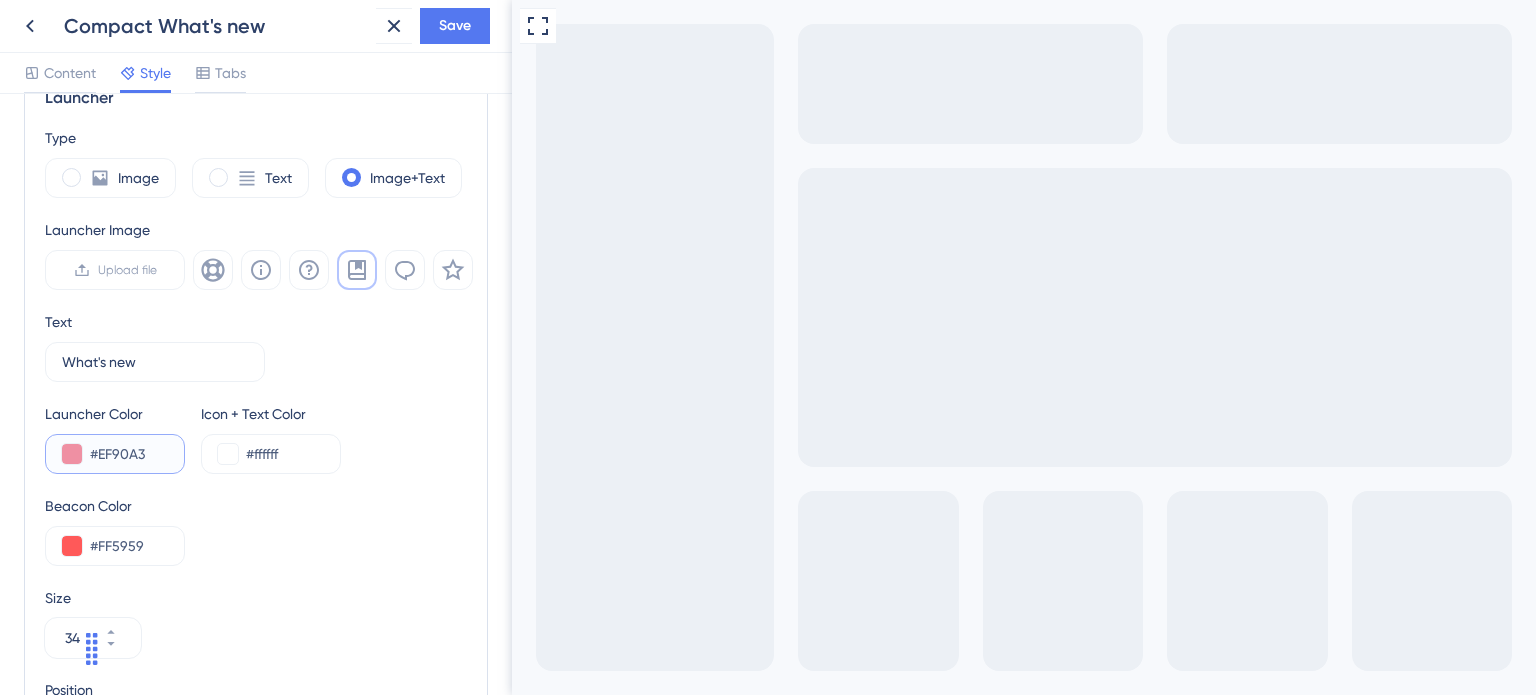 type on "#EF90A3" 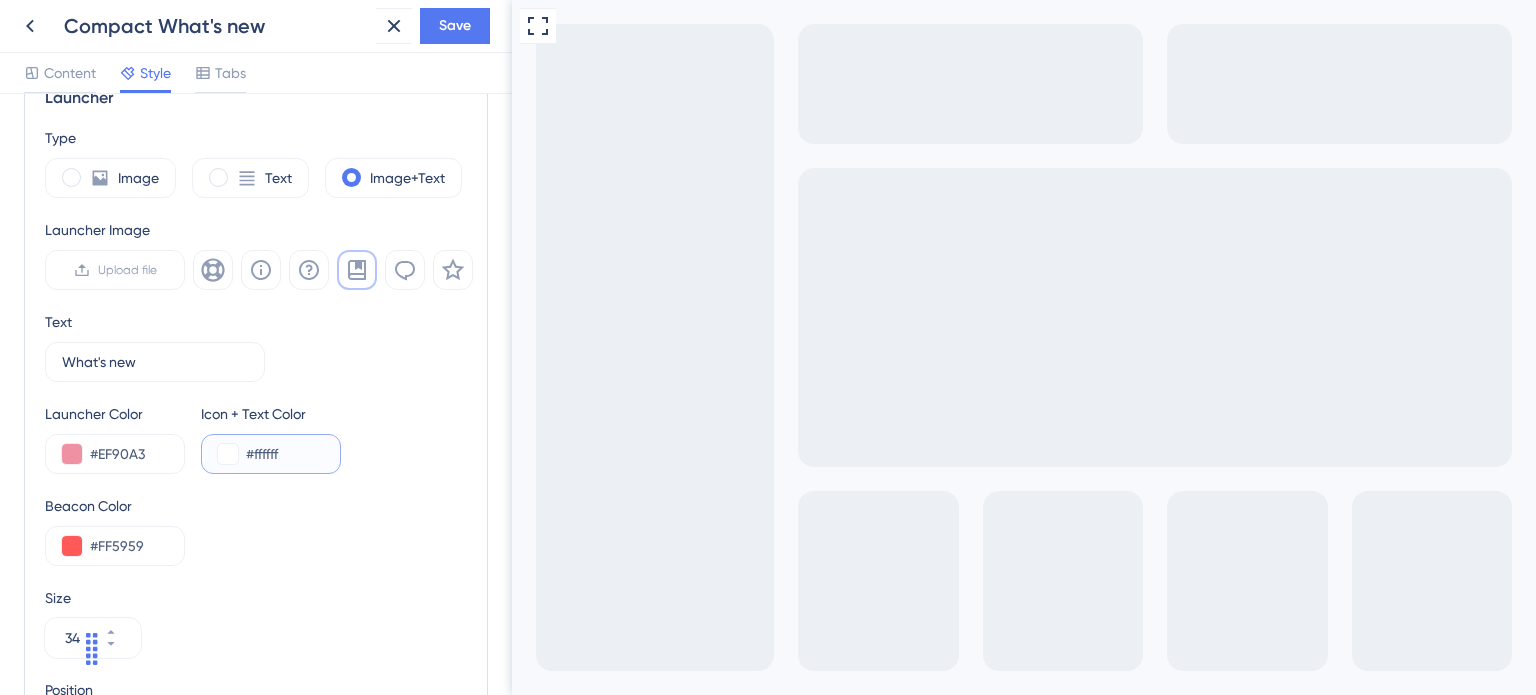 drag, startPoint x: 304, startPoint y: 451, endPoint x: 306, endPoint y: 461, distance: 10.198039 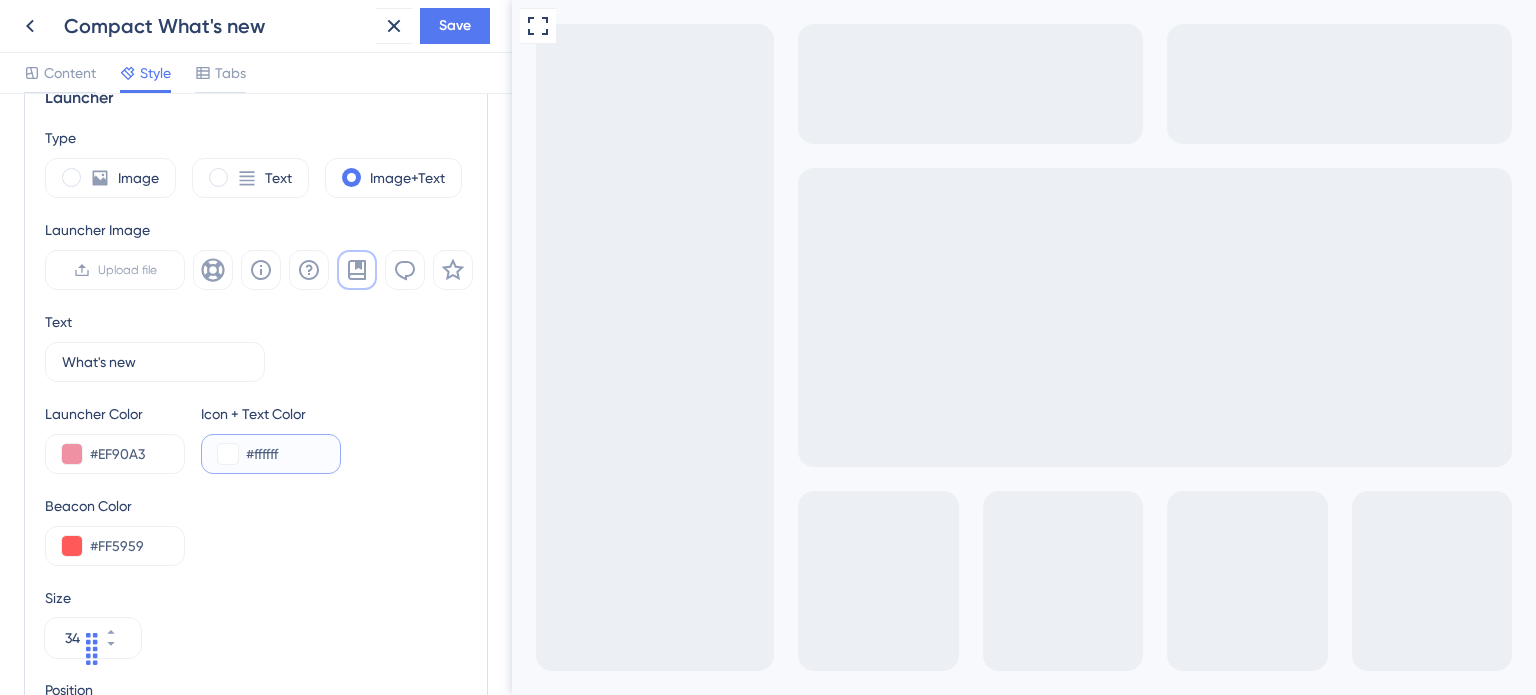 click on "#ffffff" at bounding box center (285, 454) 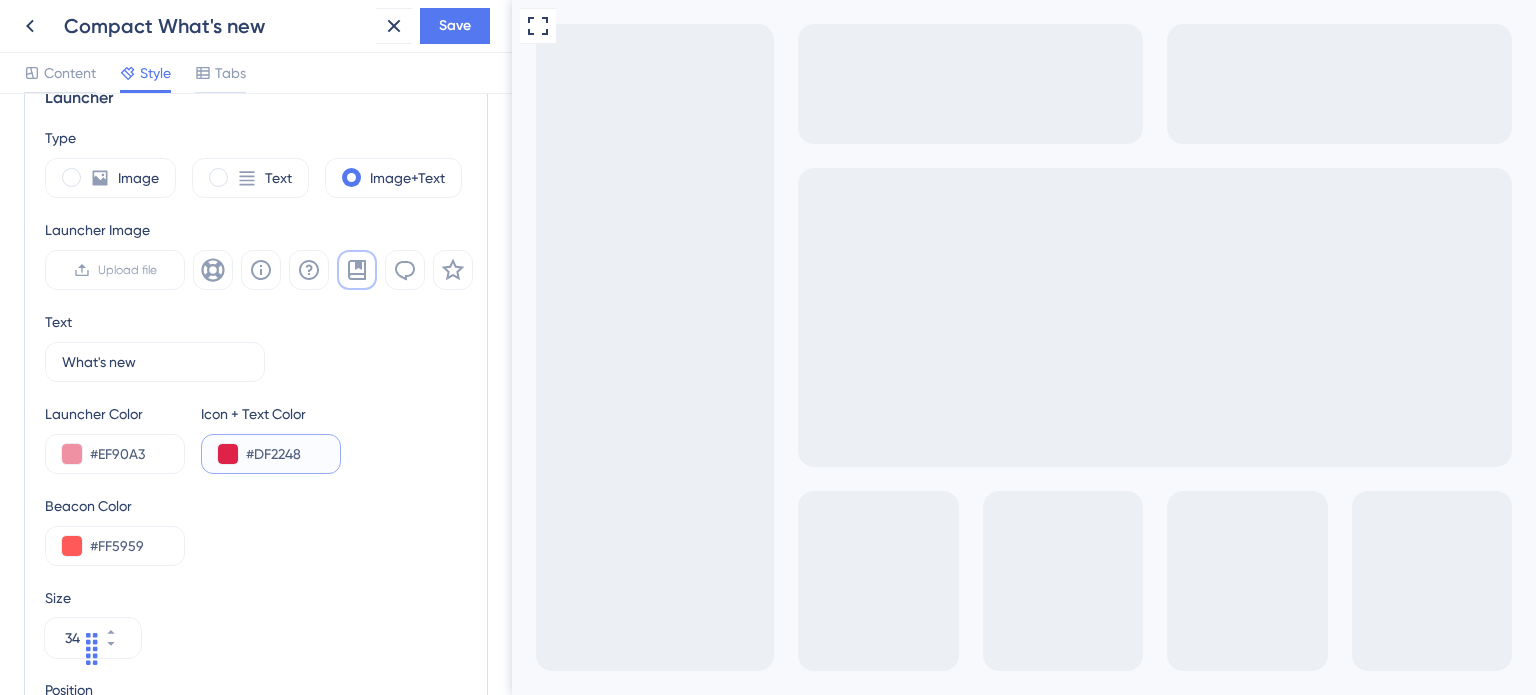 type on "#DF2248" 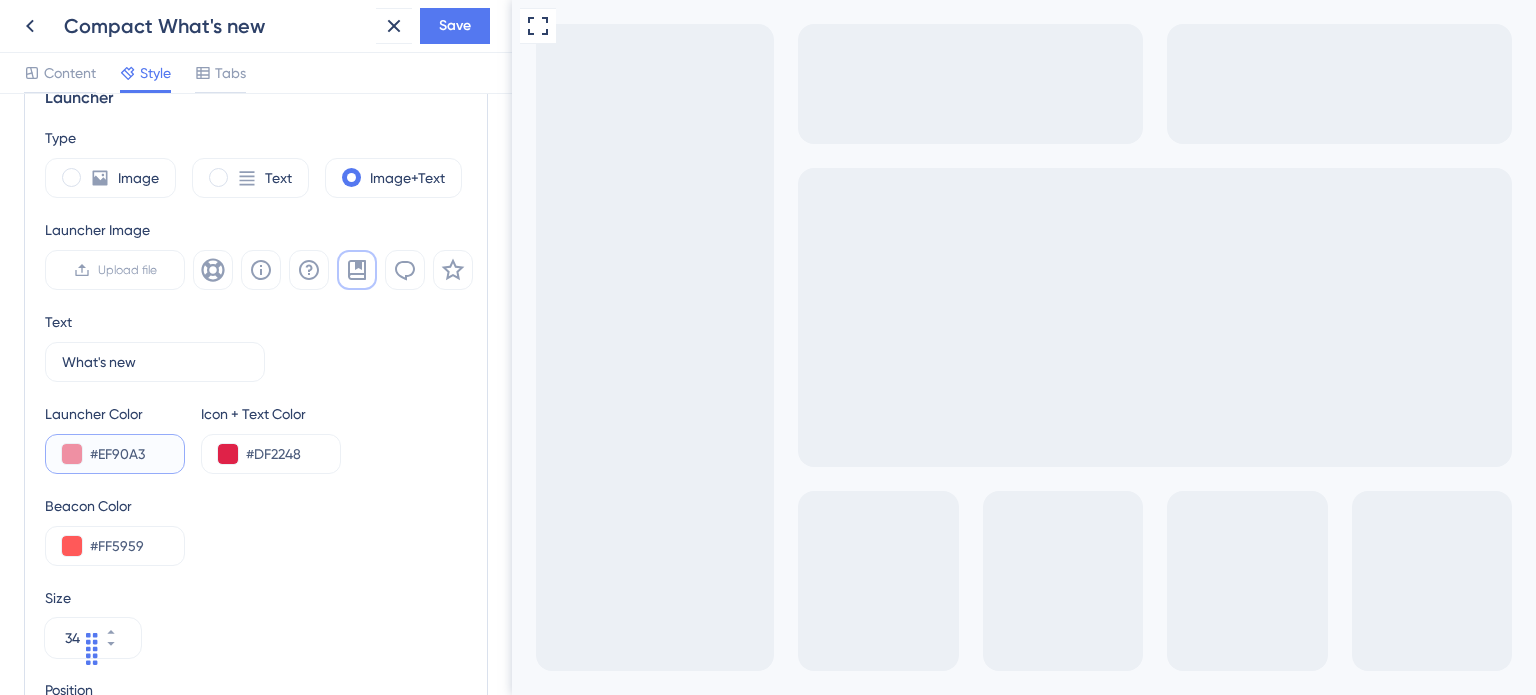 click on "#EF90A3" at bounding box center (129, 454) 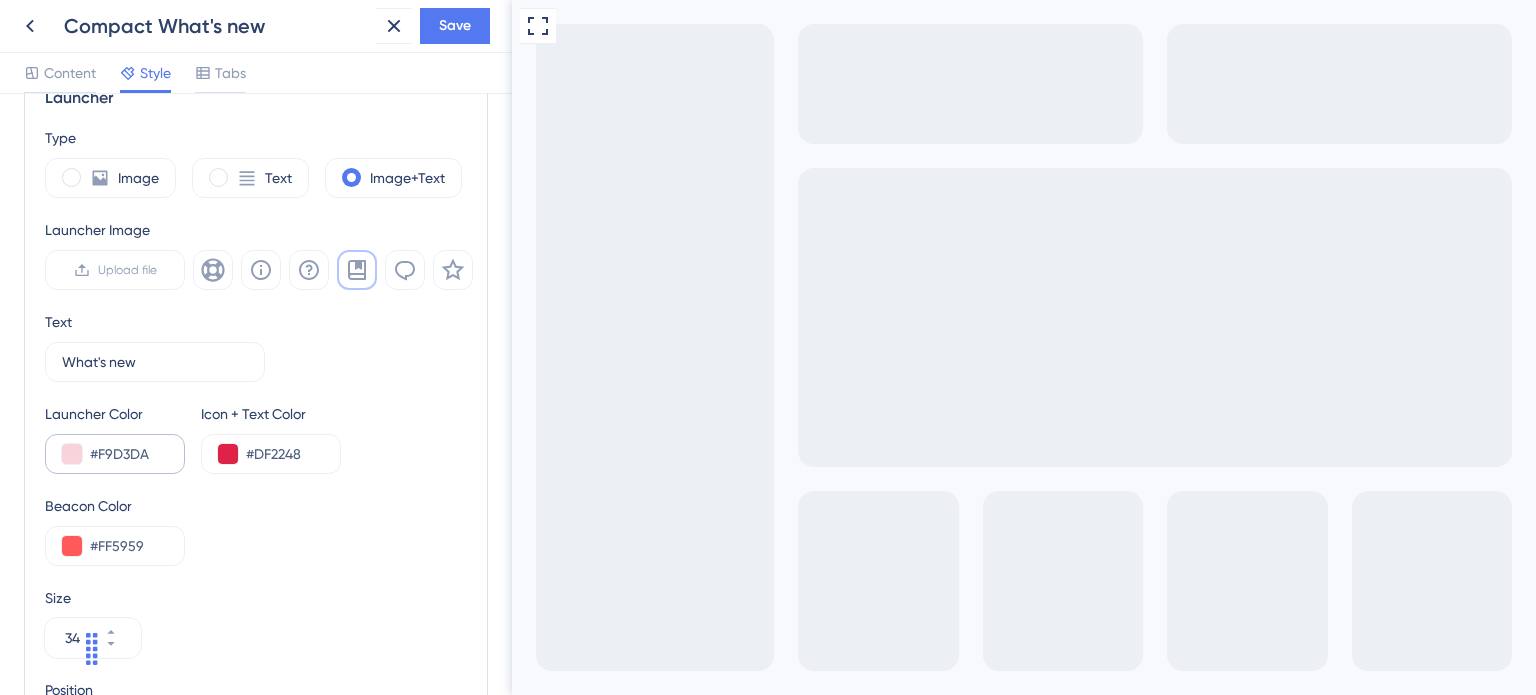 click on "#F9D3DA" at bounding box center [115, 454] 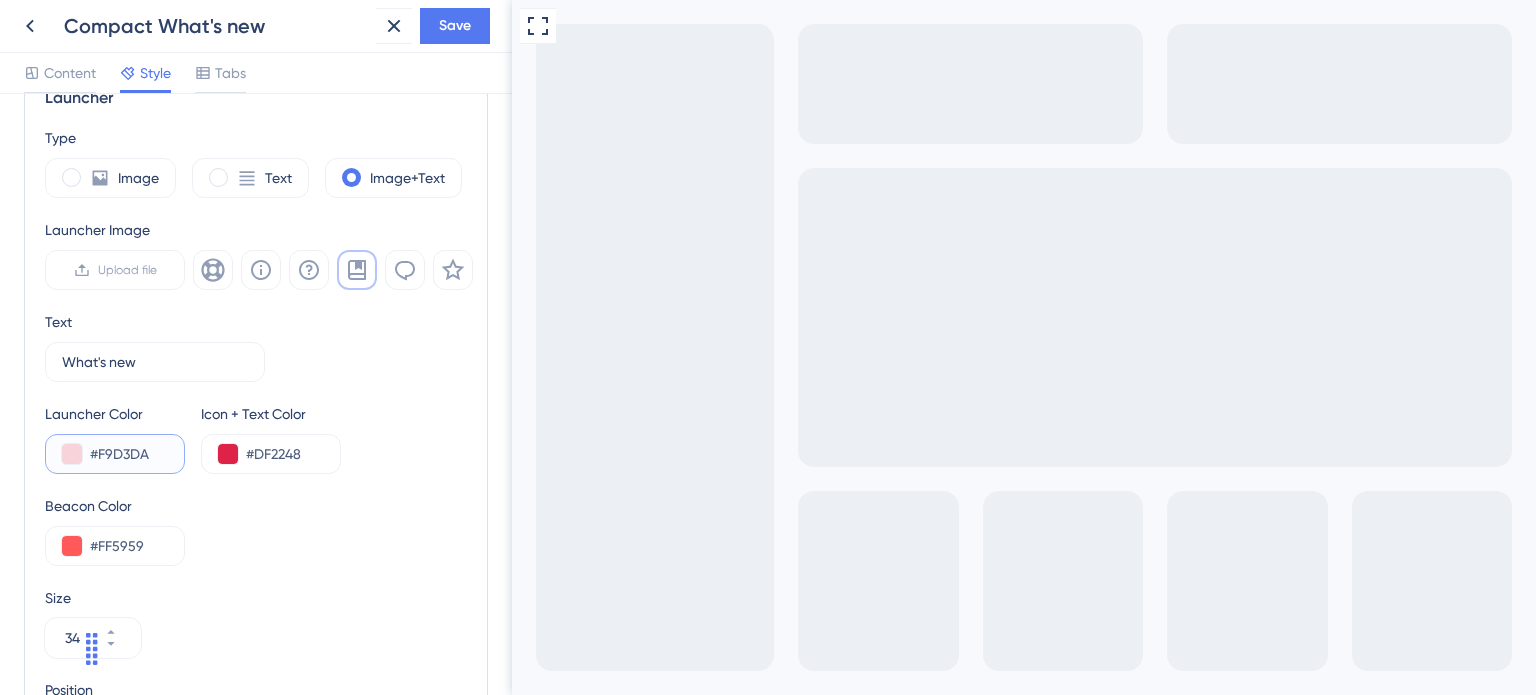 drag, startPoint x: 152, startPoint y: 447, endPoint x: 0, endPoint y: 444, distance: 152.0296 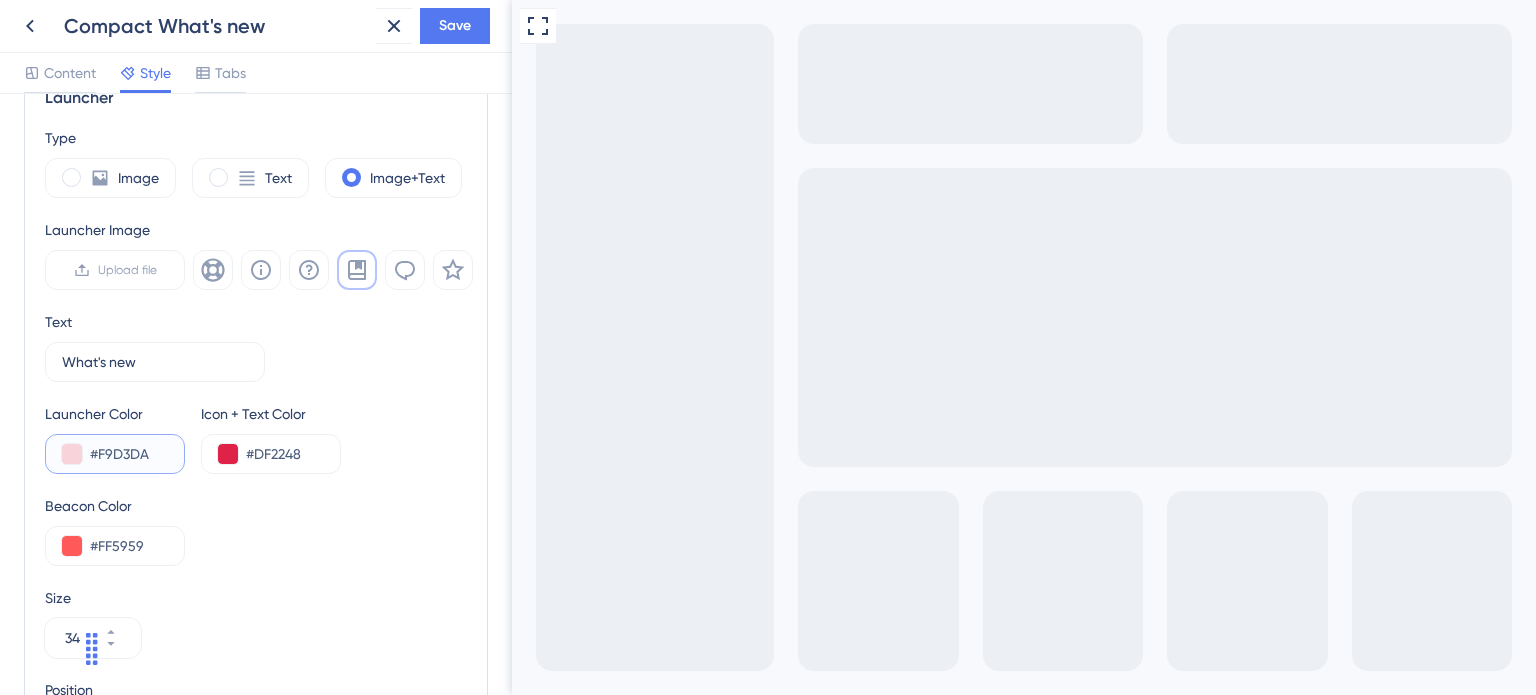 click on "Resource Center Homepage Header Style Solid Gradient Header Color #224160 Header Text Color #ffffff Resource Center Width 450 px Select Font canada-type-gibson Custom Font Launcher Type Image Text Image+Text Launcher Image Upload file Text What's new 10 Launcher Color #F9D3DA Icon + Text Color #DF2248 Beacon Color #FF5959 Size 34 Position Right Vertical Placement -100 px" at bounding box center [256, 394] 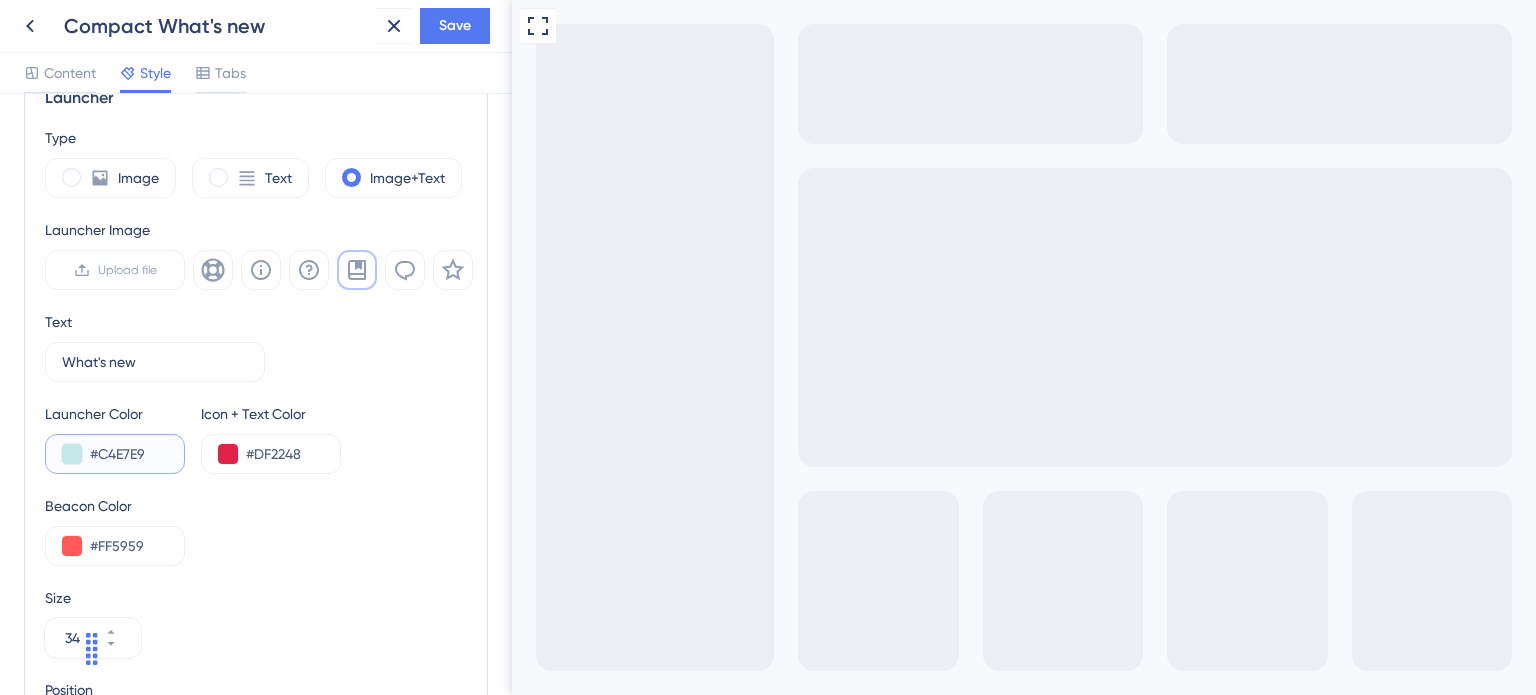 type on "#C4E7E9" 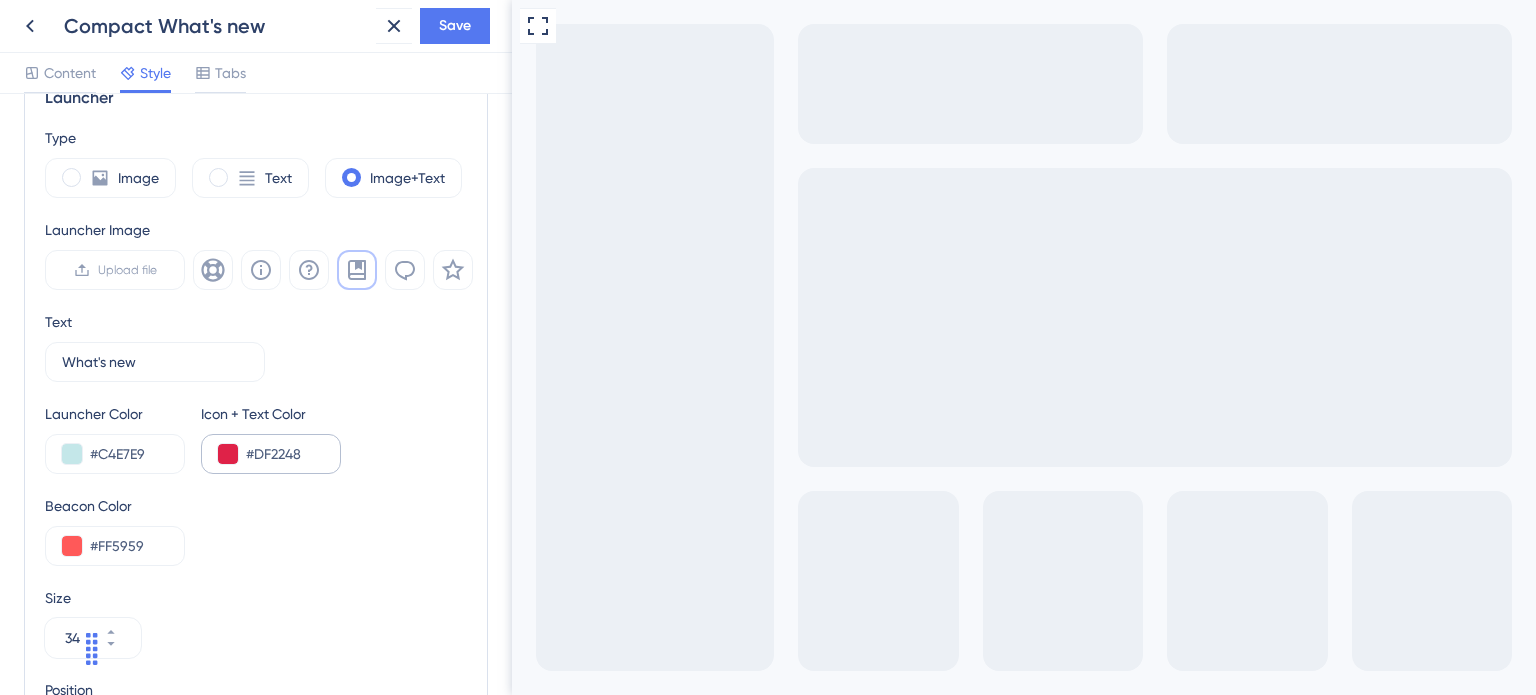 click on "#DF2248" at bounding box center (271, 454) 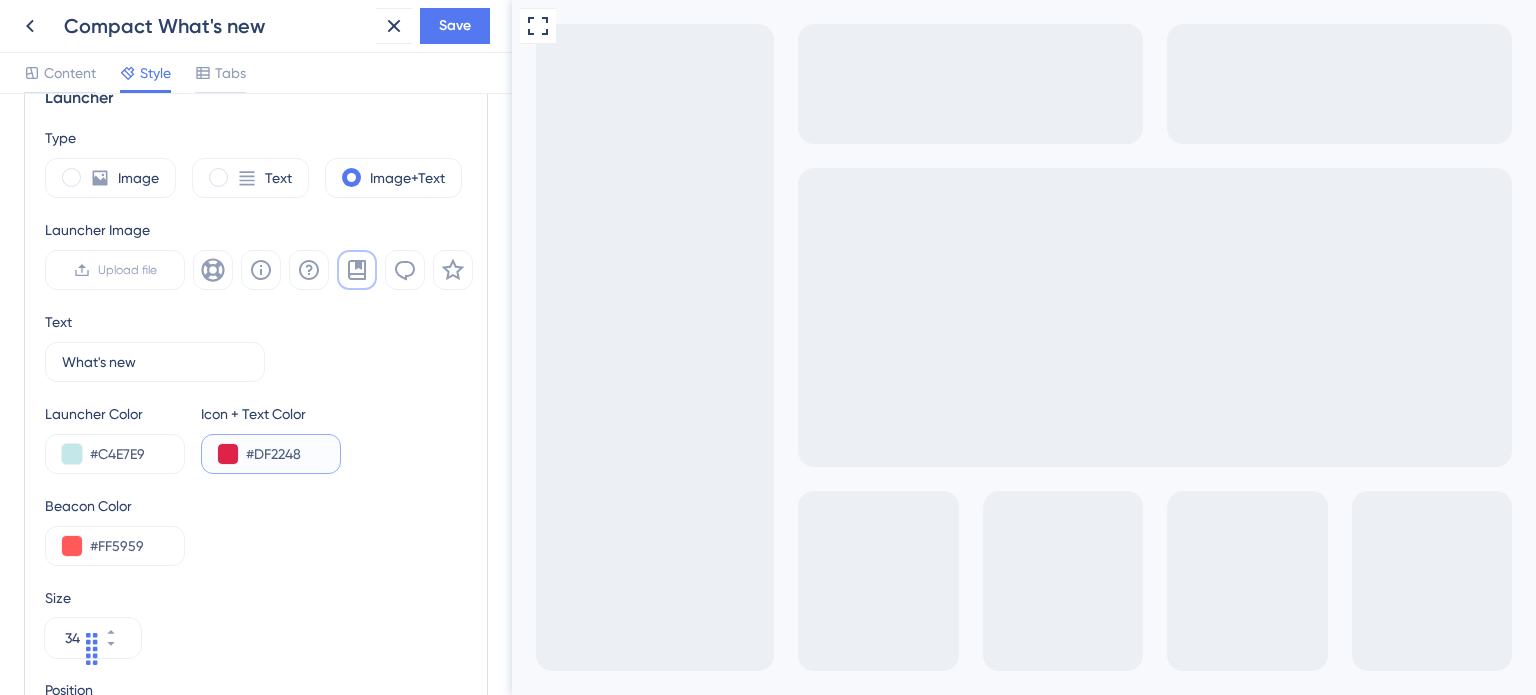click on "#DF2248" at bounding box center [285, 454] 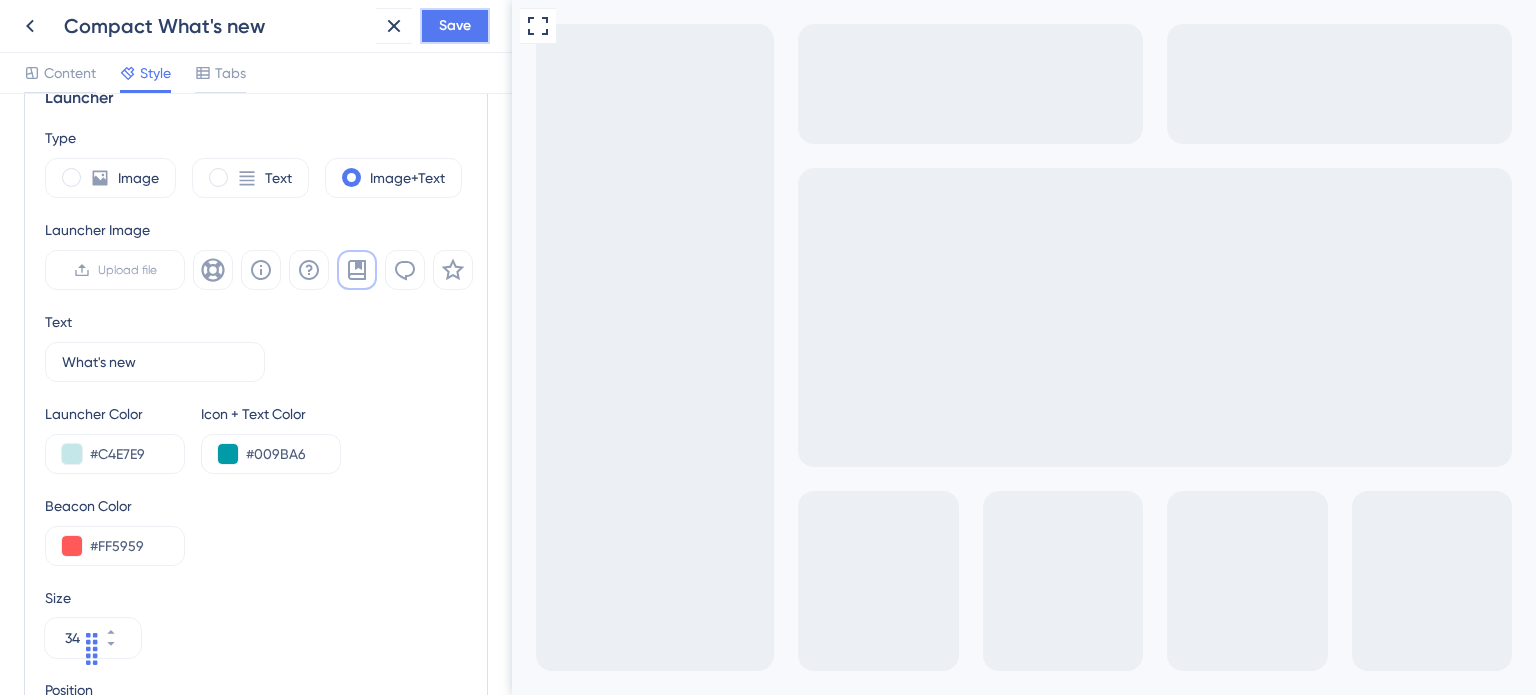click on "Save" at bounding box center [455, 26] 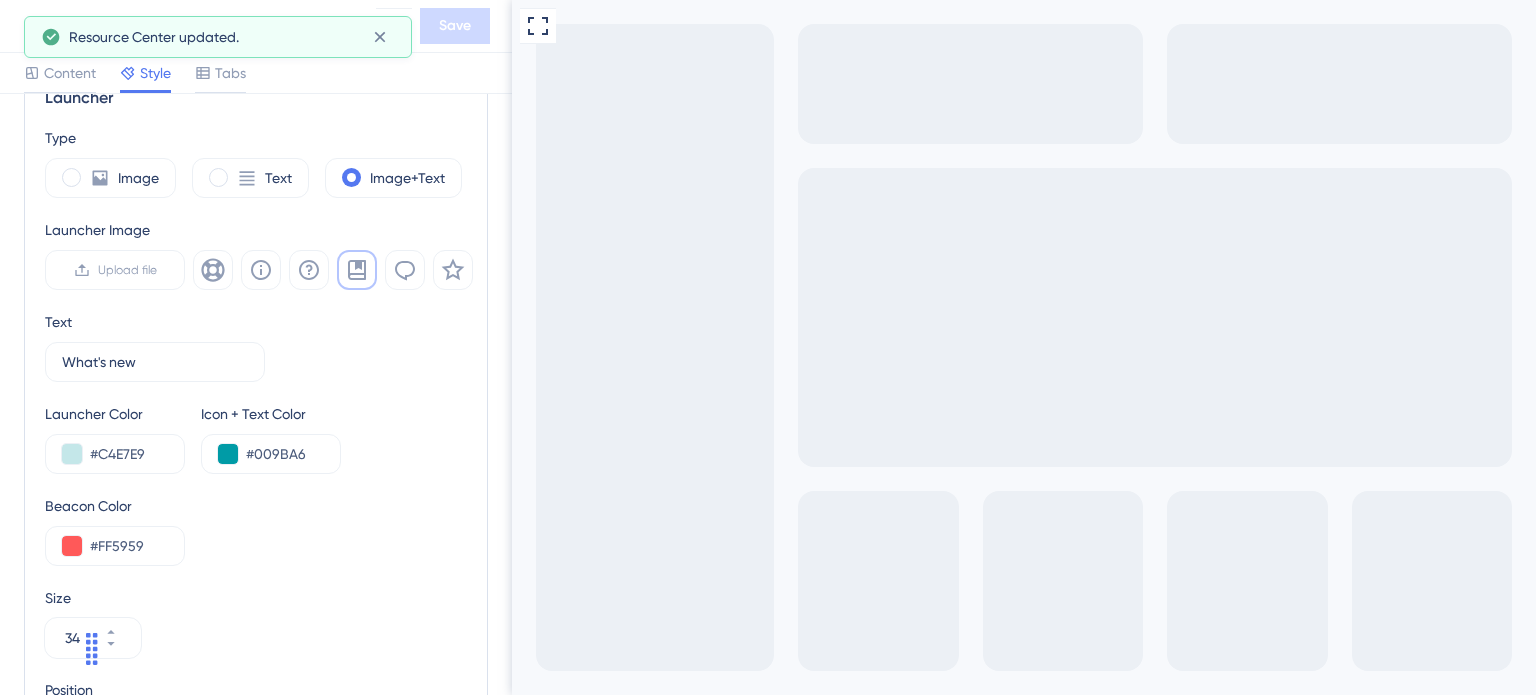 click on "What's new 3" at bounding box center [983, 828] 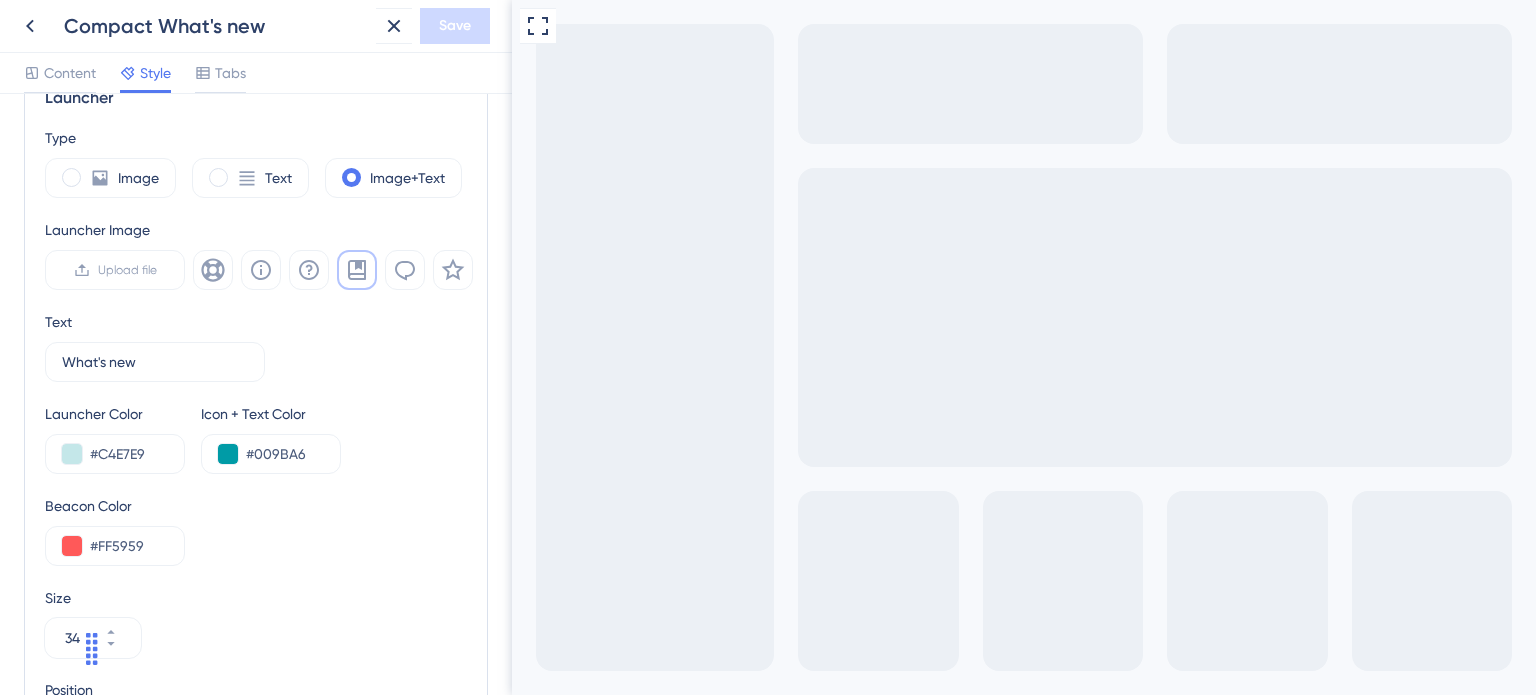 click at bounding box center [808, 731] 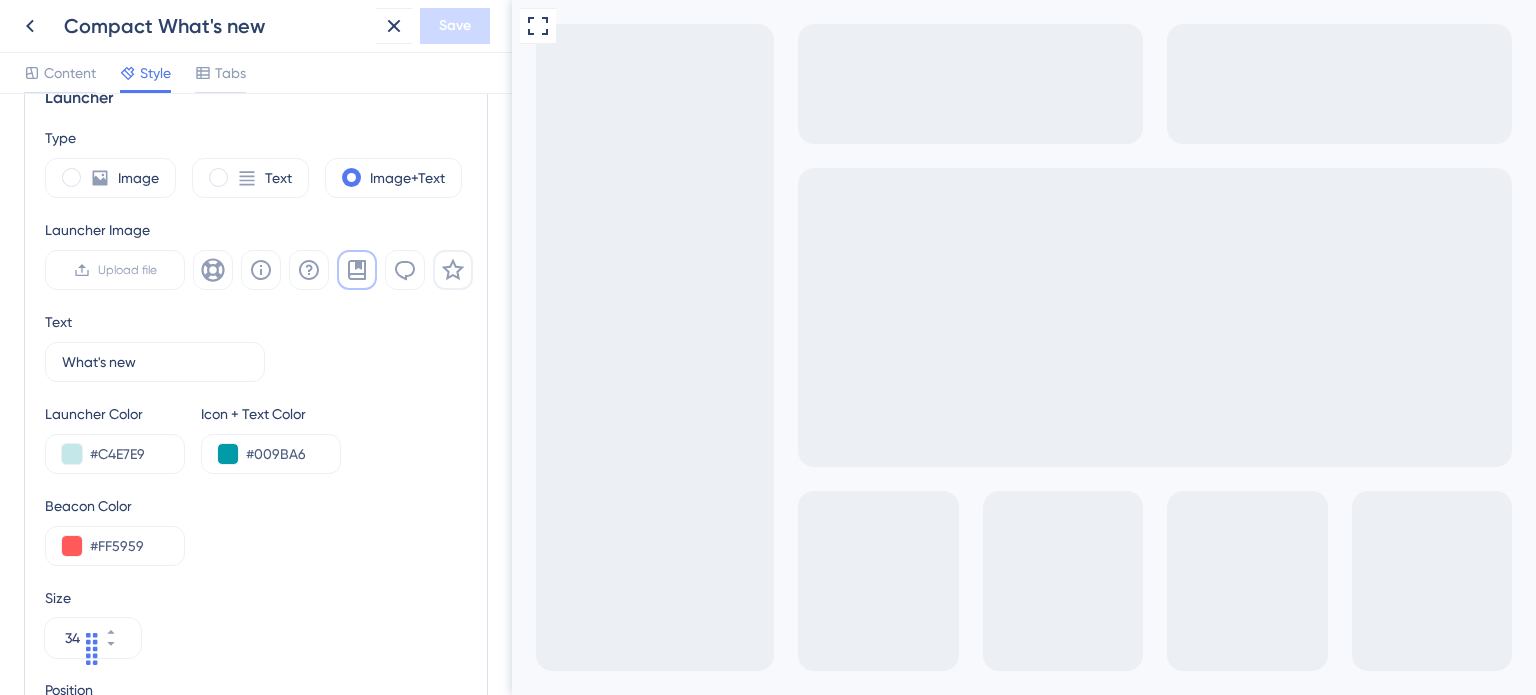 click at bounding box center (453, 270) 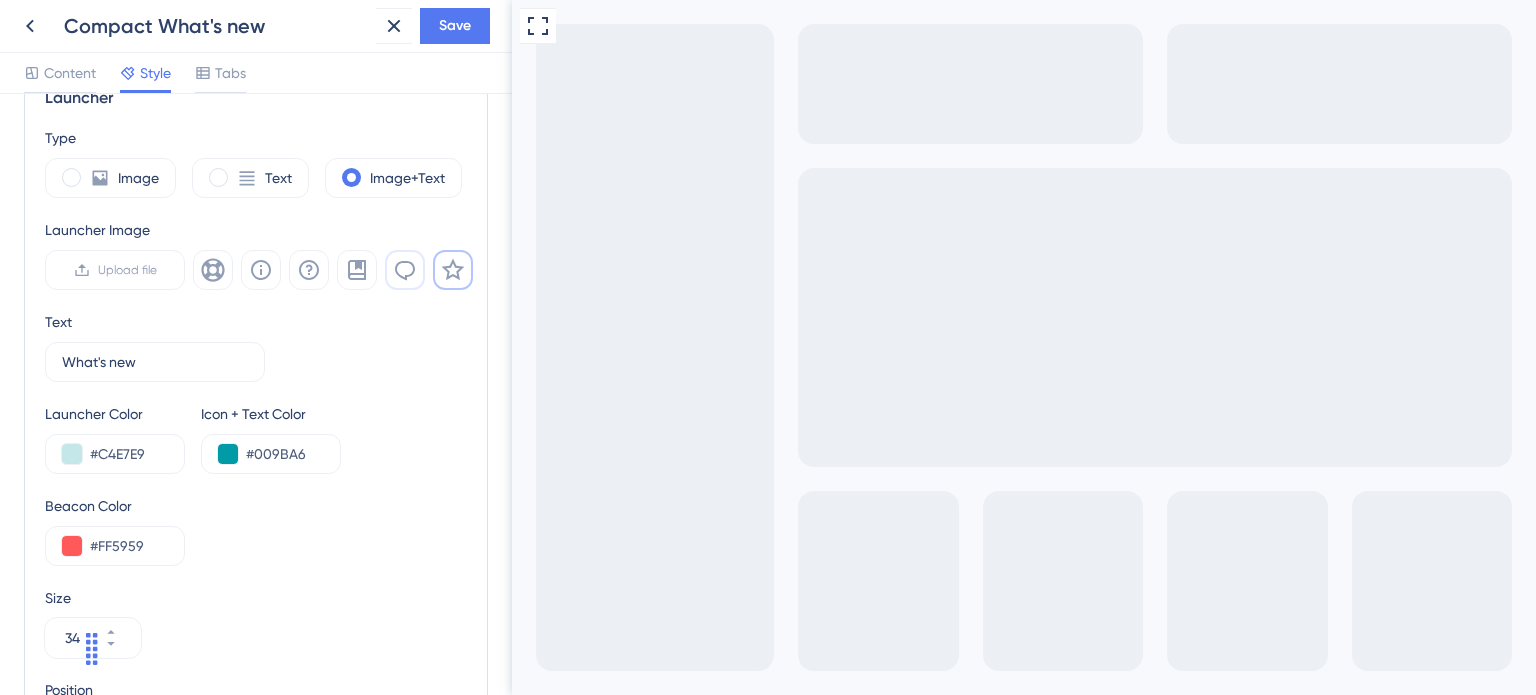 click 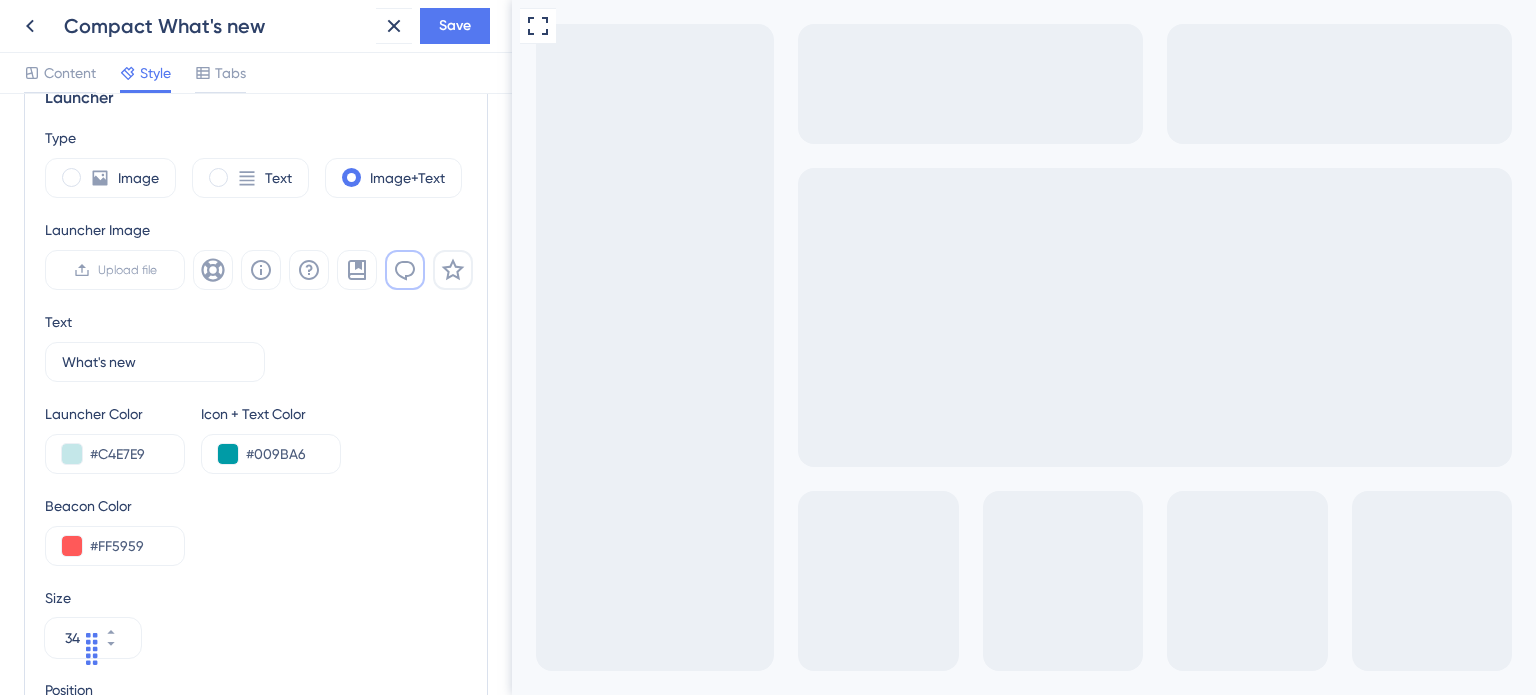 click 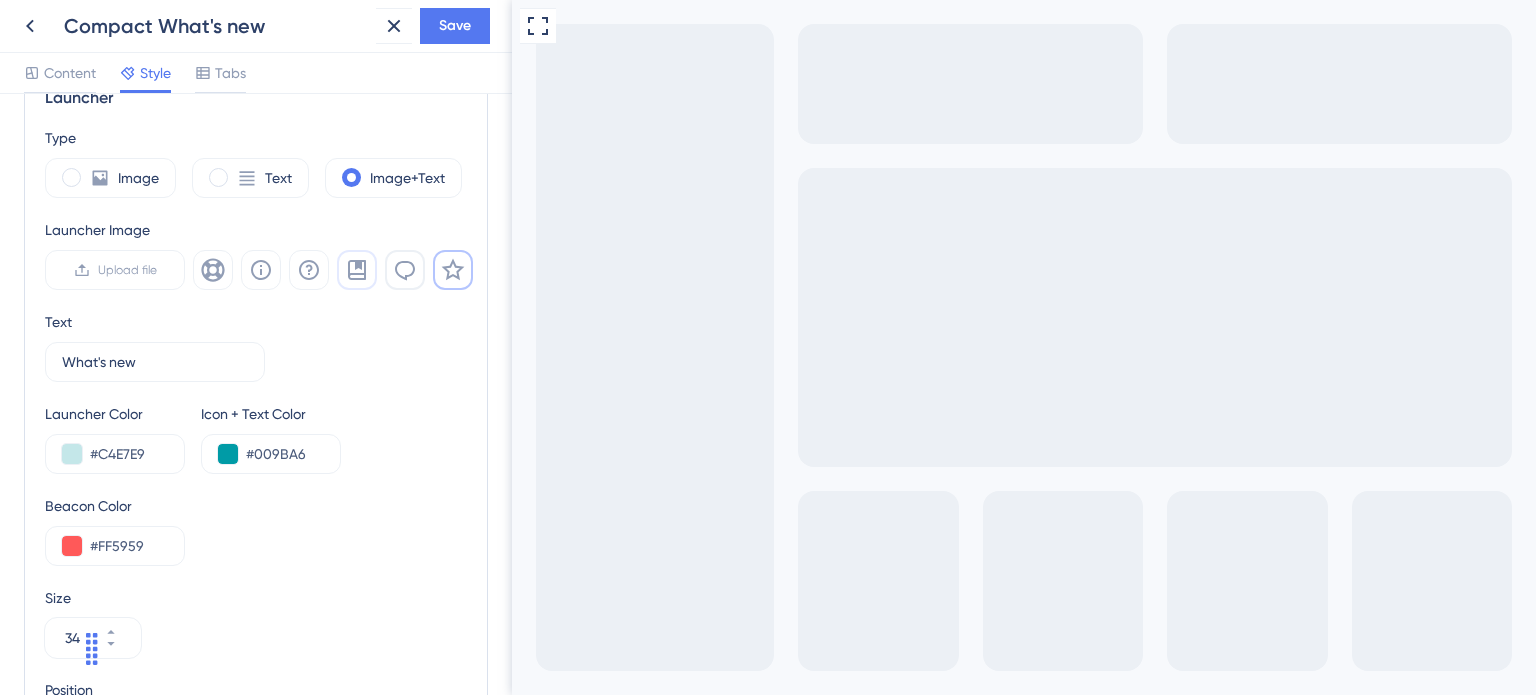 click 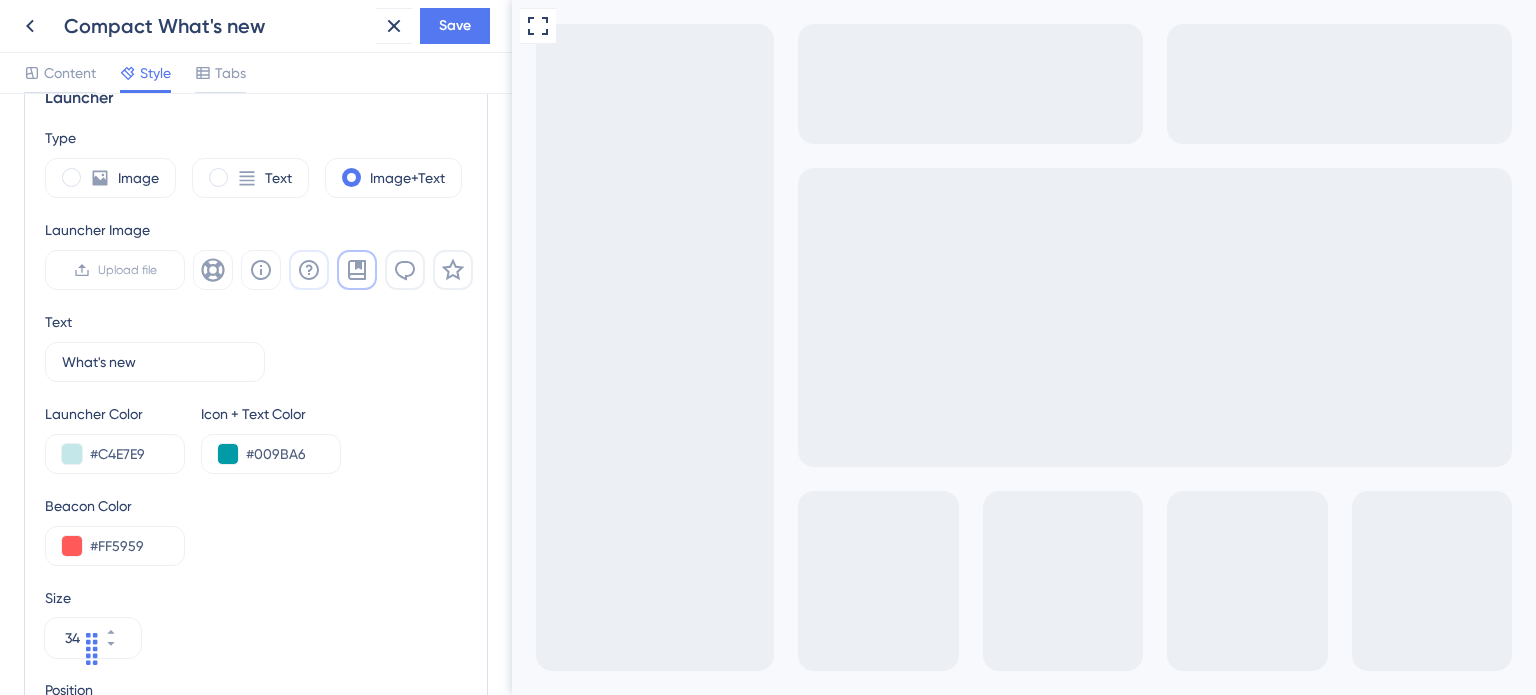 click 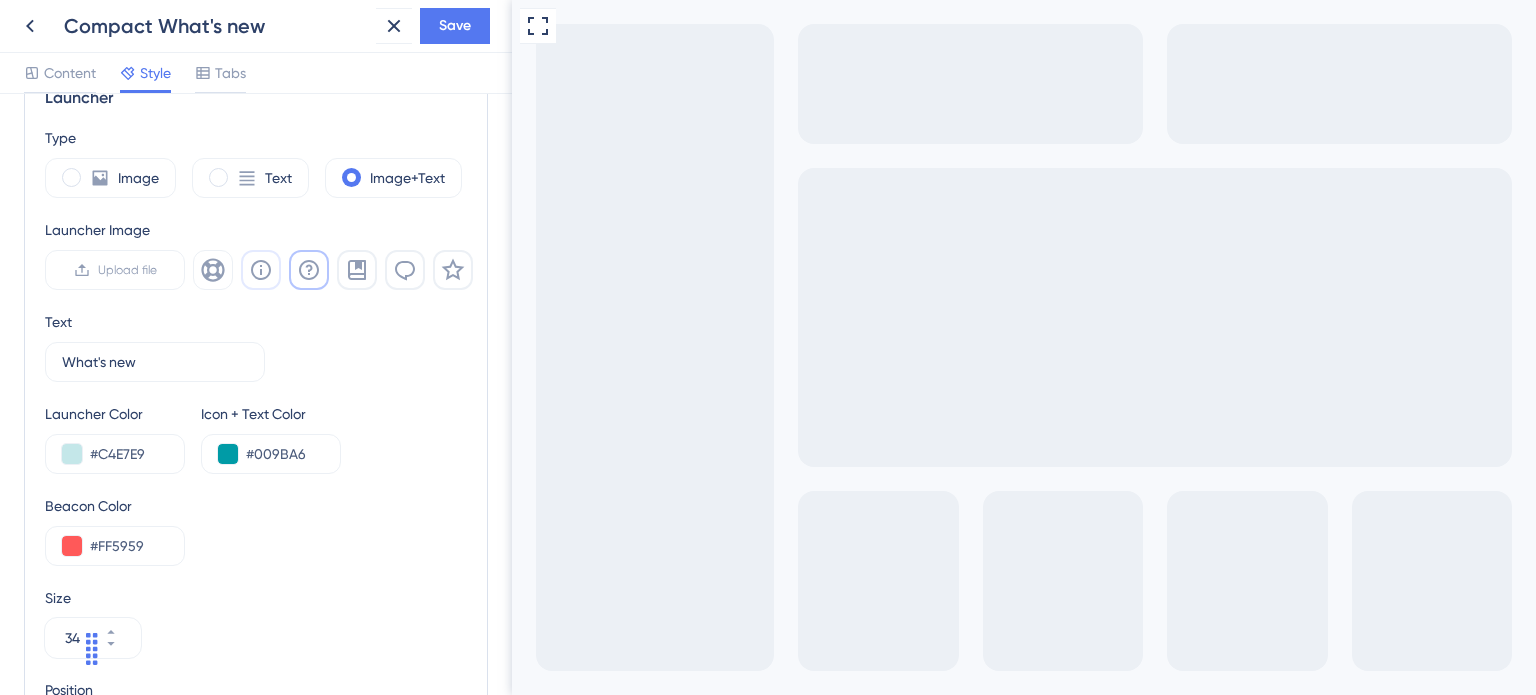 click at bounding box center [261, 270] 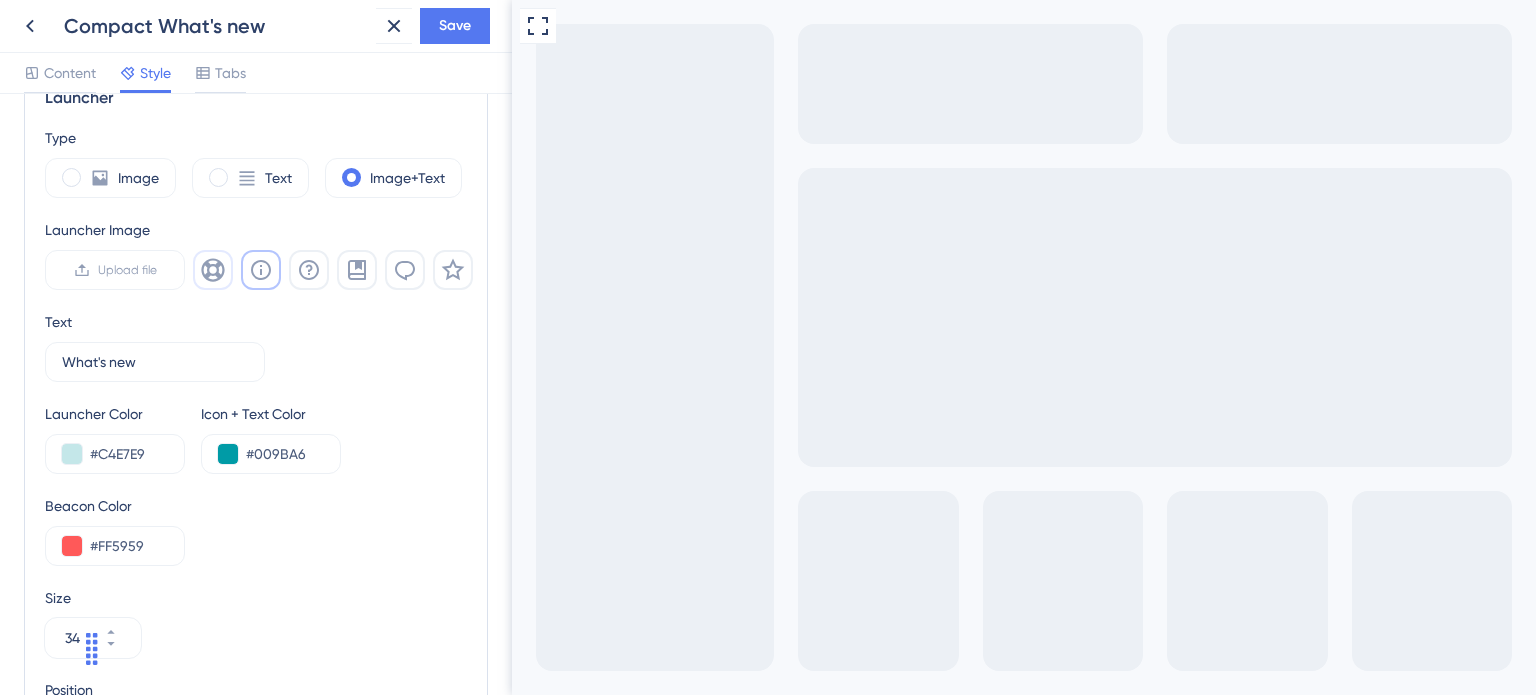 click at bounding box center (213, 270) 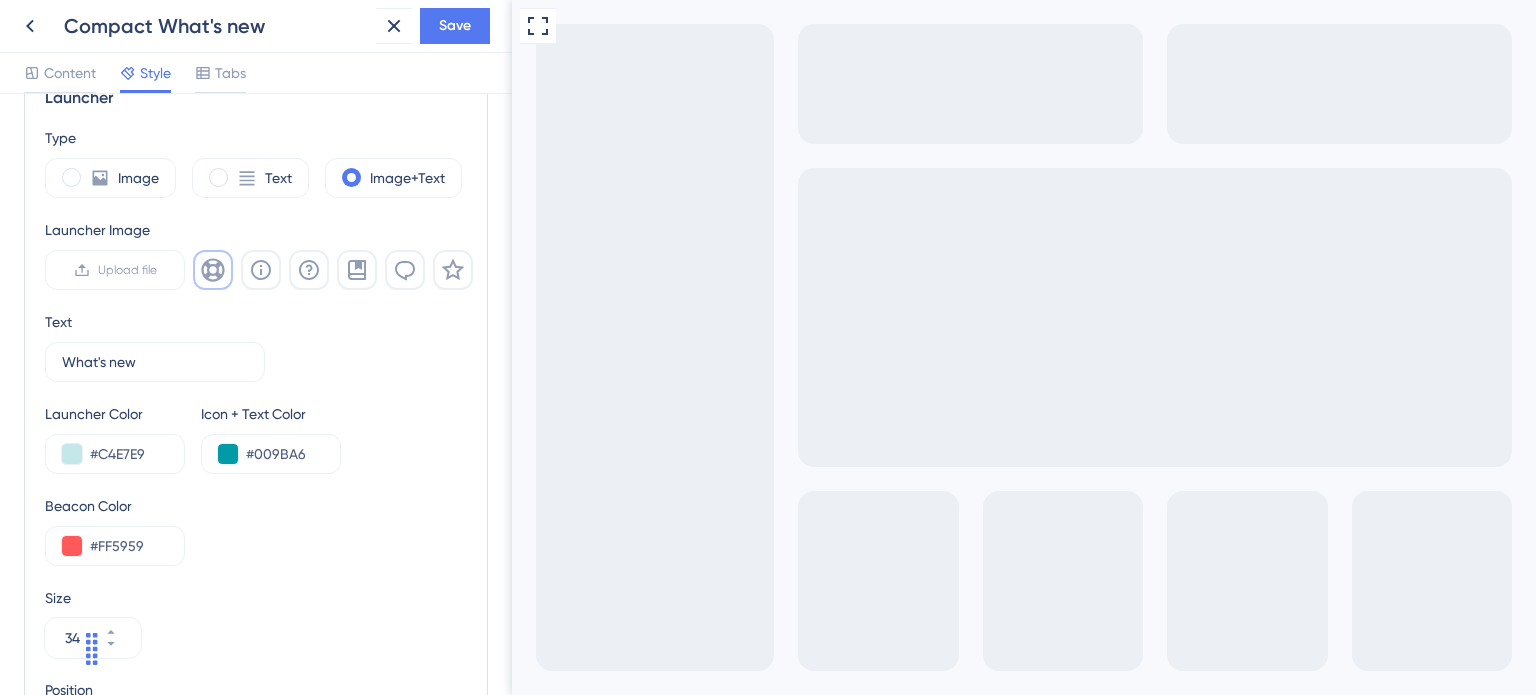 click on "Type Image Text Image+Text Launcher Image Upload file Text What's new 10 Launcher Color #C4E7E9 Icon + Text Color #009BA6 Beacon Color #FF5959 Size 34 Position Right Vertical Placement -100 px" at bounding box center (256, 484) 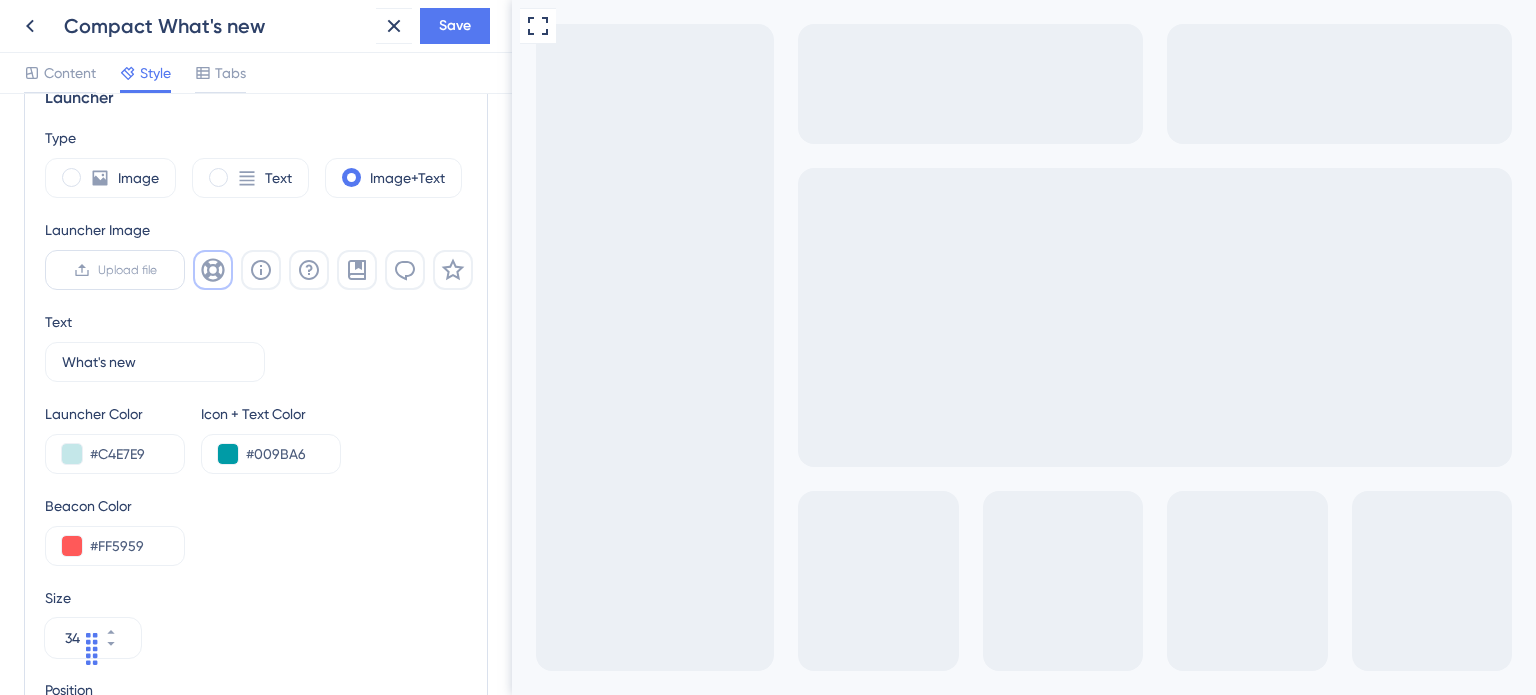 click on "Upload file" at bounding box center [115, 270] 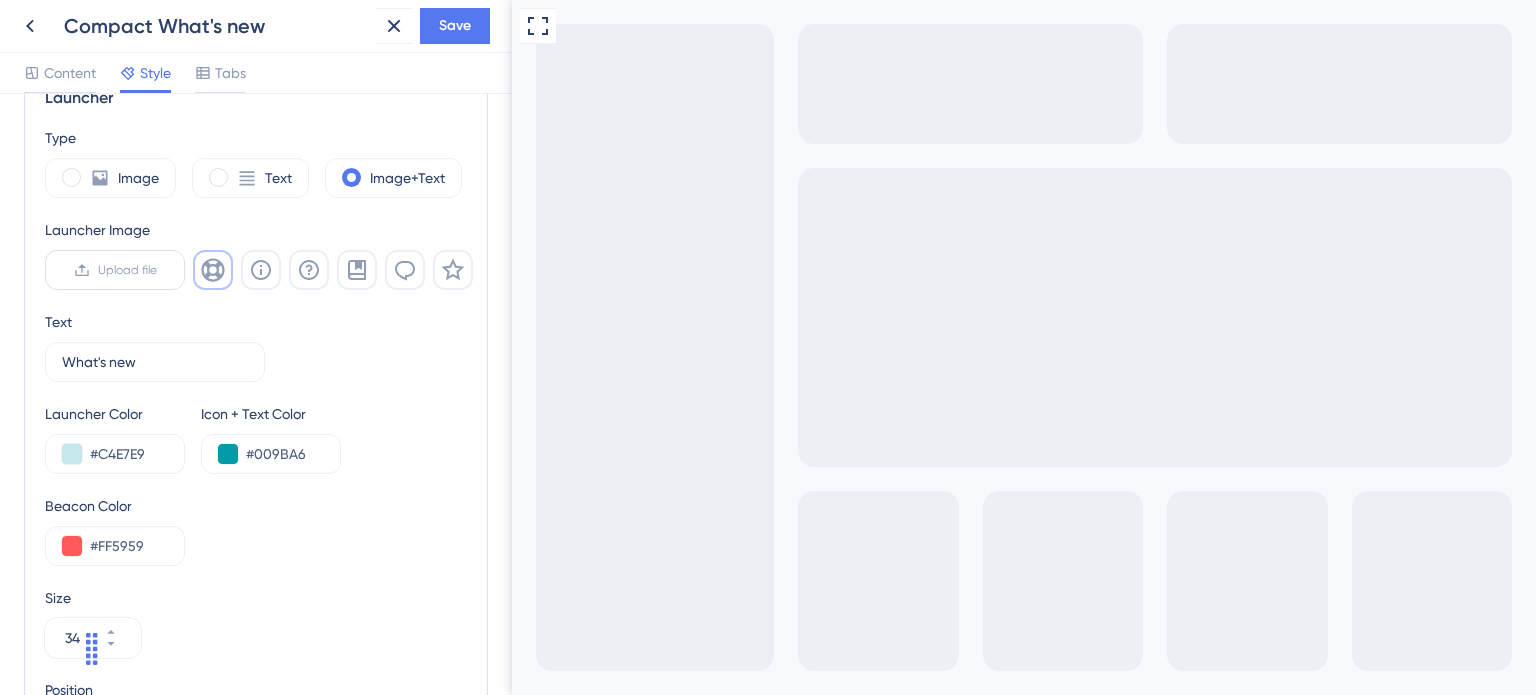 click on "Upload file" at bounding box center (157, 270) 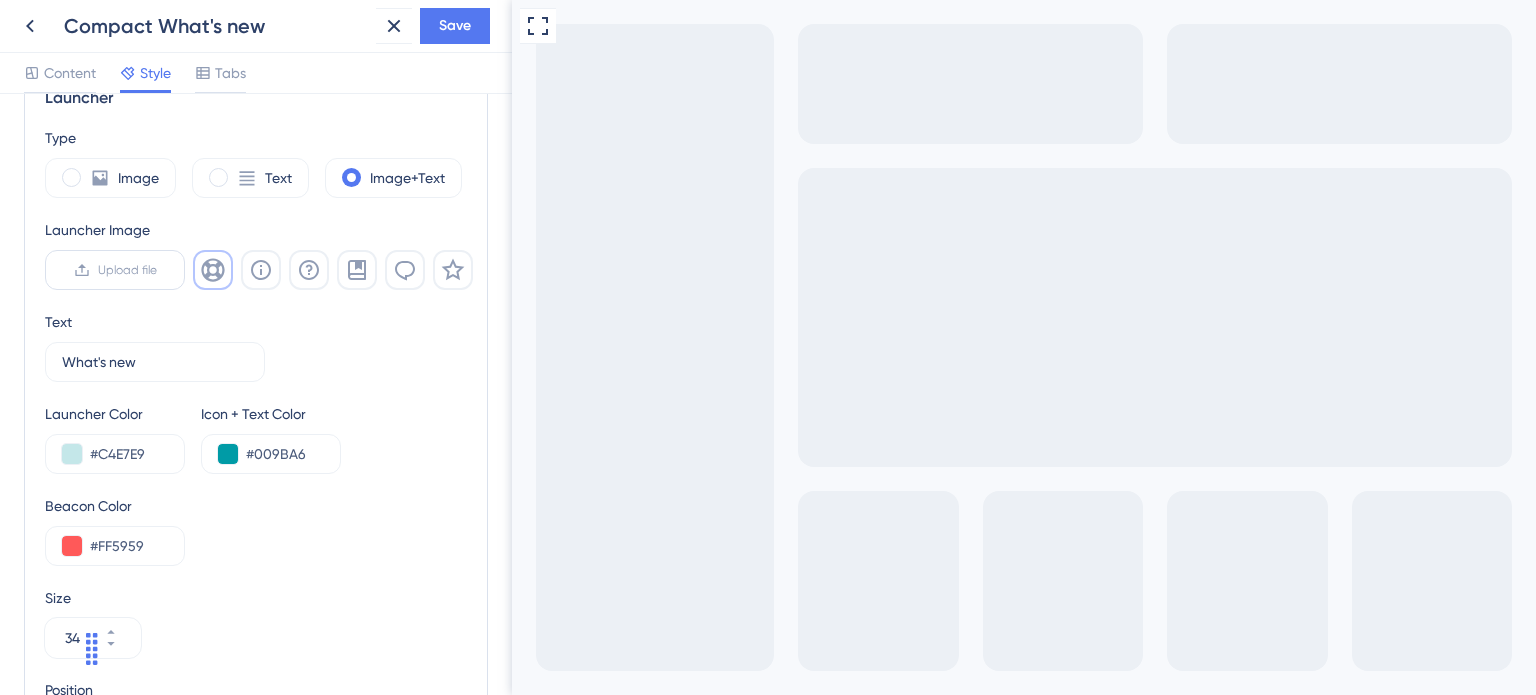 click on "Upload file" at bounding box center [127, 270] 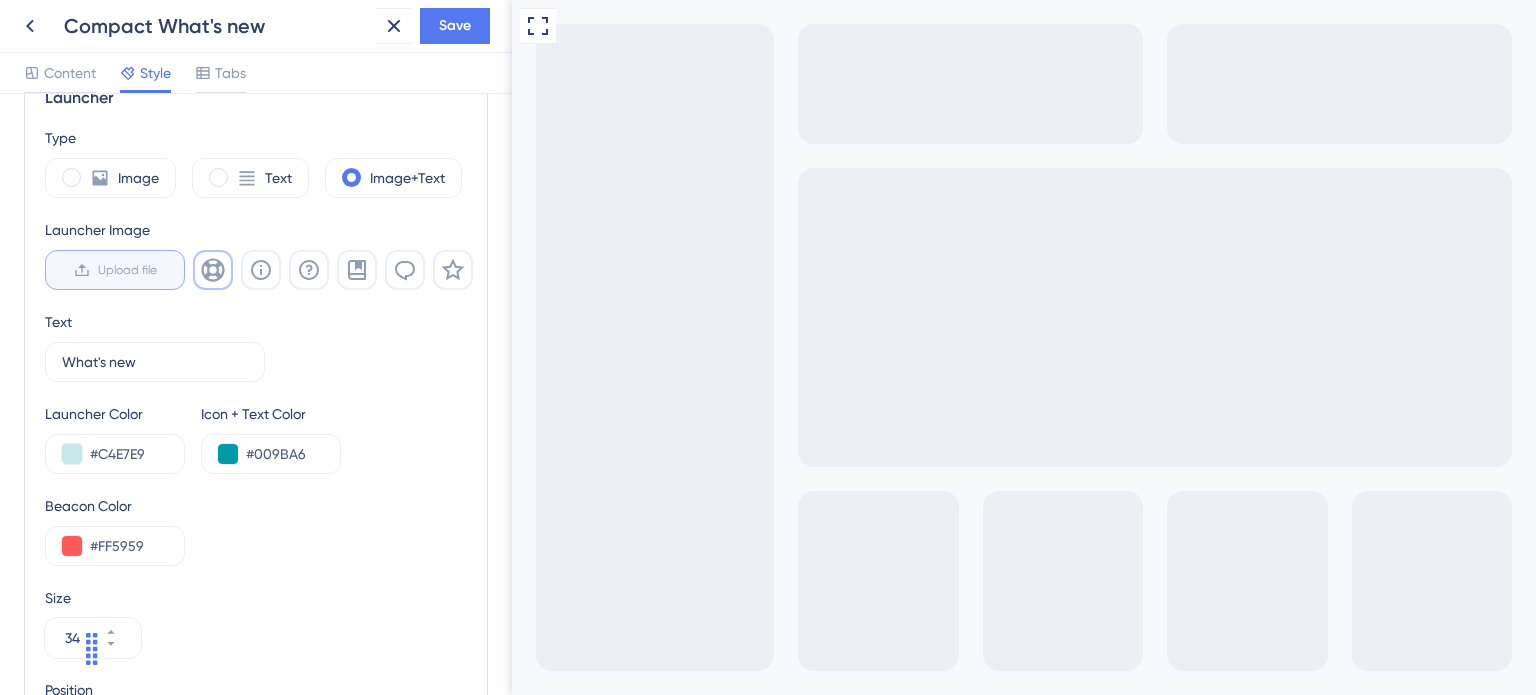 click on "Upload file" at bounding box center (157, 270) 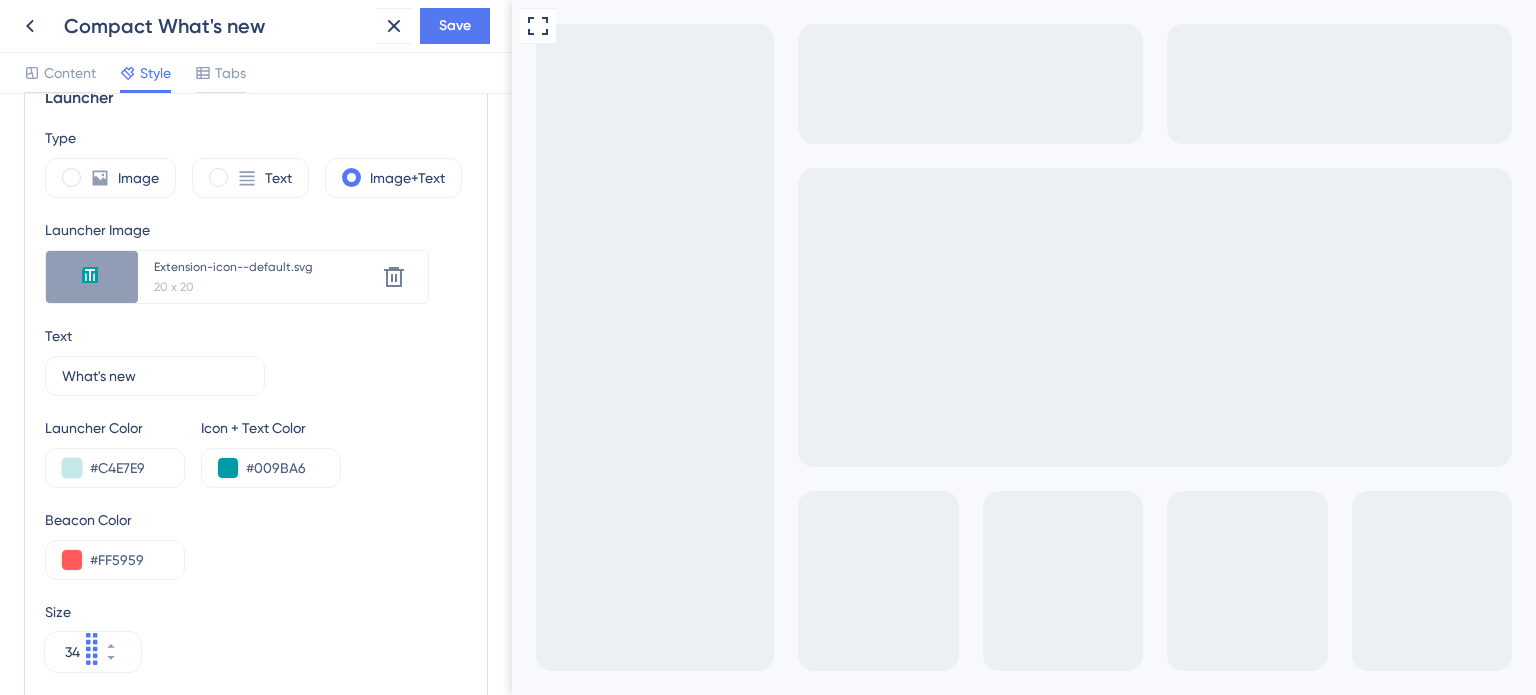 click on "Launcher Color #C4E7E9 Icon + Text Color #009BA6" at bounding box center (256, 452) 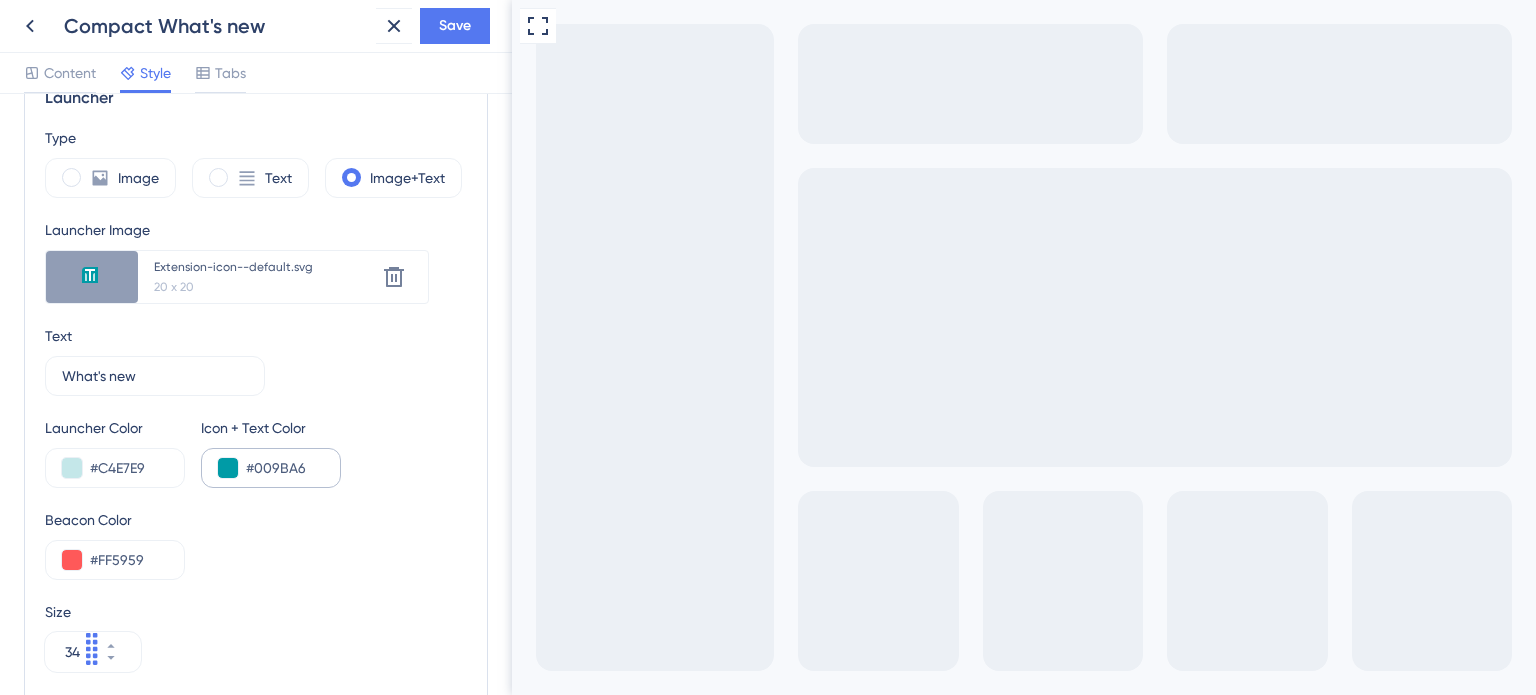 drag, startPoint x: 324, startPoint y: 469, endPoint x: 252, endPoint y: 473, distance: 72.11102 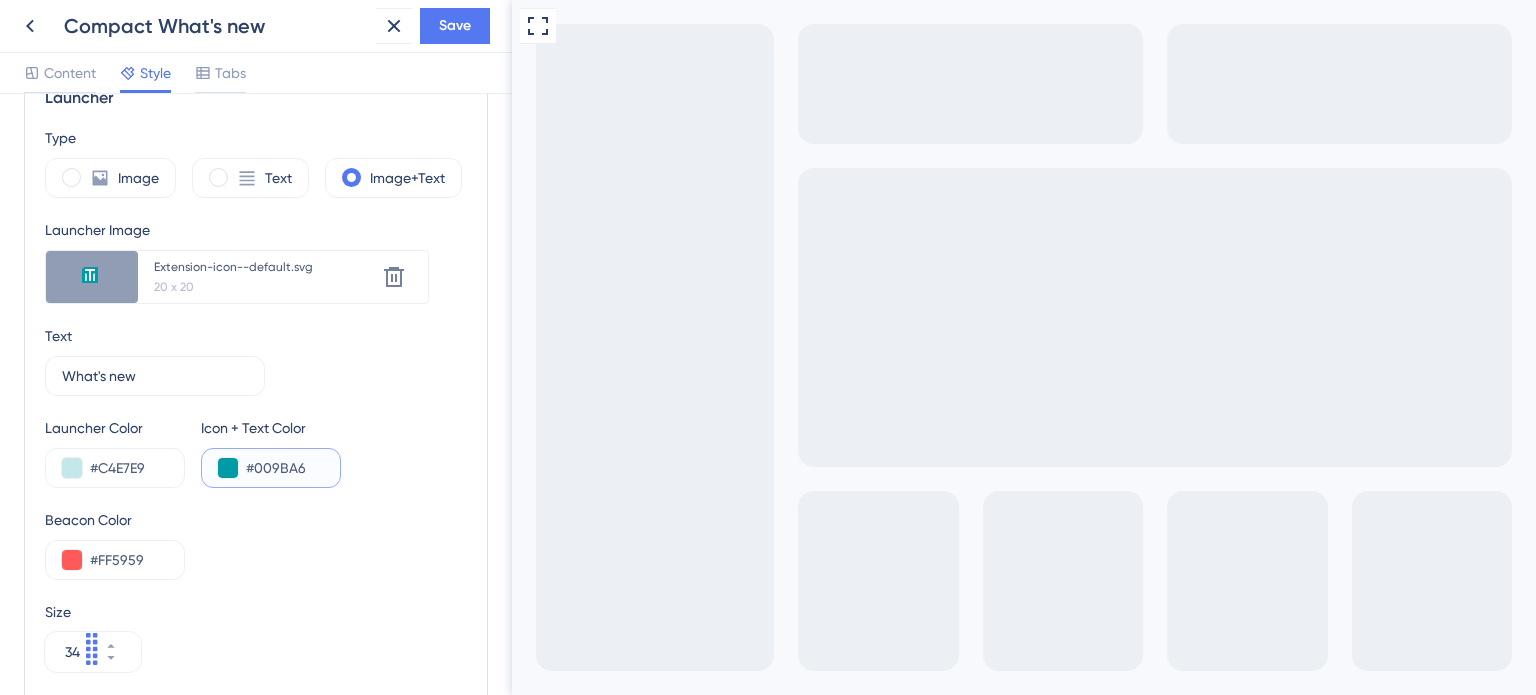click on "#009BA6" at bounding box center (285, 468) 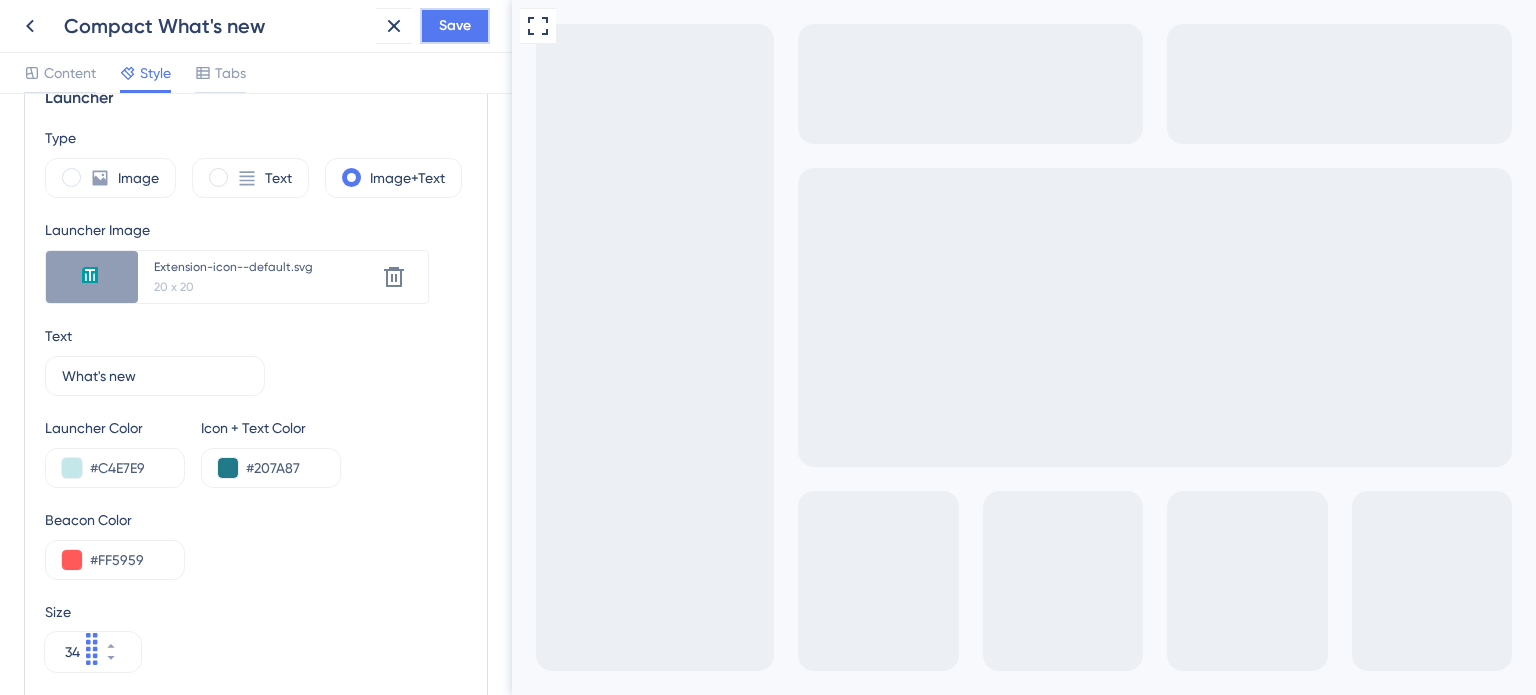 click on "Save" at bounding box center (455, 26) 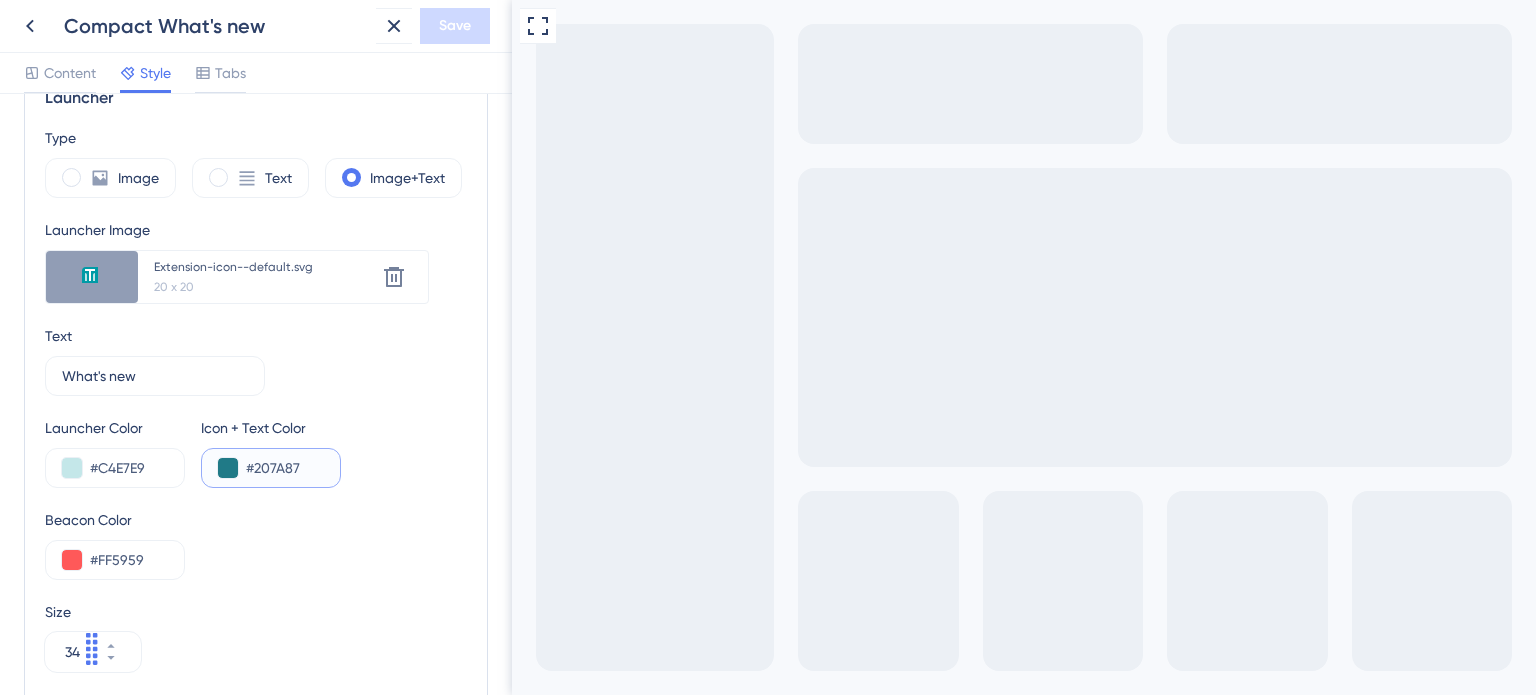 click on "#207A87" at bounding box center (285, 468) 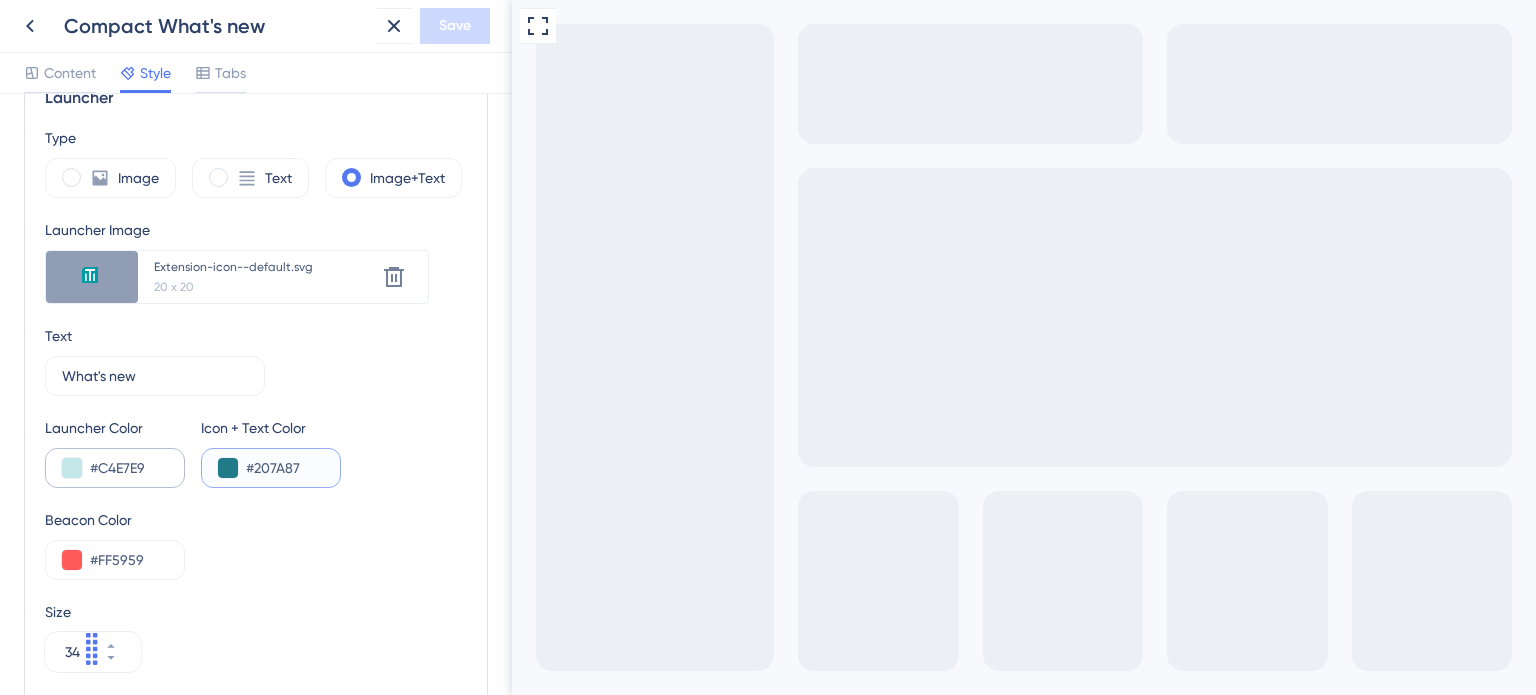 drag, startPoint x: 306, startPoint y: 468, endPoint x: 130, endPoint y: 463, distance: 176.07101 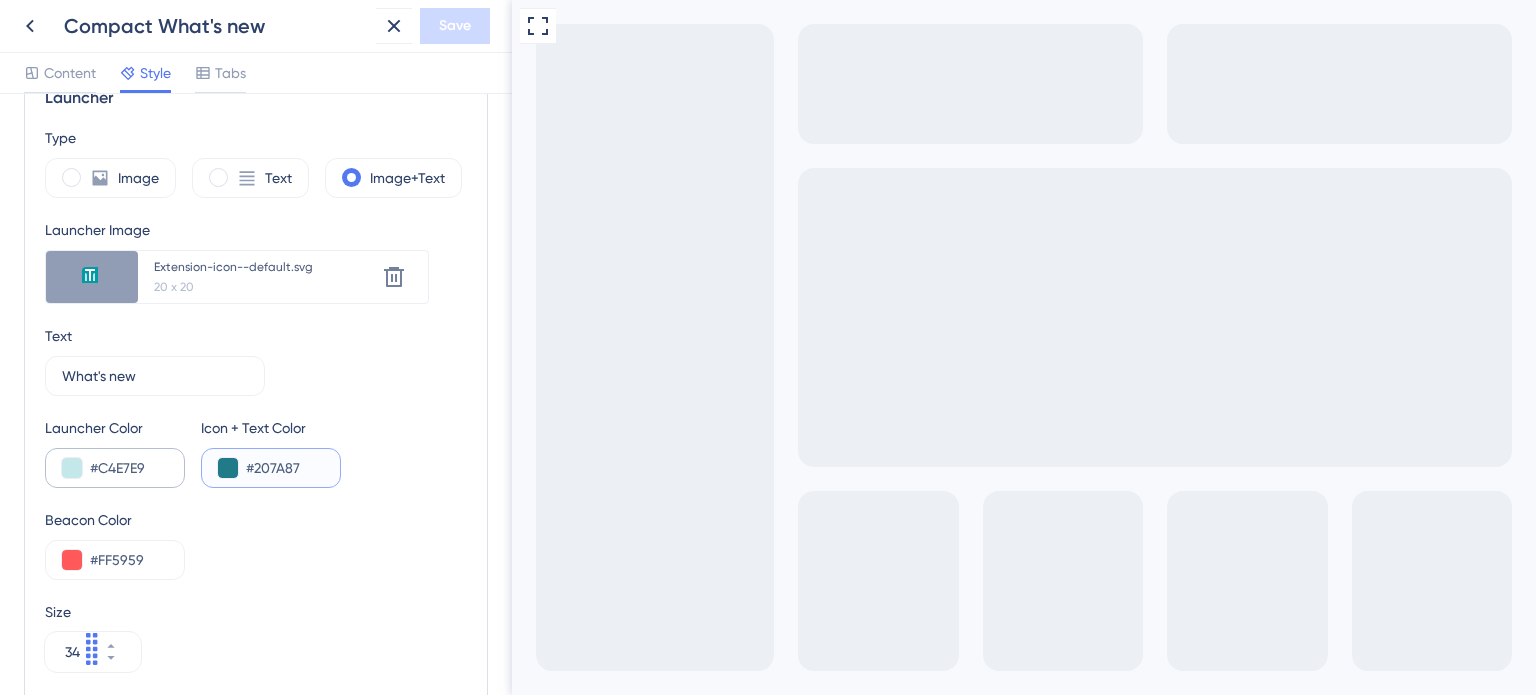 click on "Launcher Color #C4E7E9 Icon + Text Color #207A87" at bounding box center (256, 452) 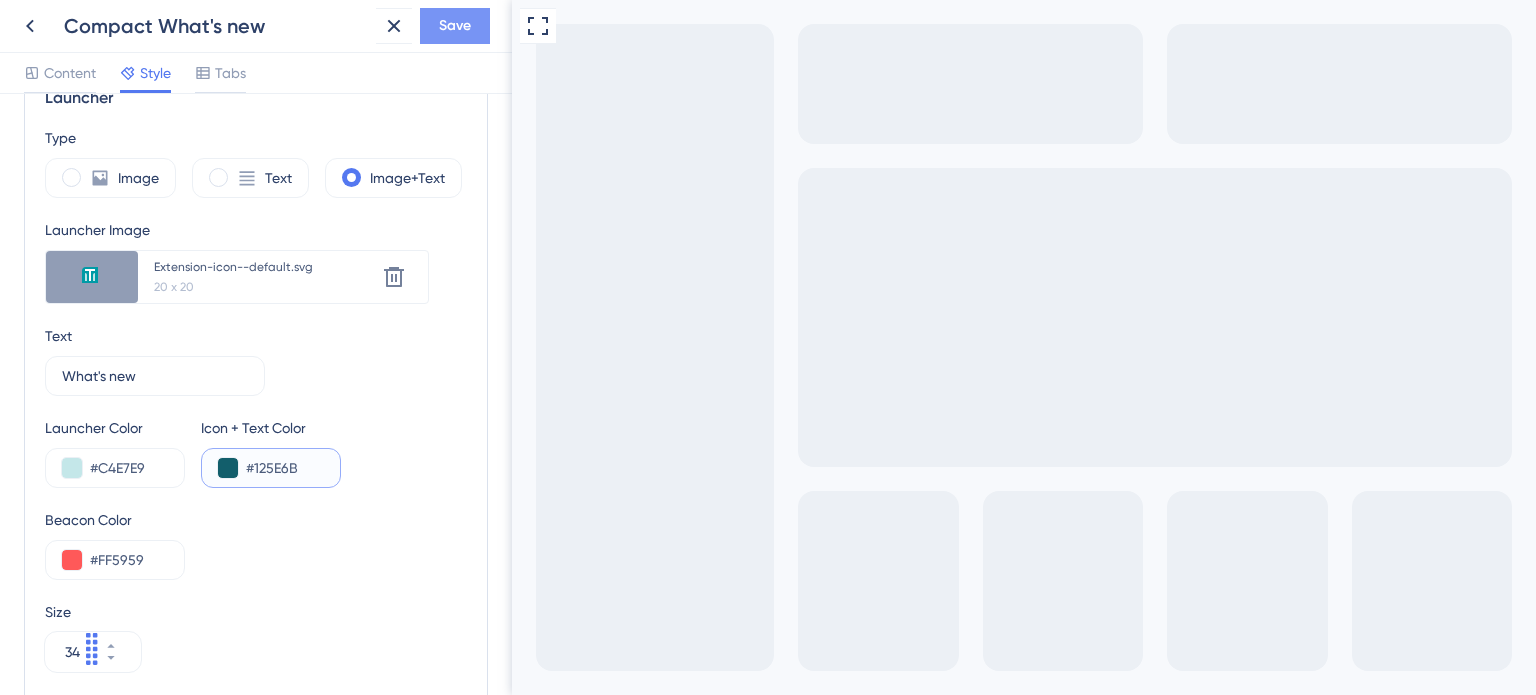 type on "#125E6B" 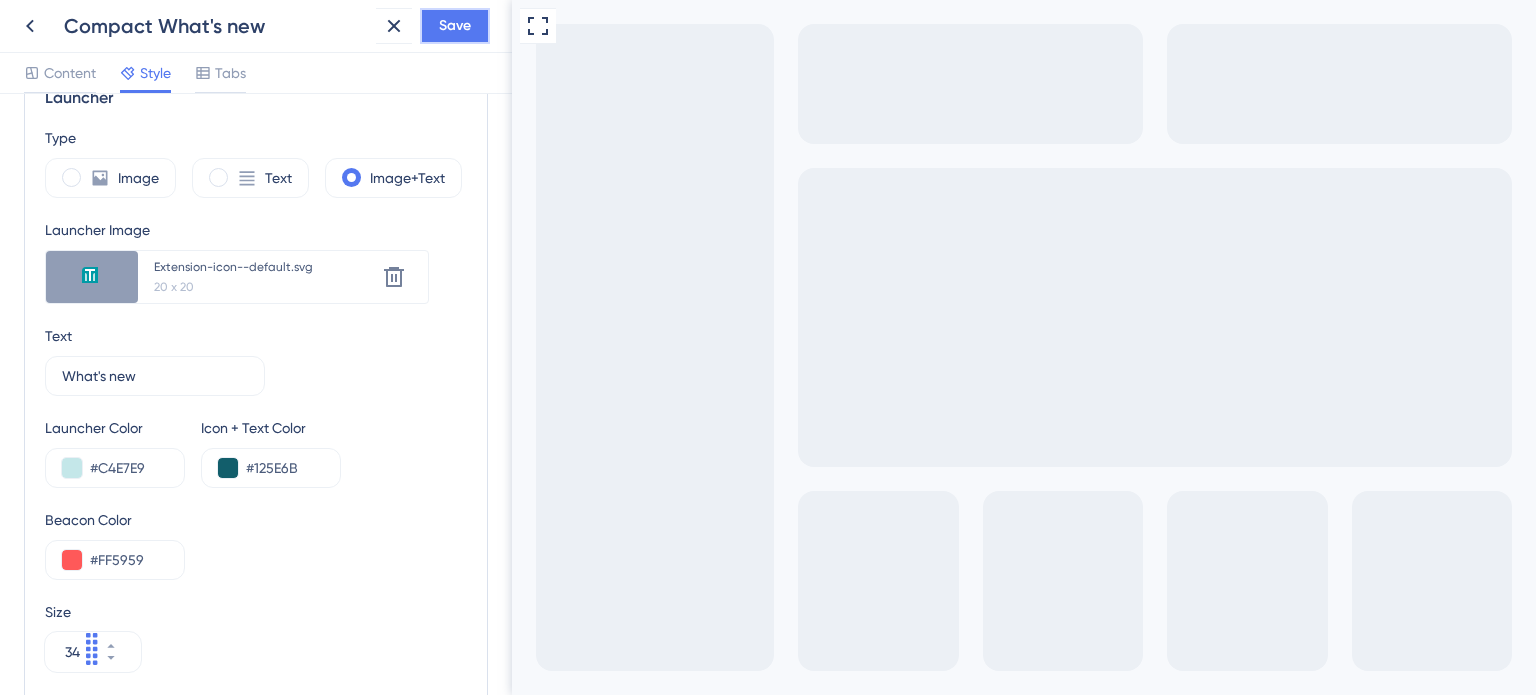 click on "Save" at bounding box center (455, 26) 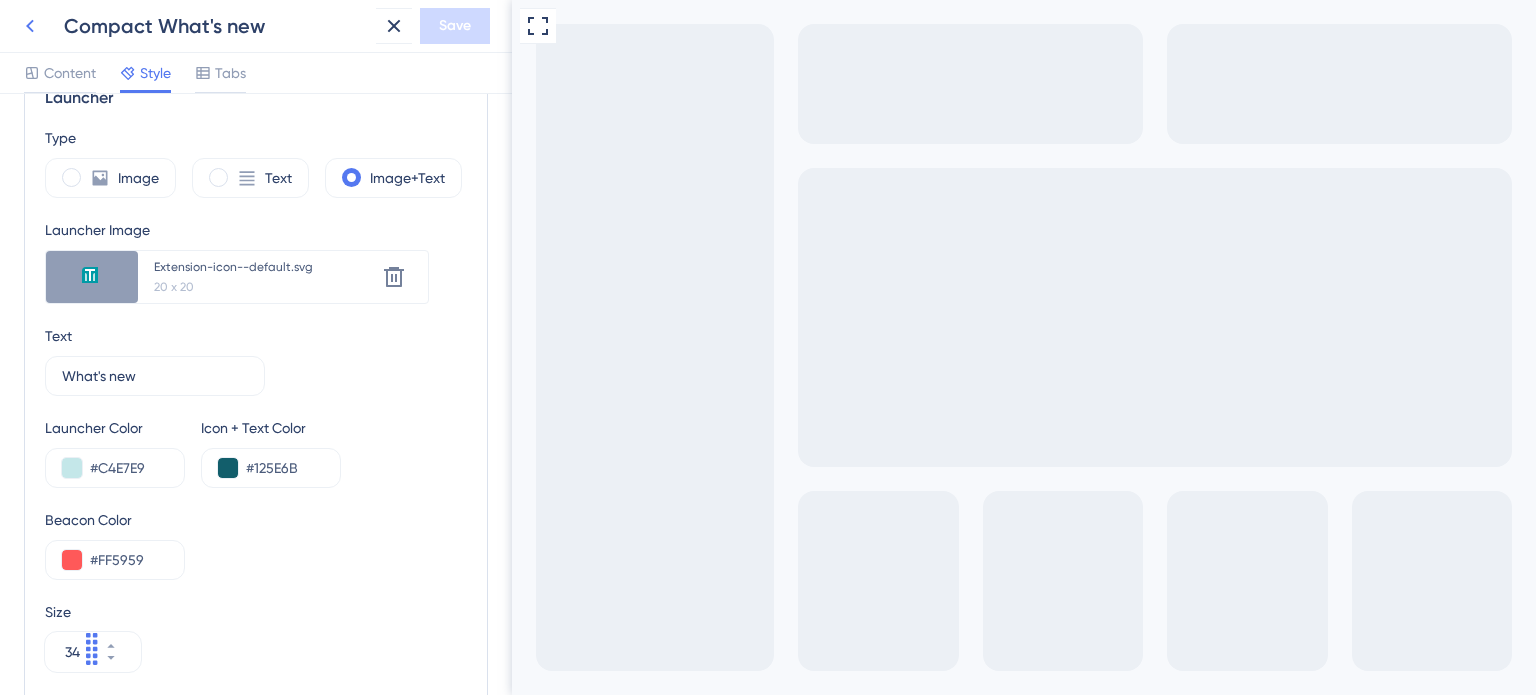 click at bounding box center (30, 26) 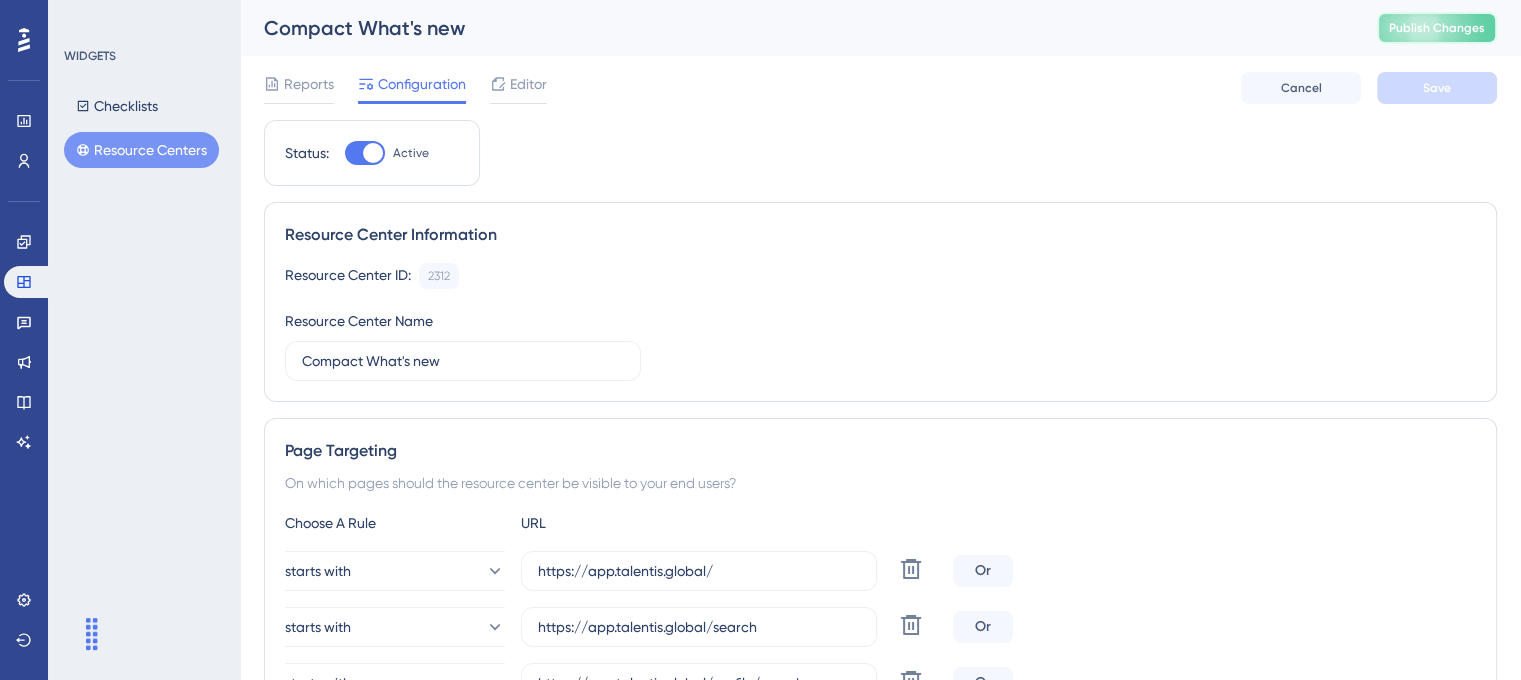 click on "Publish Changes" at bounding box center [1437, 28] 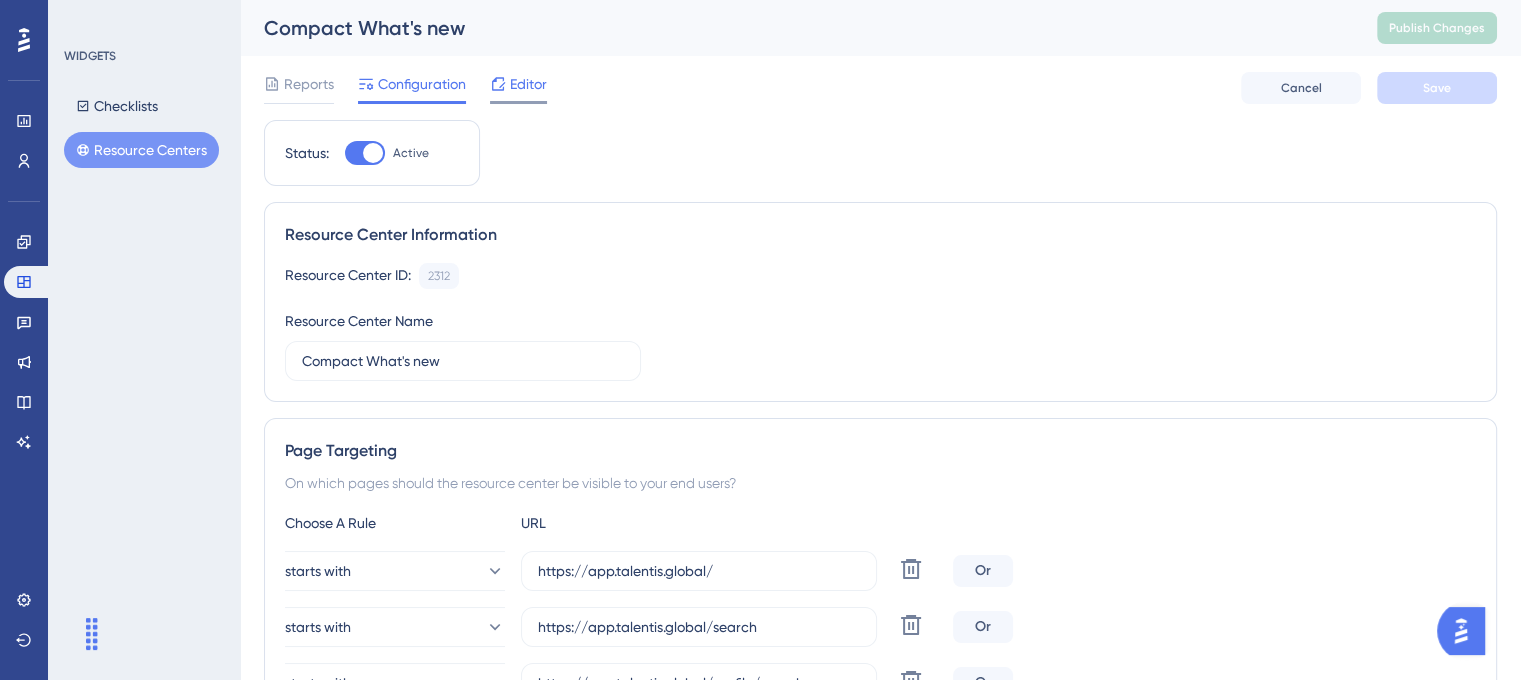 click on "Editor" at bounding box center [528, 84] 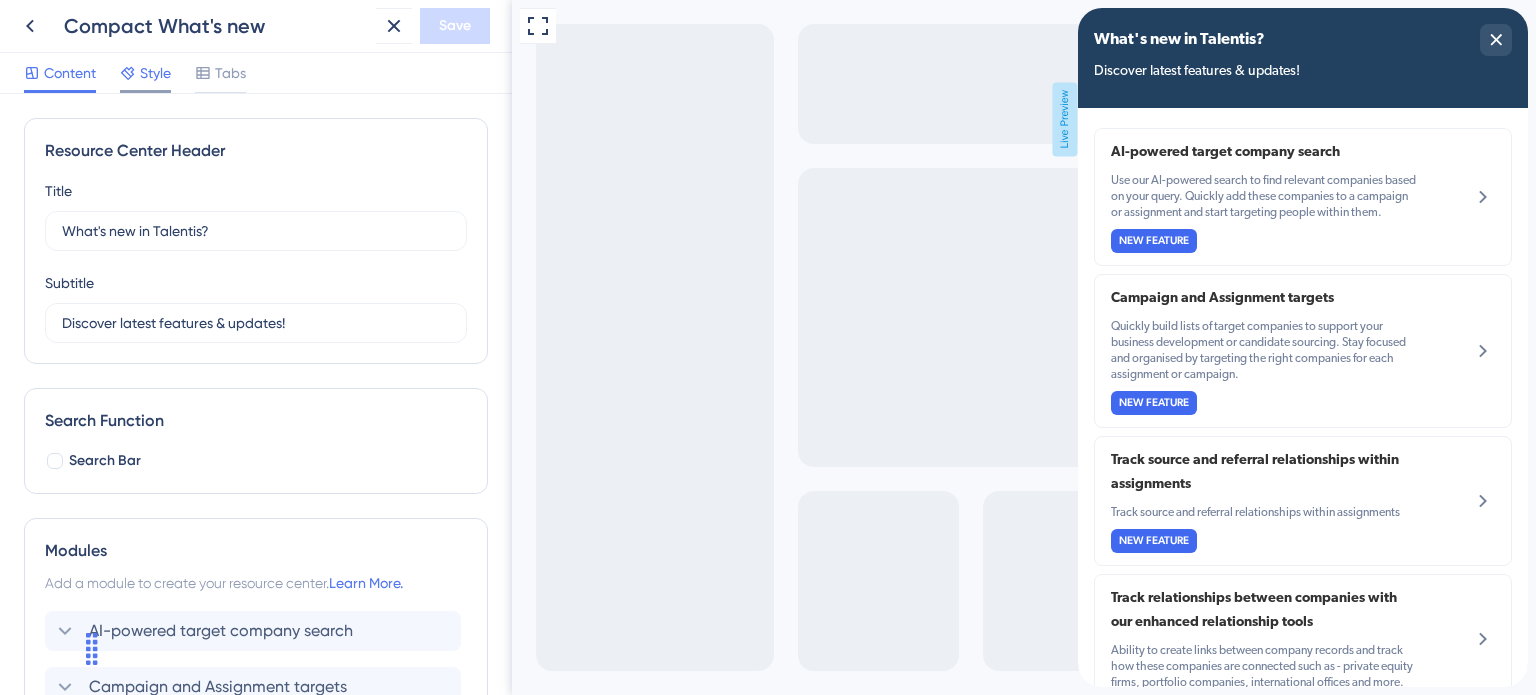 scroll, scrollTop: 0, scrollLeft: 0, axis: both 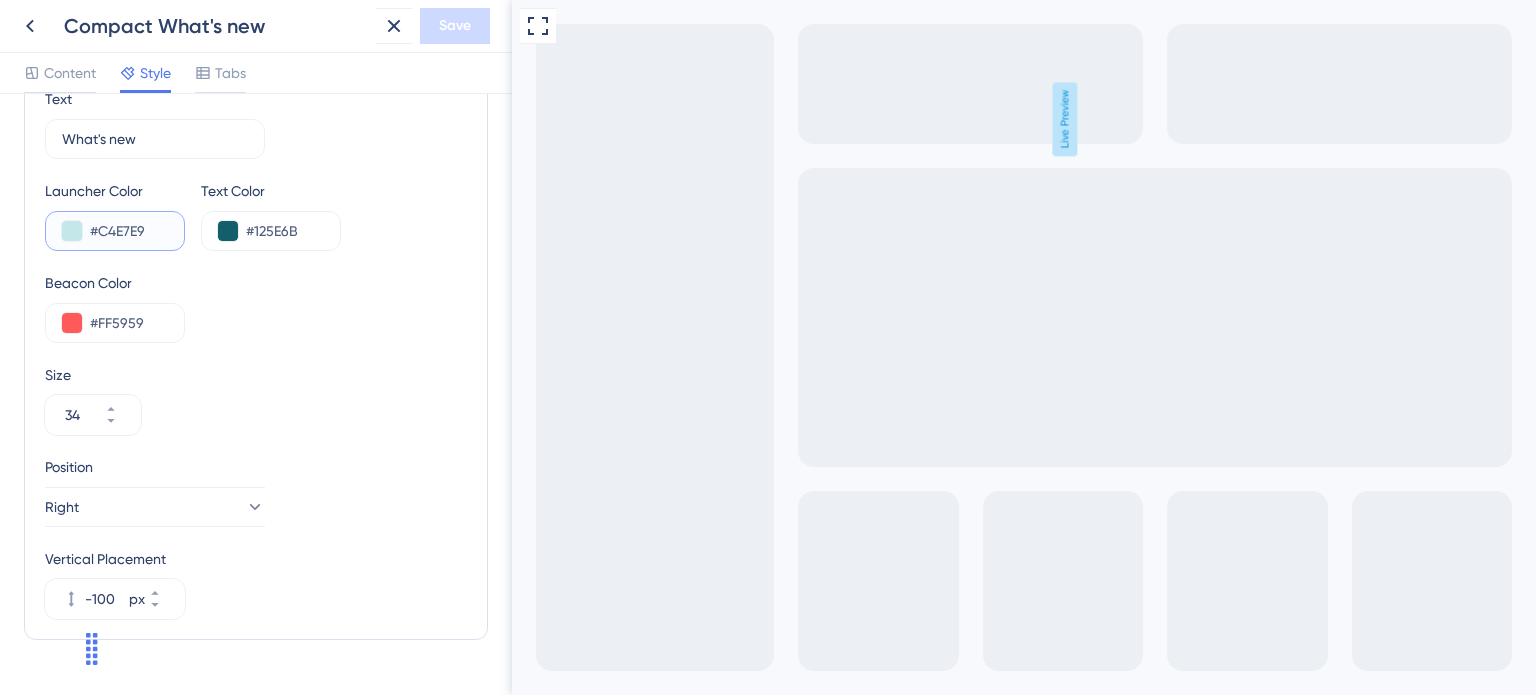 click on "#C4E7E9" at bounding box center [129, 231] 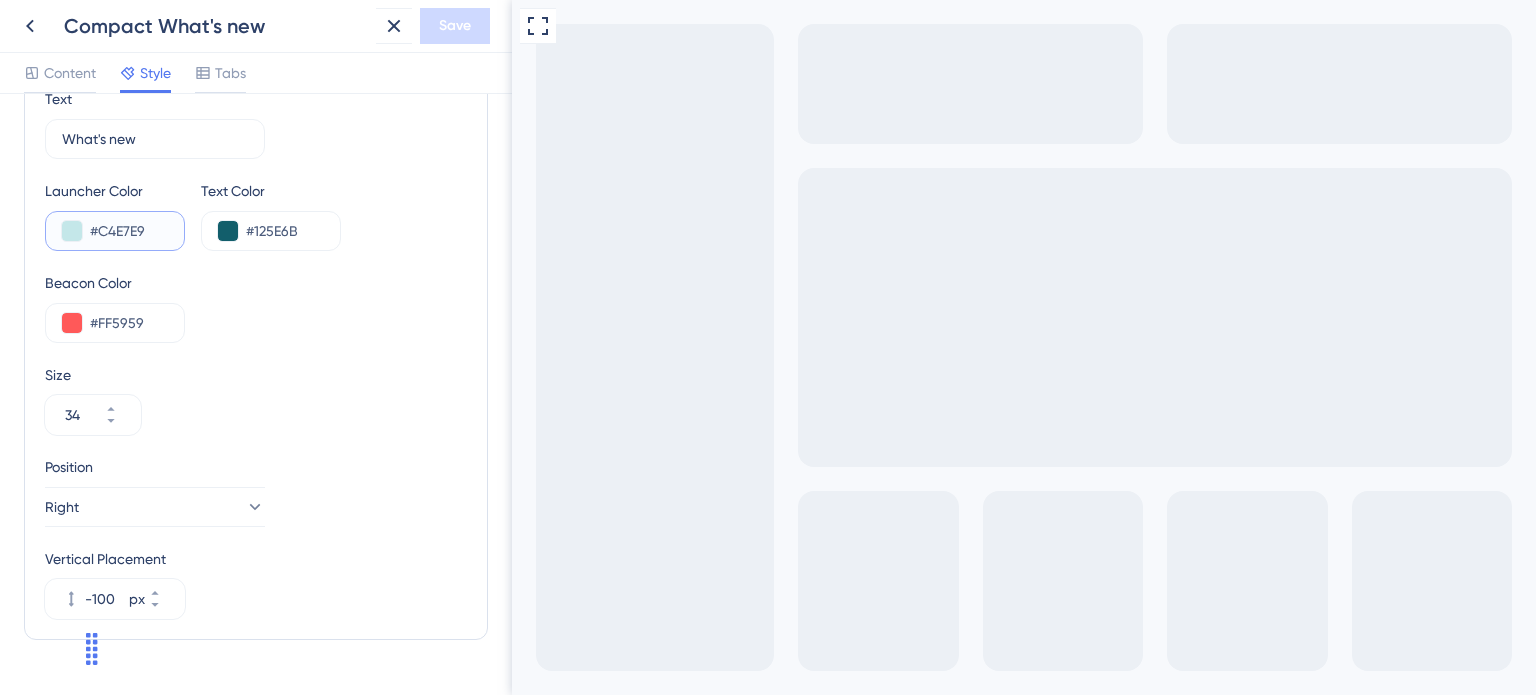 drag, startPoint x: 156, startPoint y: 227, endPoint x: 29, endPoint y: 199, distance: 130.04999 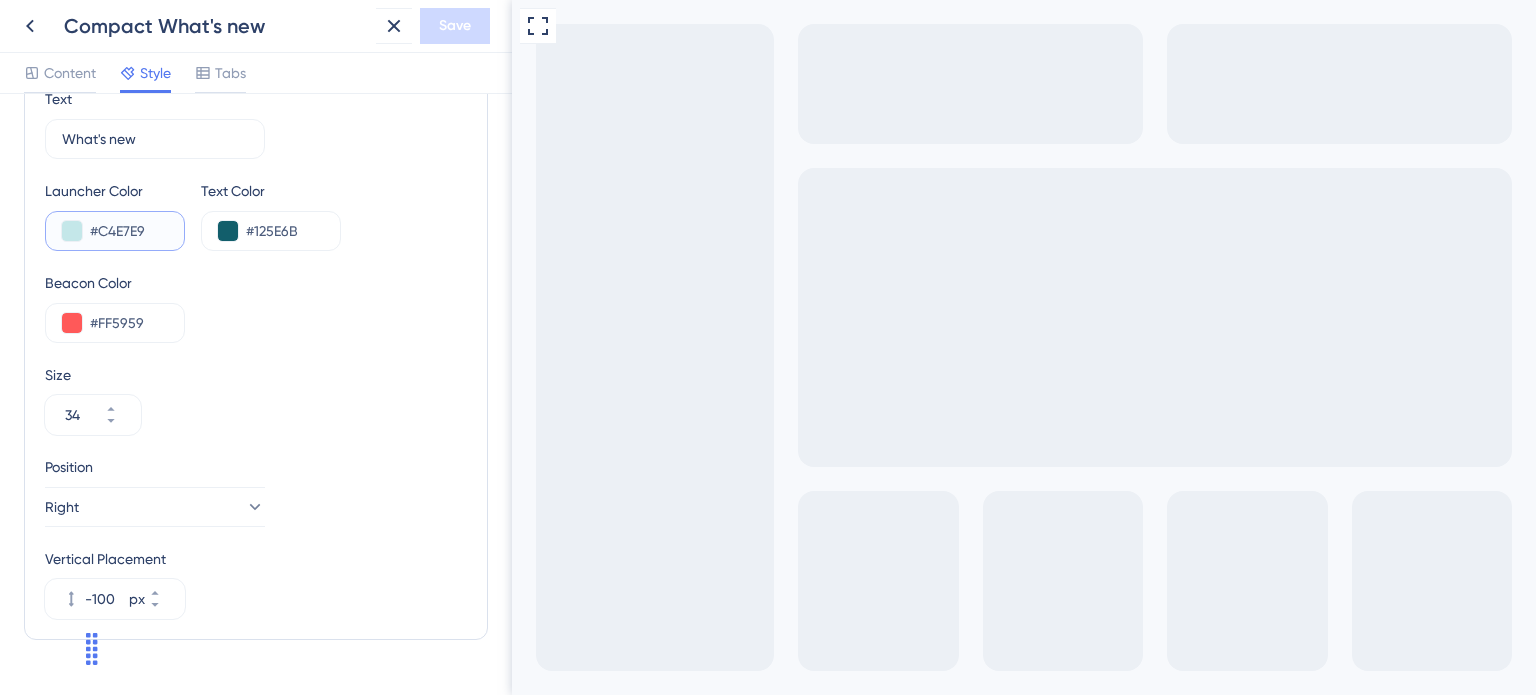 paste on "125E6B" 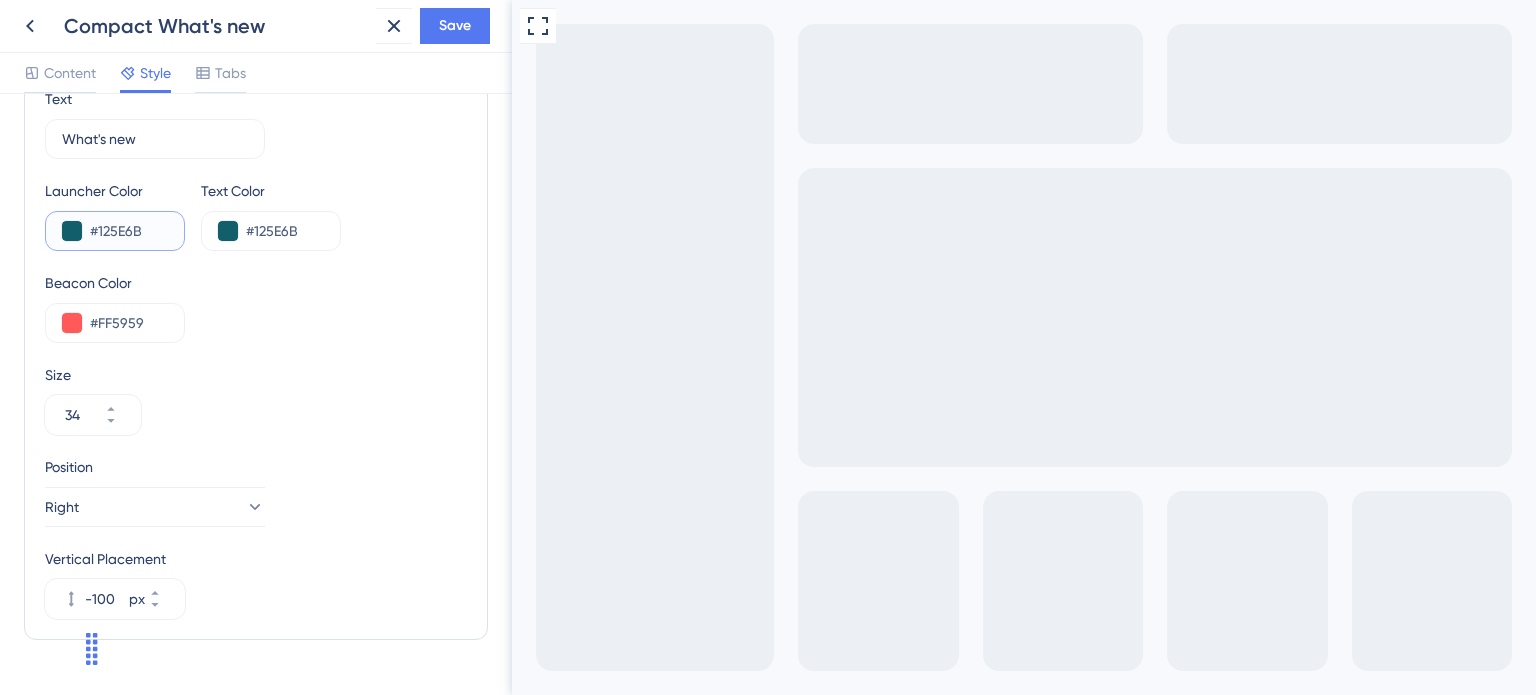 type on "#125E6B" 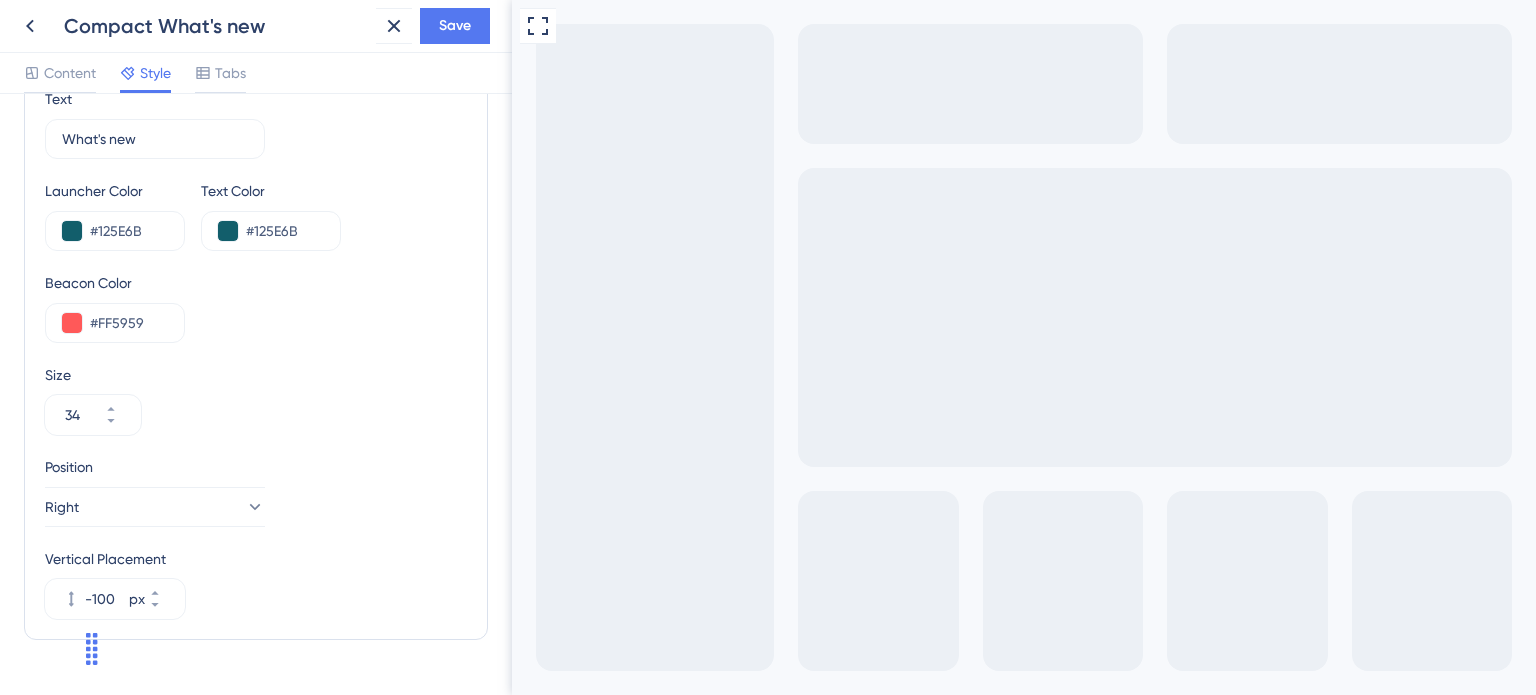 click on "Launcher Color #125E6B Text Color #125E6B" at bounding box center [256, 215] 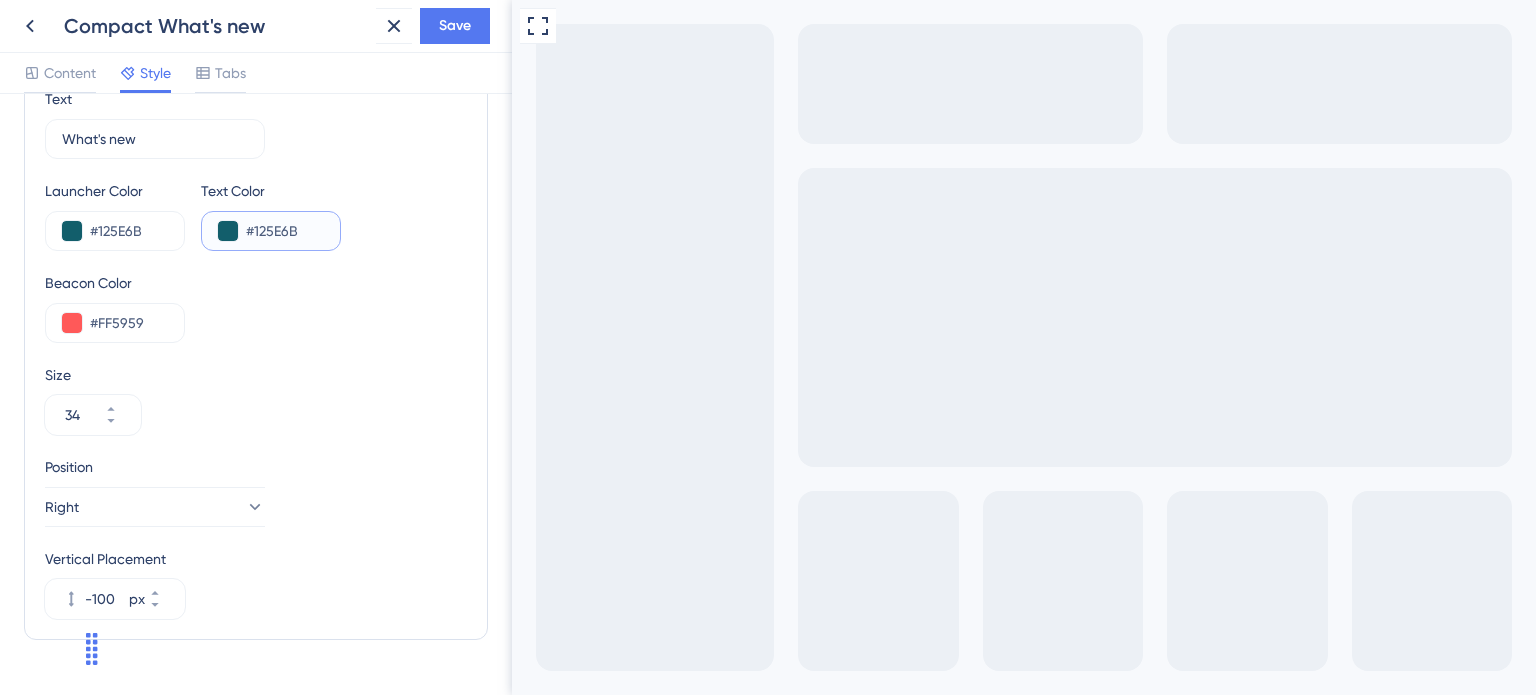 click on "#125E6B" at bounding box center [285, 231] 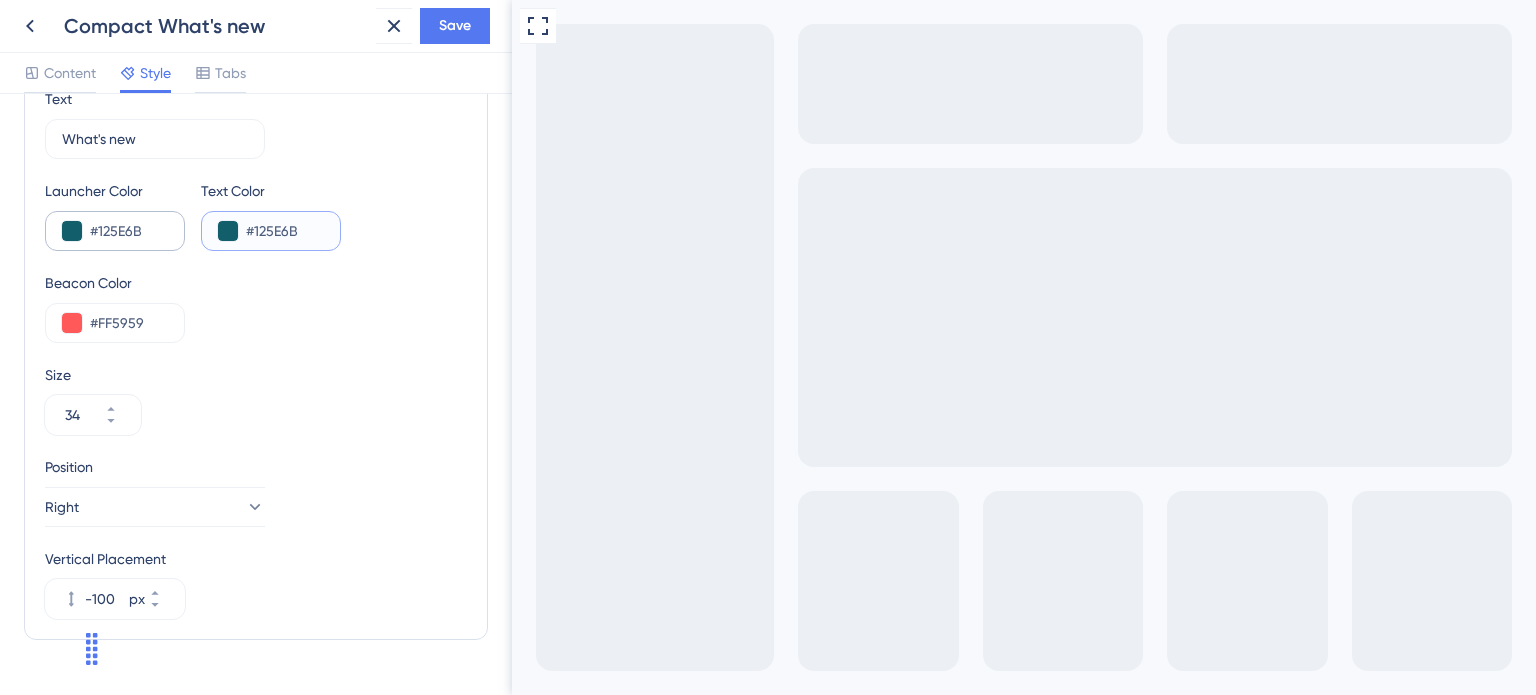 drag, startPoint x: 304, startPoint y: 229, endPoint x: 168, endPoint y: 227, distance: 136.01471 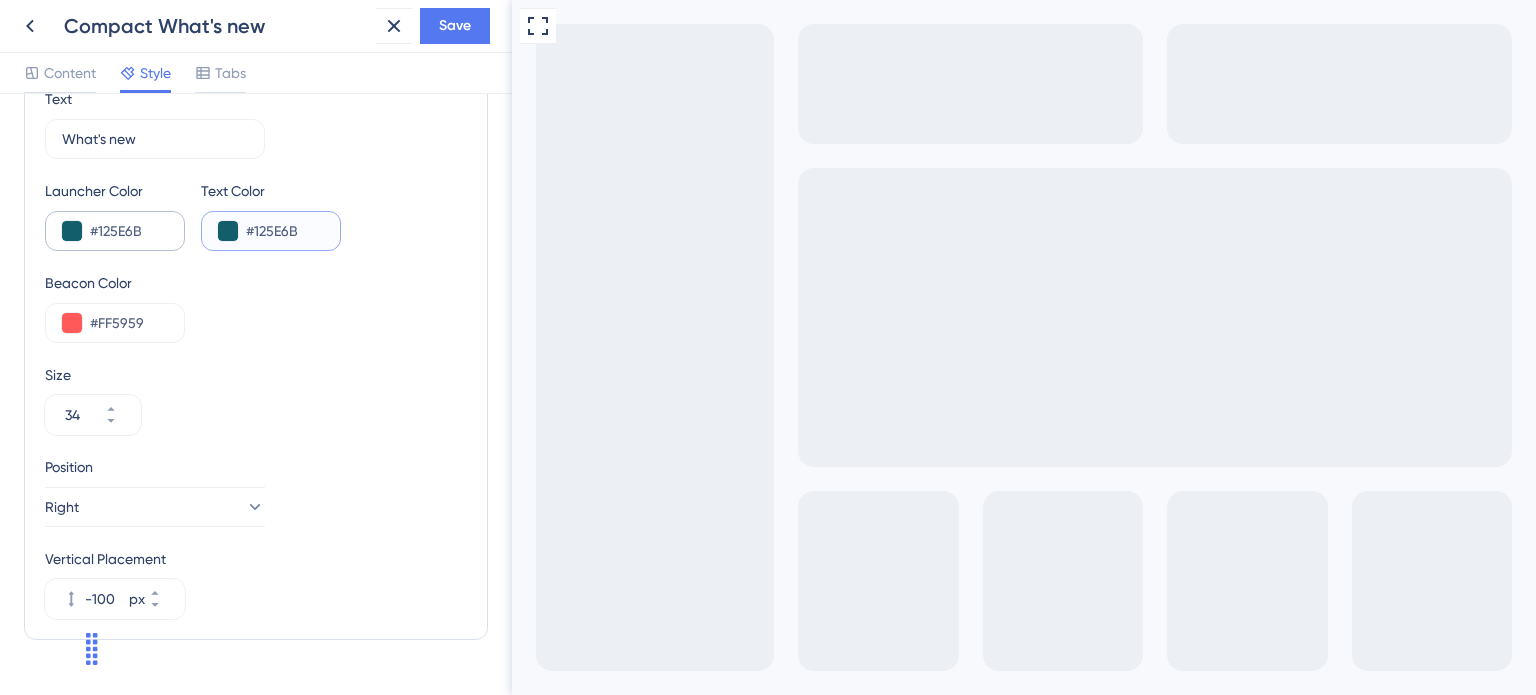 click on "Launcher Color #125E6B Text Color #125E6B" at bounding box center [256, 215] 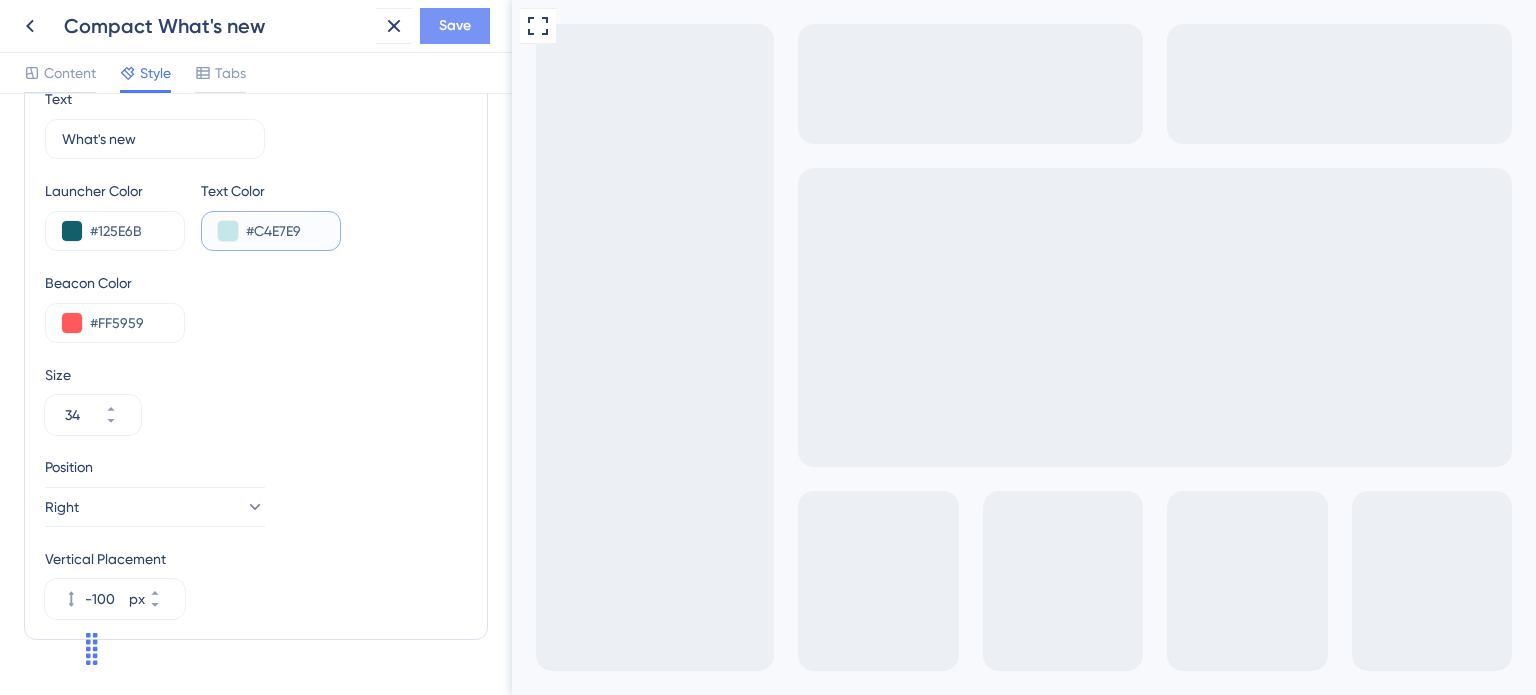 type on "#C4E7E9" 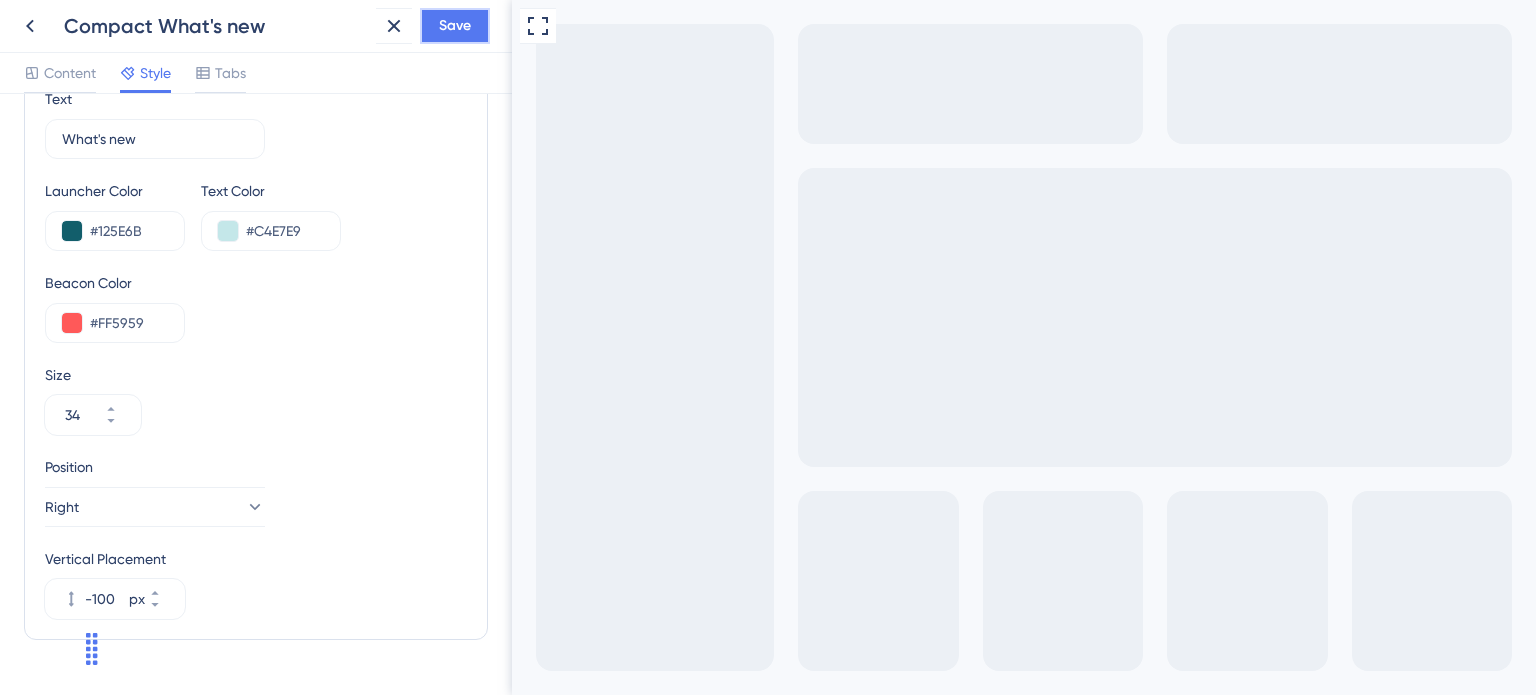 click on "Save" at bounding box center [455, 26] 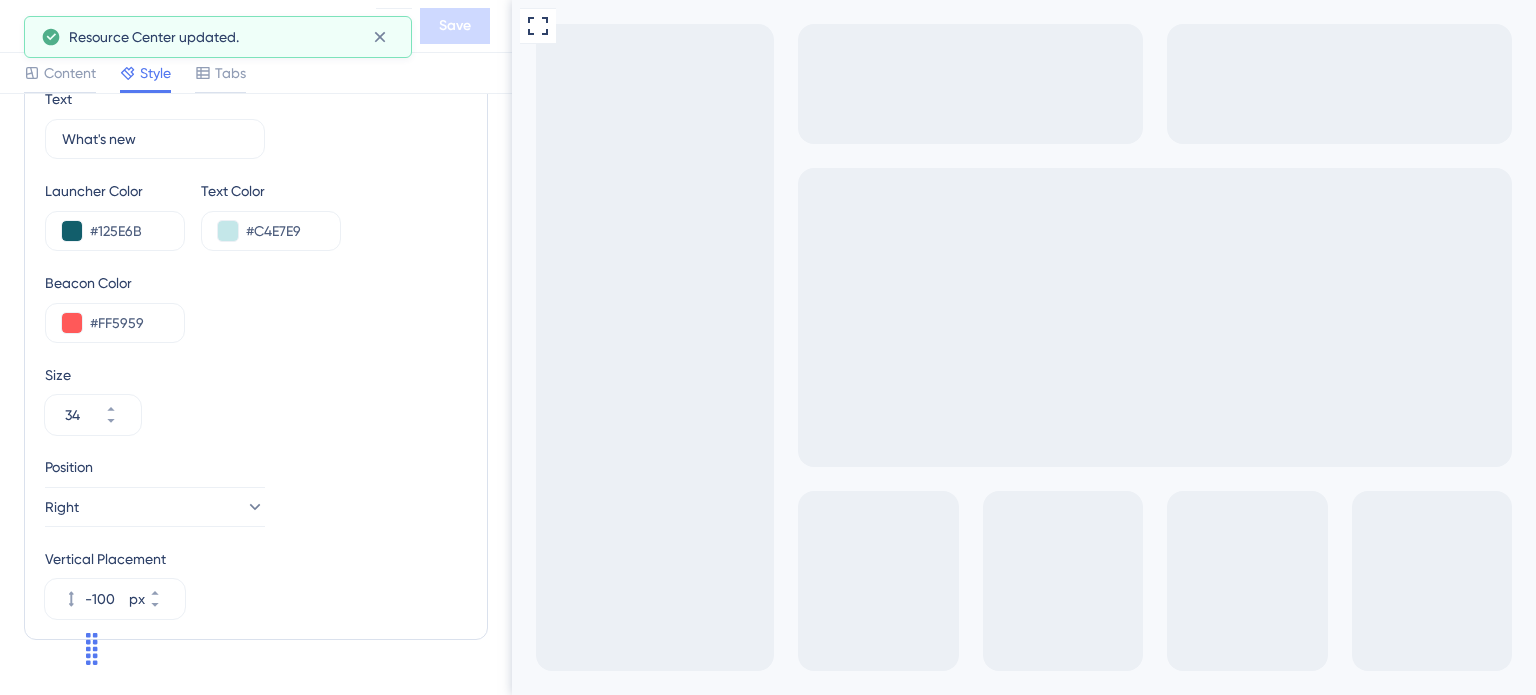 scroll, scrollTop: 0, scrollLeft: 0, axis: both 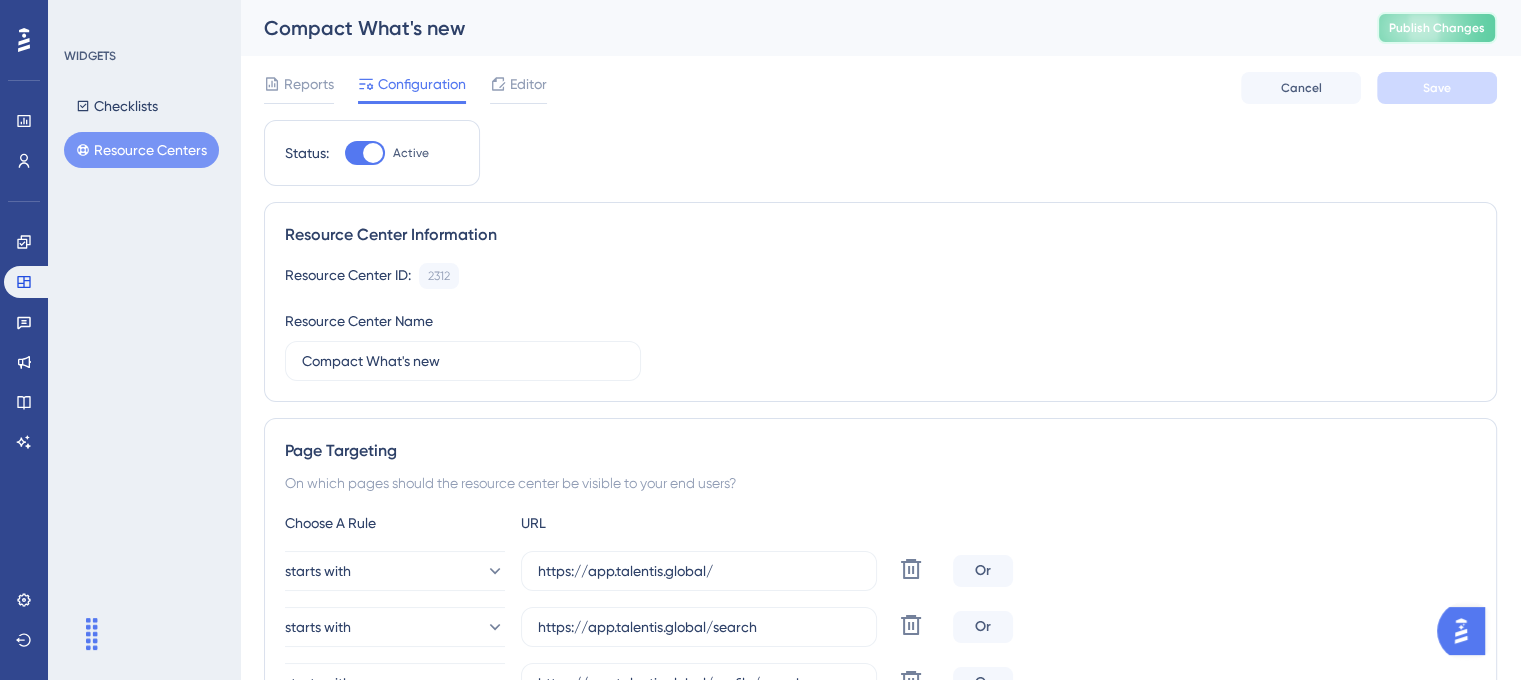 click on "Publish Changes" at bounding box center [1437, 28] 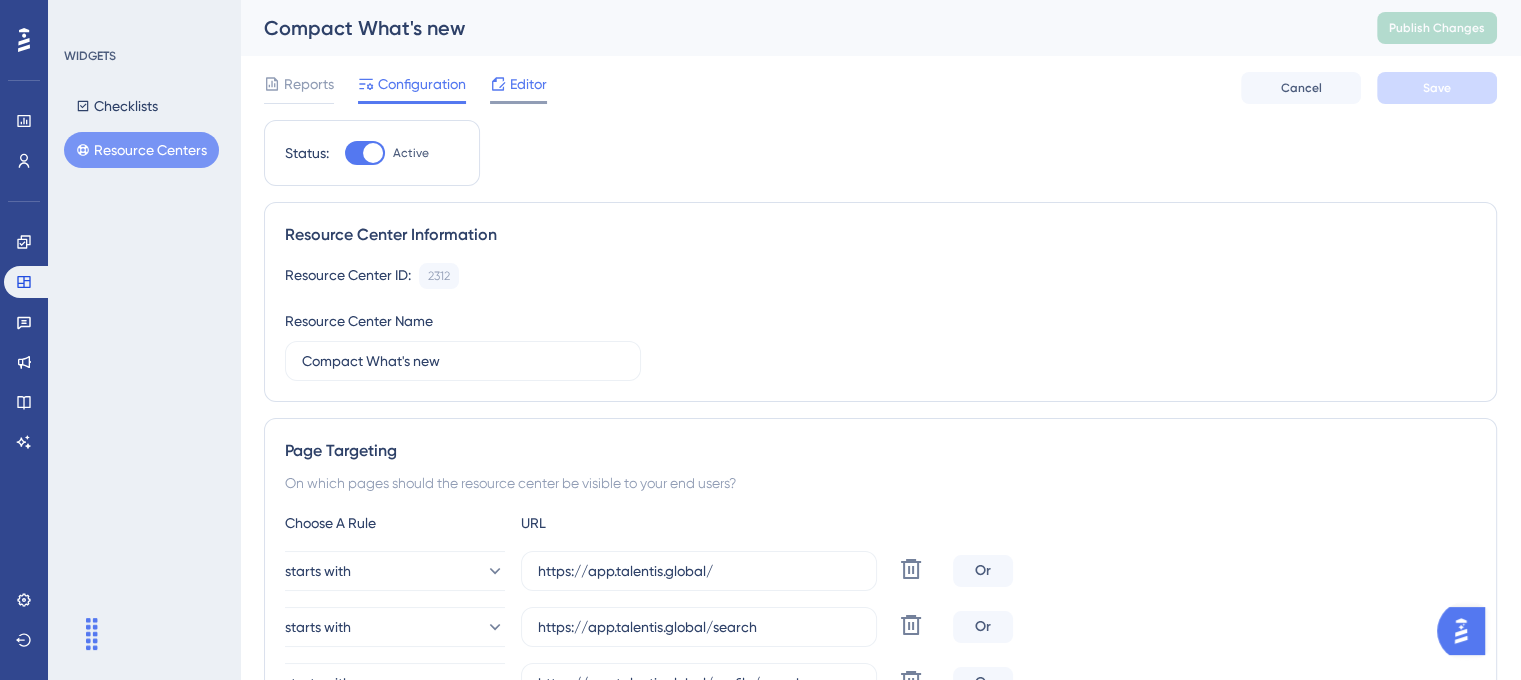 click 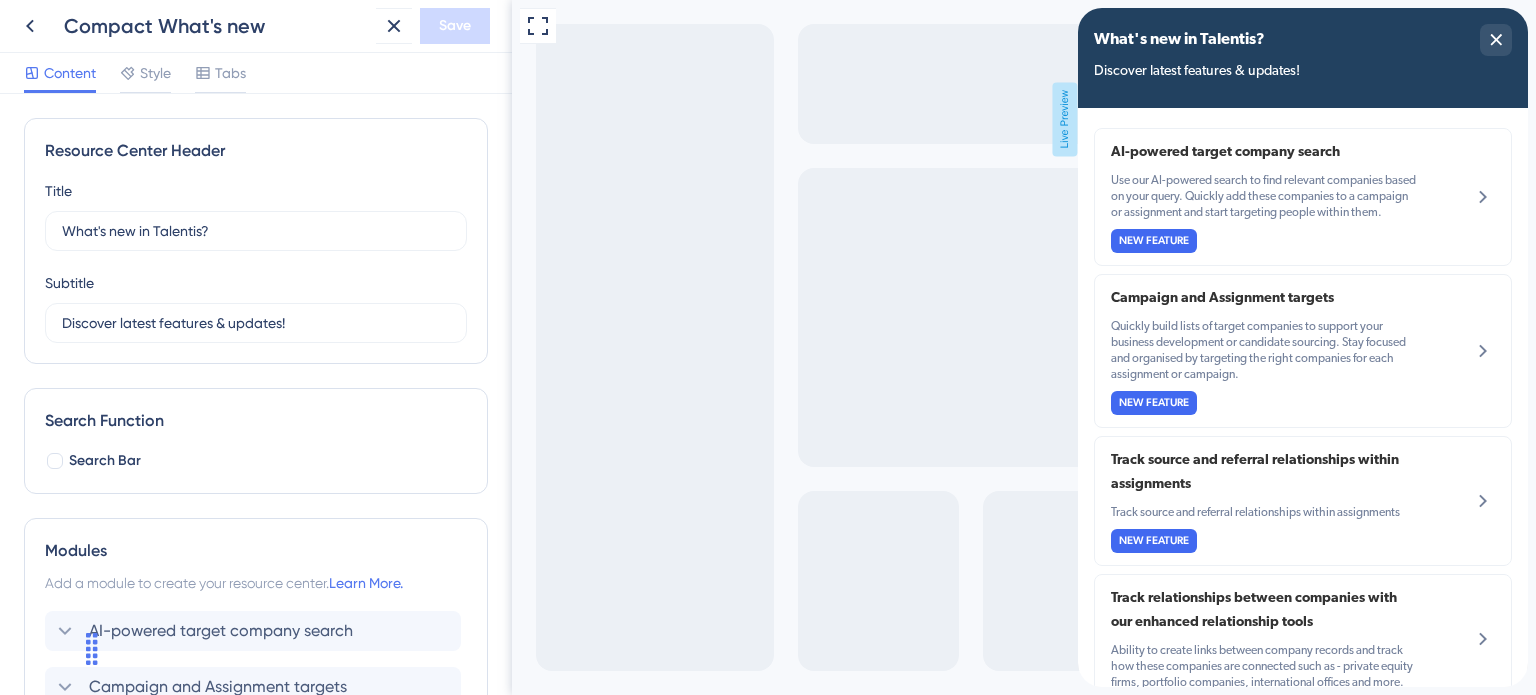 scroll, scrollTop: 0, scrollLeft: 0, axis: both 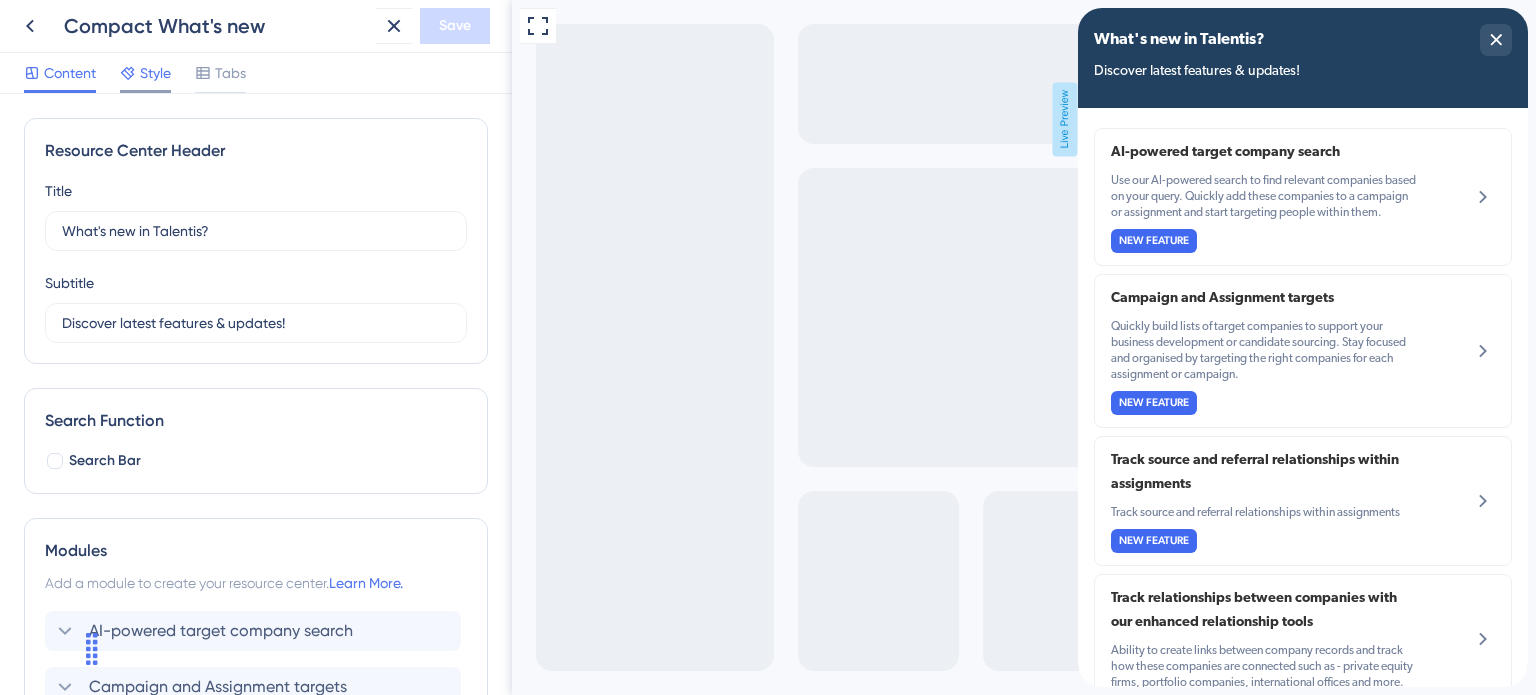 click on "Style" at bounding box center (155, 73) 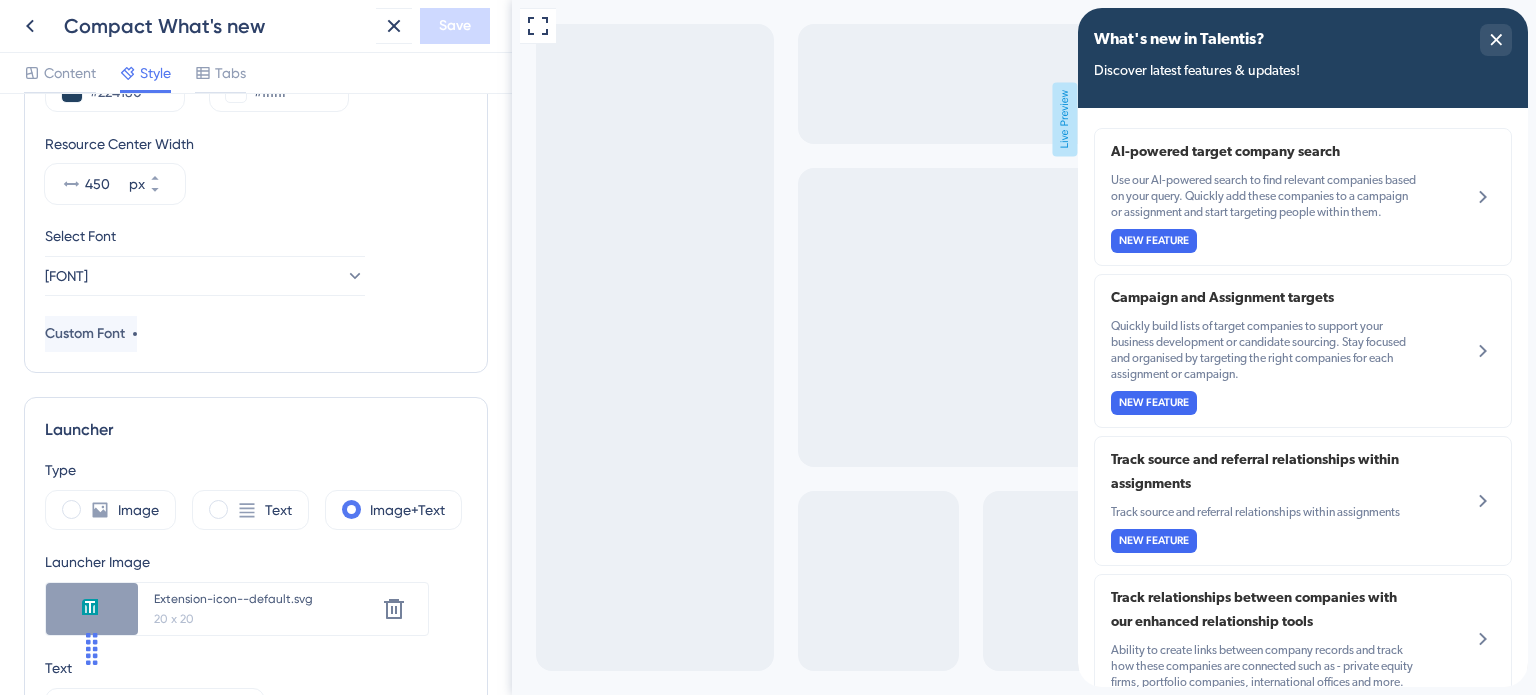 scroll, scrollTop: 400, scrollLeft: 0, axis: vertical 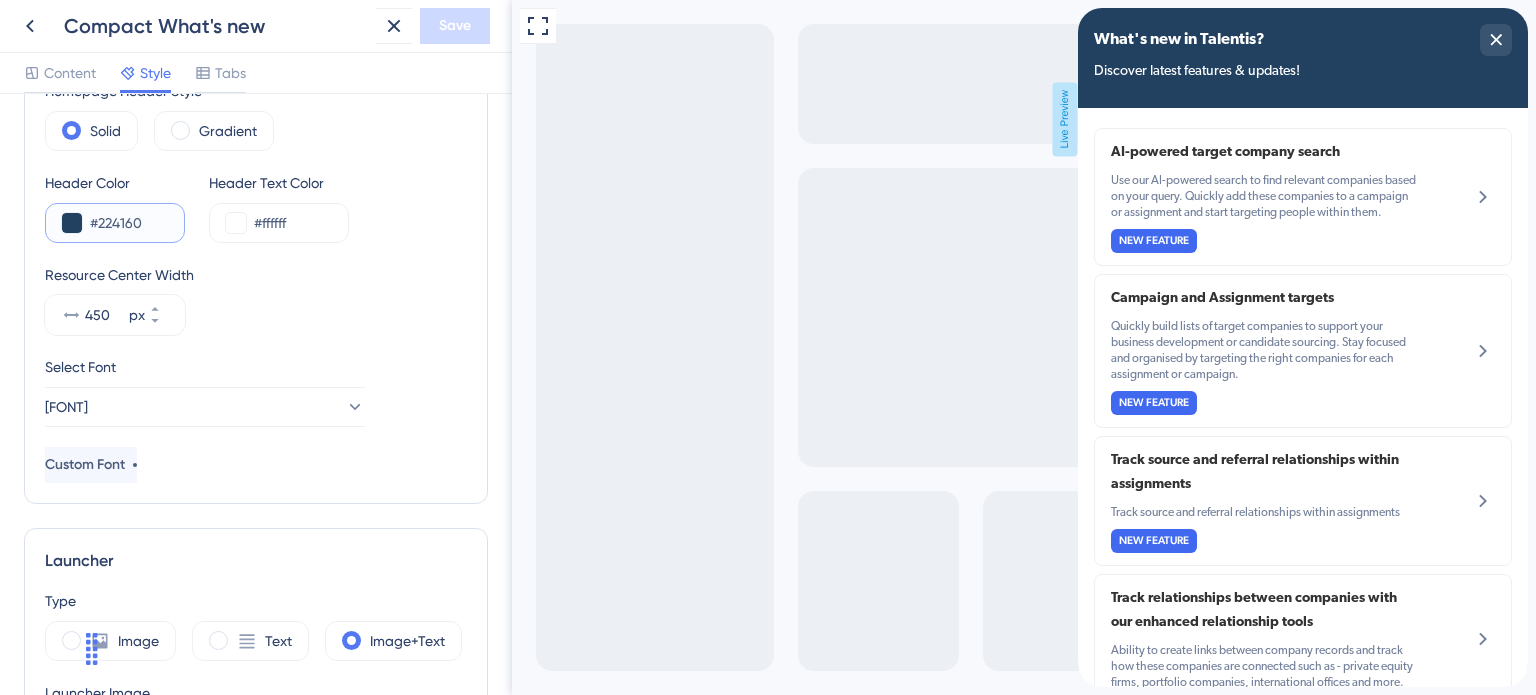 click on "#224160" at bounding box center (129, 223) 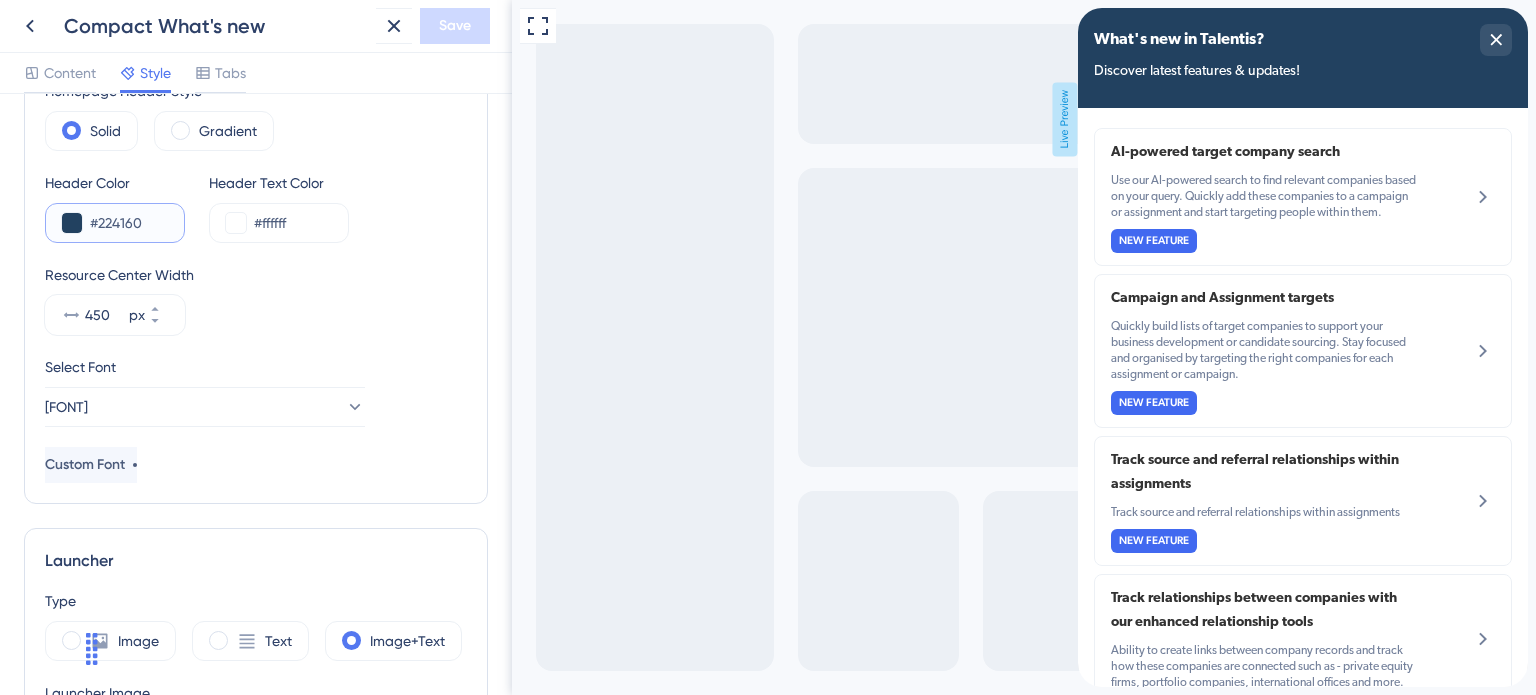 click on "#224160" at bounding box center (129, 223) 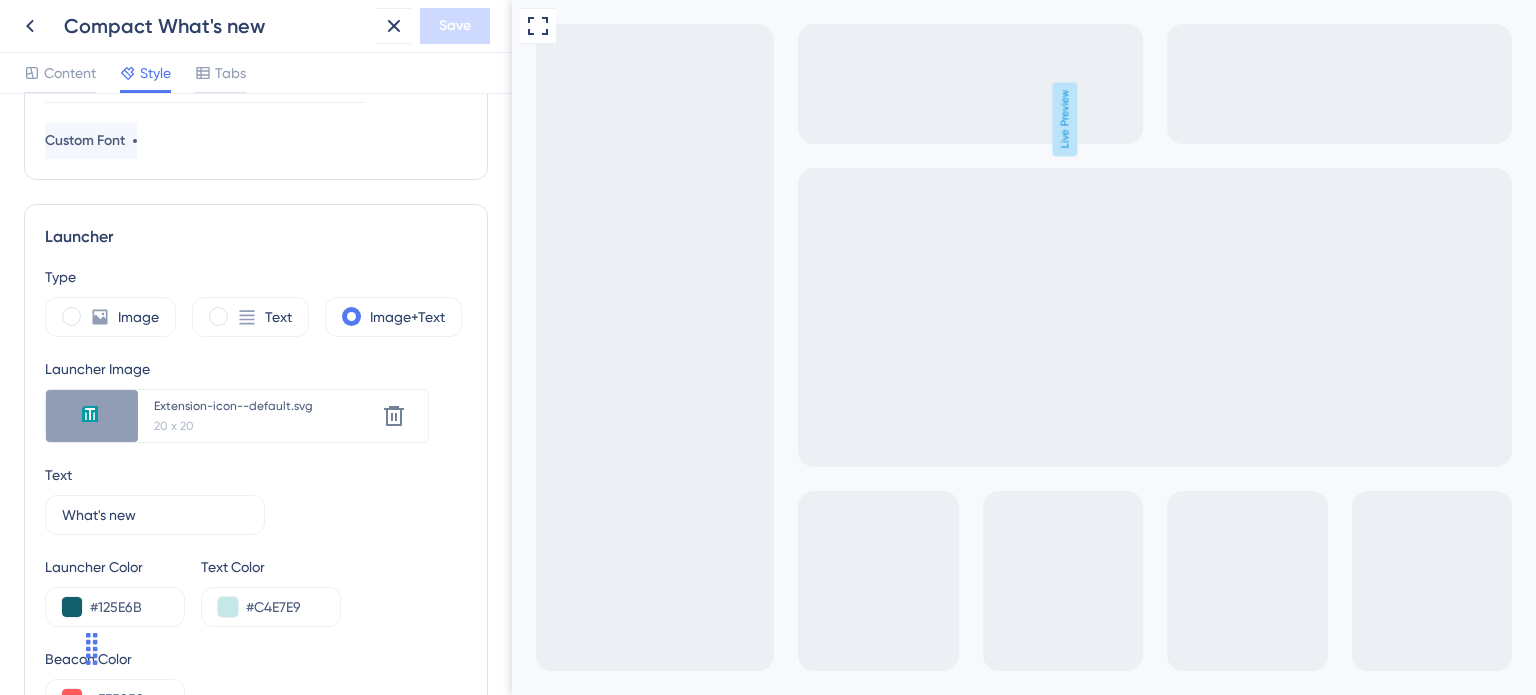 scroll, scrollTop: 600, scrollLeft: 0, axis: vertical 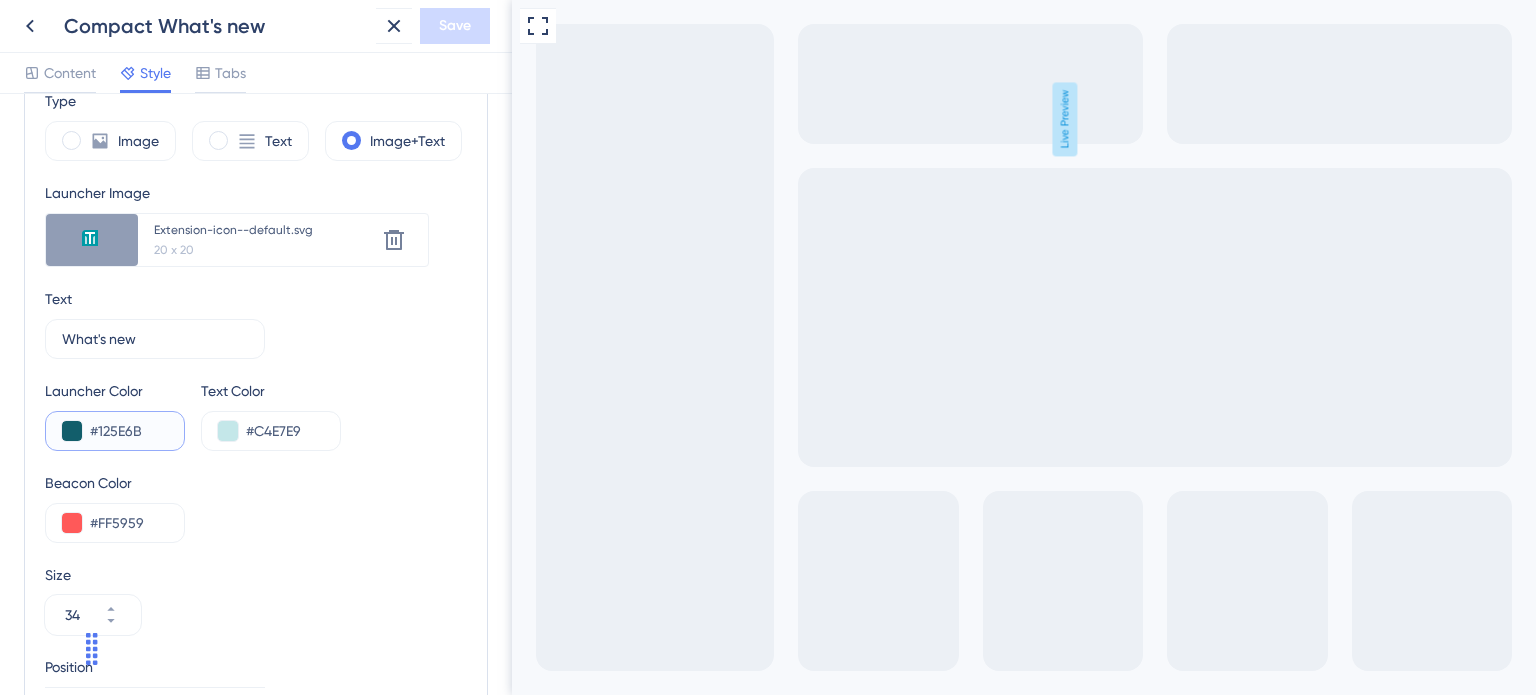 click on "#125E6B" at bounding box center (129, 431) 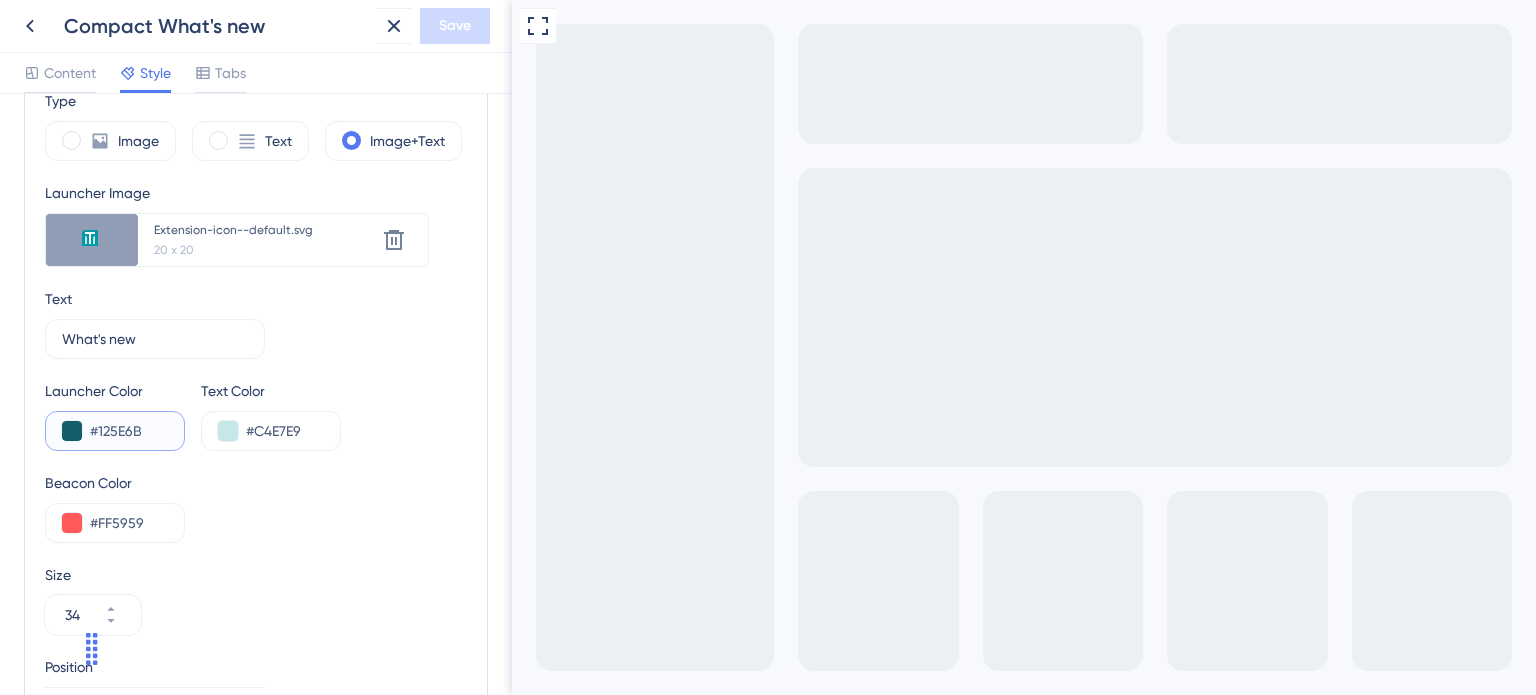 drag, startPoint x: 151, startPoint y: 430, endPoint x: 0, endPoint y: 404, distance: 153.22206 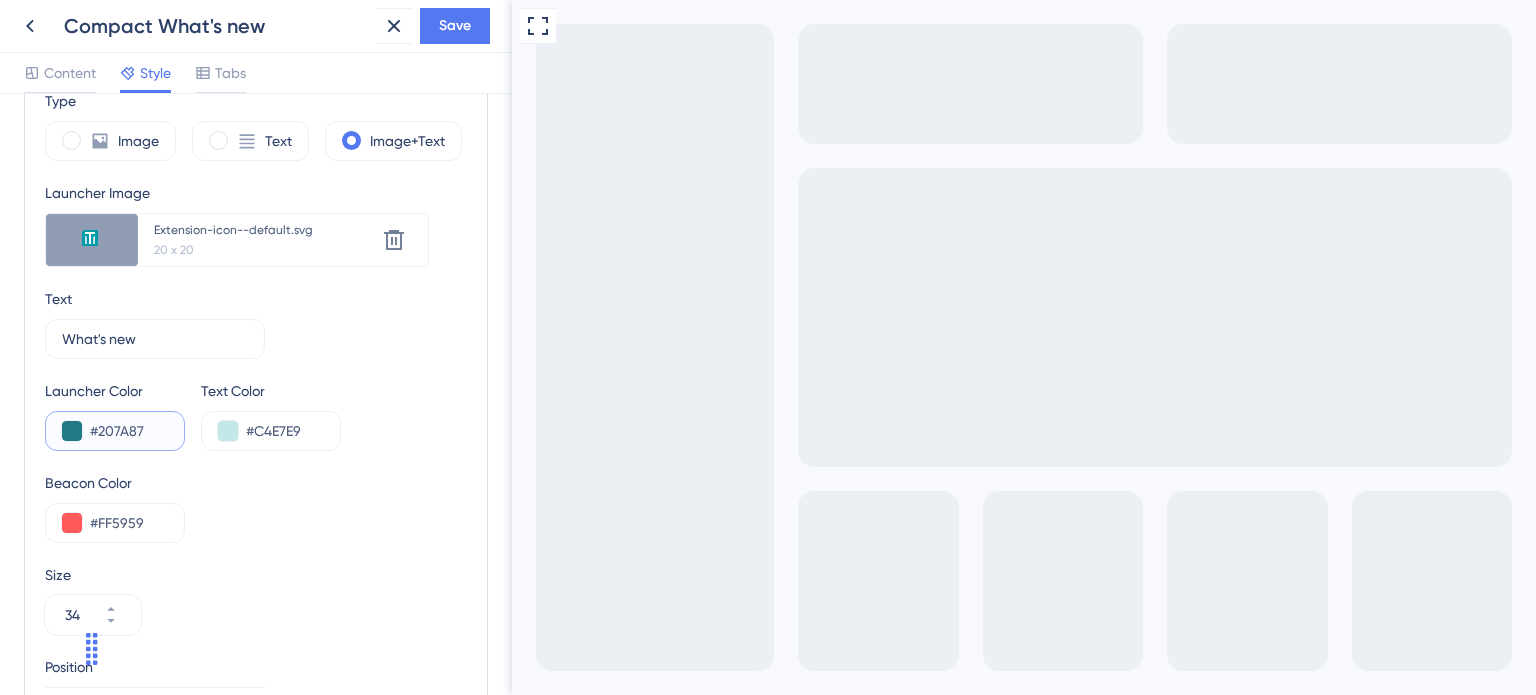 type on "#207A87" 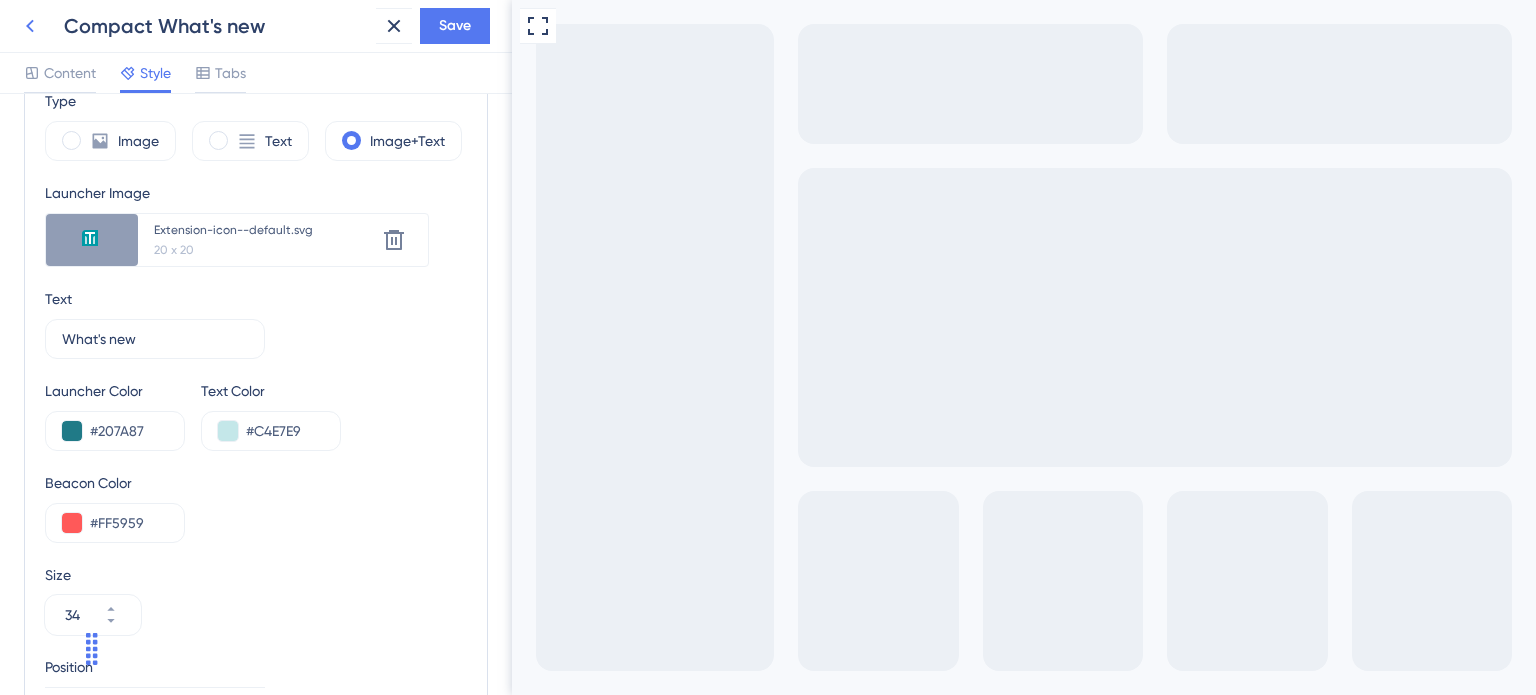 click 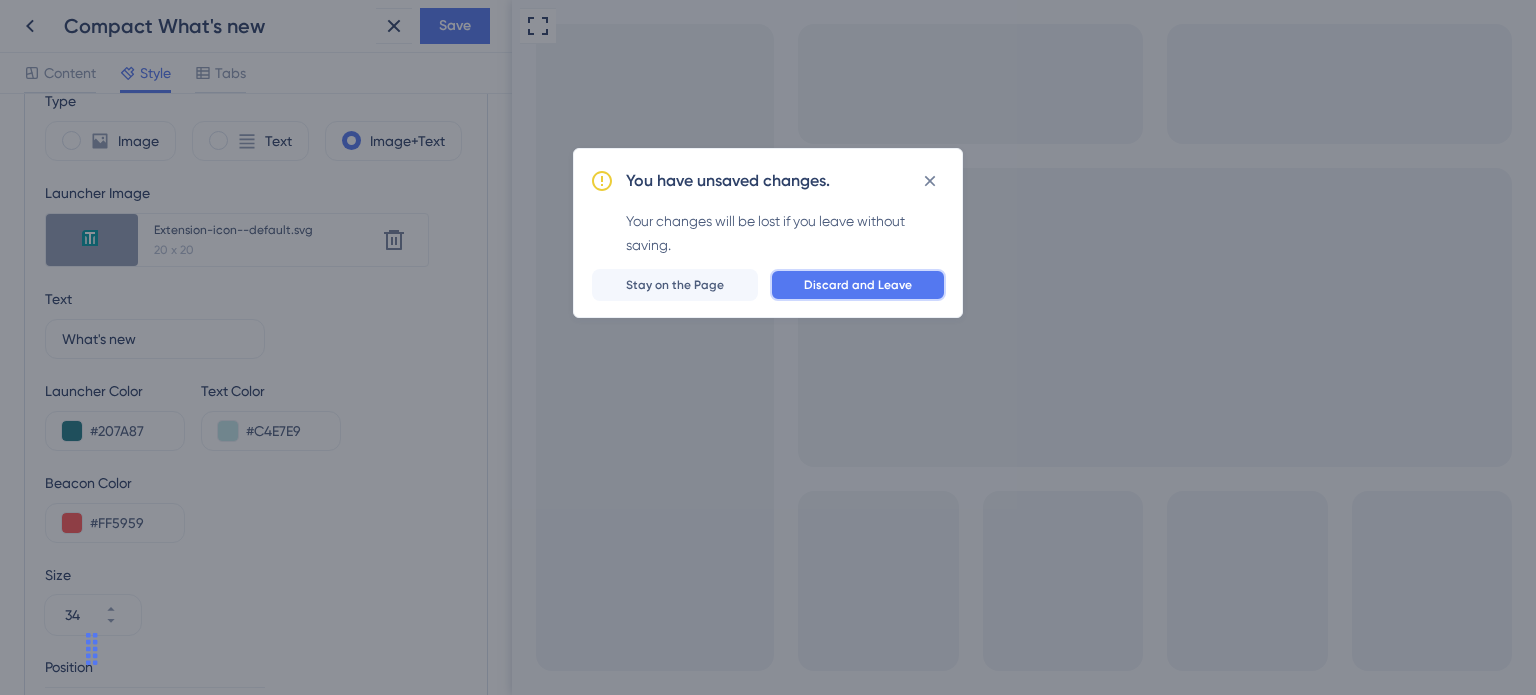click on "Discard and Leave" at bounding box center (858, 285) 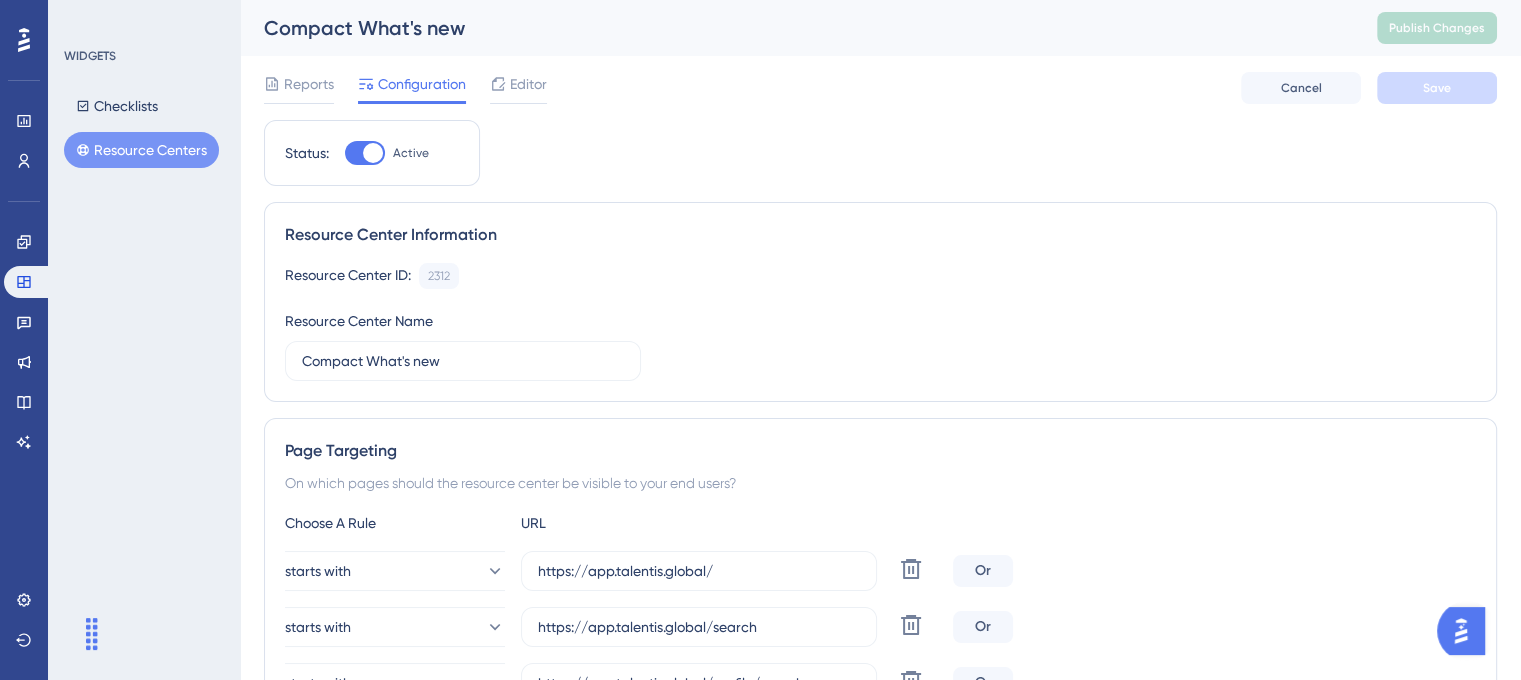 click on "Reports Configuration Editor Cancel Save" at bounding box center [880, 88] 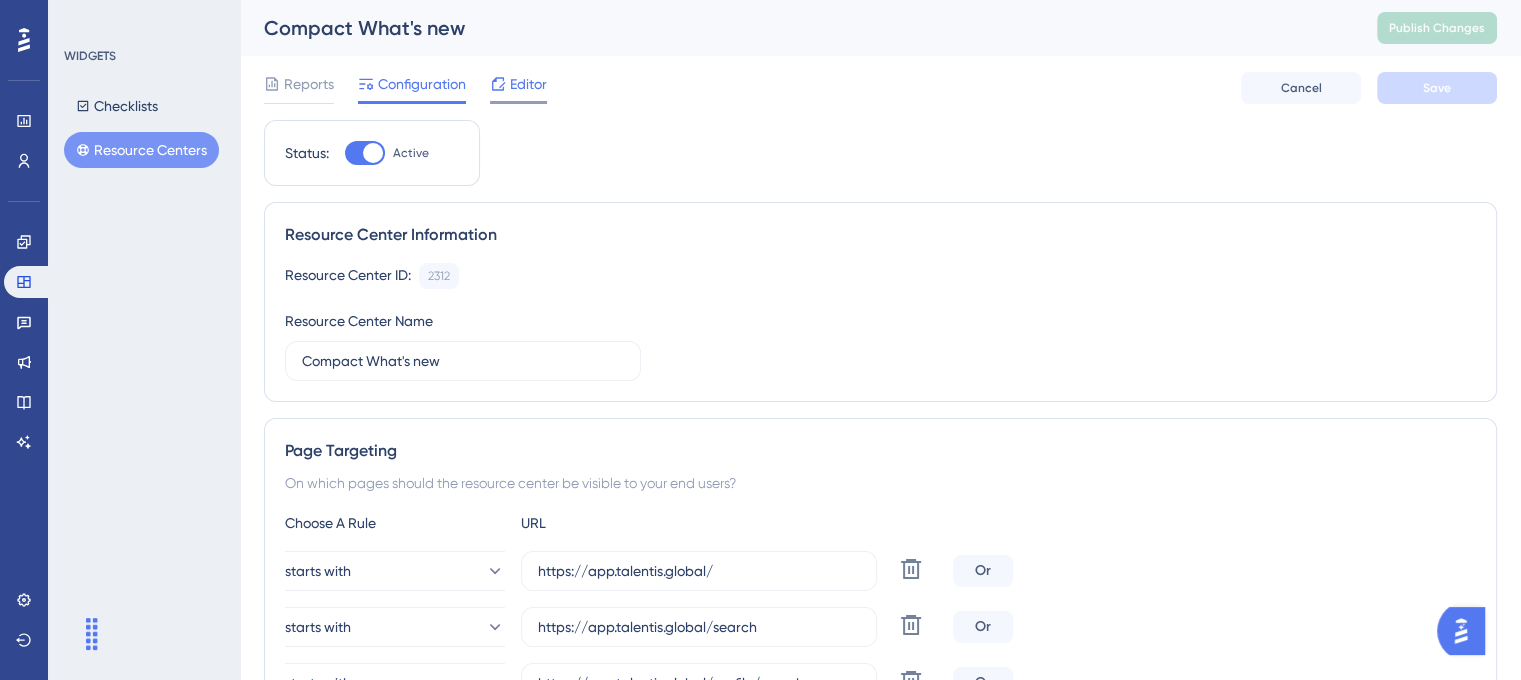 click on "Editor" at bounding box center [528, 84] 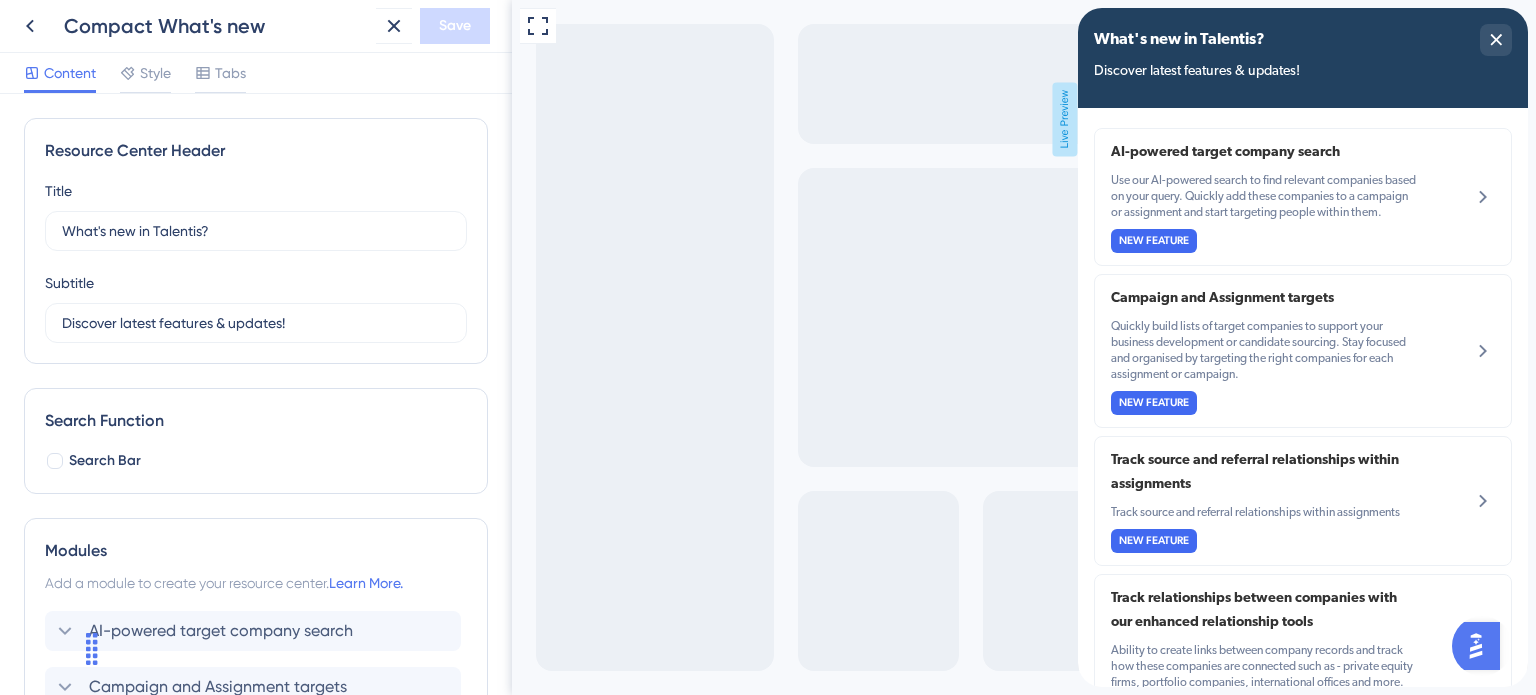 scroll, scrollTop: 0, scrollLeft: 0, axis: both 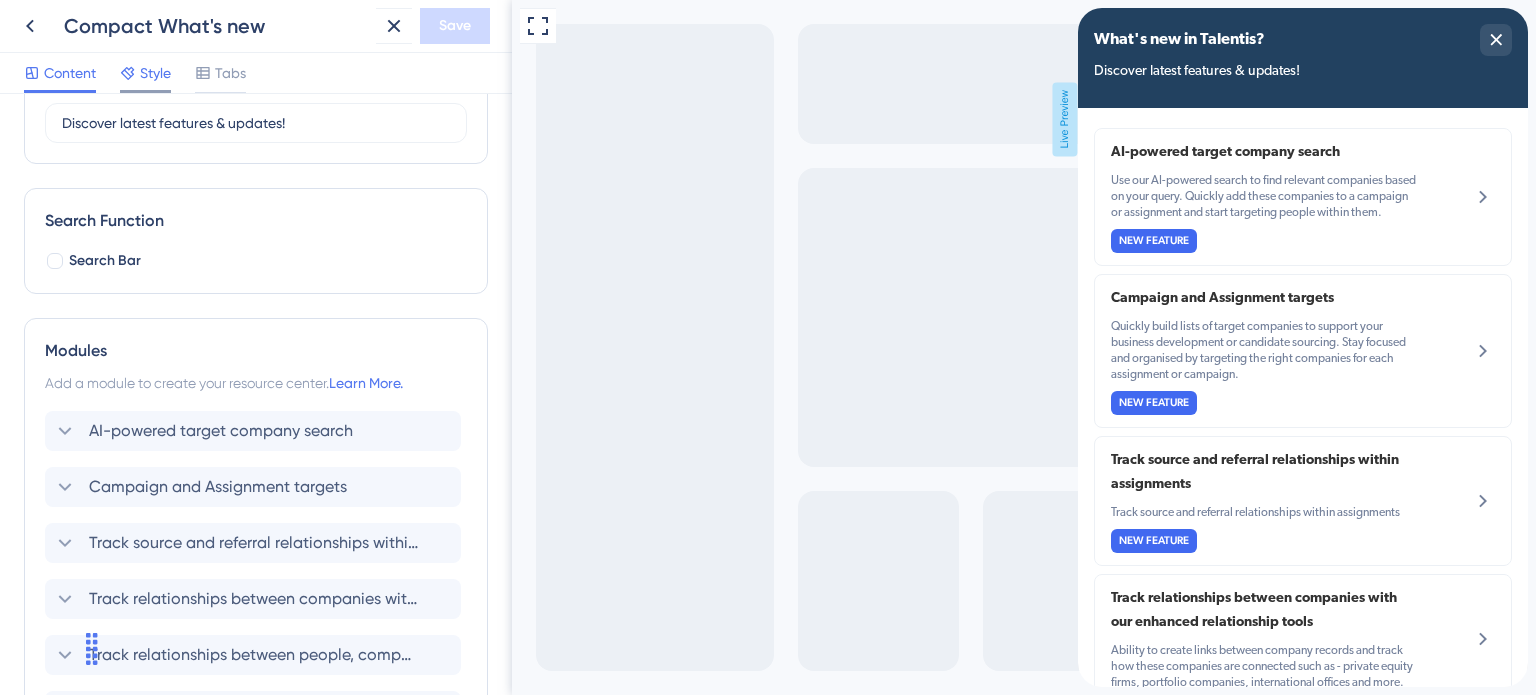 click on "Style" at bounding box center [155, 73] 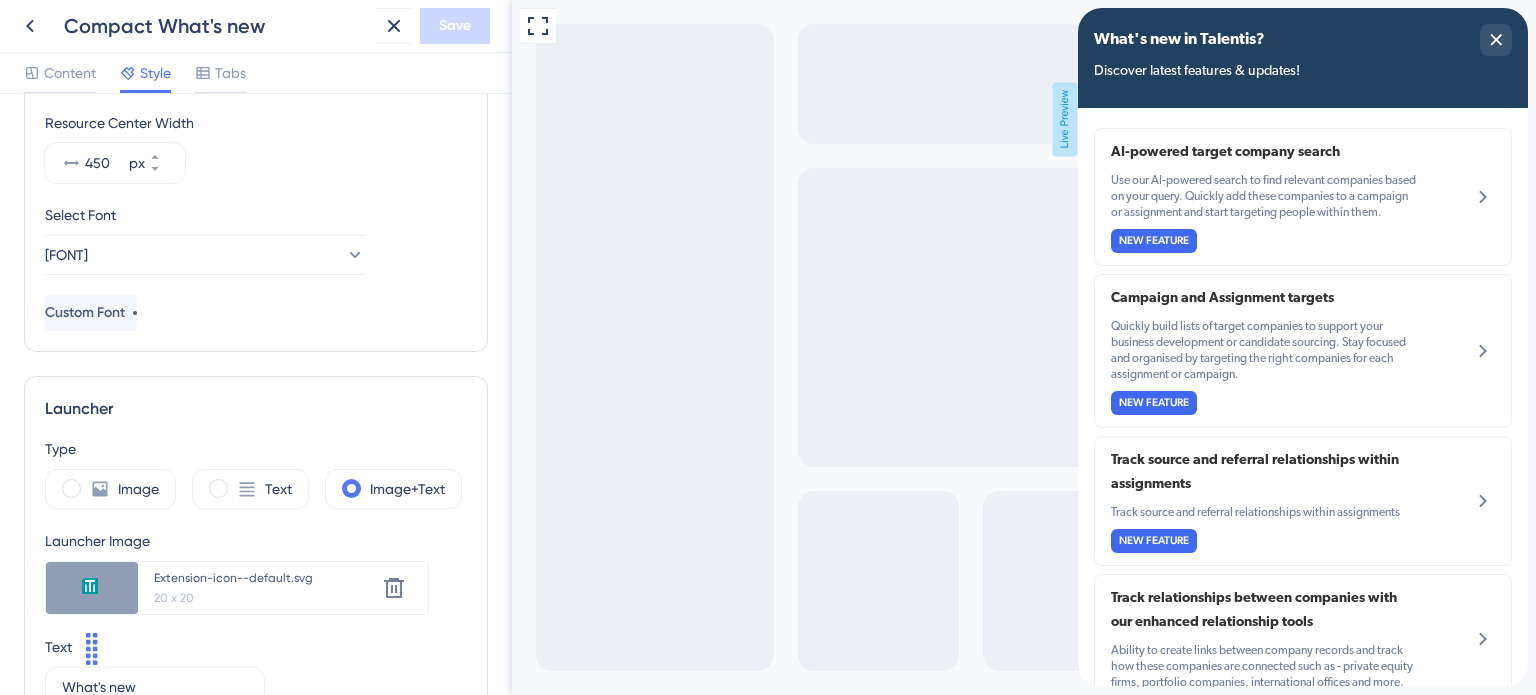 scroll, scrollTop: 75, scrollLeft: 0, axis: vertical 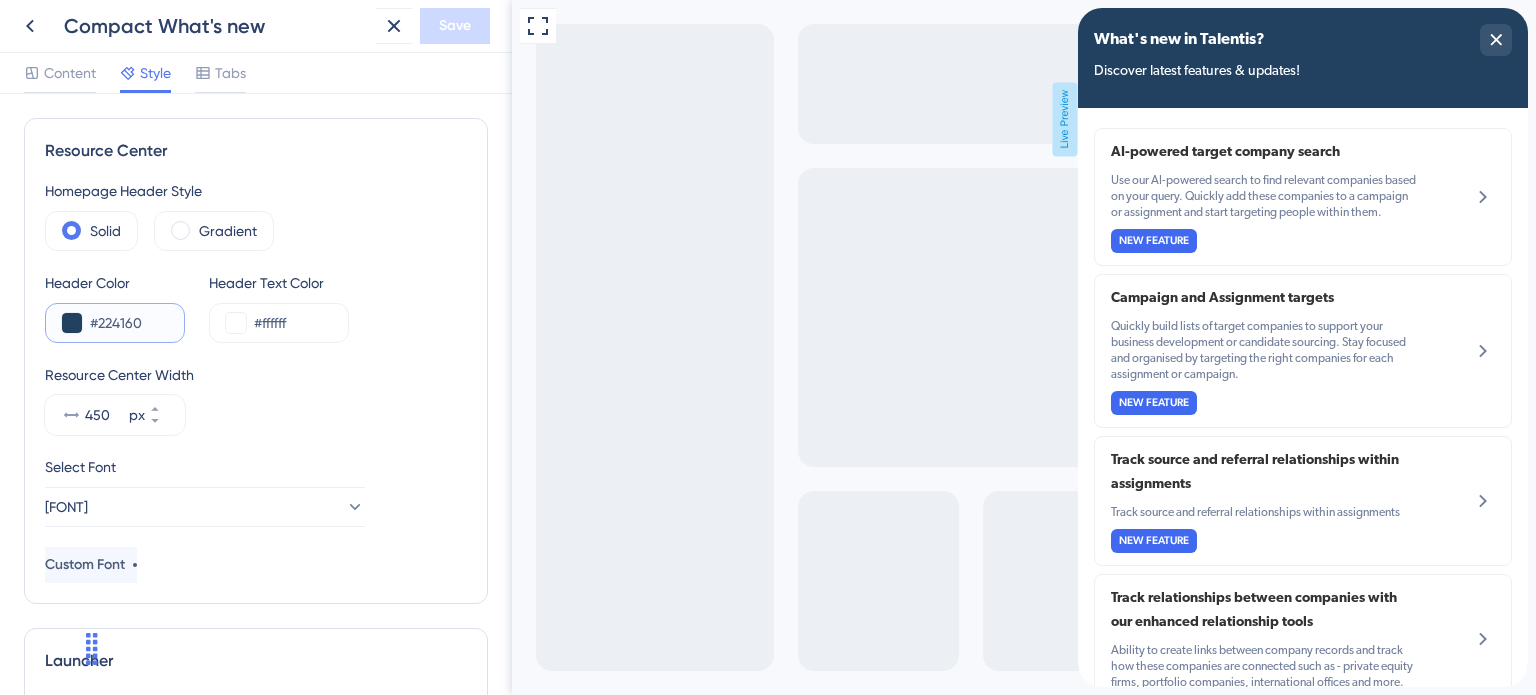 drag, startPoint x: 154, startPoint y: 319, endPoint x: 49, endPoint y: 303, distance: 106.21205 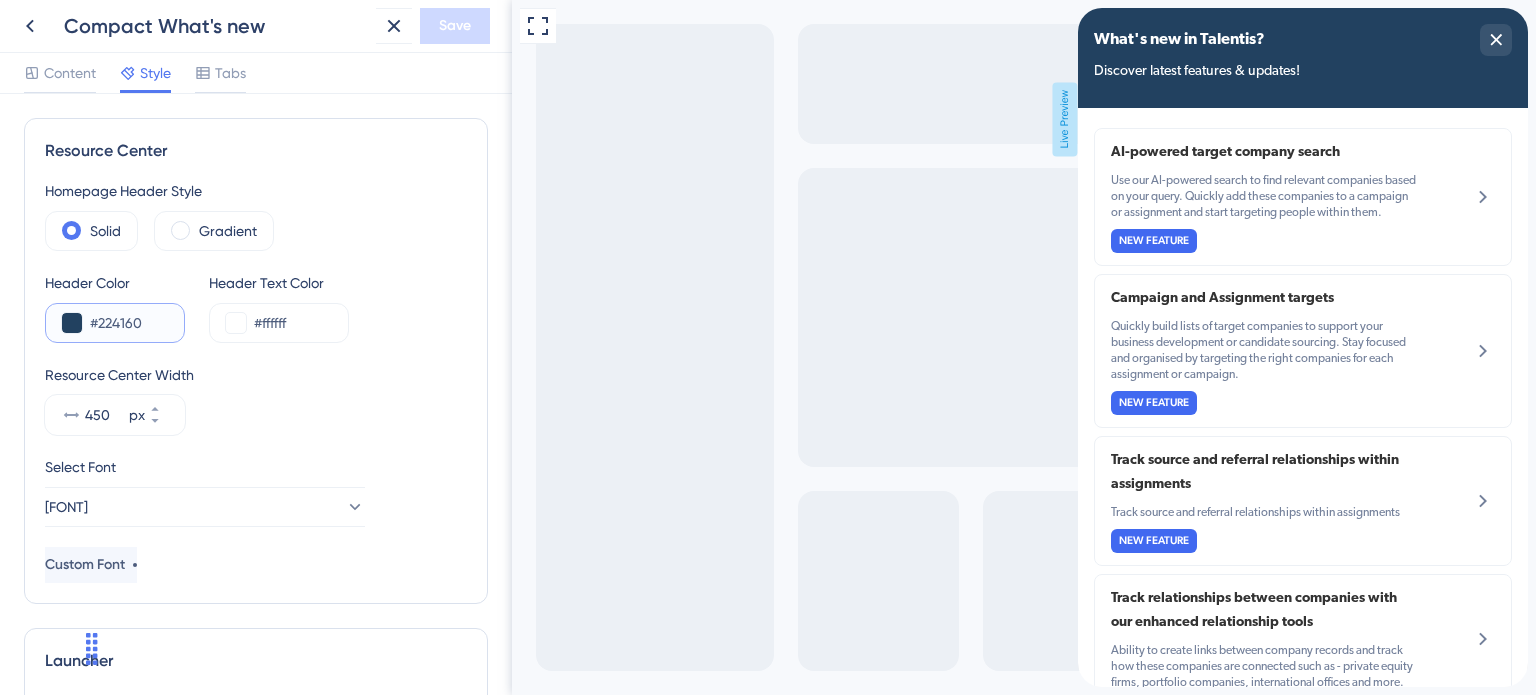 click on "#224160" at bounding box center [115, 323] 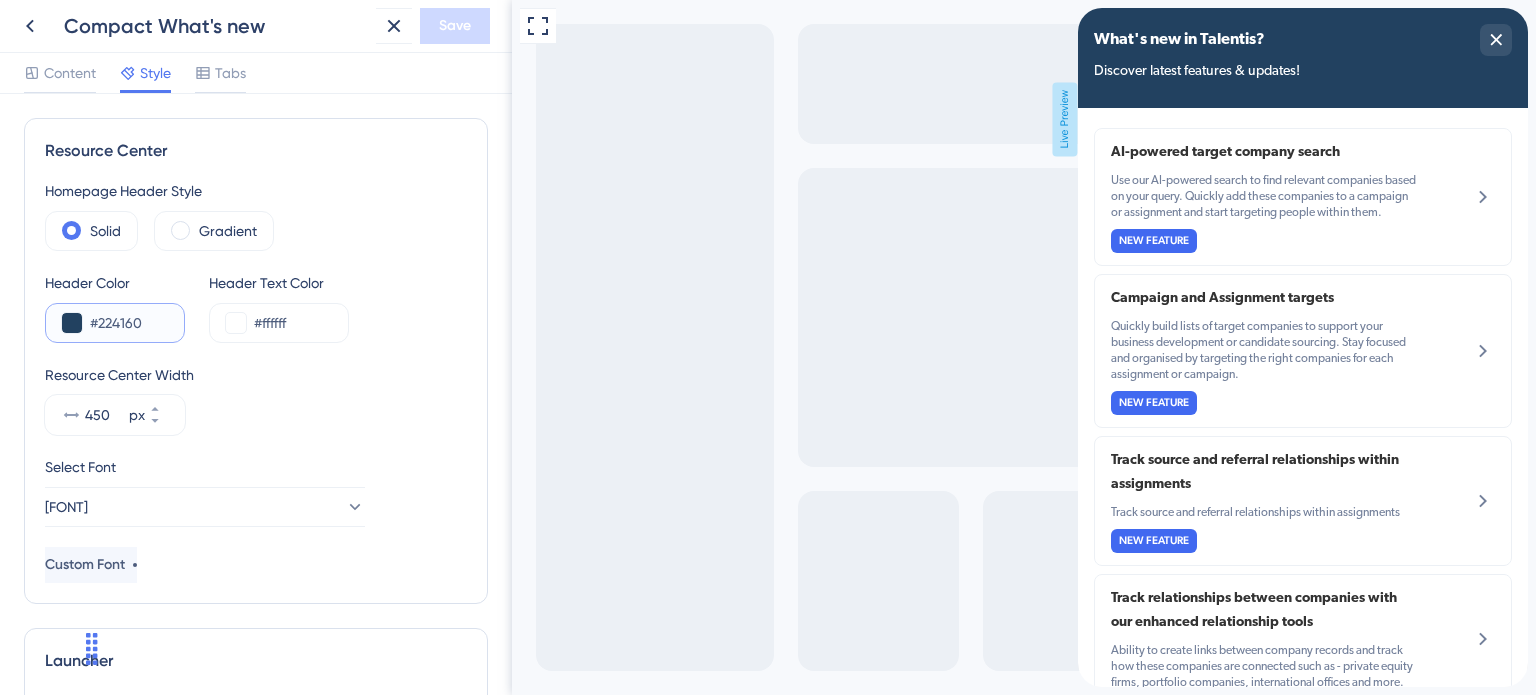 paste on "07A87" 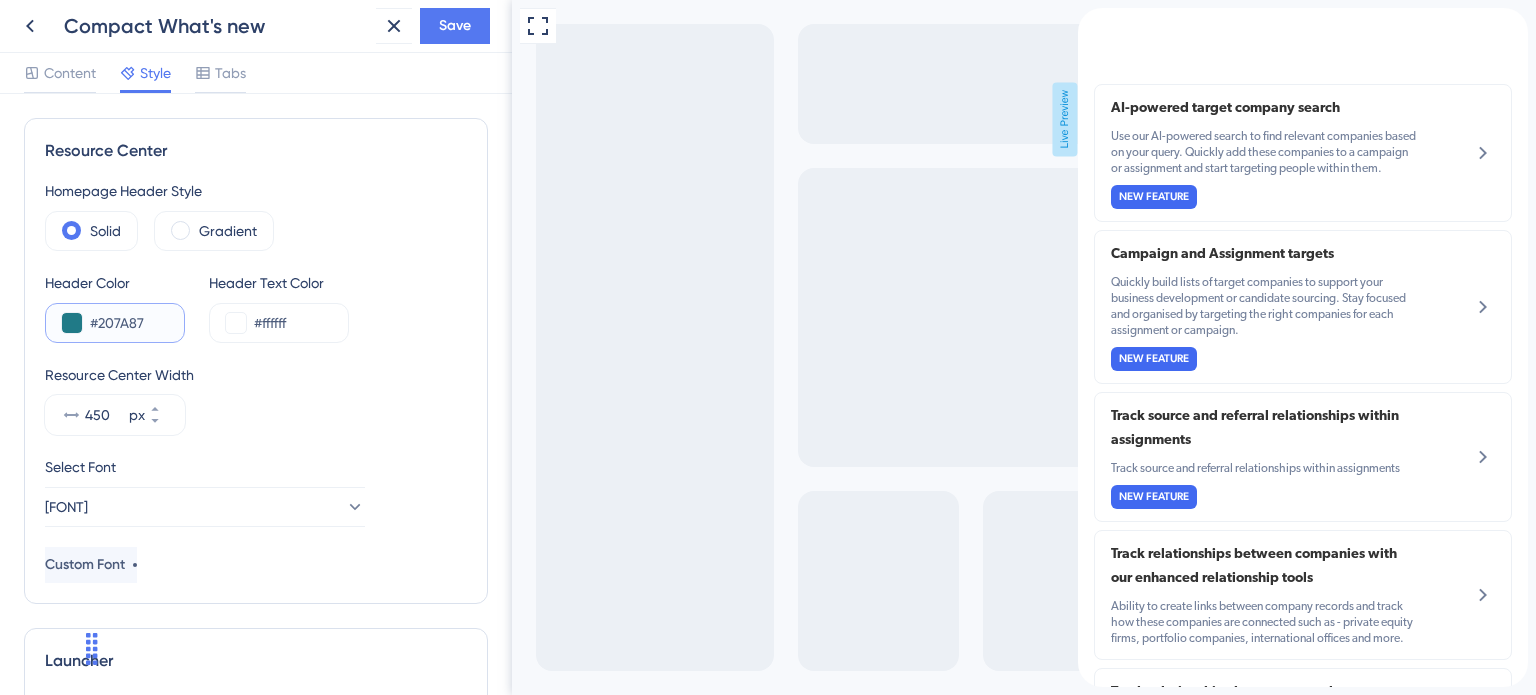 click on "#207A87" at bounding box center [129, 323] 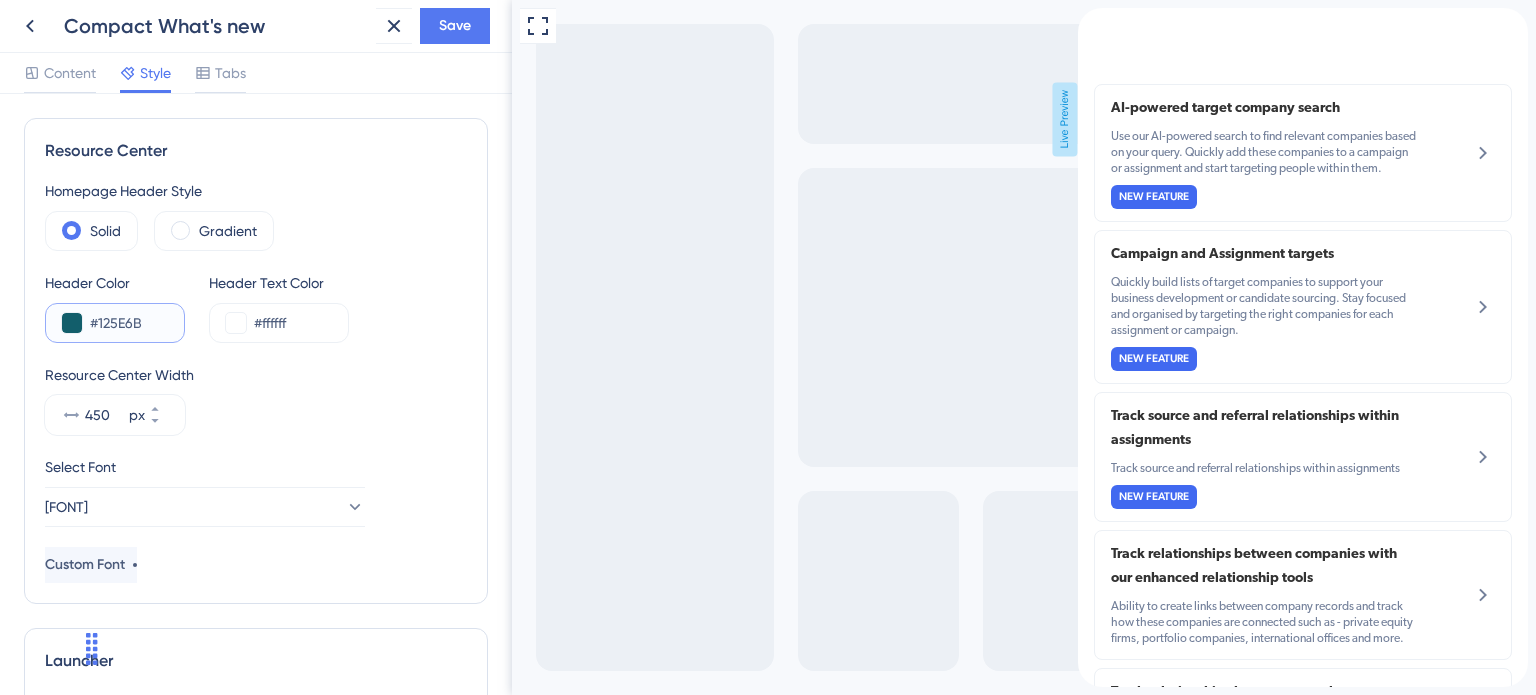 click on "#125E6B" at bounding box center (129, 323) 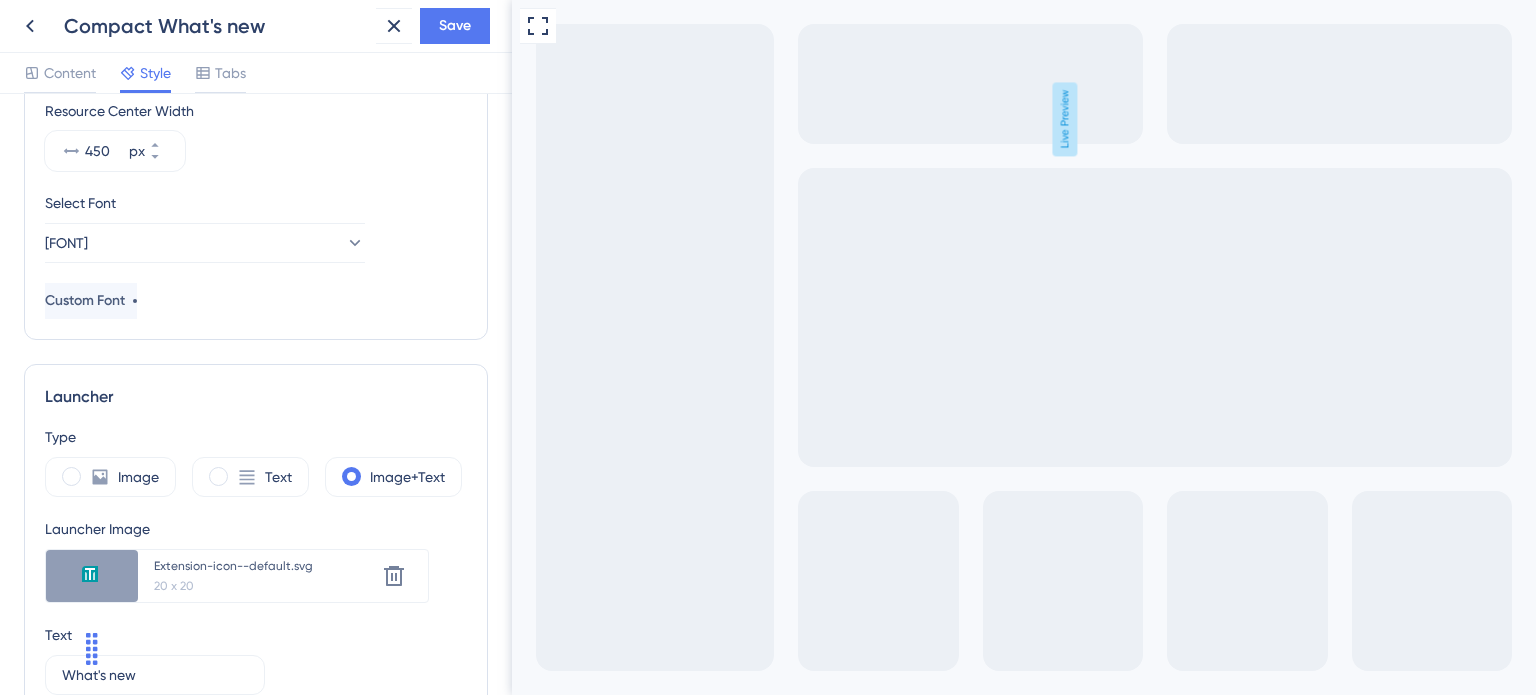 scroll, scrollTop: 0, scrollLeft: 0, axis: both 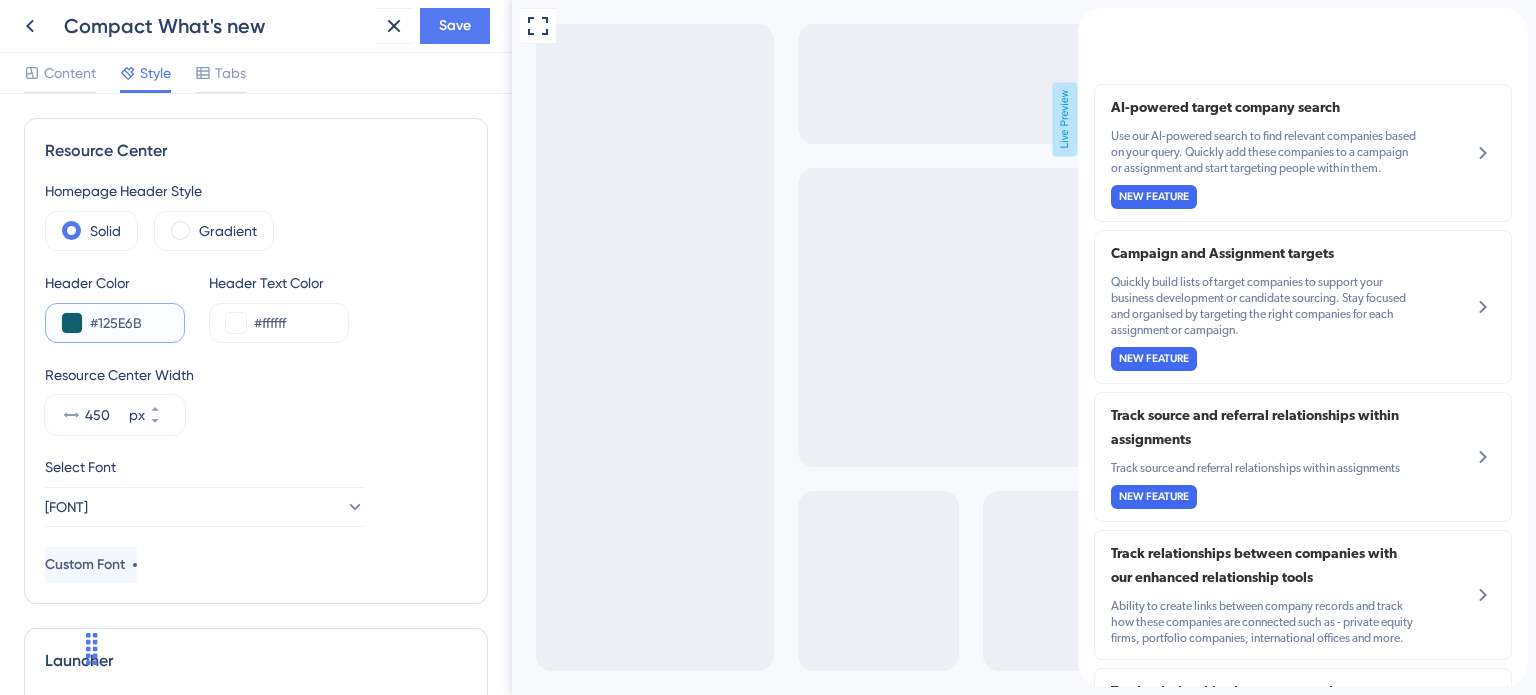 drag, startPoint x: 148, startPoint y: 320, endPoint x: 0, endPoint y: 321, distance: 148.00337 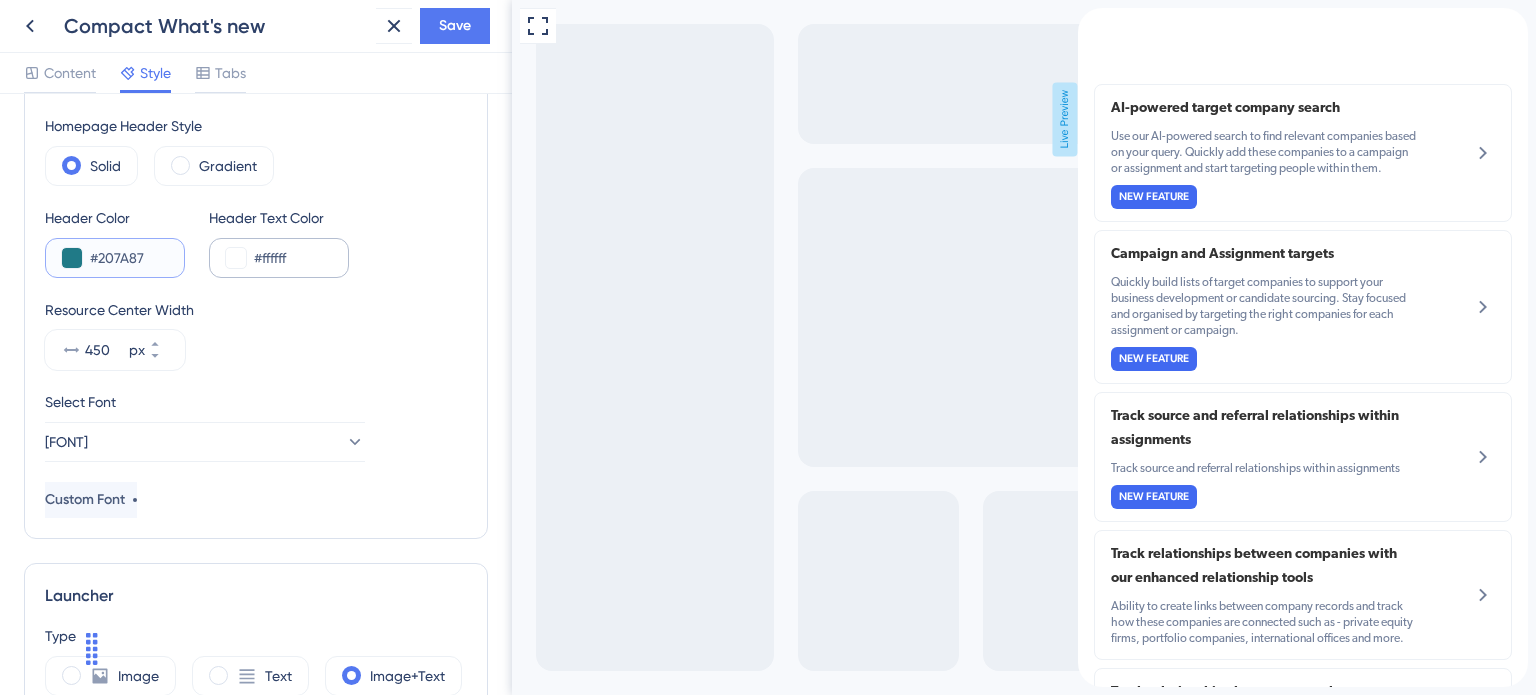 scroll, scrollTop: 100, scrollLeft: 0, axis: vertical 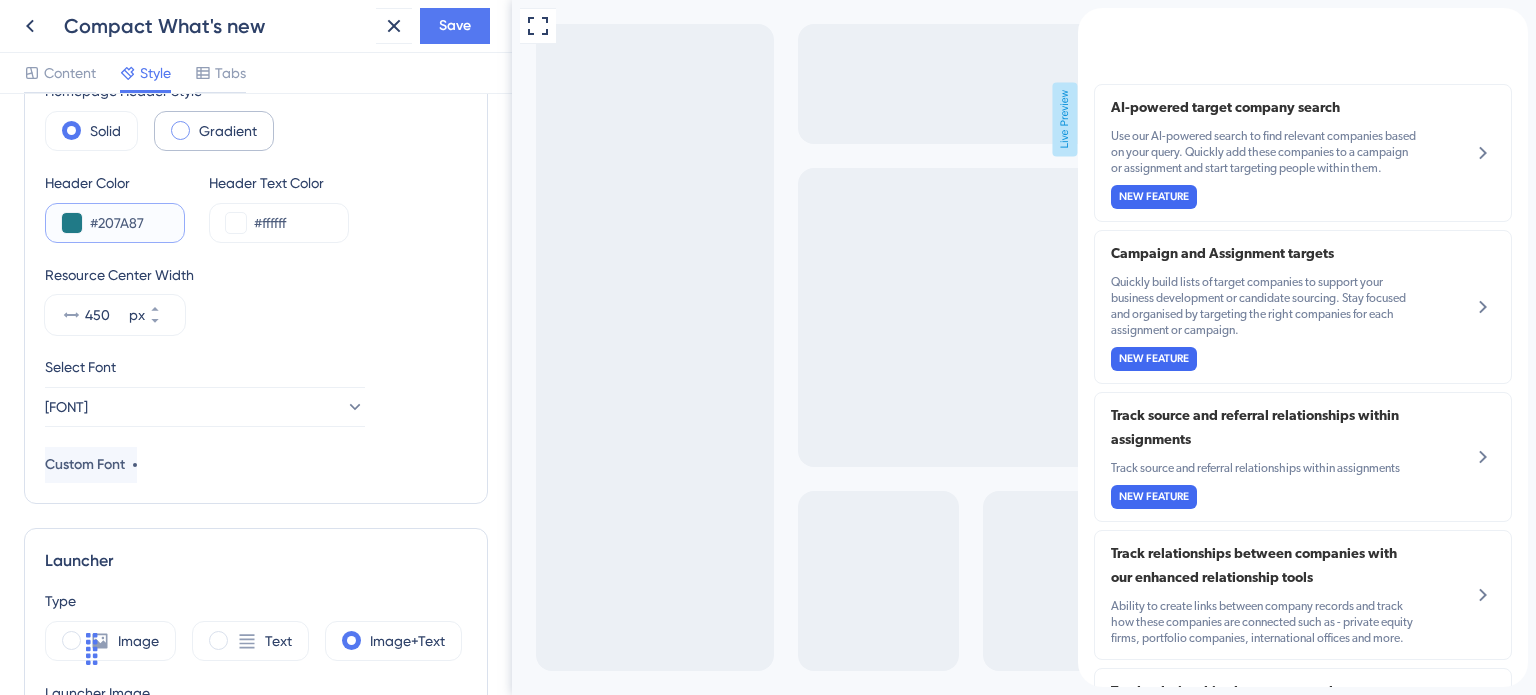 type on "#207A87" 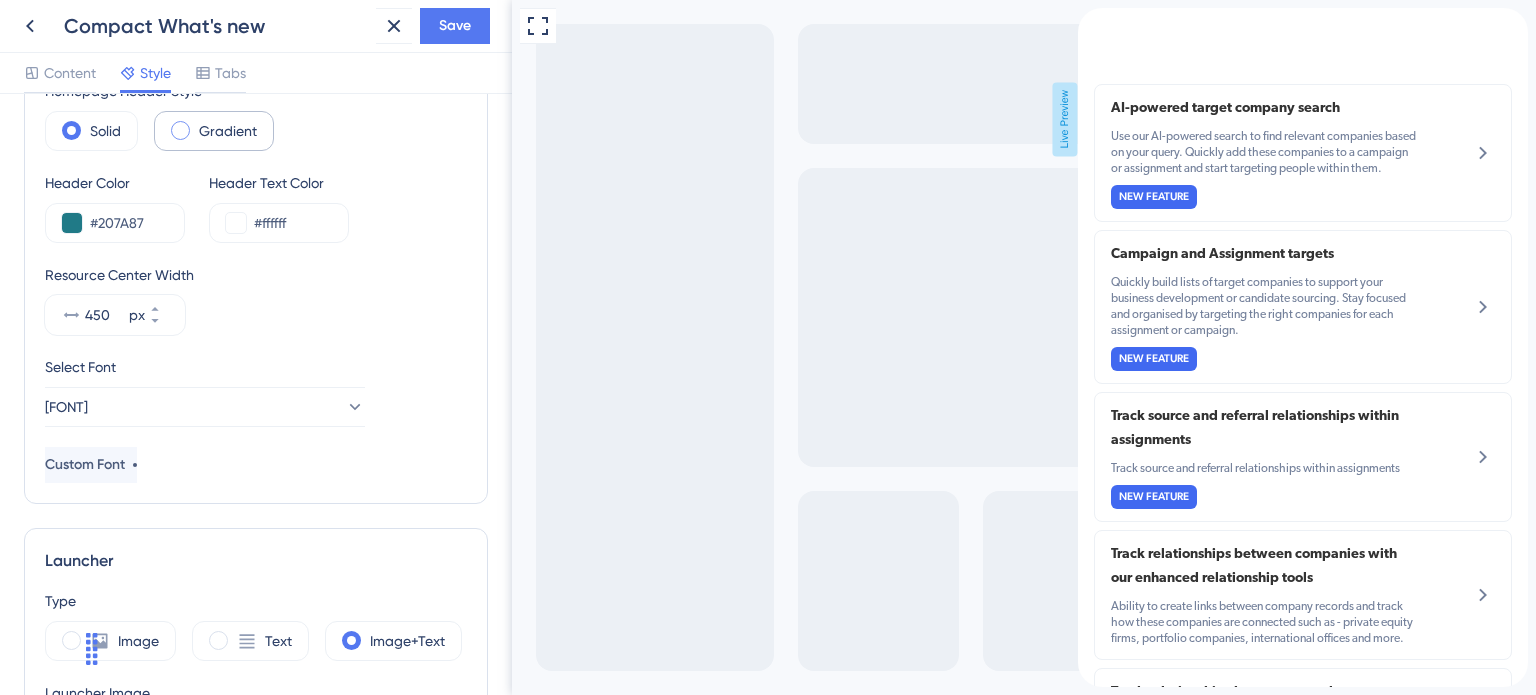 click on "Gradient" at bounding box center (214, 131) 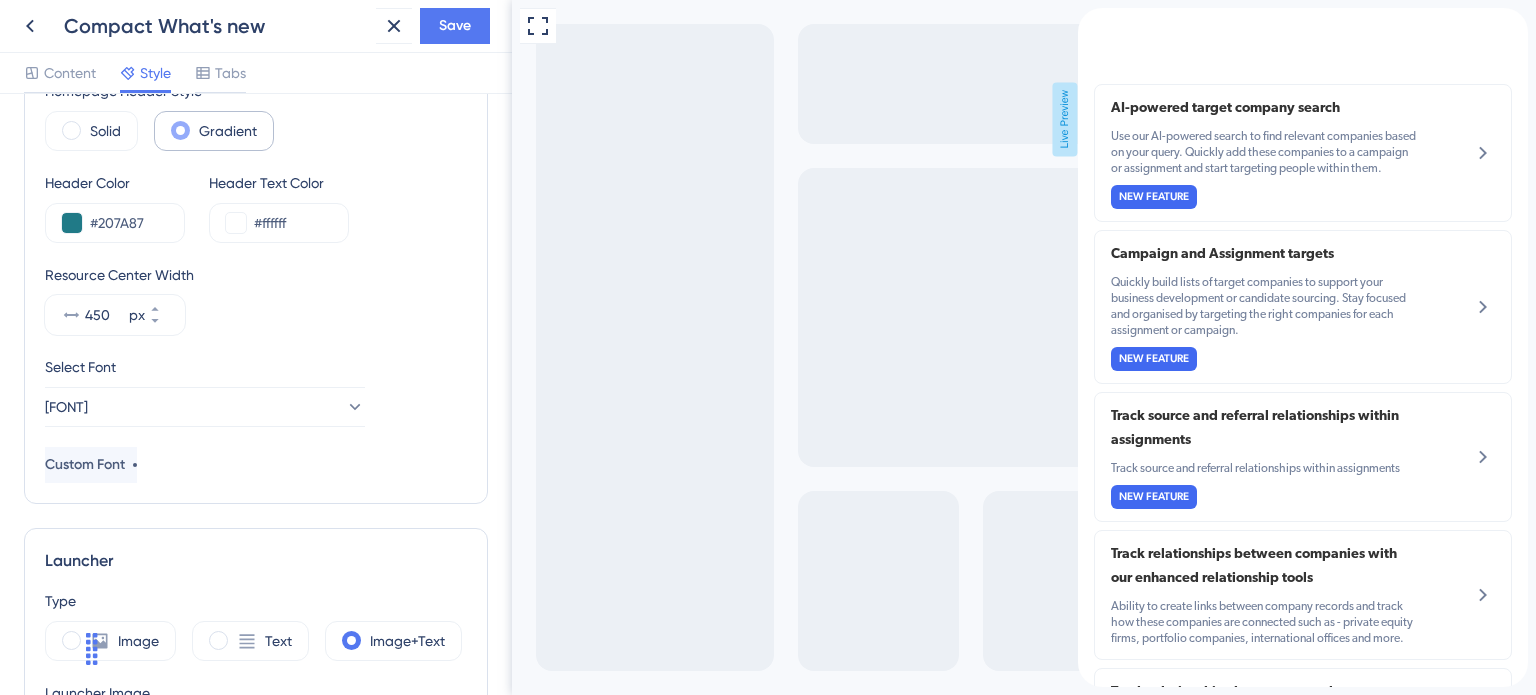 click on "Gradient" at bounding box center [228, 131] 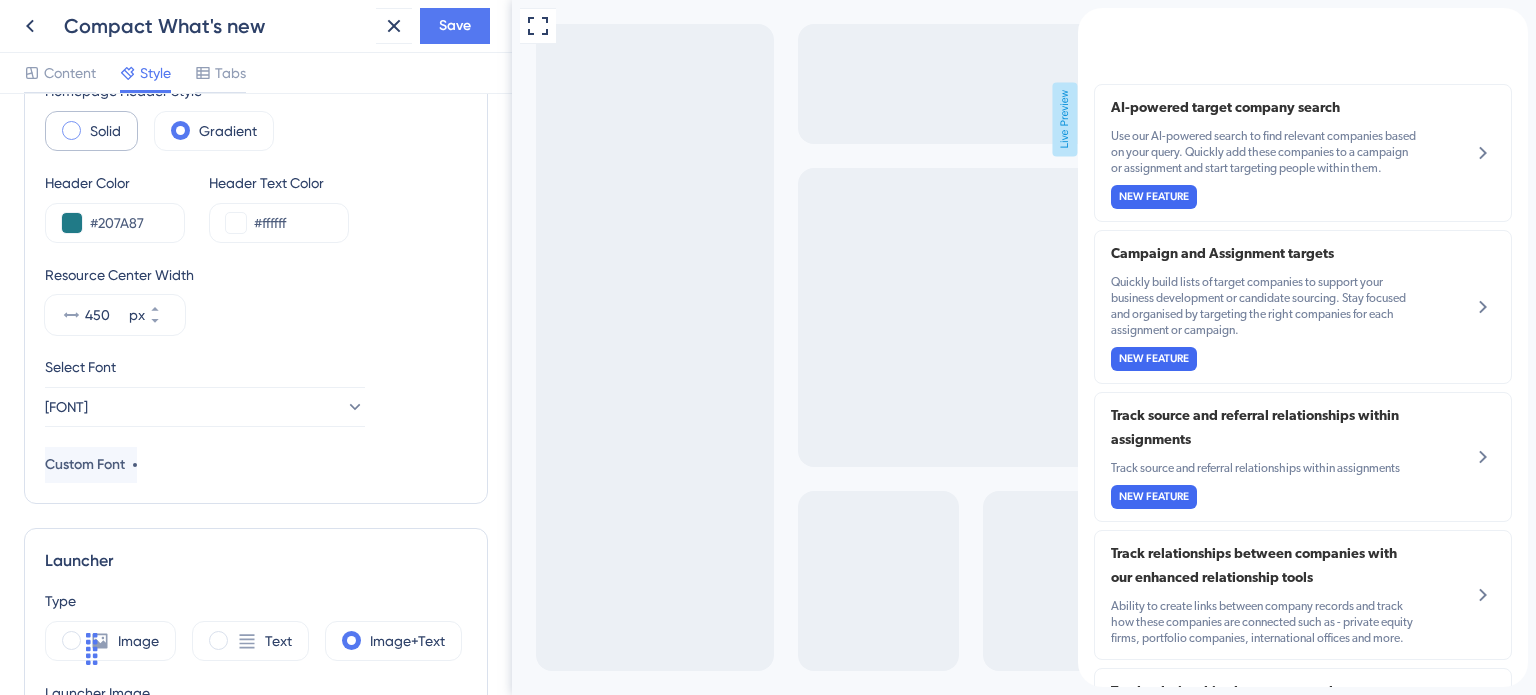 click on "Solid" at bounding box center (105, 131) 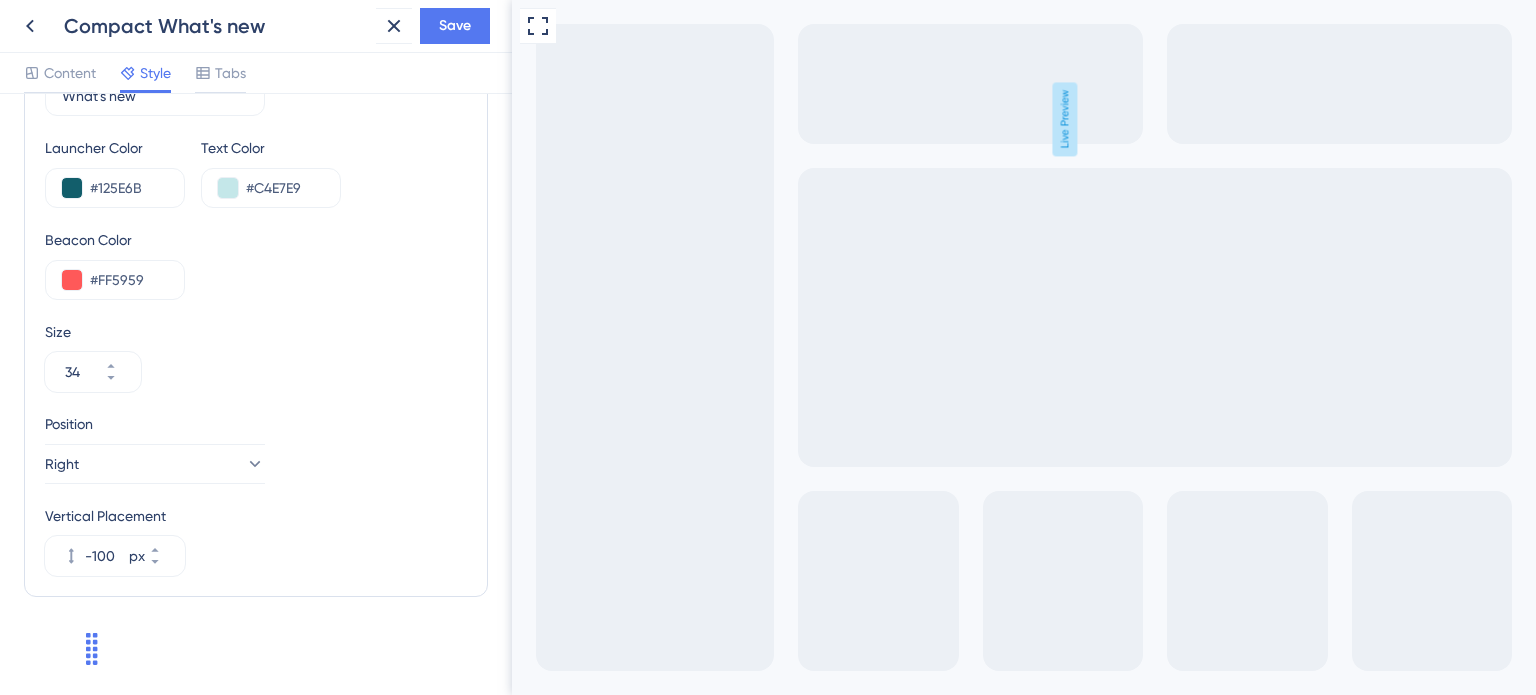 scroll, scrollTop: 847, scrollLeft: 0, axis: vertical 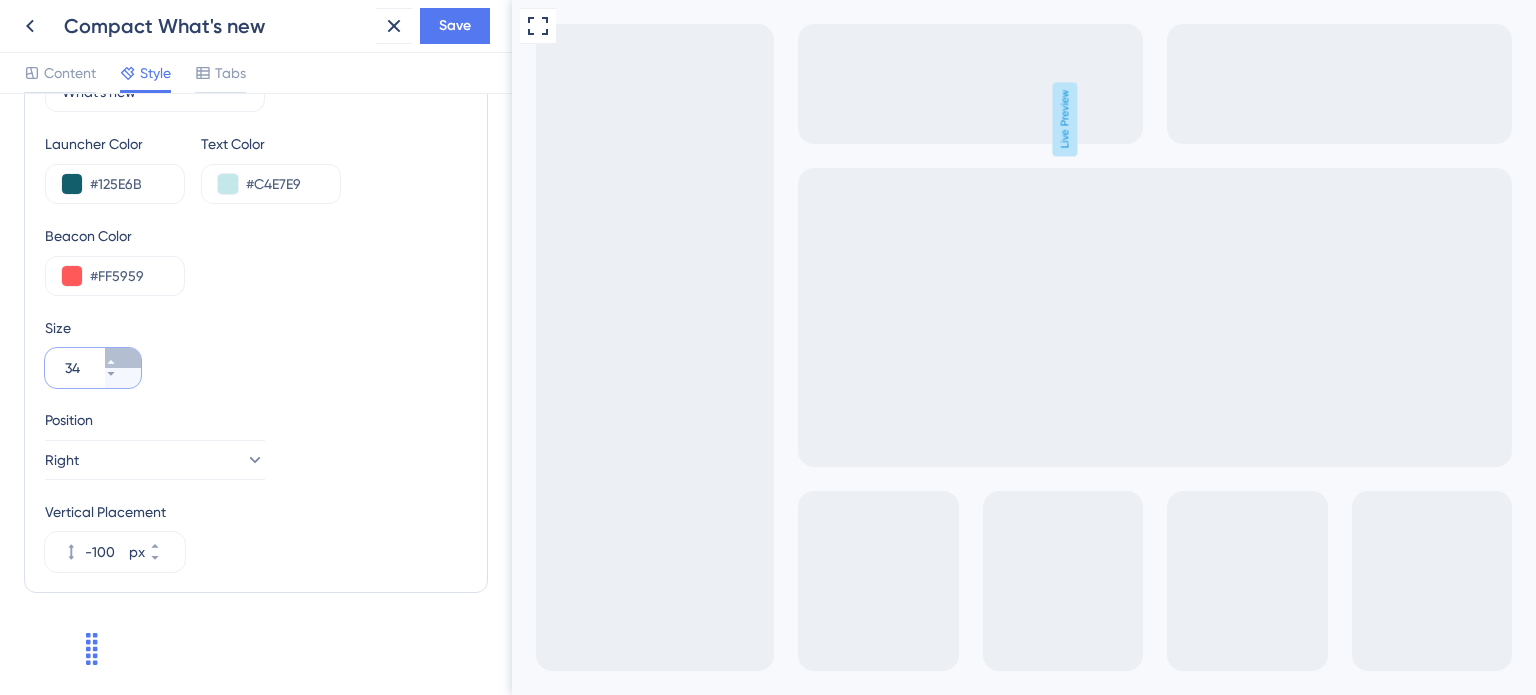 click on "34" at bounding box center (123, 358) 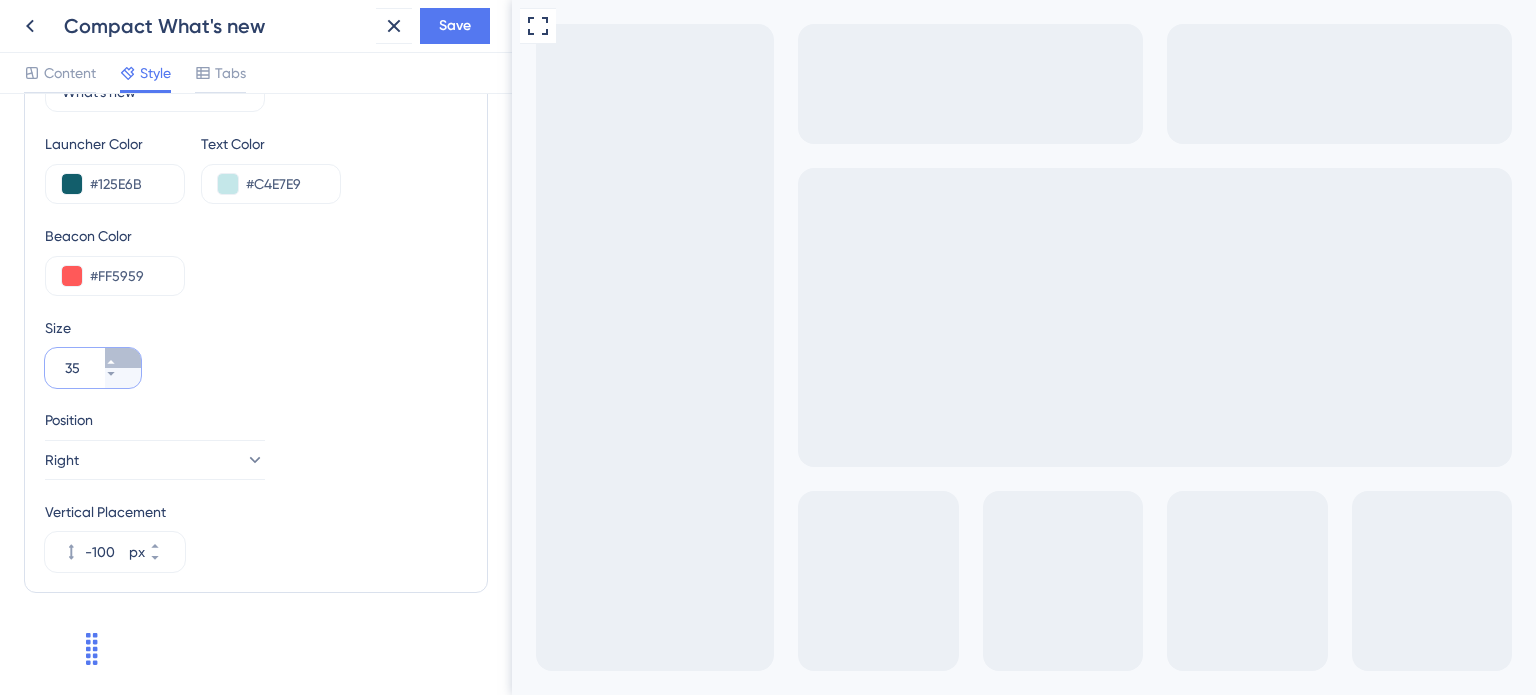 click on "35" at bounding box center [123, 358] 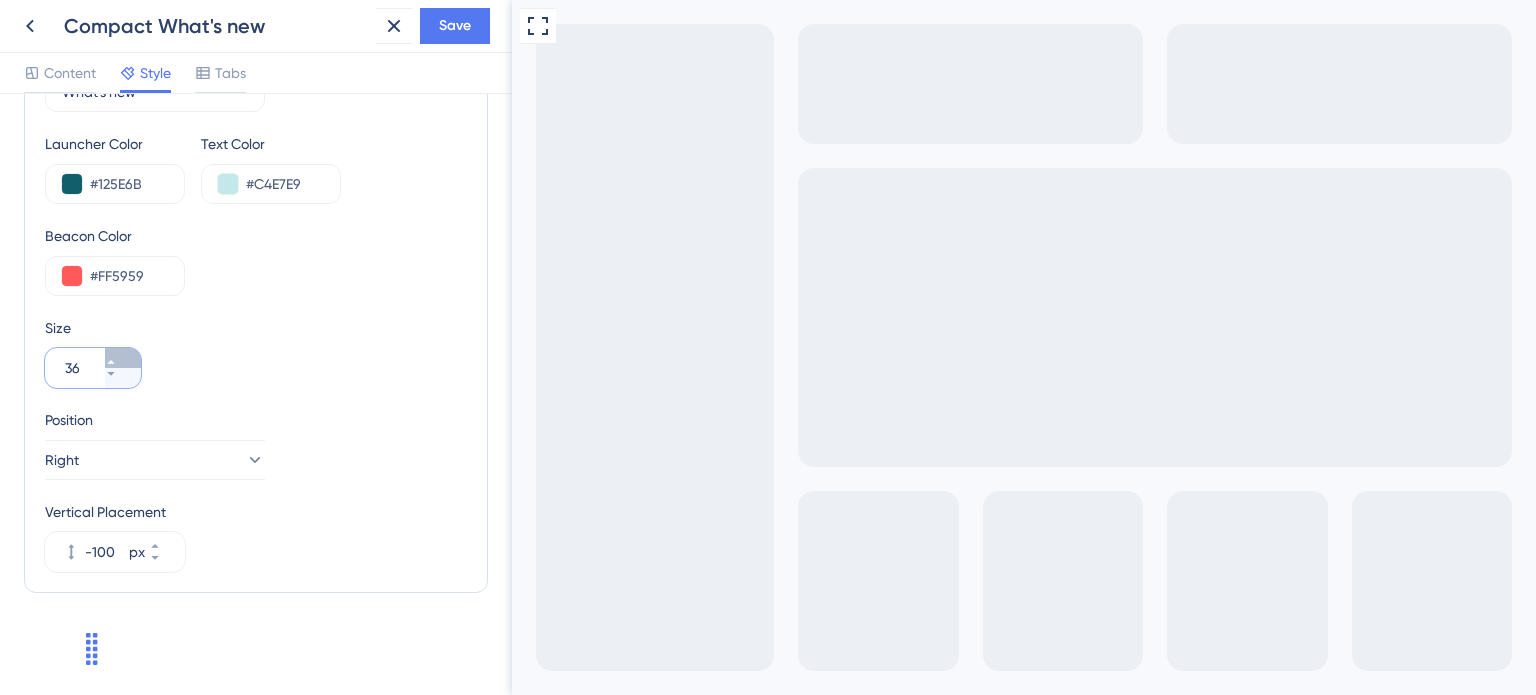 click on "36" at bounding box center [123, 358] 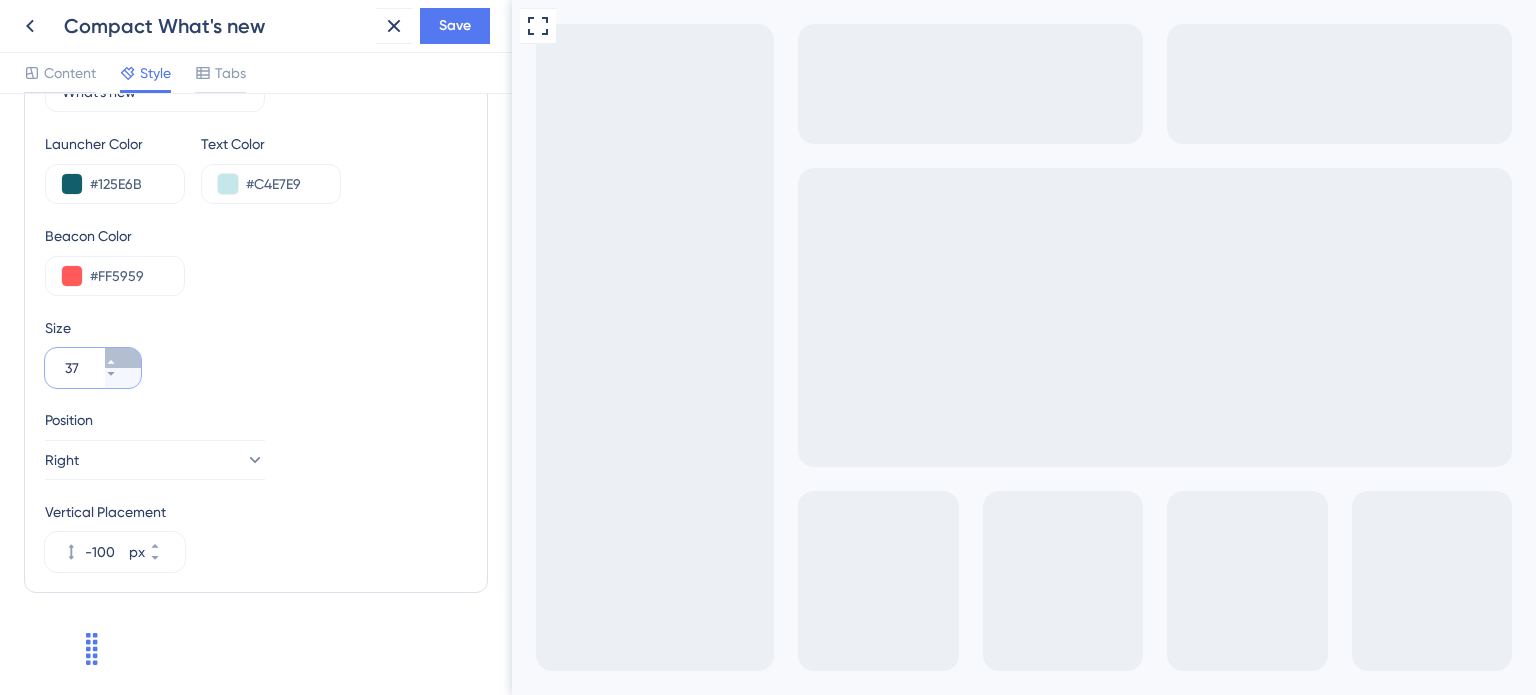 click on "37" at bounding box center (123, 358) 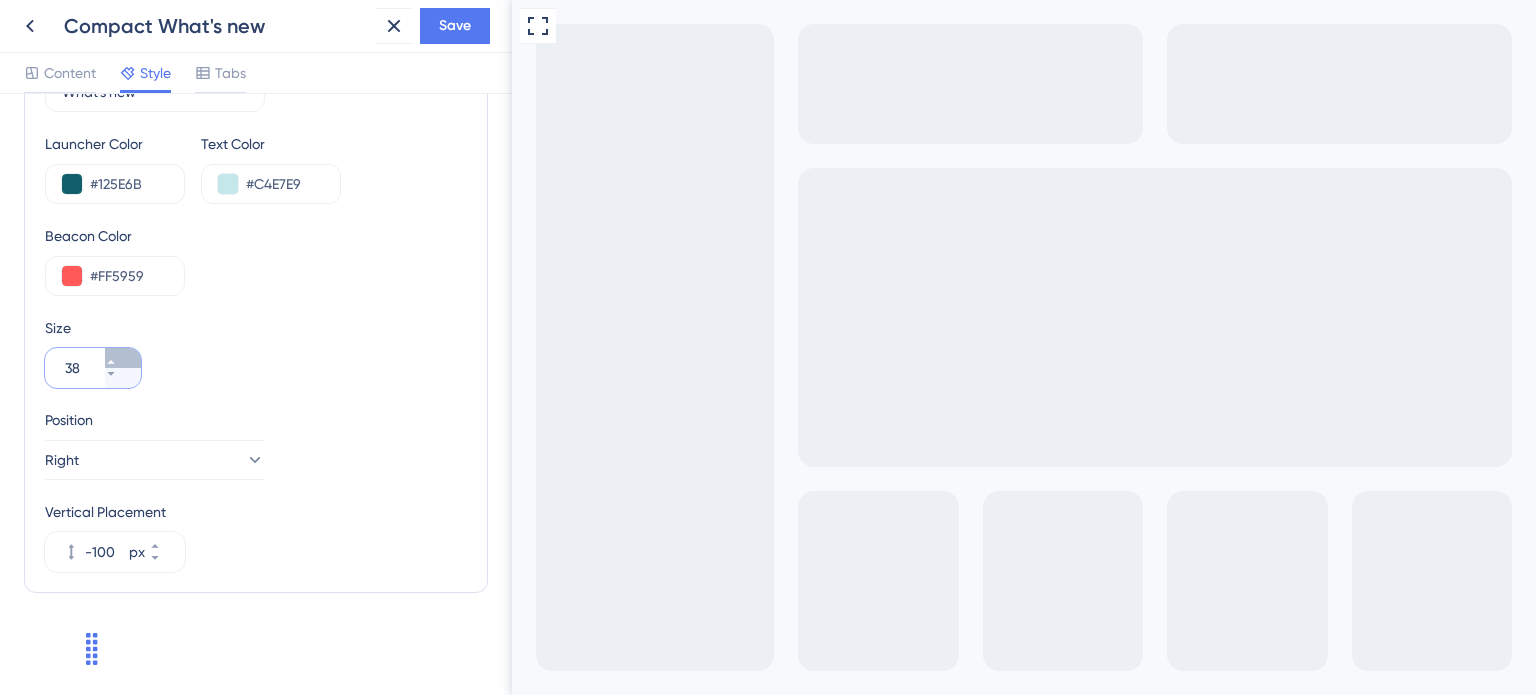 click on "38" at bounding box center [123, 358] 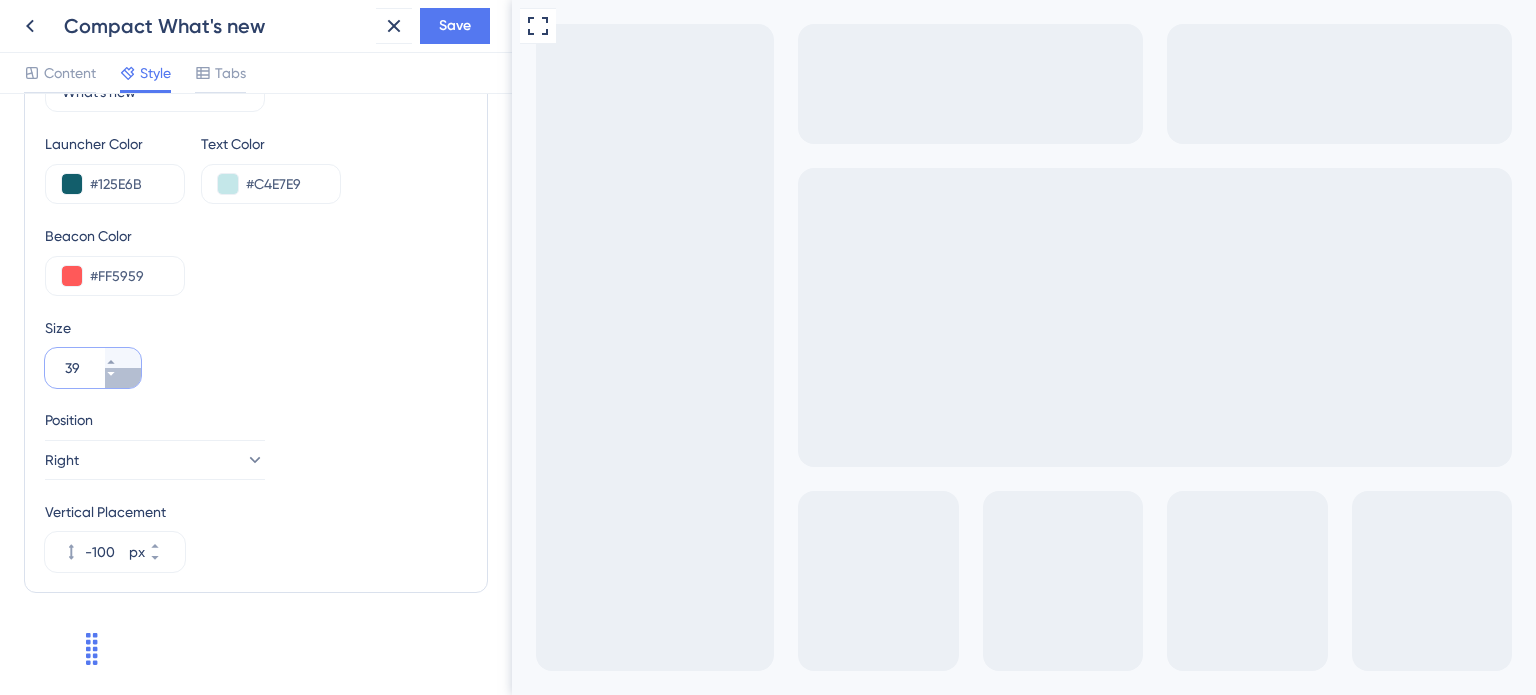 click 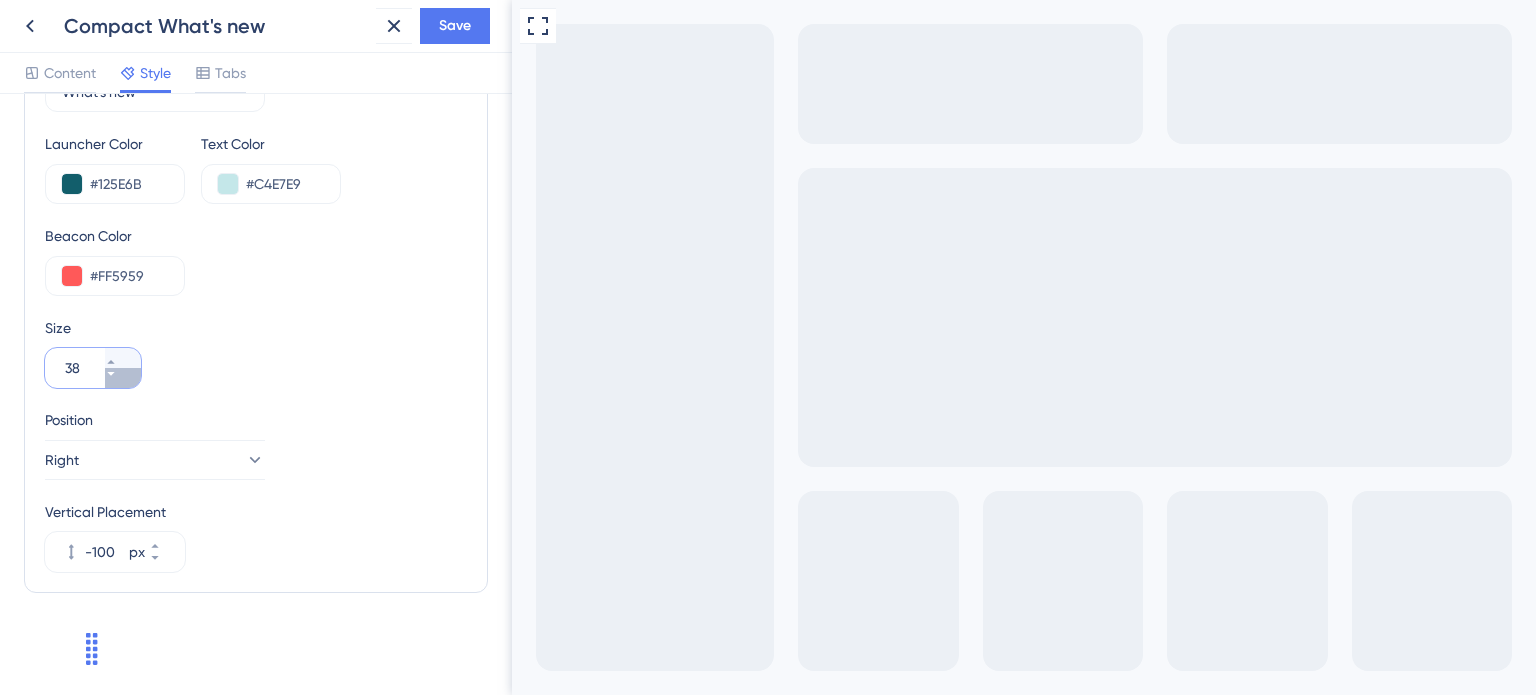 click 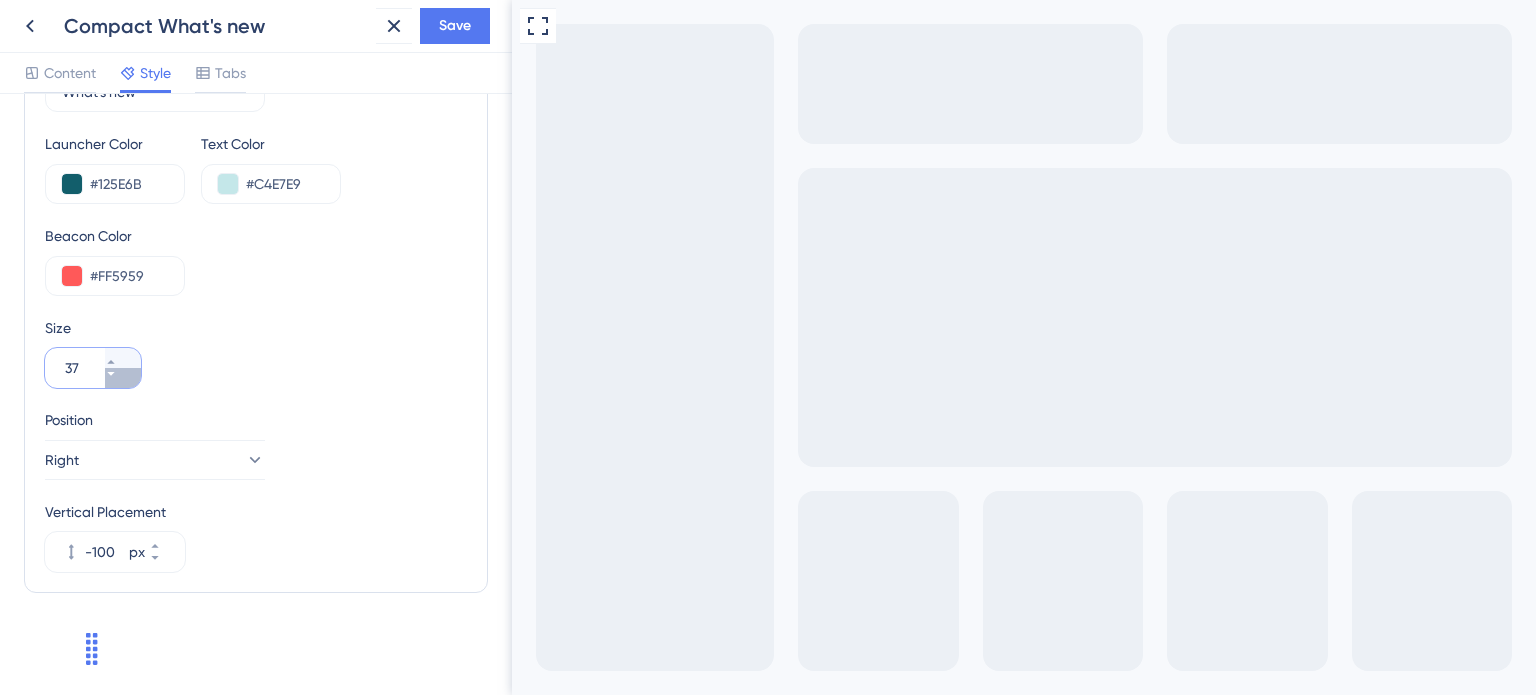 click 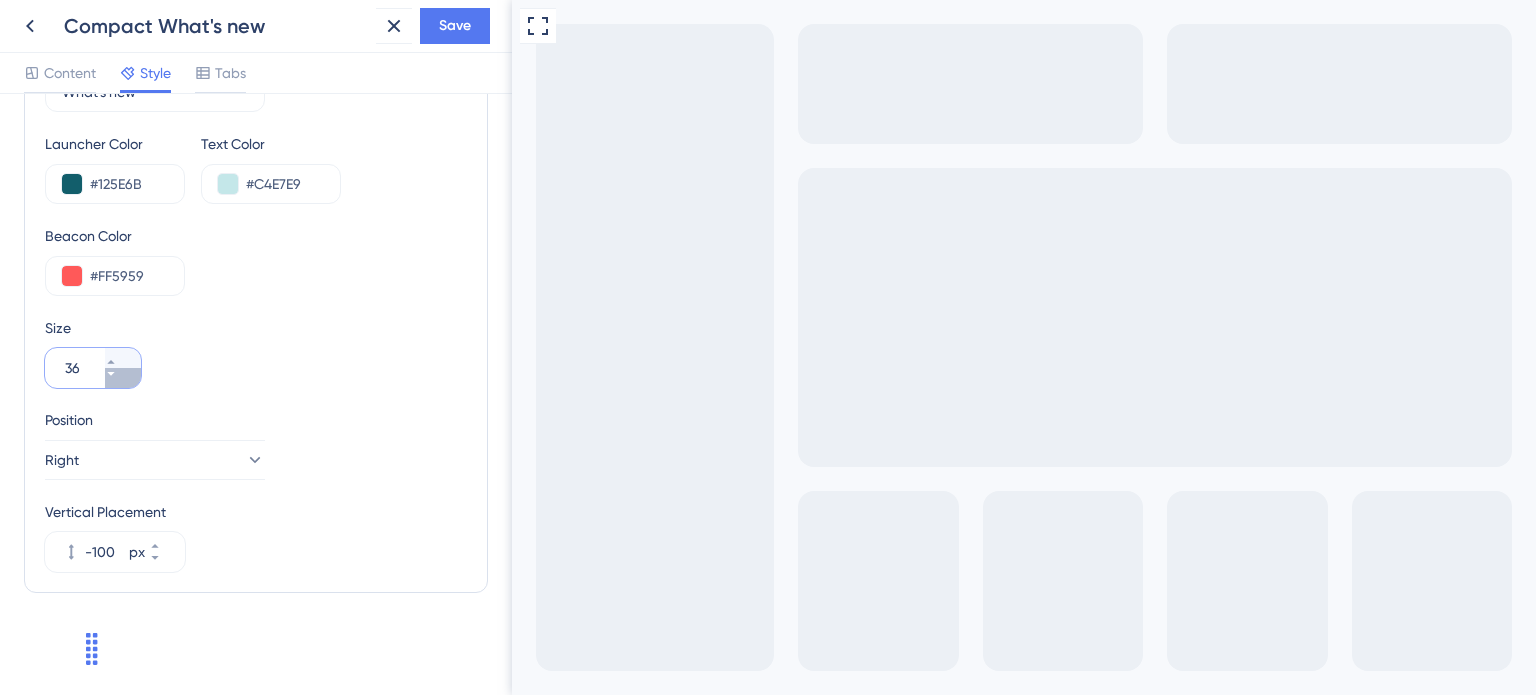 click 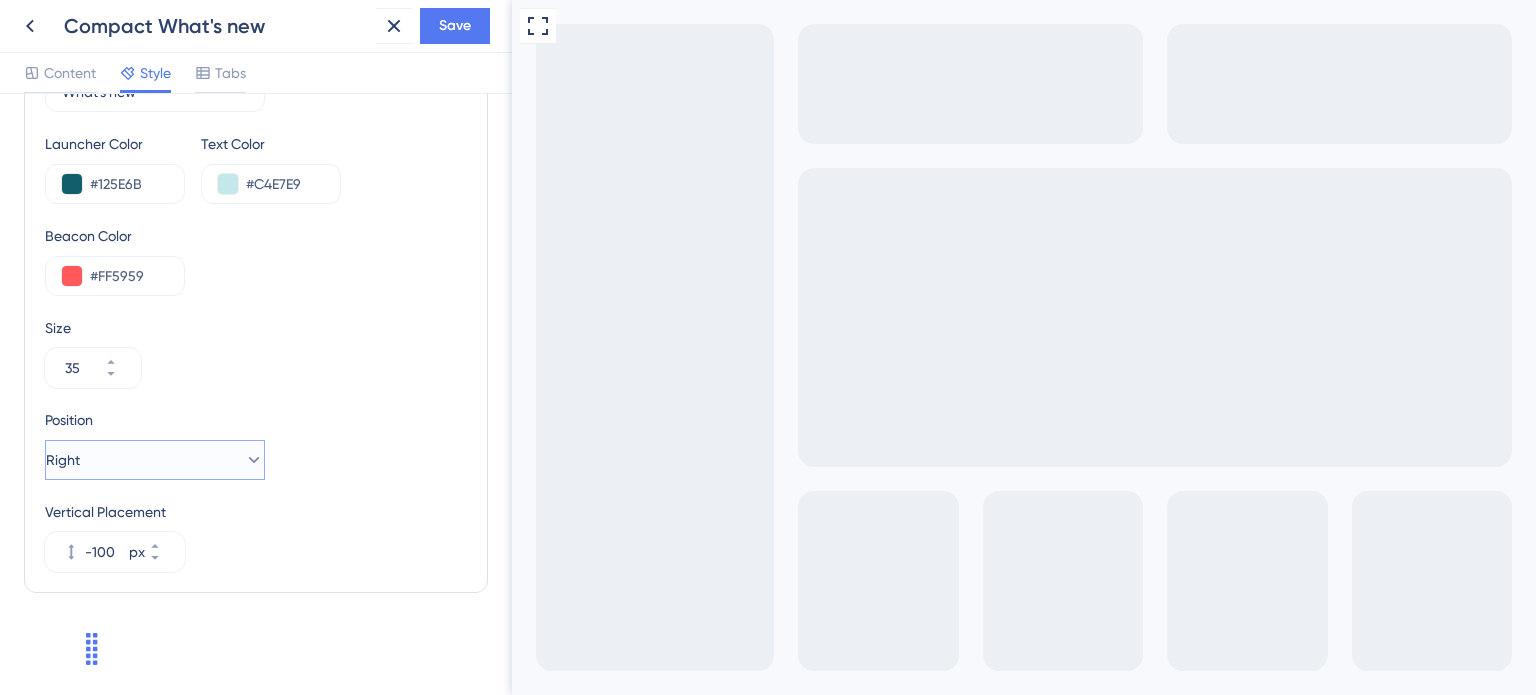 click on "Right" at bounding box center [155, 460] 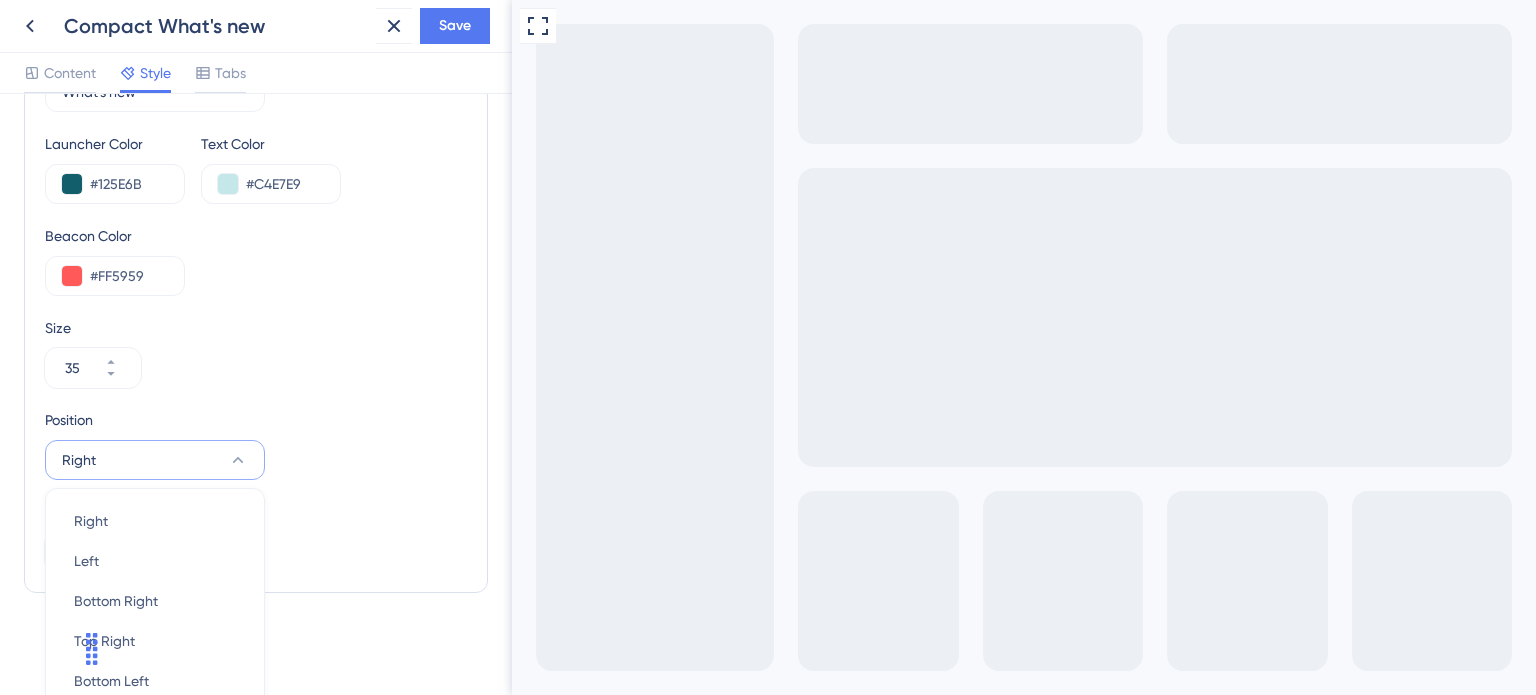 scroll, scrollTop: 904, scrollLeft: 0, axis: vertical 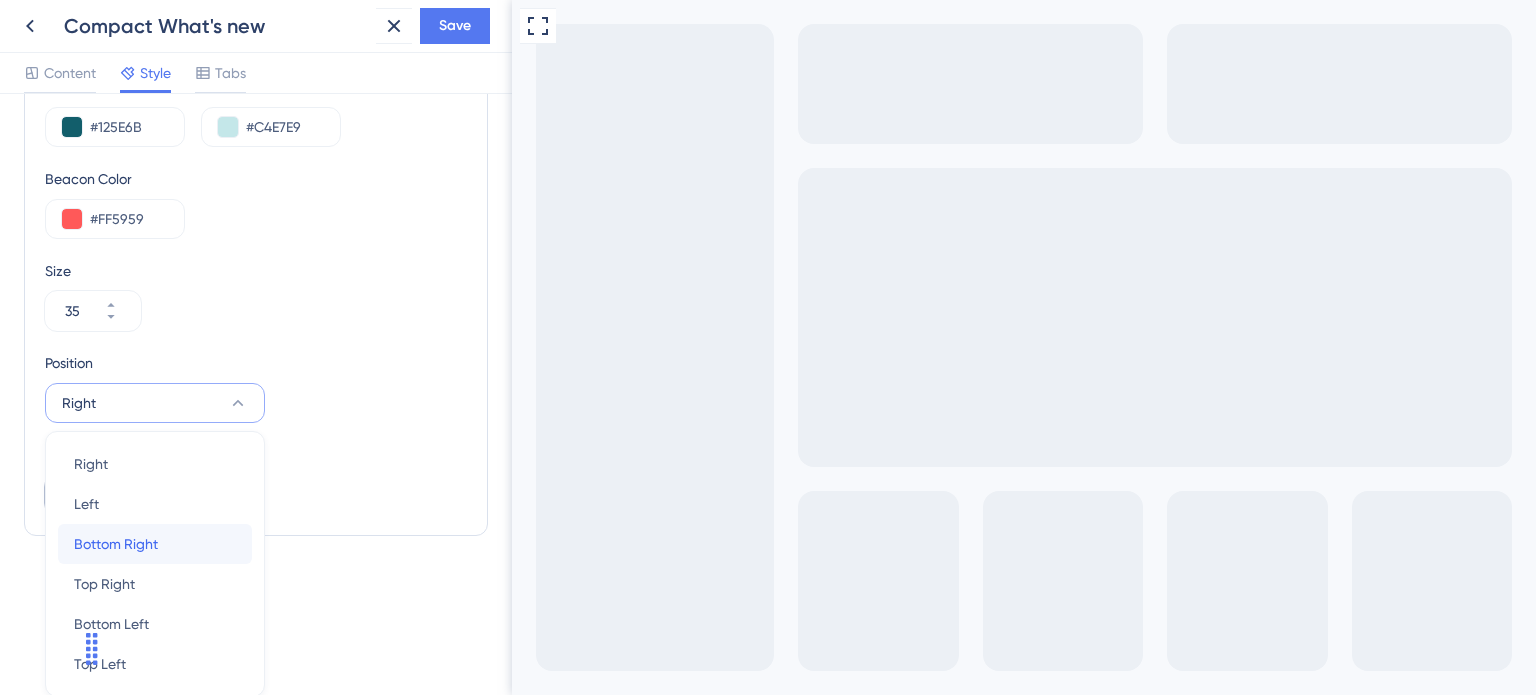 click on "Bottom Right" at bounding box center [116, 544] 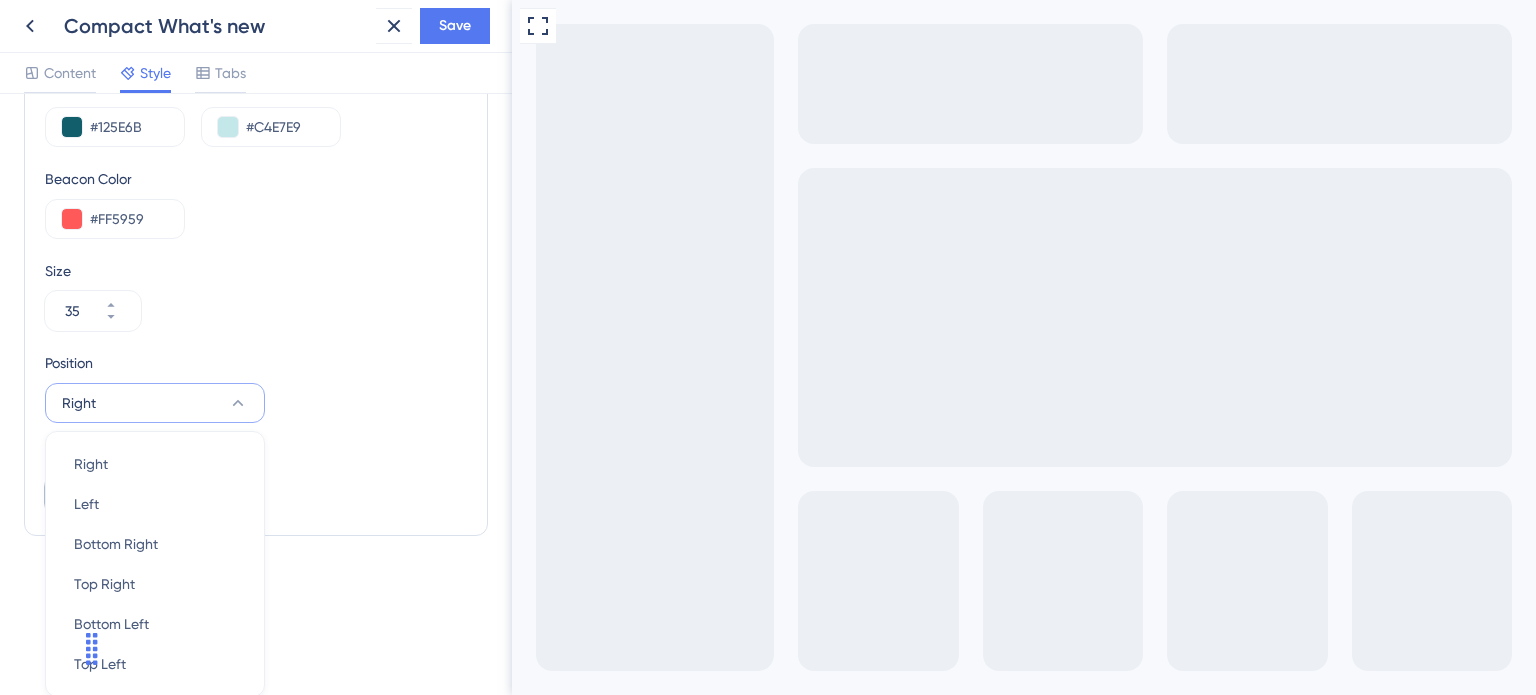scroll, scrollTop: 847, scrollLeft: 0, axis: vertical 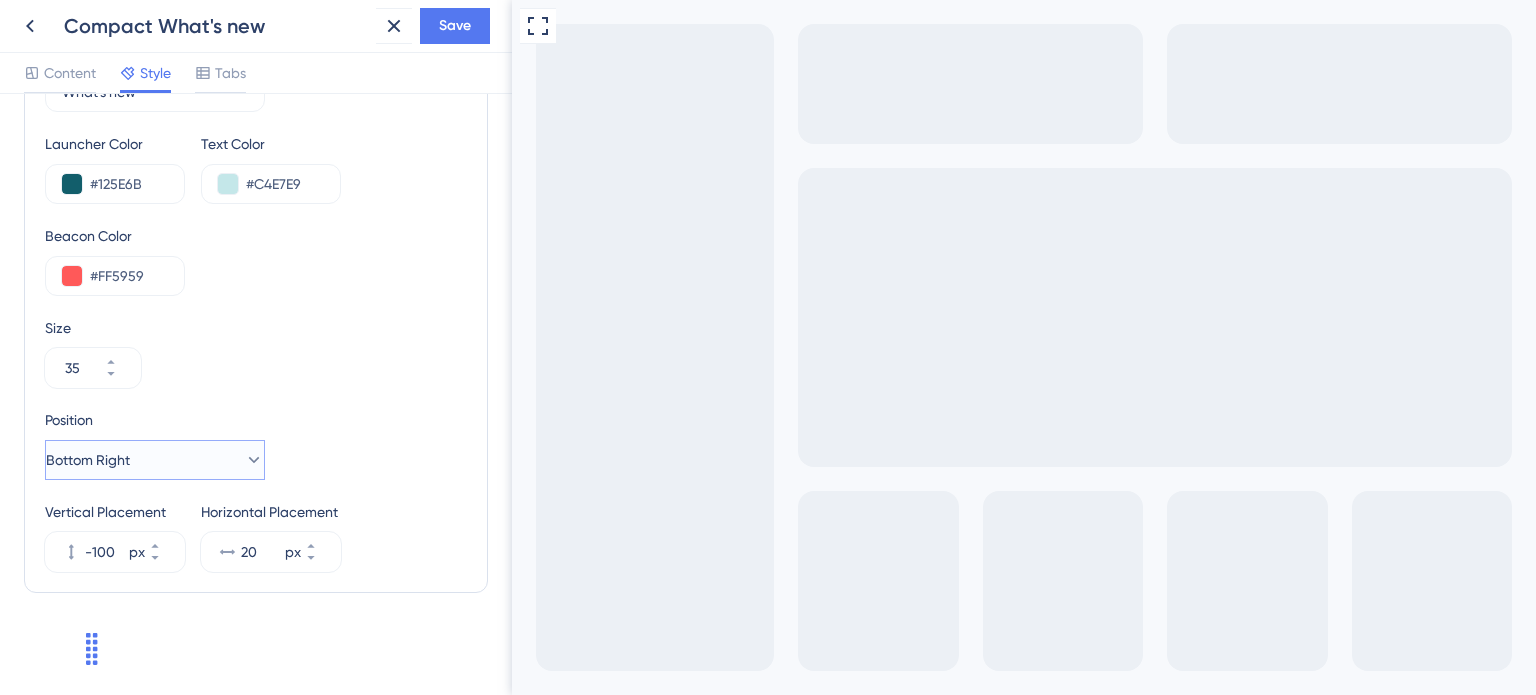 click on "Bottom Right" at bounding box center (88, 460) 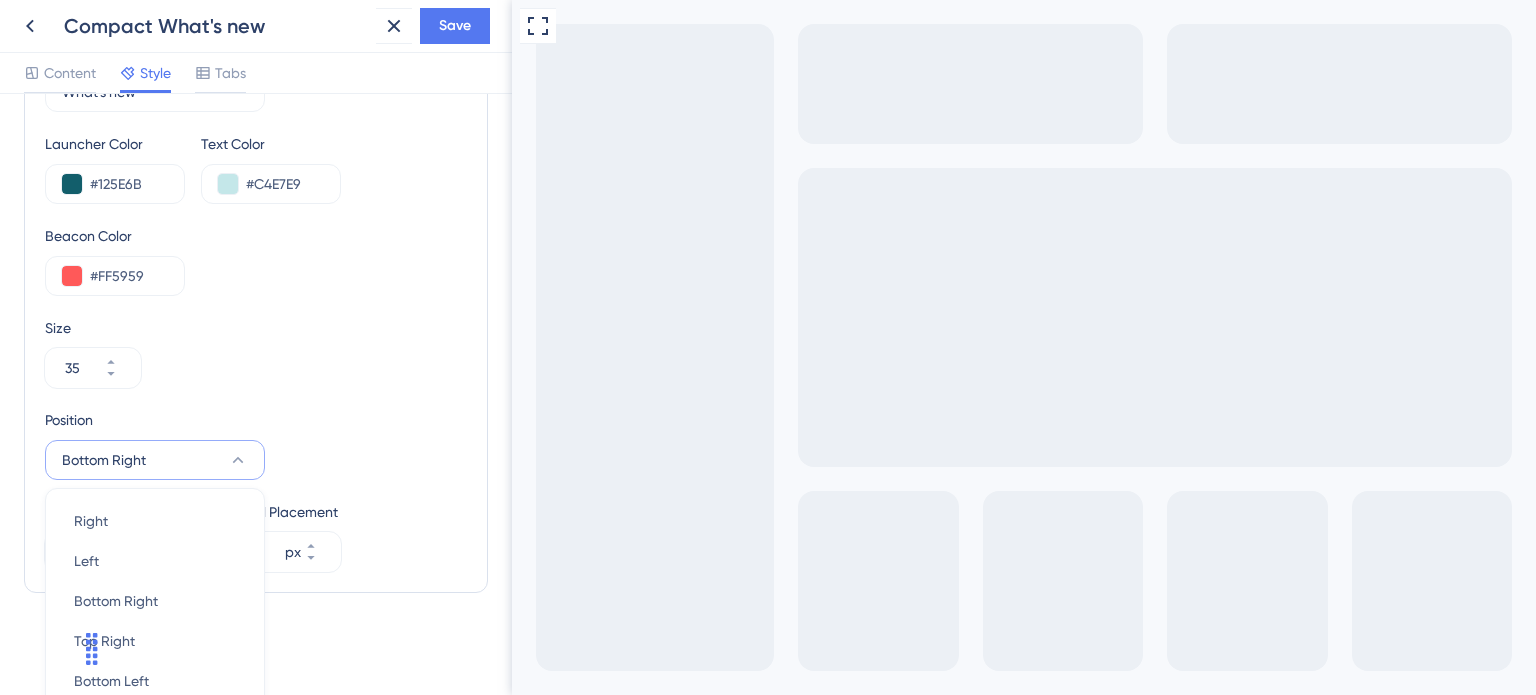 scroll, scrollTop: 904, scrollLeft: 0, axis: vertical 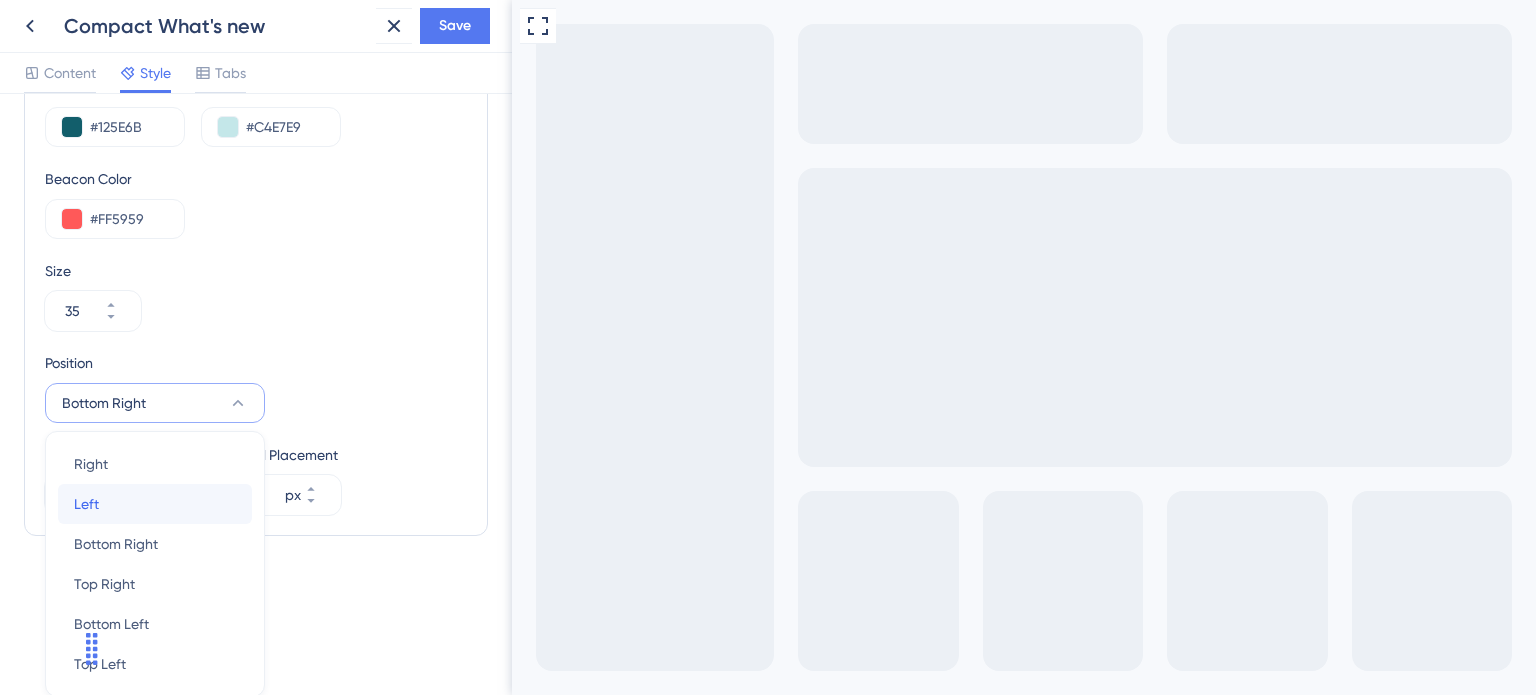 click on "Left Left" at bounding box center [155, 504] 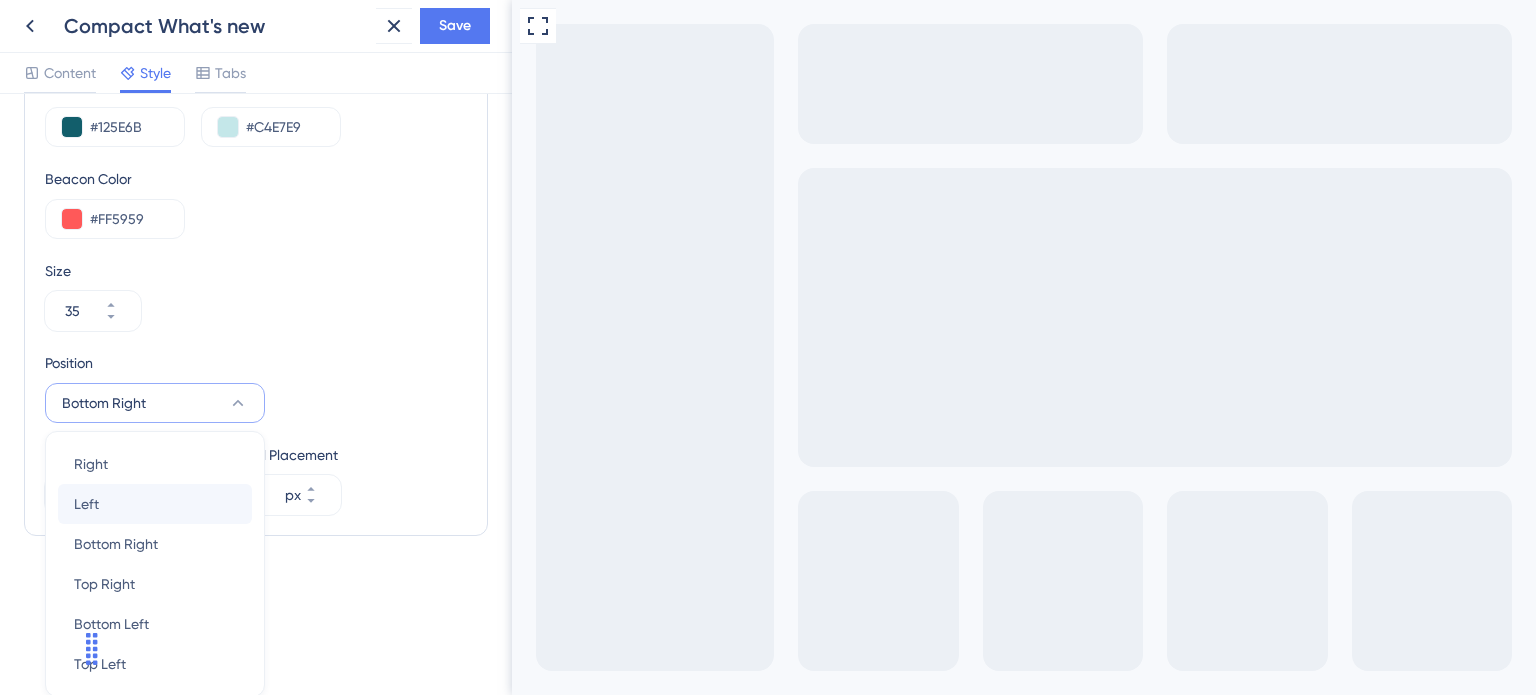 scroll, scrollTop: 847, scrollLeft: 0, axis: vertical 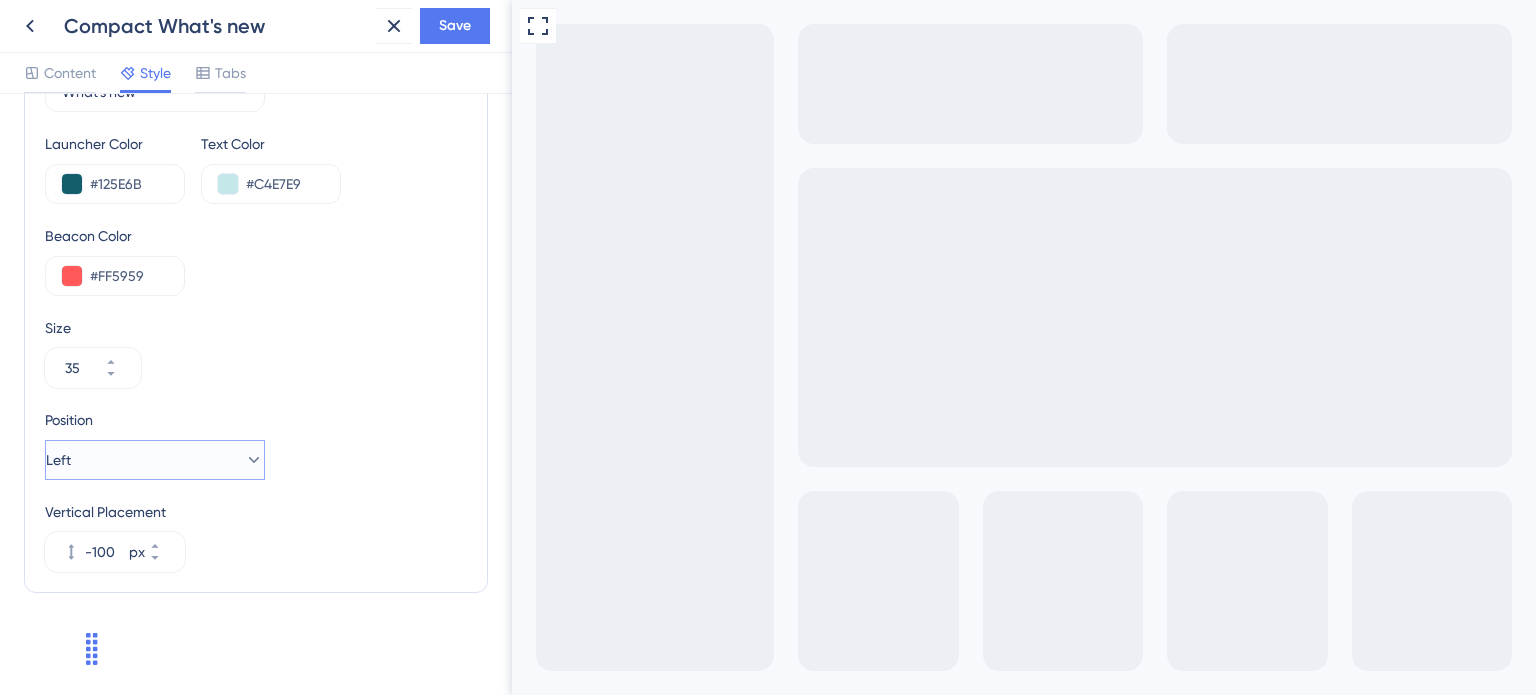 click on "Left" at bounding box center (155, 460) 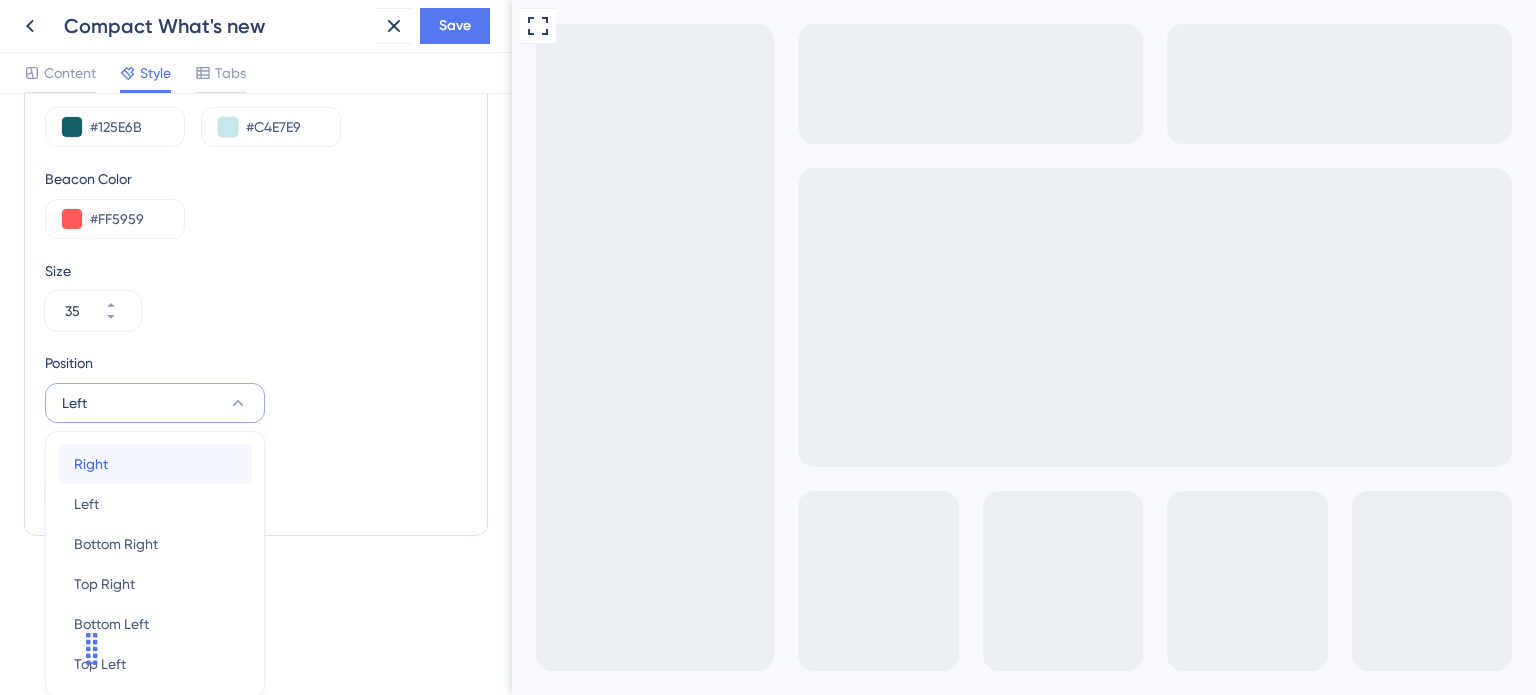 click on "Right Right" at bounding box center (155, 464) 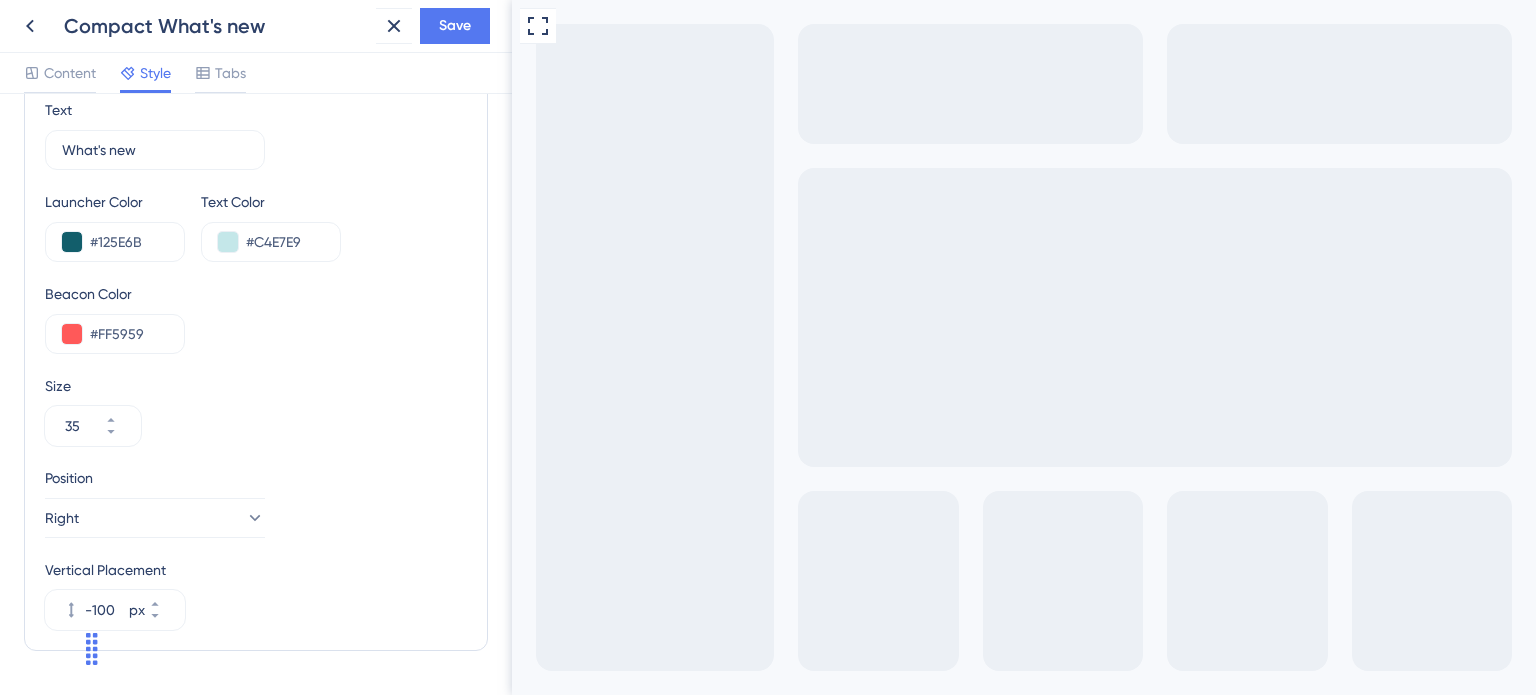 scroll, scrollTop: 800, scrollLeft: 0, axis: vertical 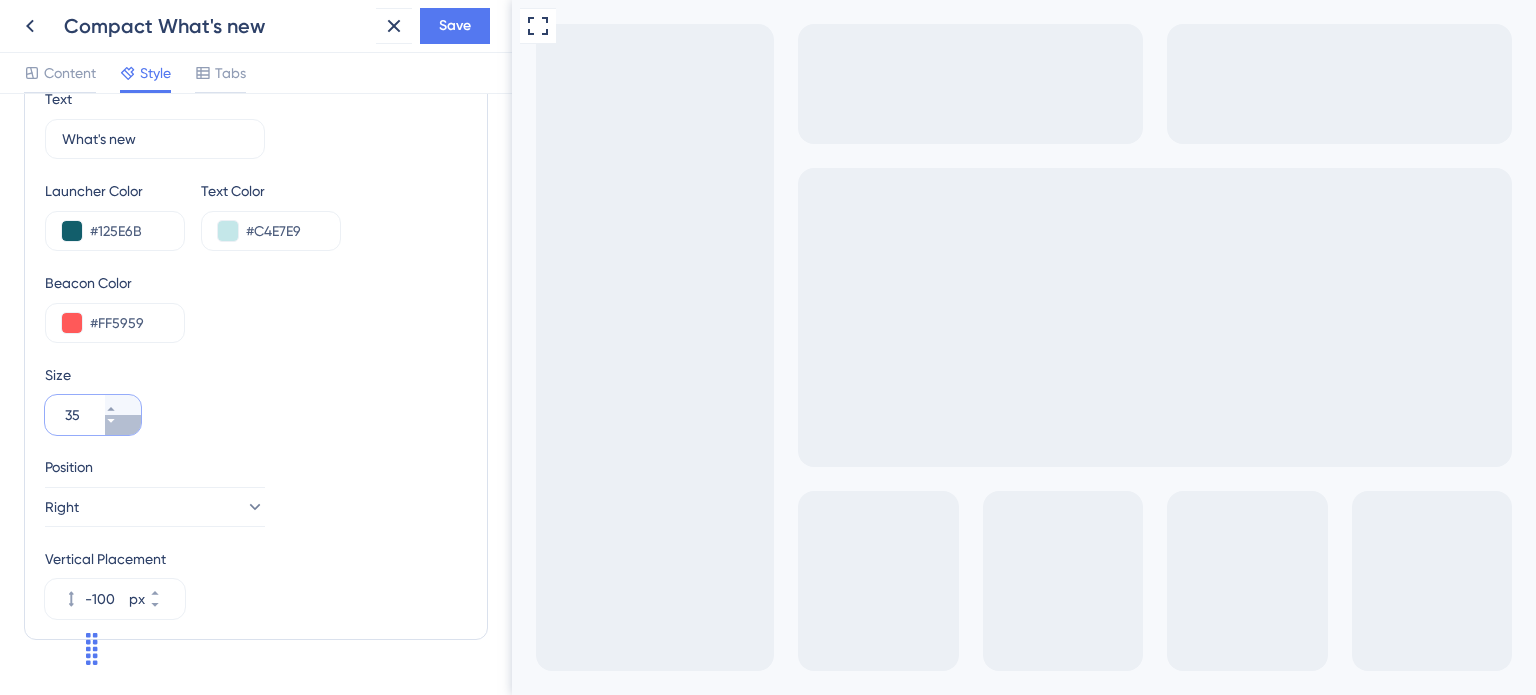 click 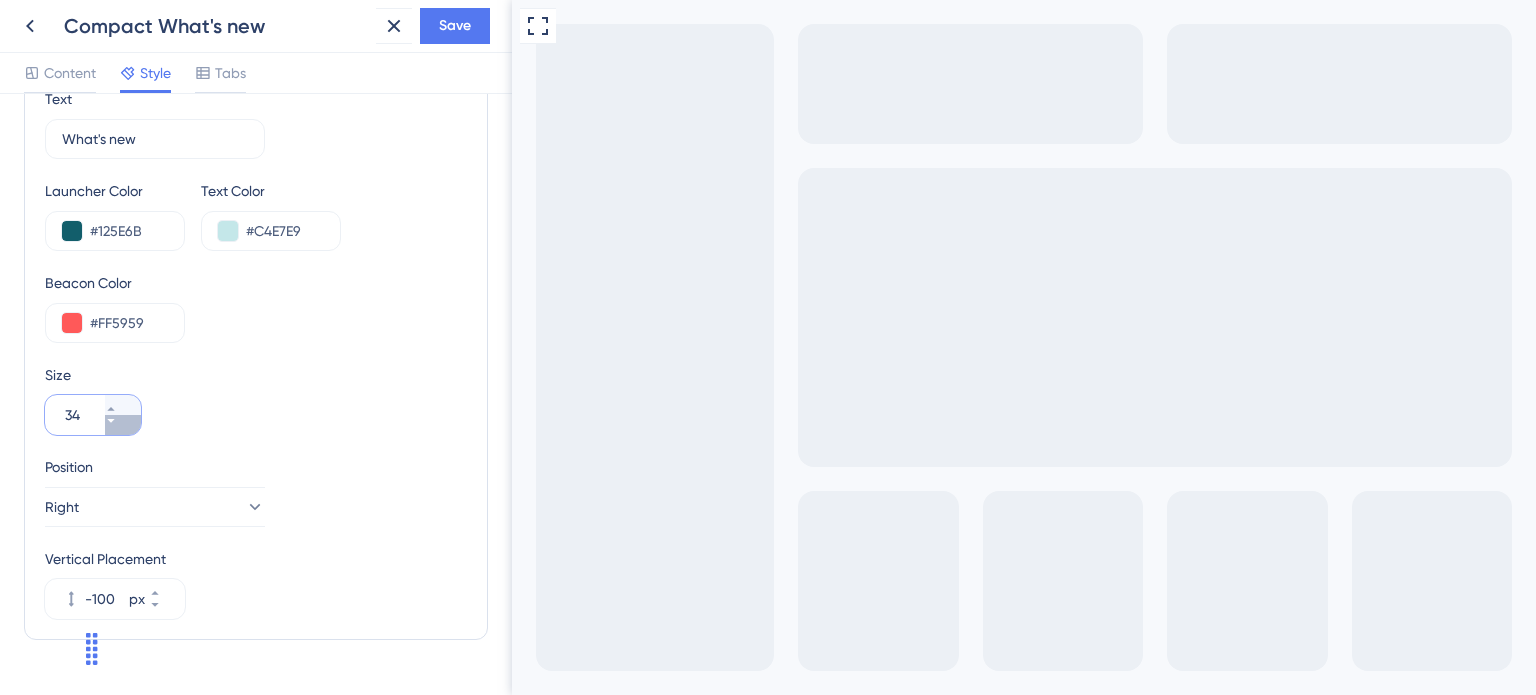 click 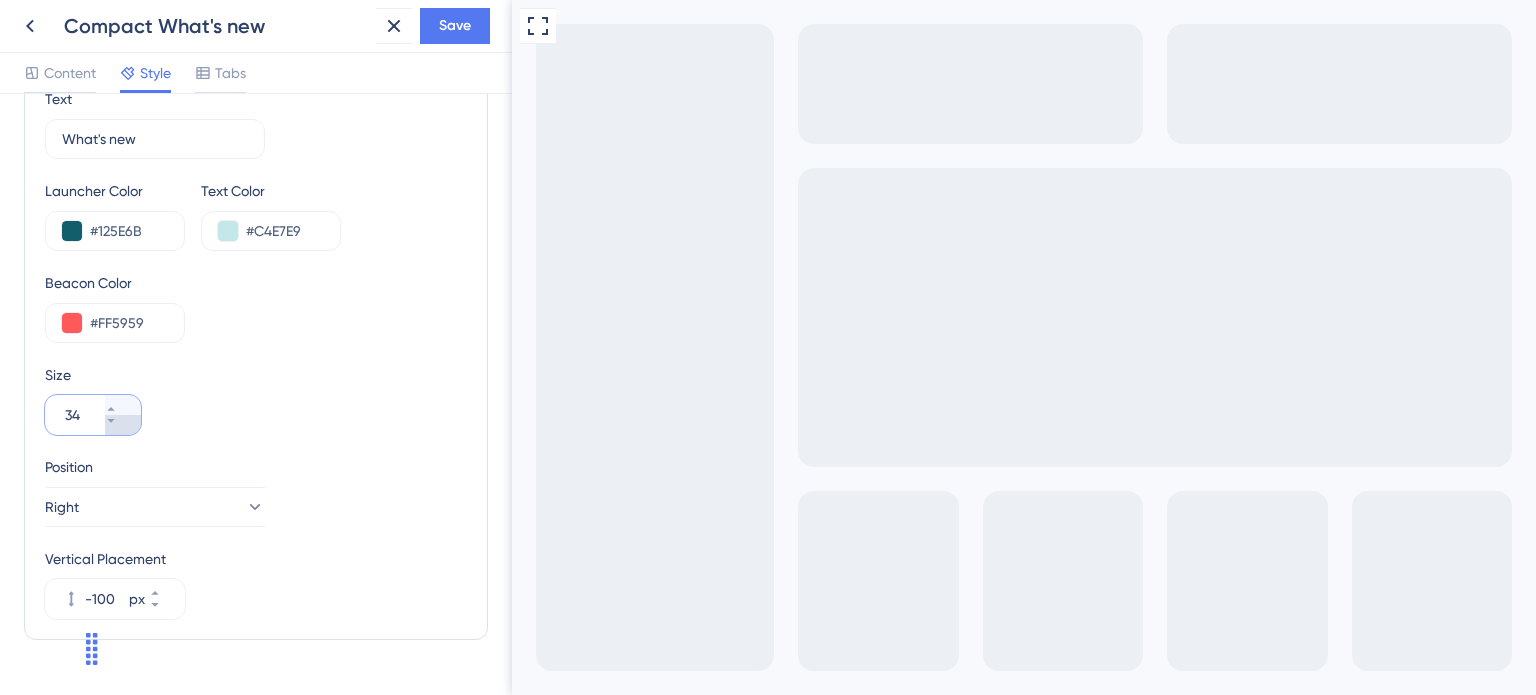type on "33" 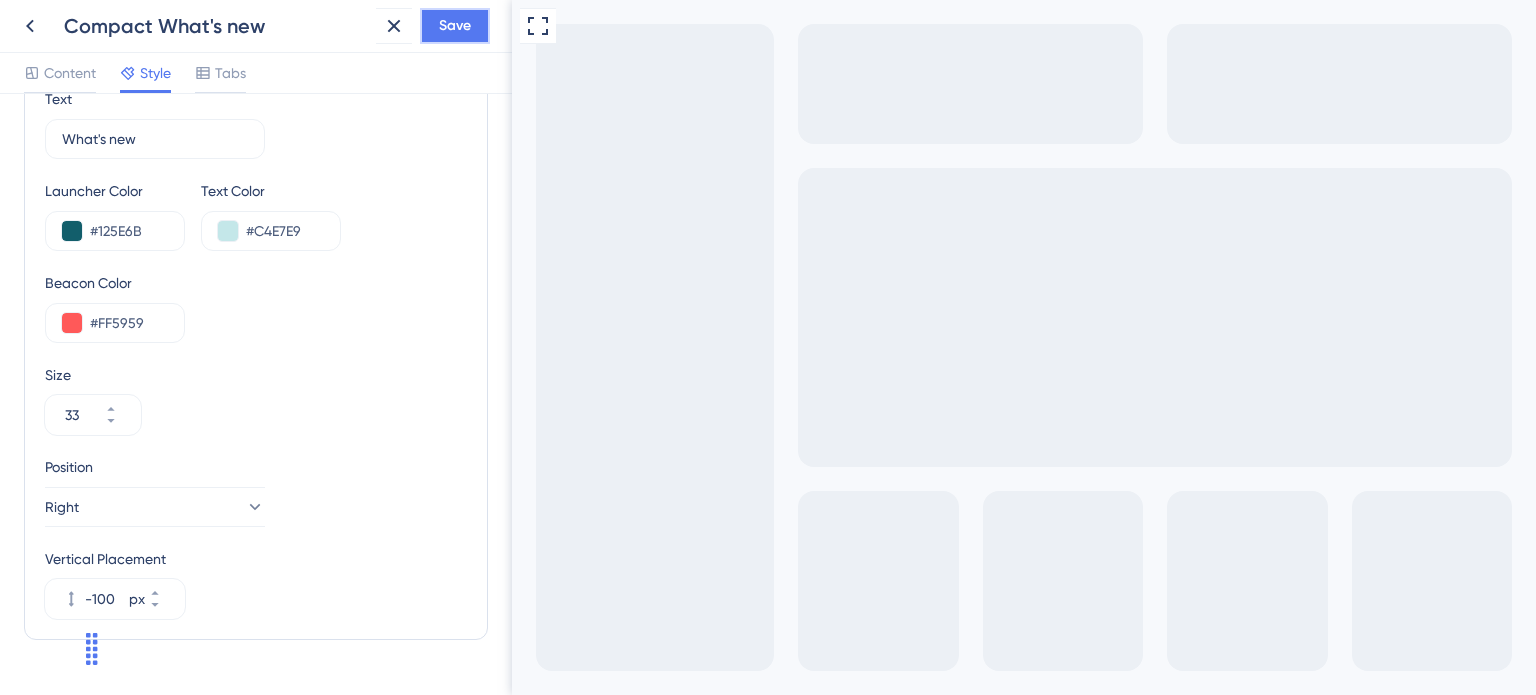 click on "Save" at bounding box center (455, 26) 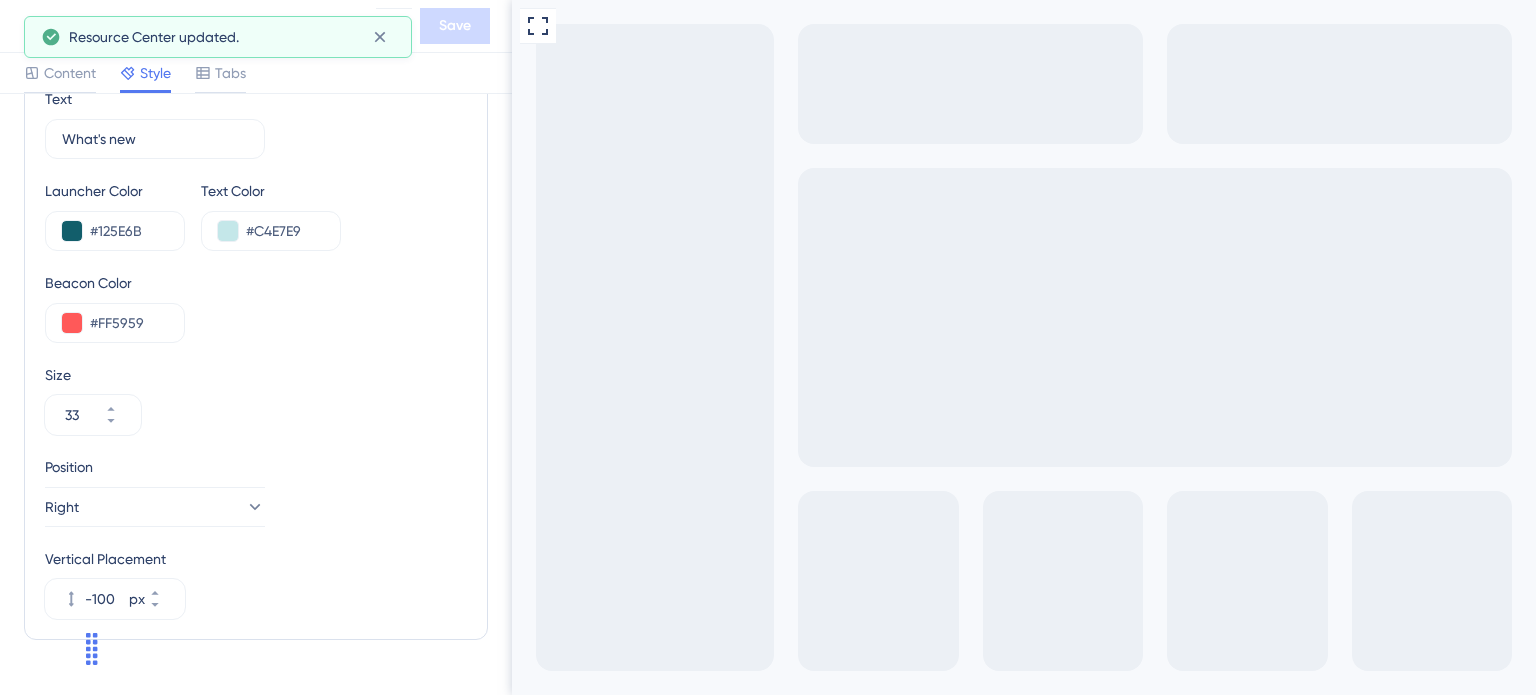 scroll, scrollTop: 300, scrollLeft: 0, axis: vertical 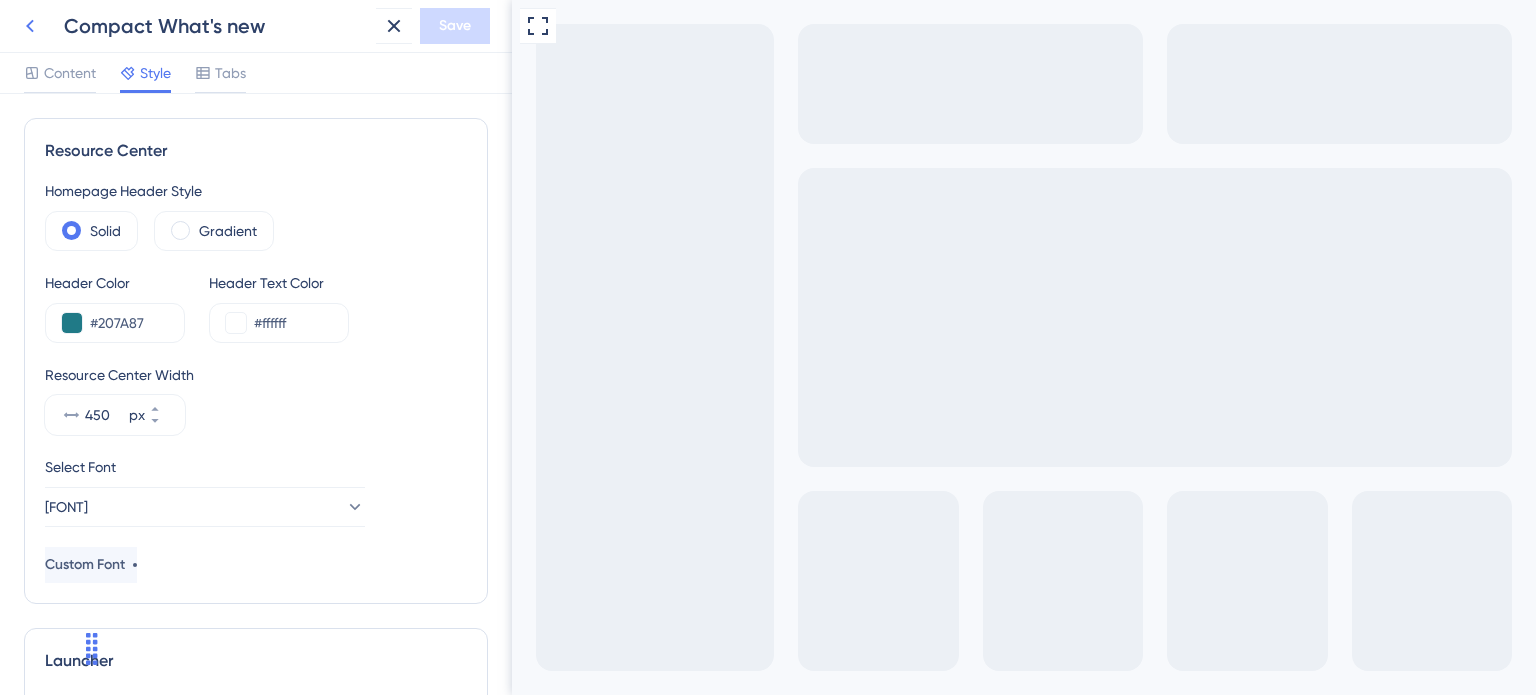 click 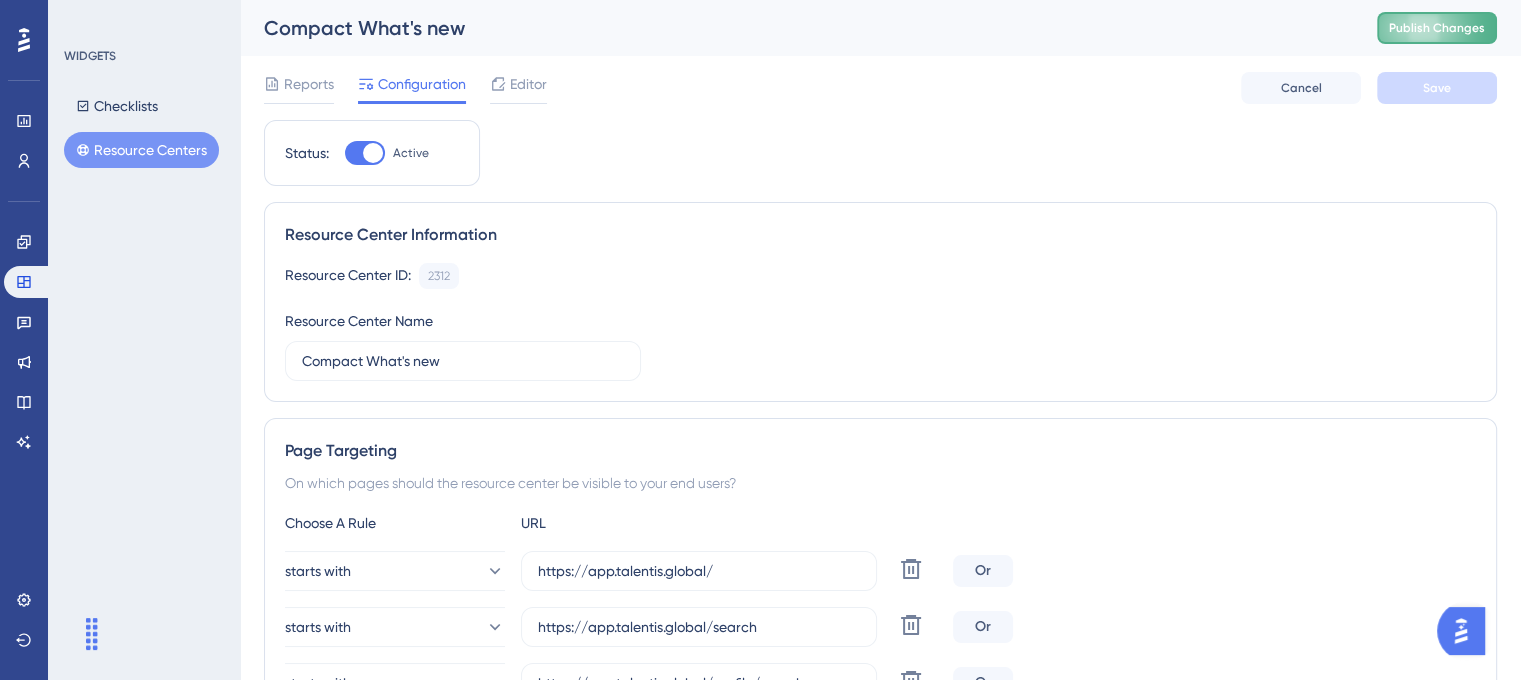 click on "Publish Changes" at bounding box center (1437, 28) 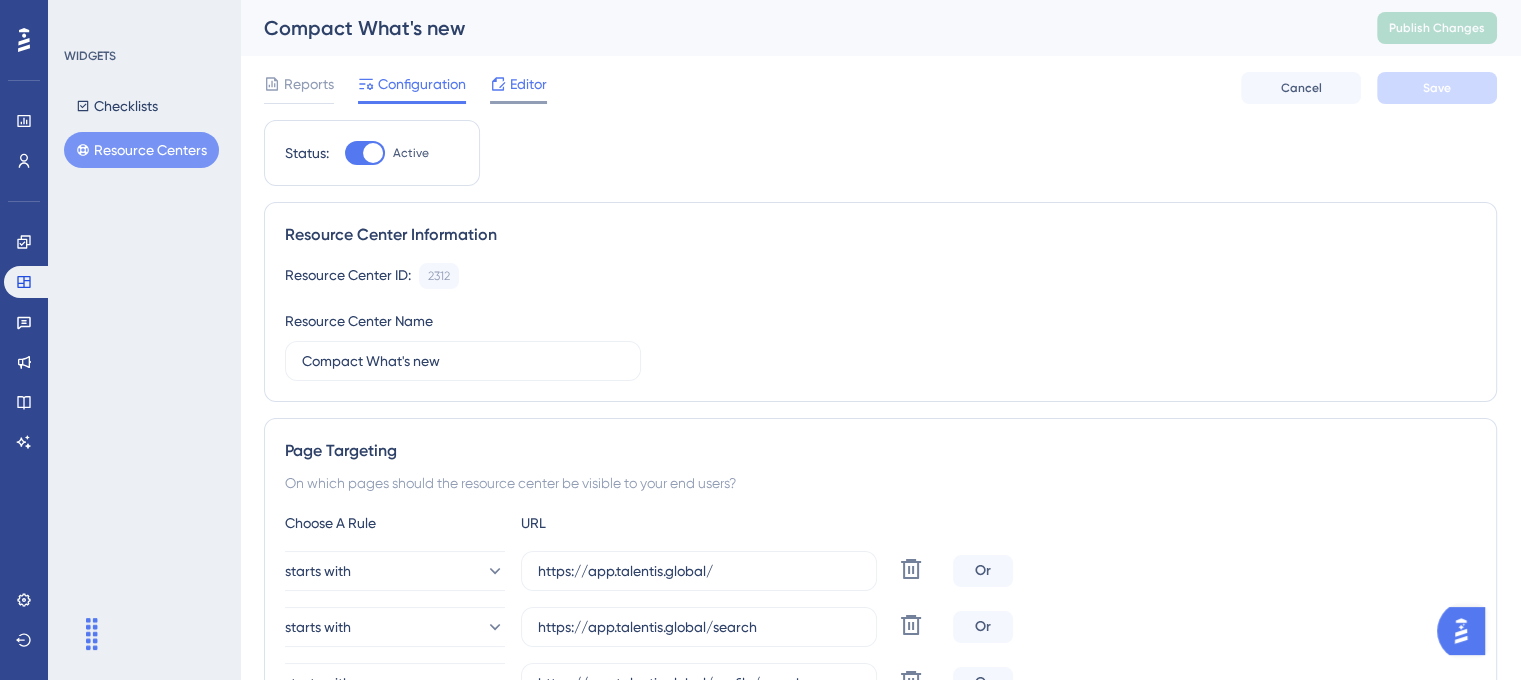 click on "Editor" at bounding box center (528, 84) 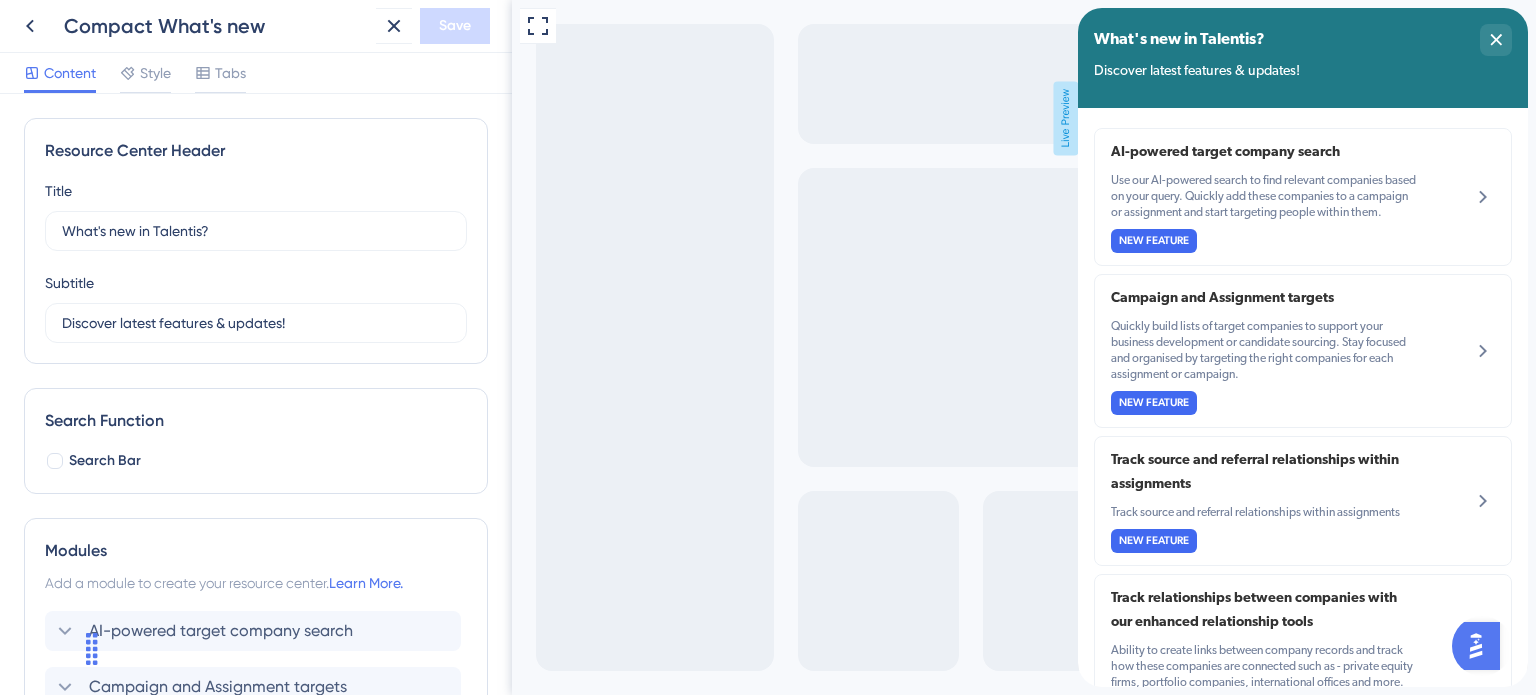 scroll, scrollTop: 0, scrollLeft: 0, axis: both 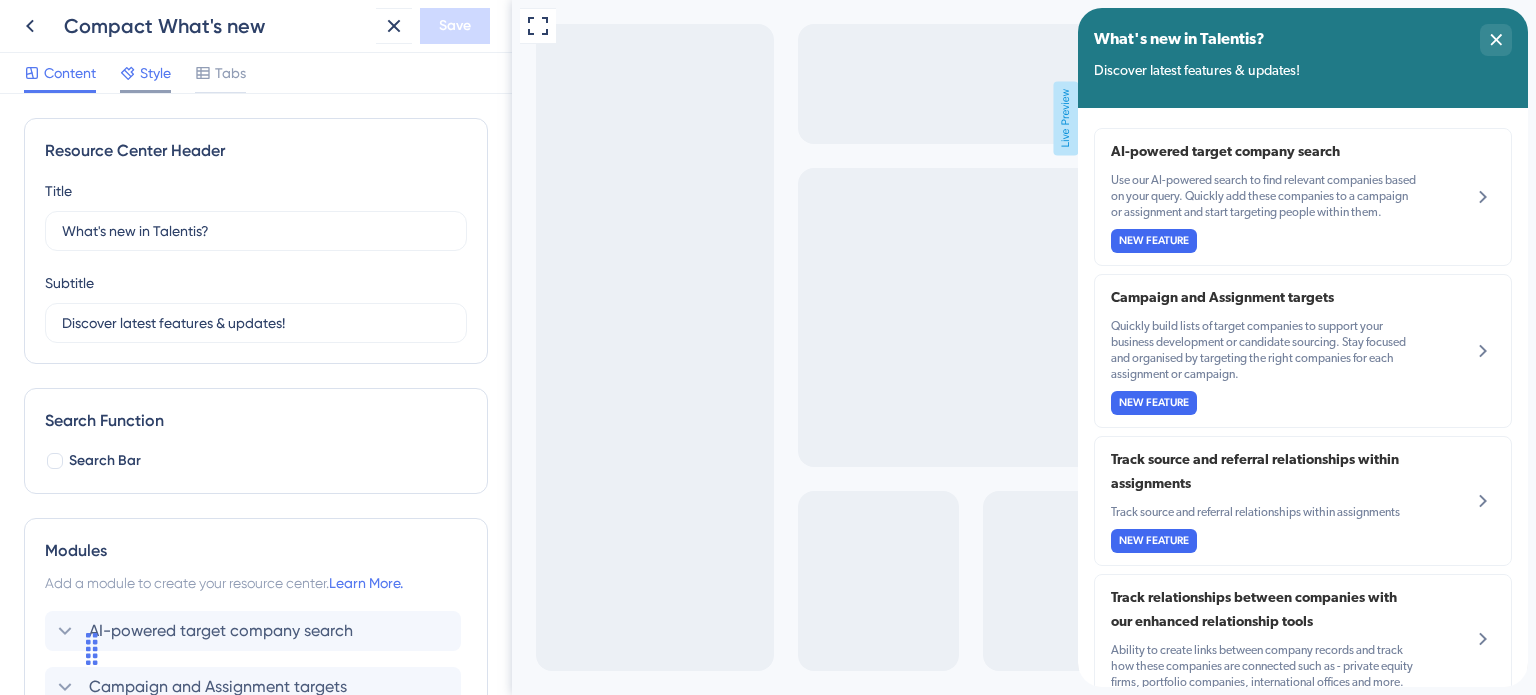 click on "Style" at bounding box center (155, 73) 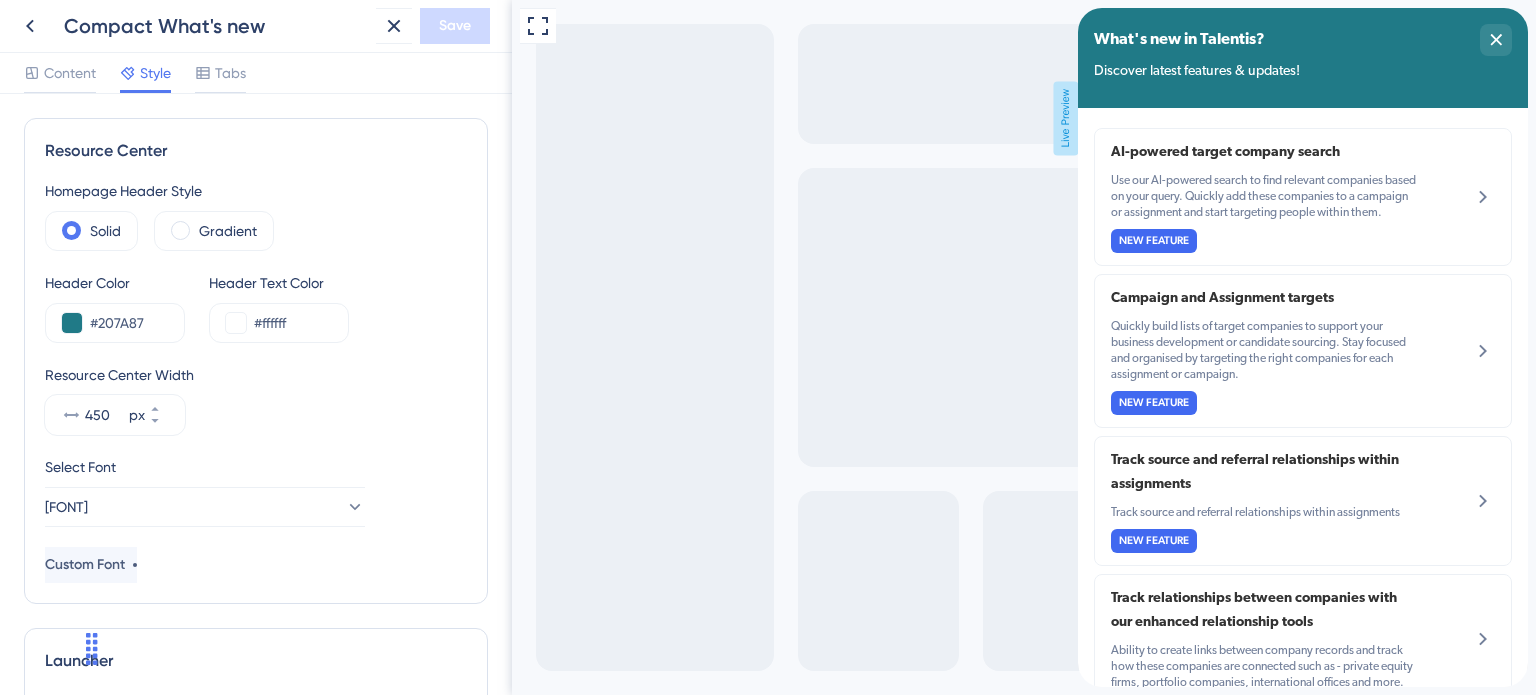 scroll, scrollTop: 0, scrollLeft: 0, axis: both 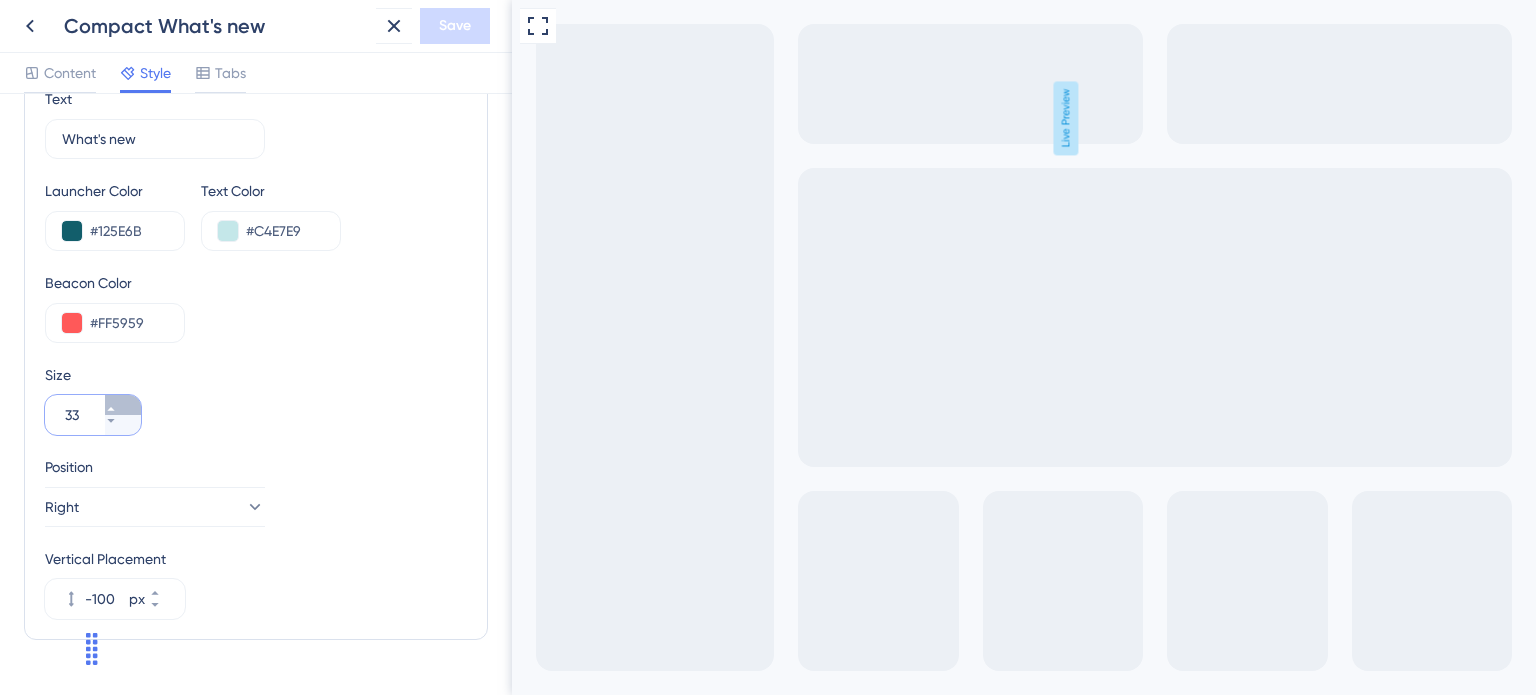 click on "33" at bounding box center [123, 405] 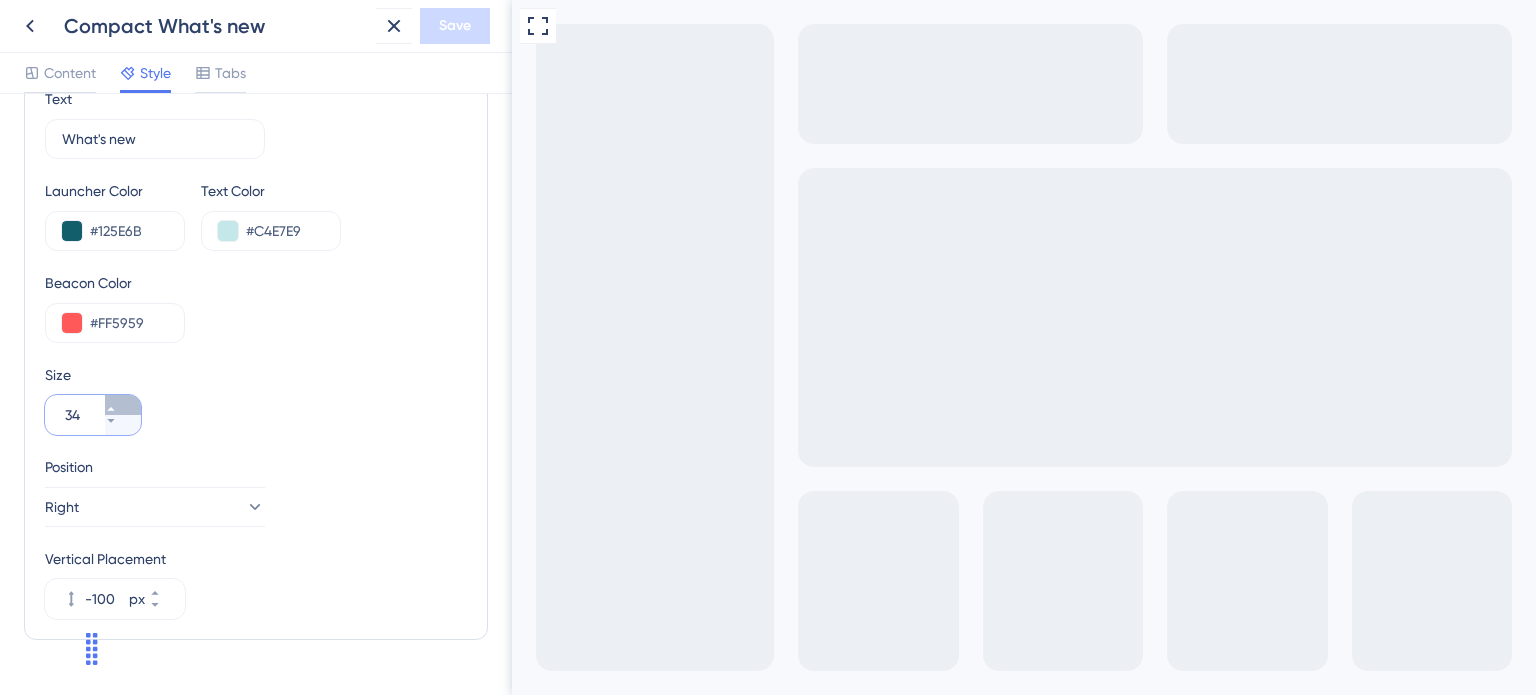 click on "34" at bounding box center [123, 405] 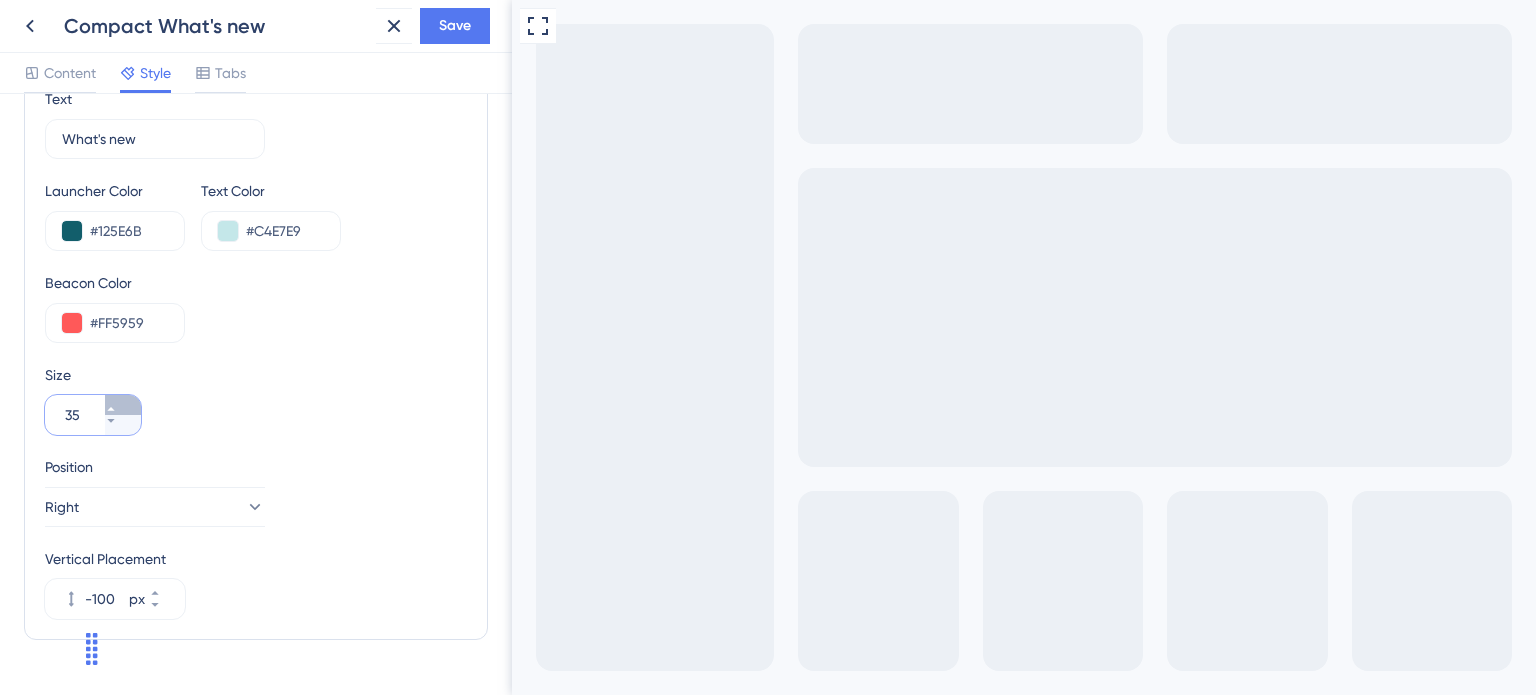 click on "35" at bounding box center (123, 405) 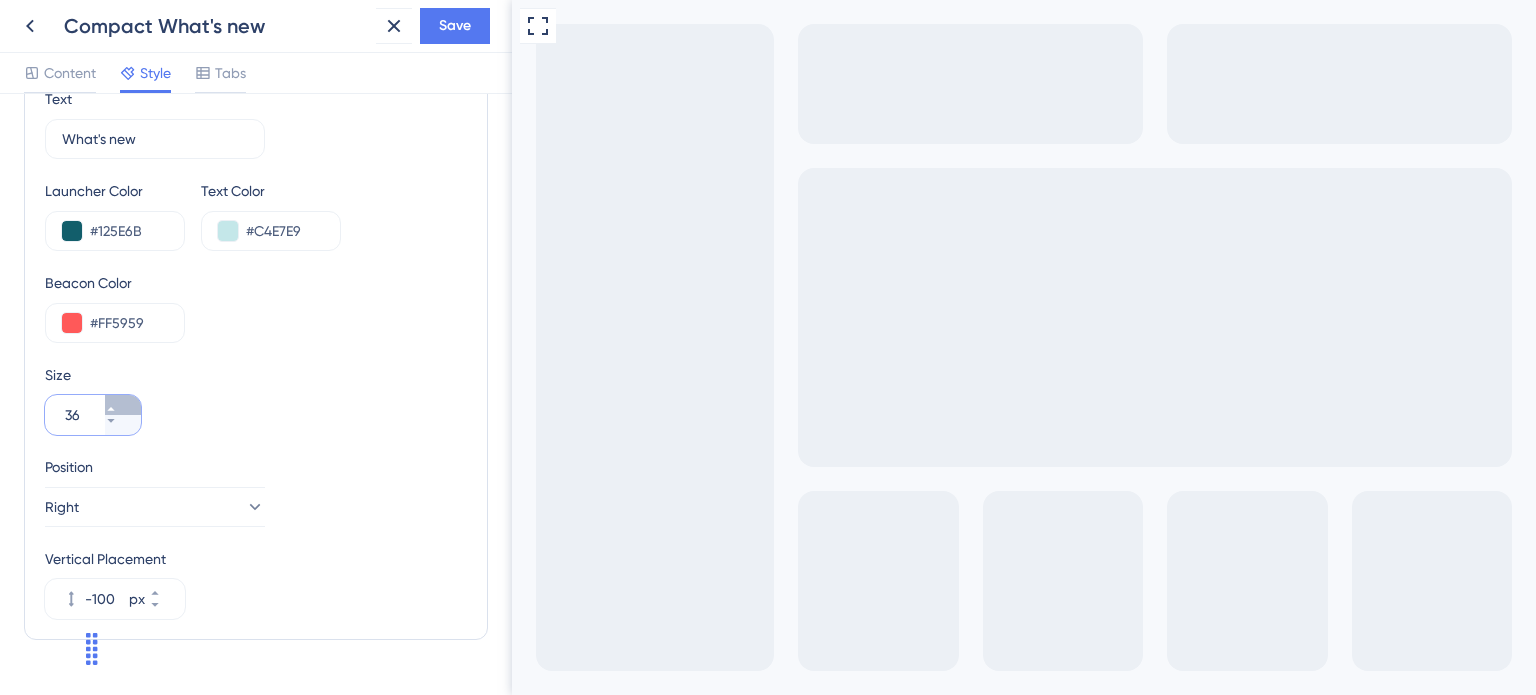 click on "36" at bounding box center [123, 405] 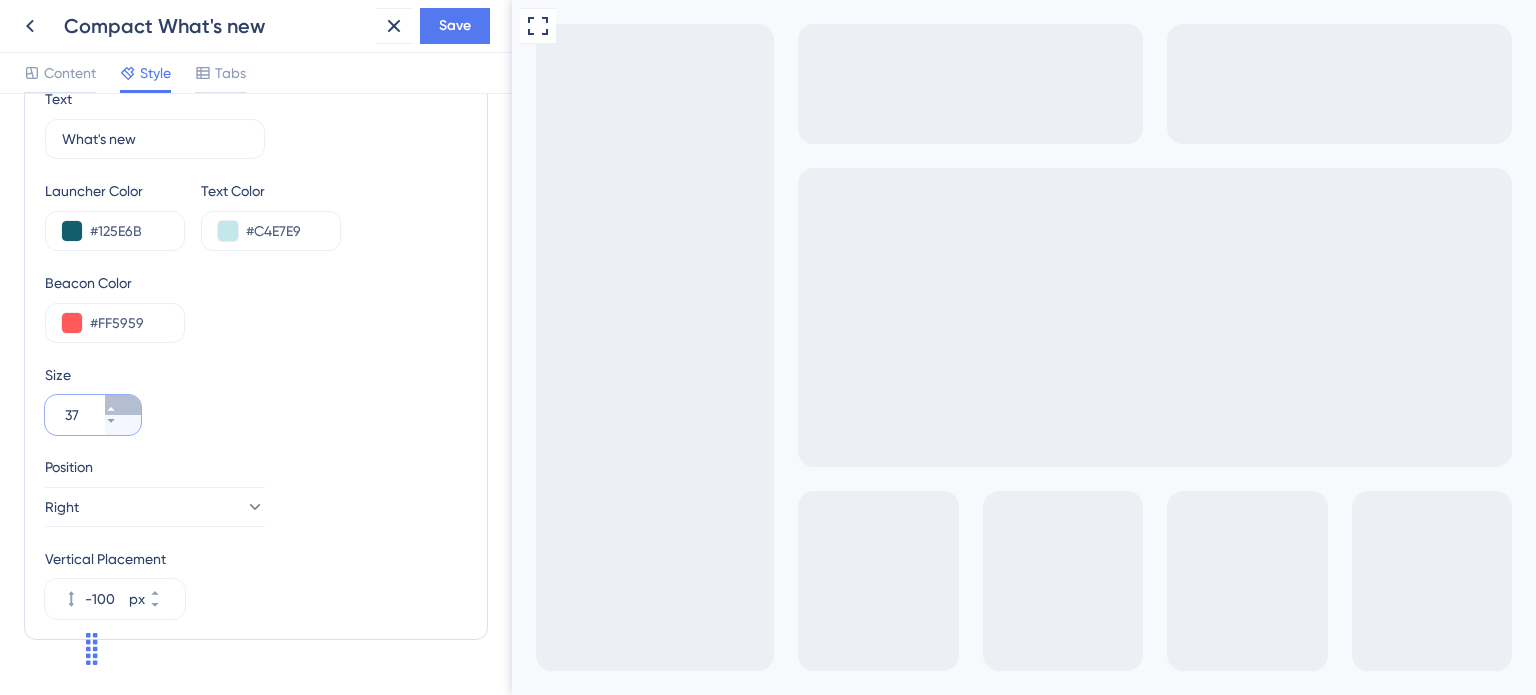 click on "37" at bounding box center [123, 405] 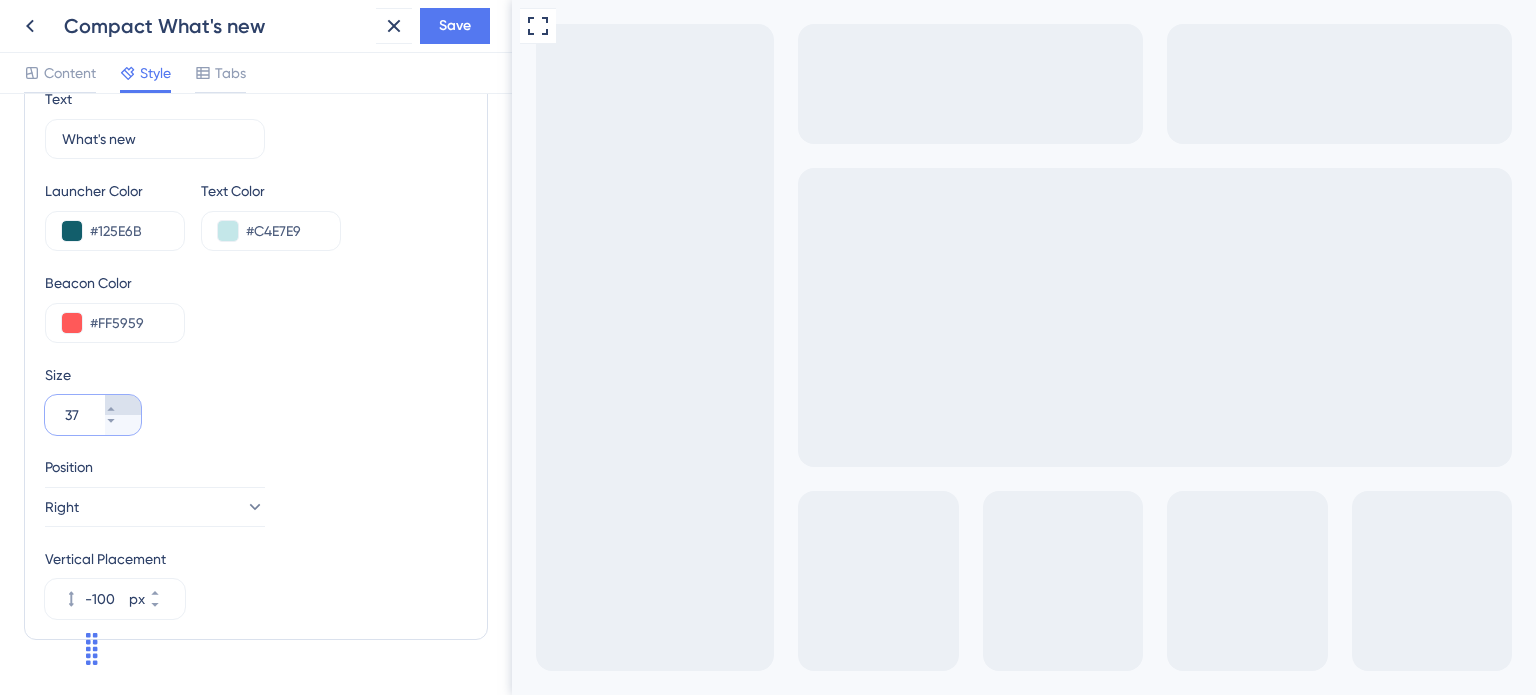 type on "38" 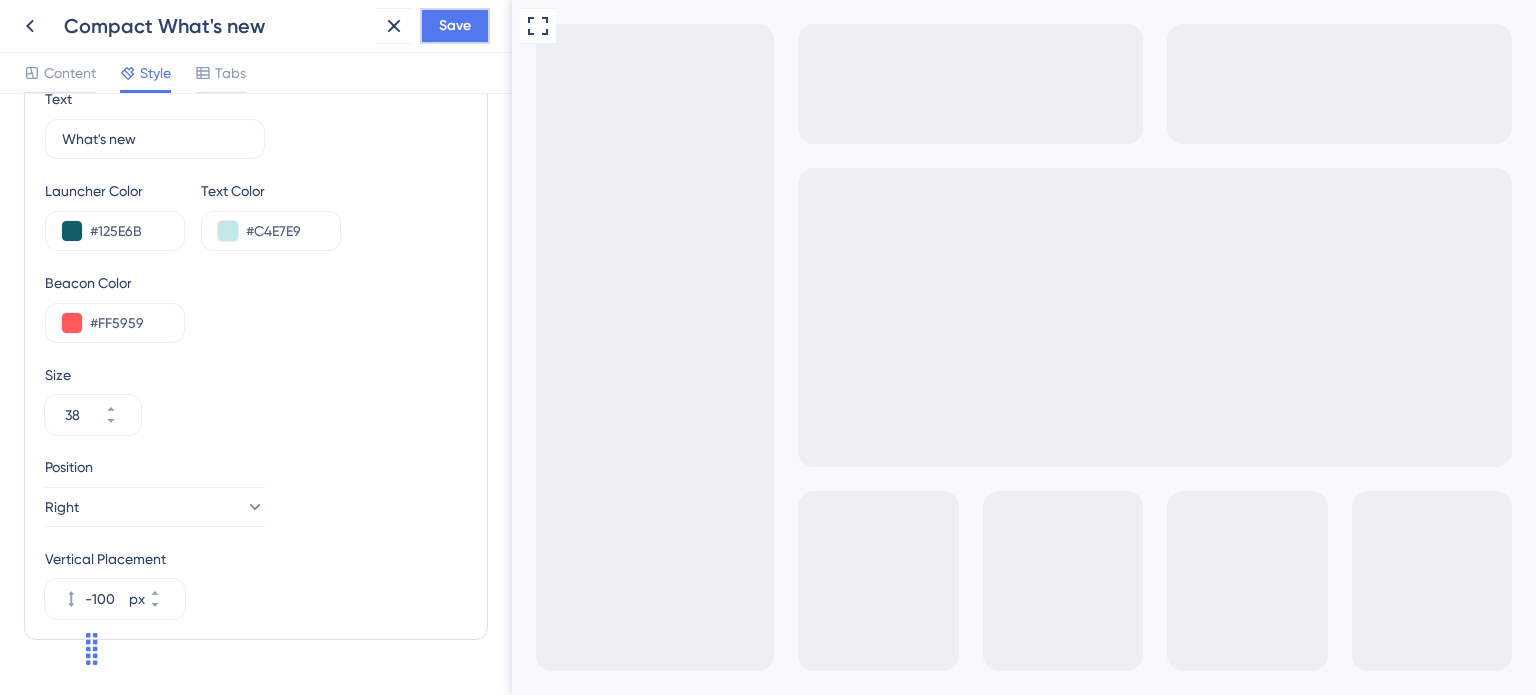 click on "Save" at bounding box center (455, 26) 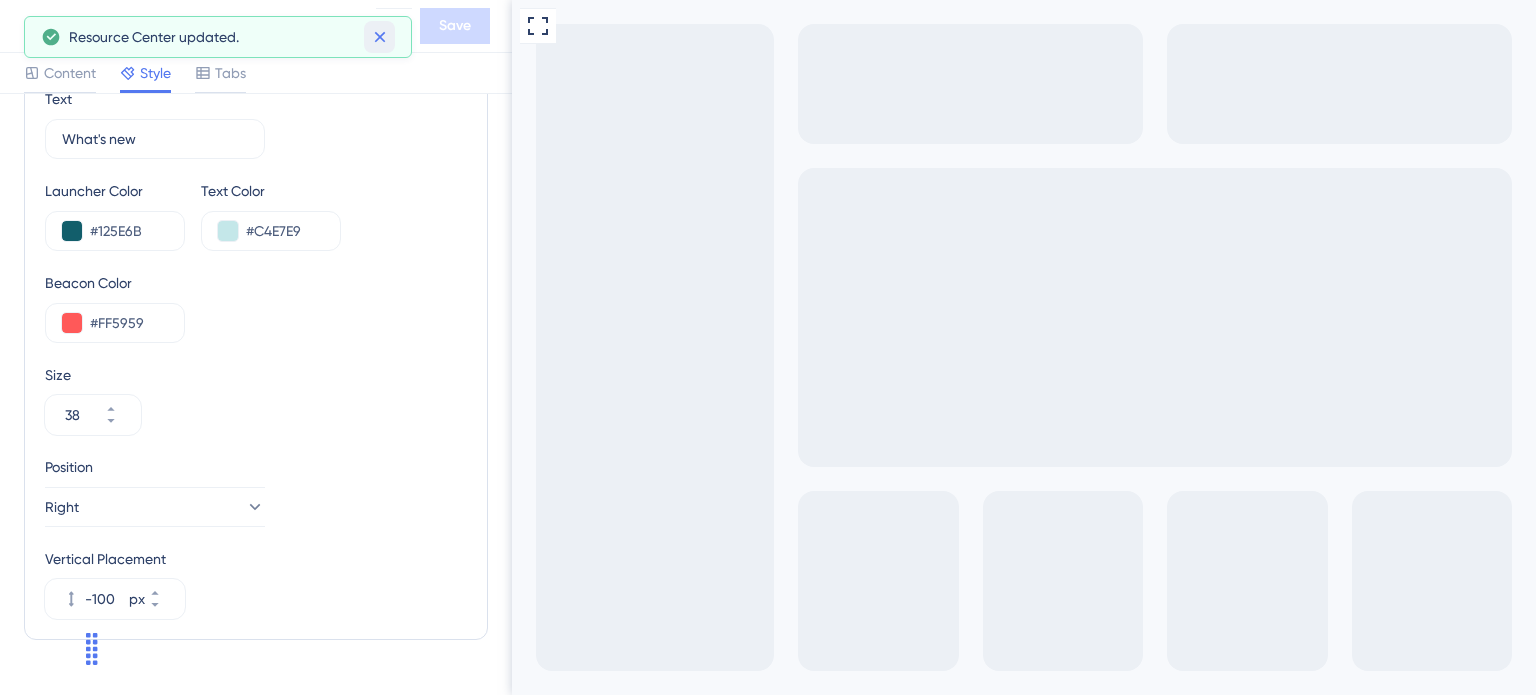 click 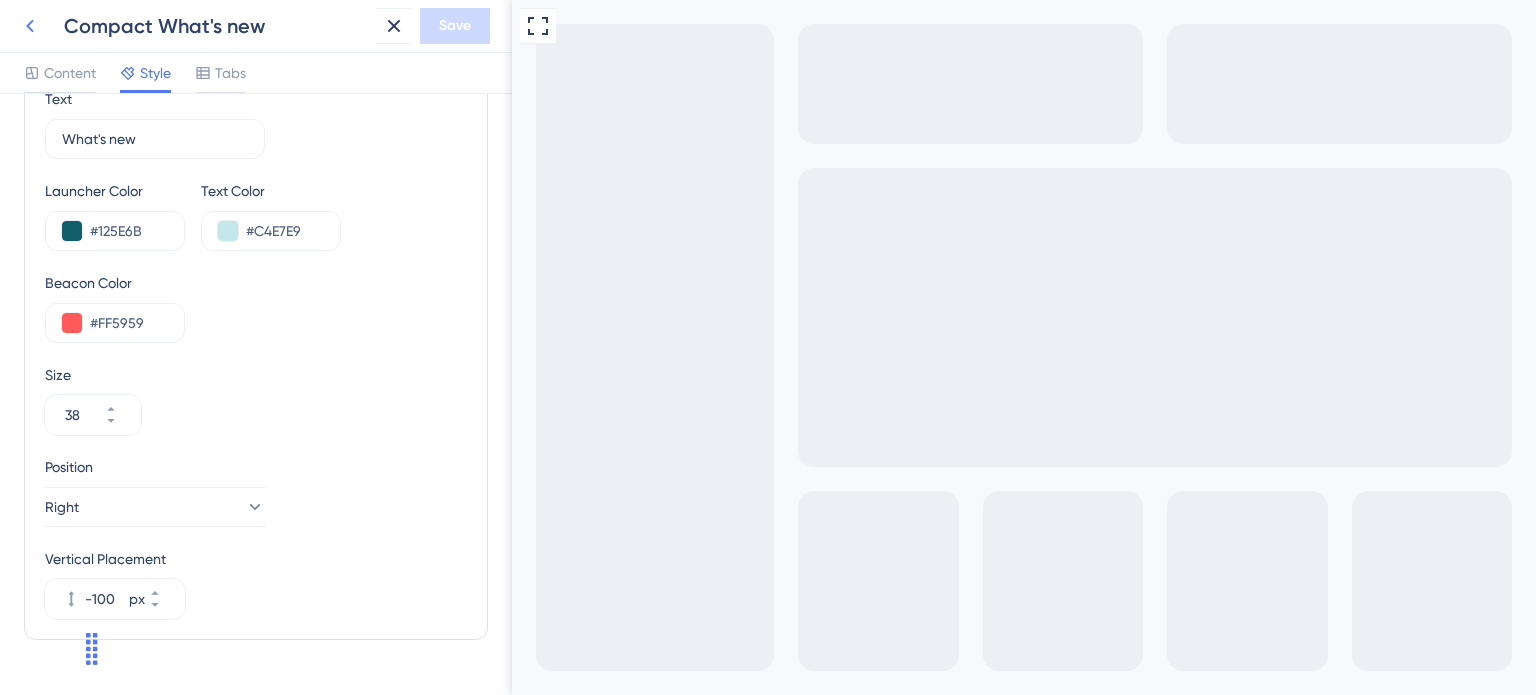 click 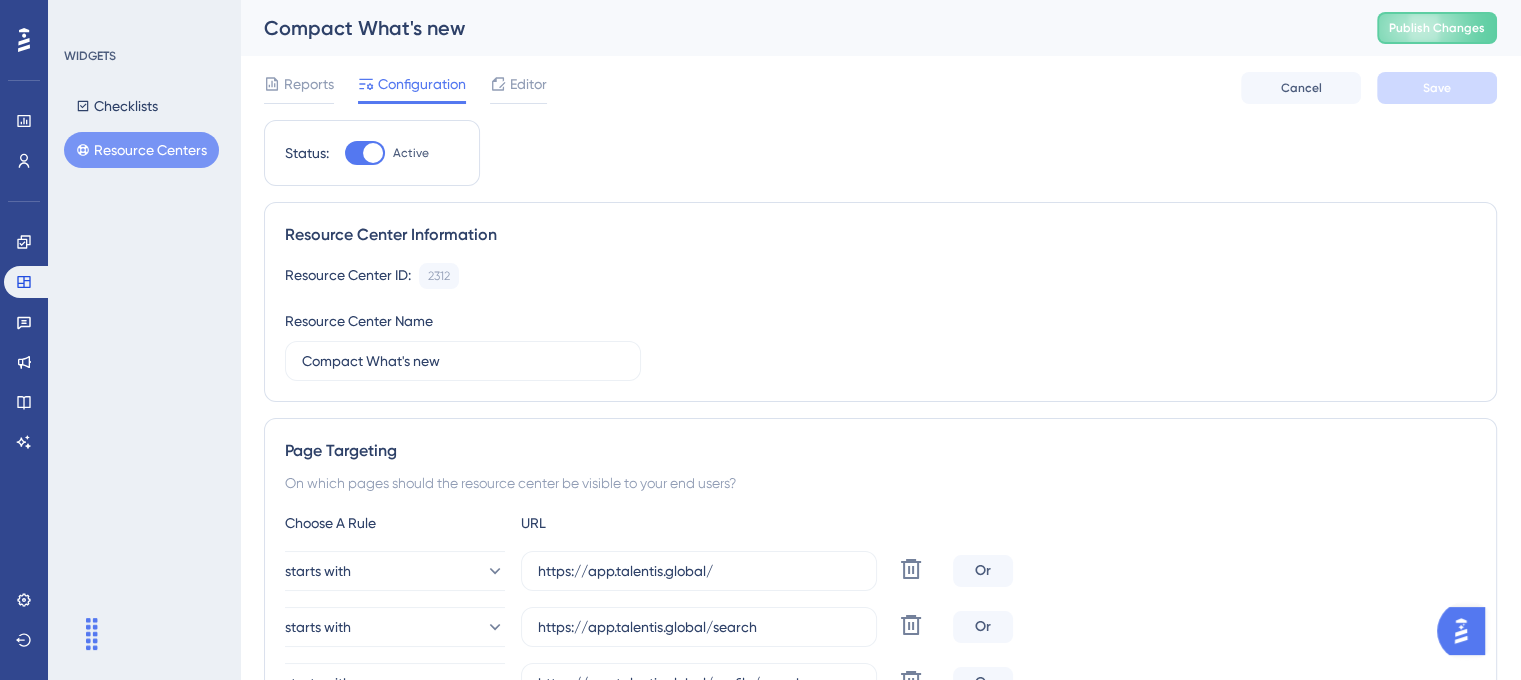 click on "Compact What's new Publish Changes" at bounding box center (880, 28) 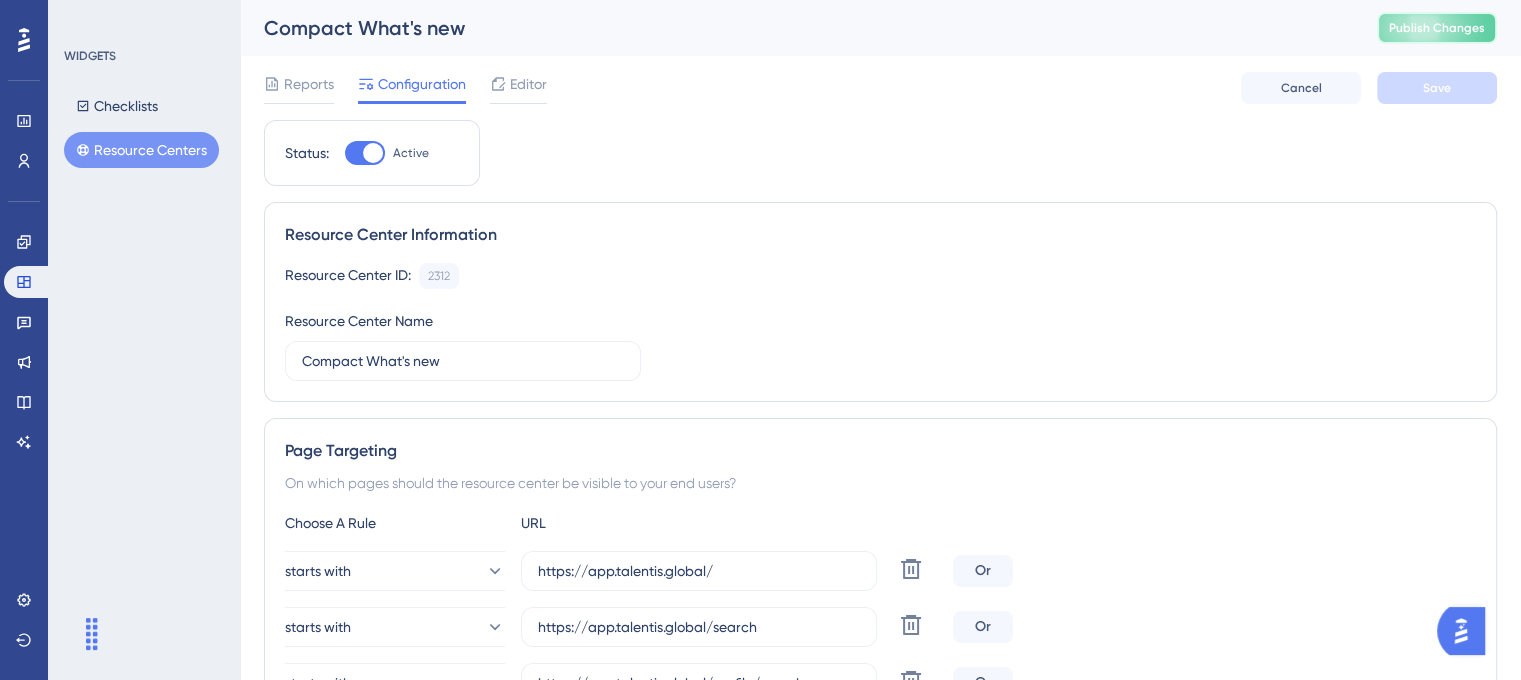 click on "Publish Changes" at bounding box center (1437, 28) 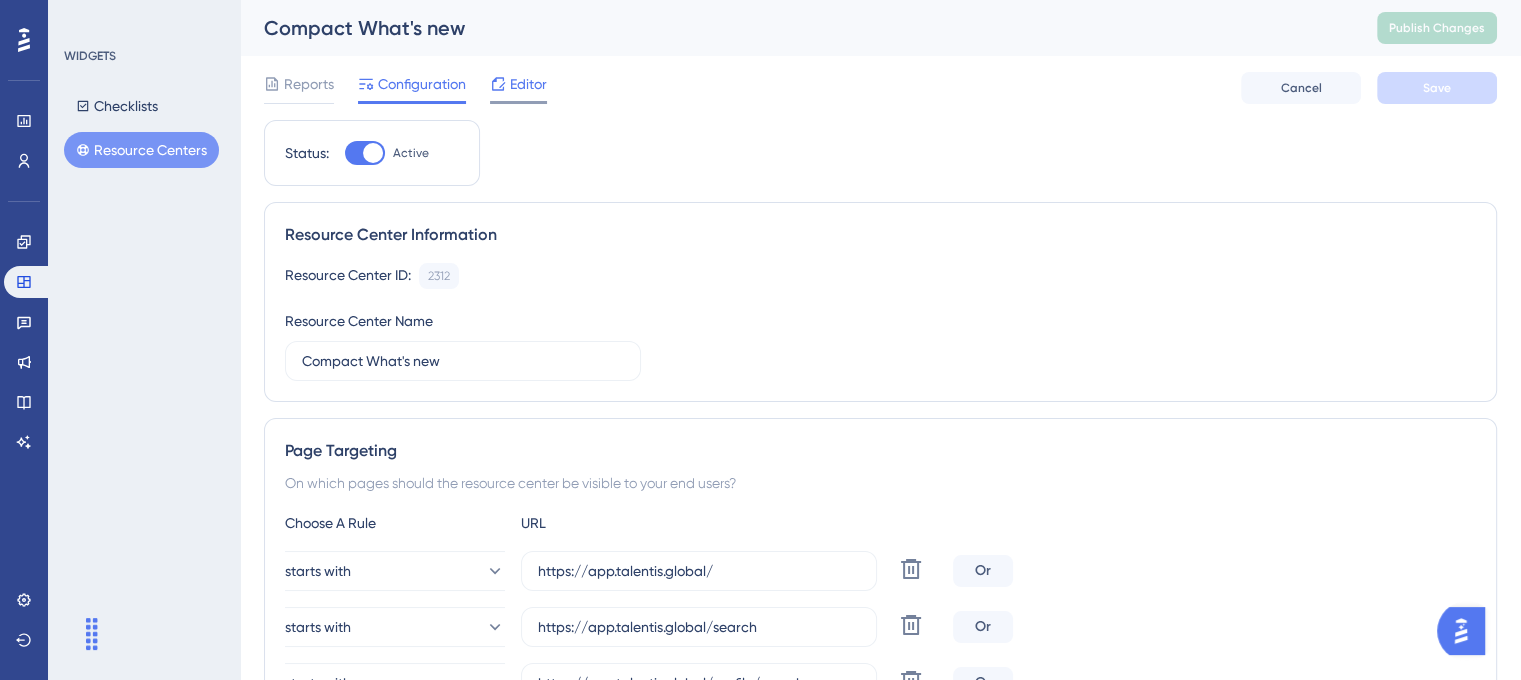 click on "Editor" at bounding box center (528, 84) 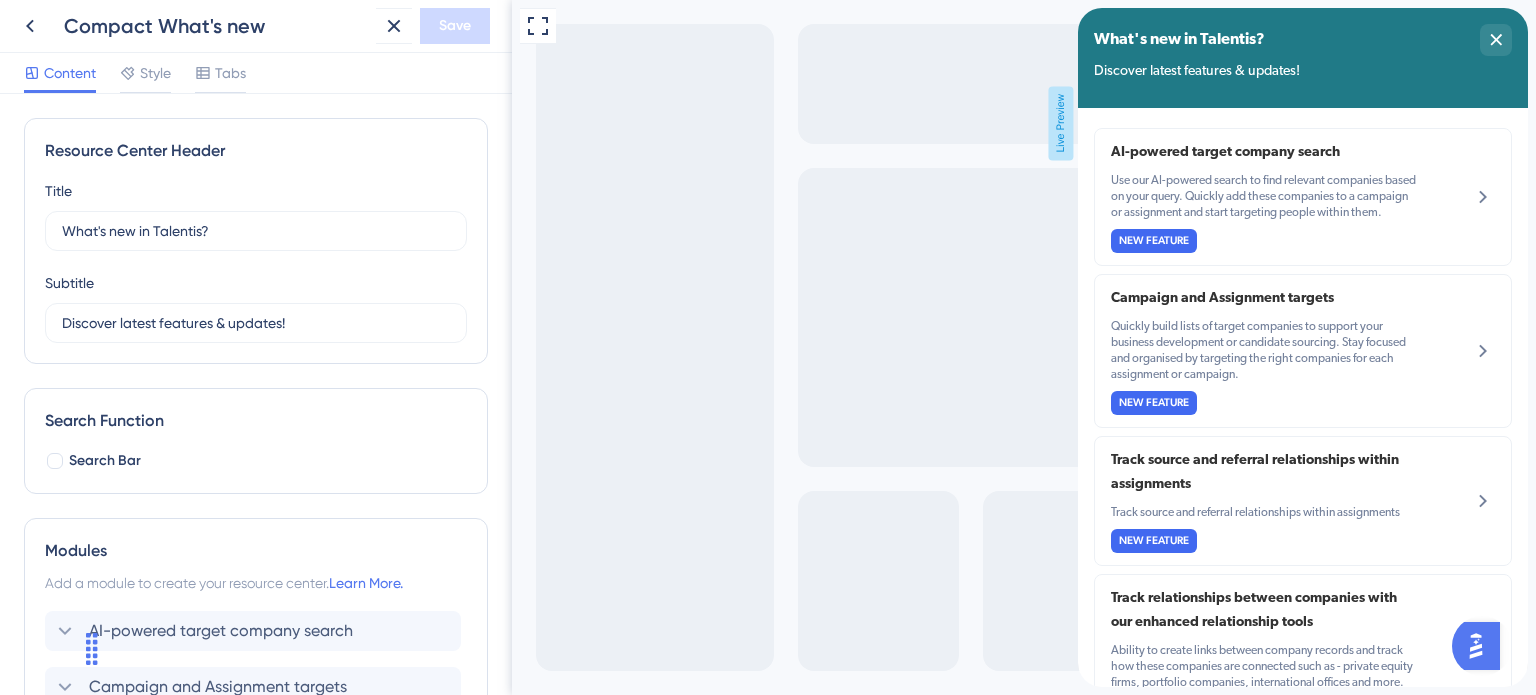 scroll, scrollTop: 0, scrollLeft: 0, axis: both 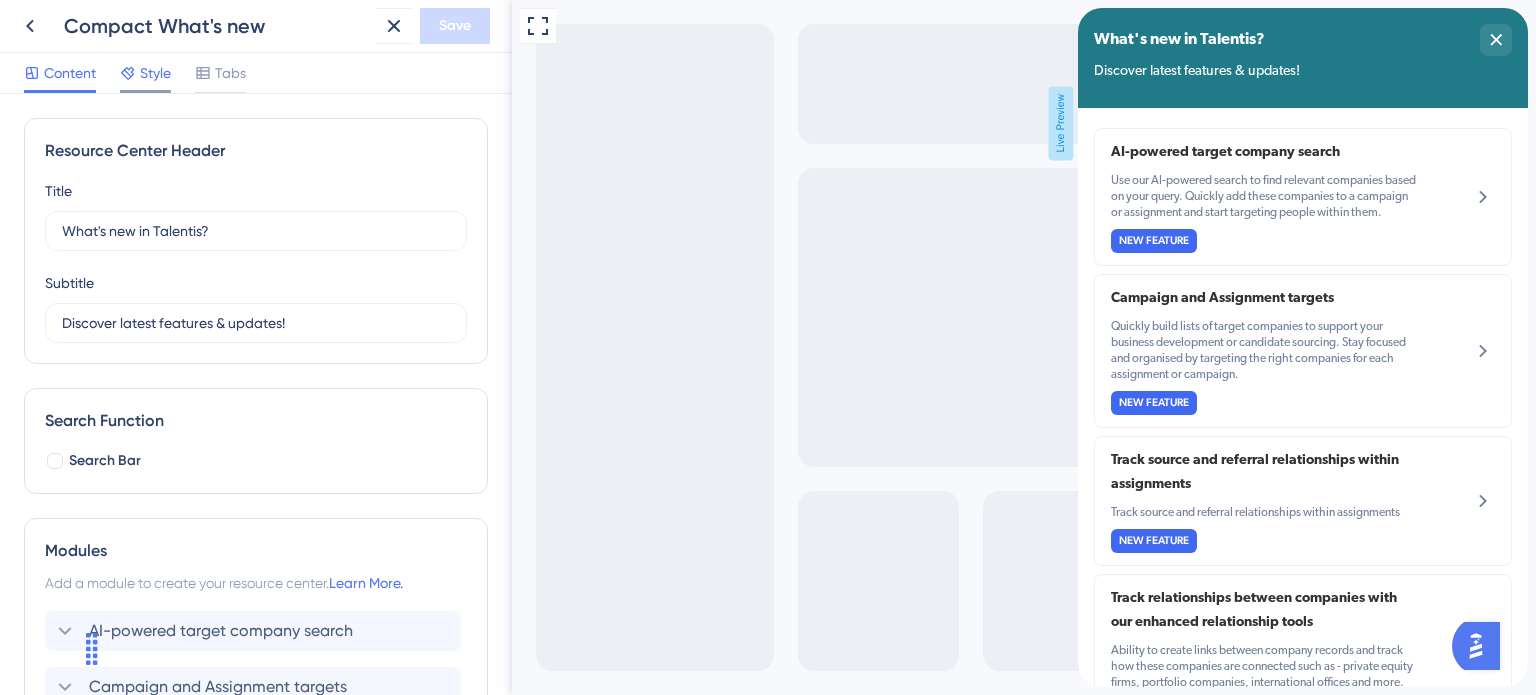 click on "Style" at bounding box center (155, 73) 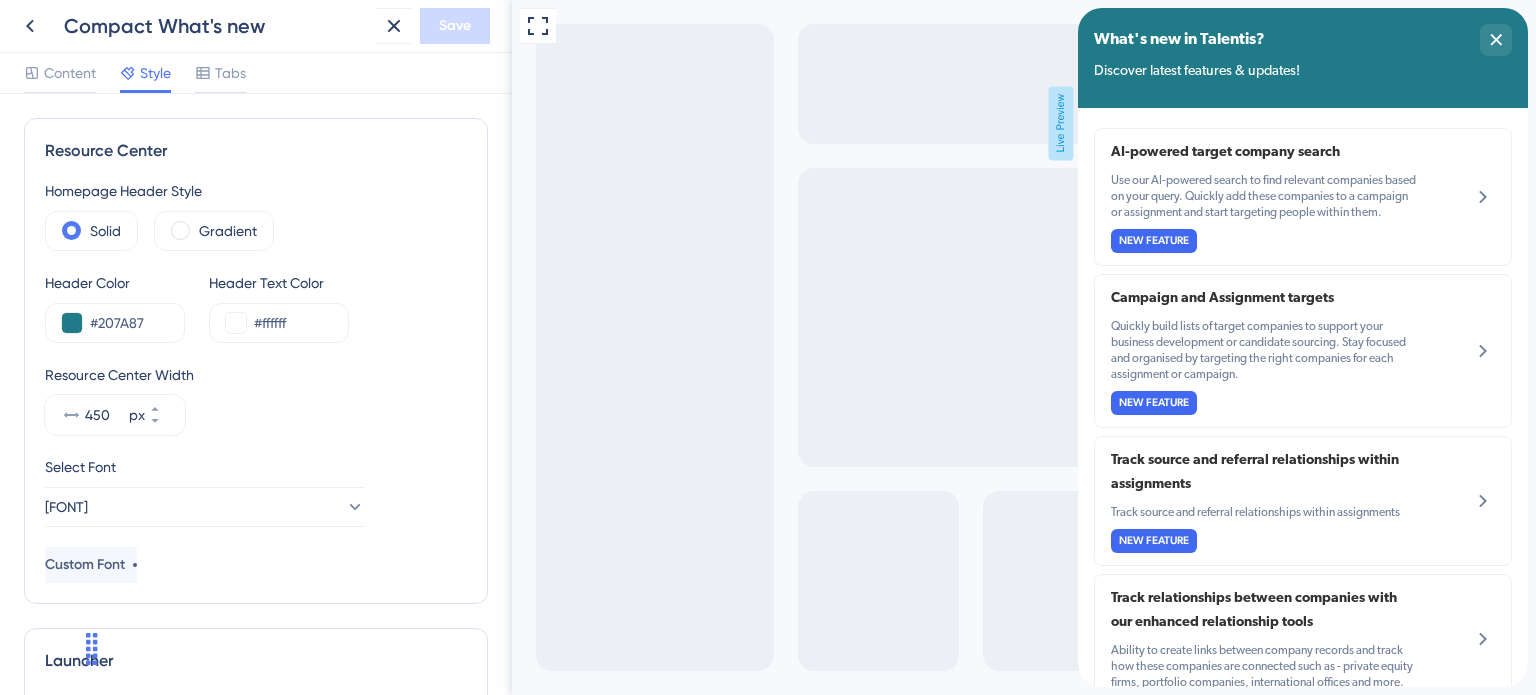 scroll, scrollTop: 433, scrollLeft: 0, axis: vertical 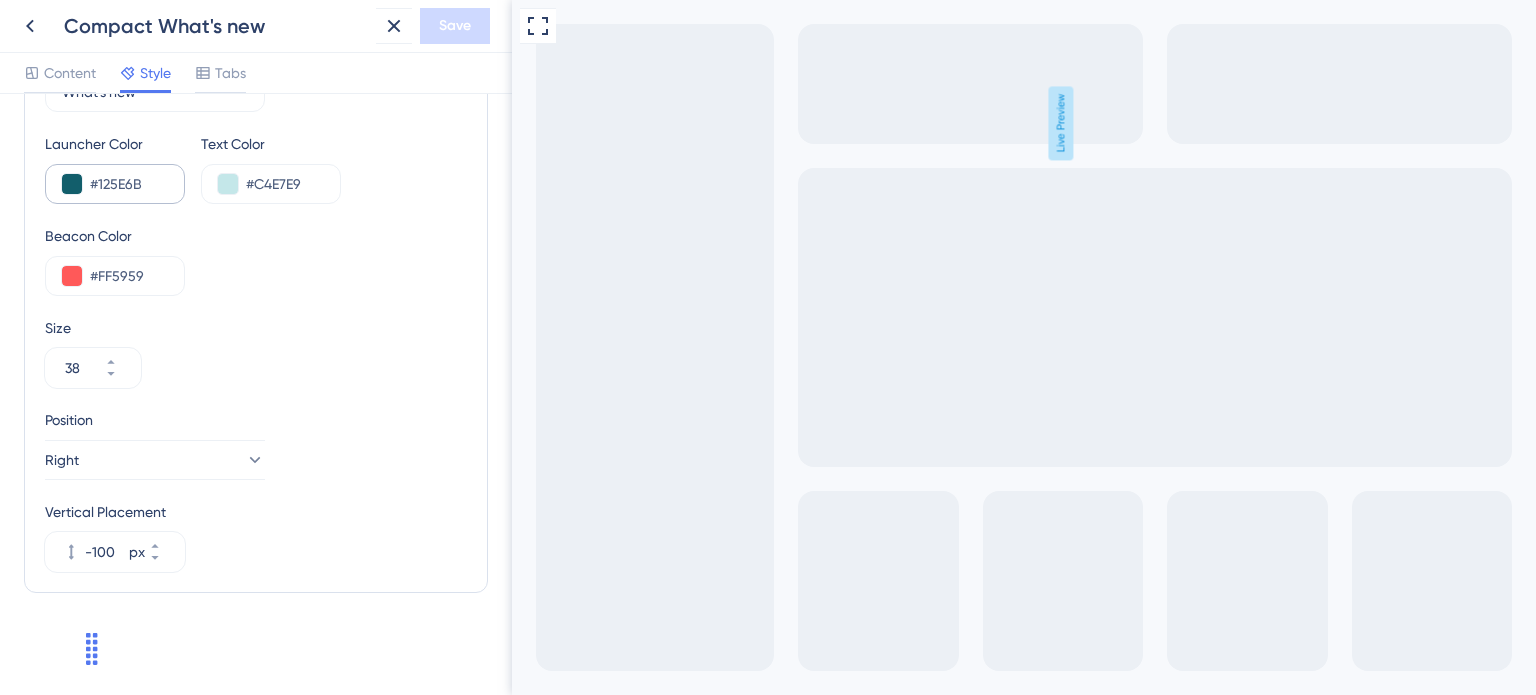 click on "#125E6B" at bounding box center [115, 184] 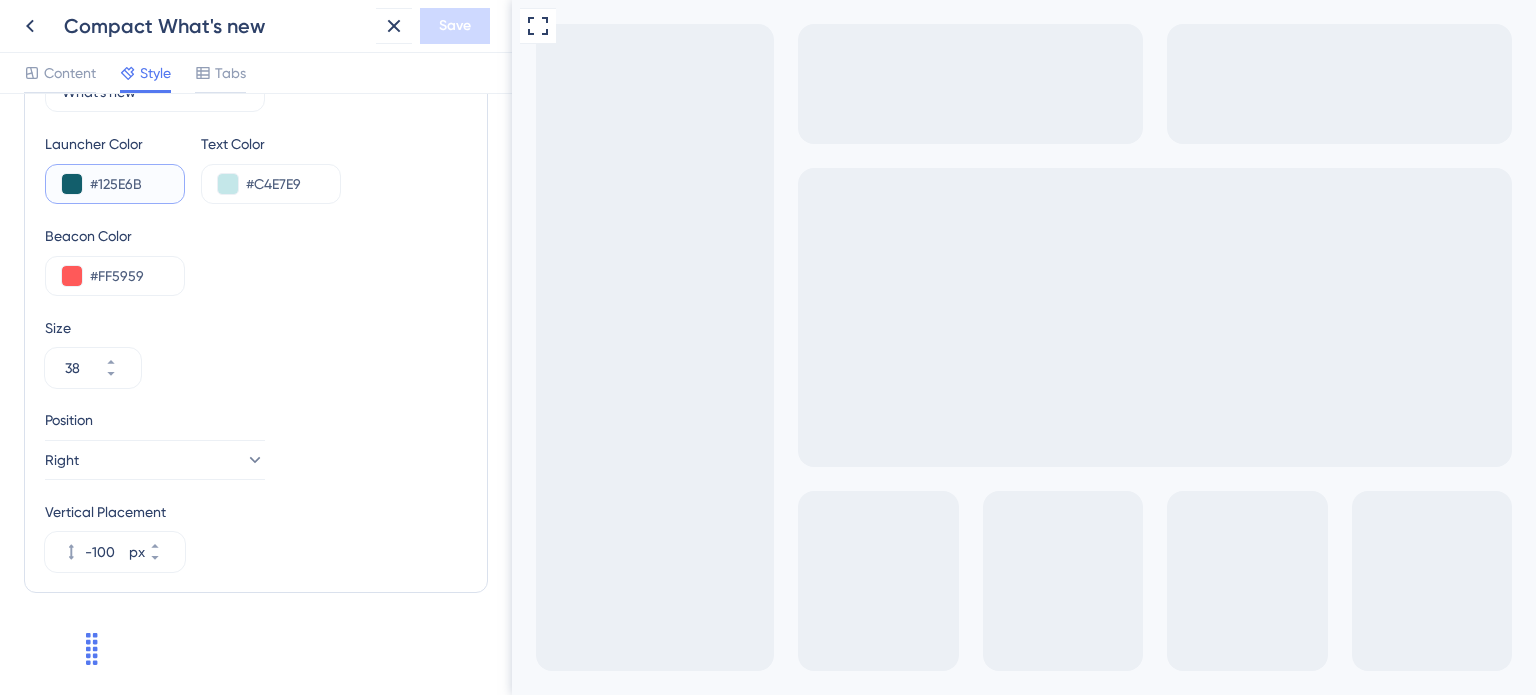 drag, startPoint x: 146, startPoint y: 178, endPoint x: 0, endPoint y: 155, distance: 147.80054 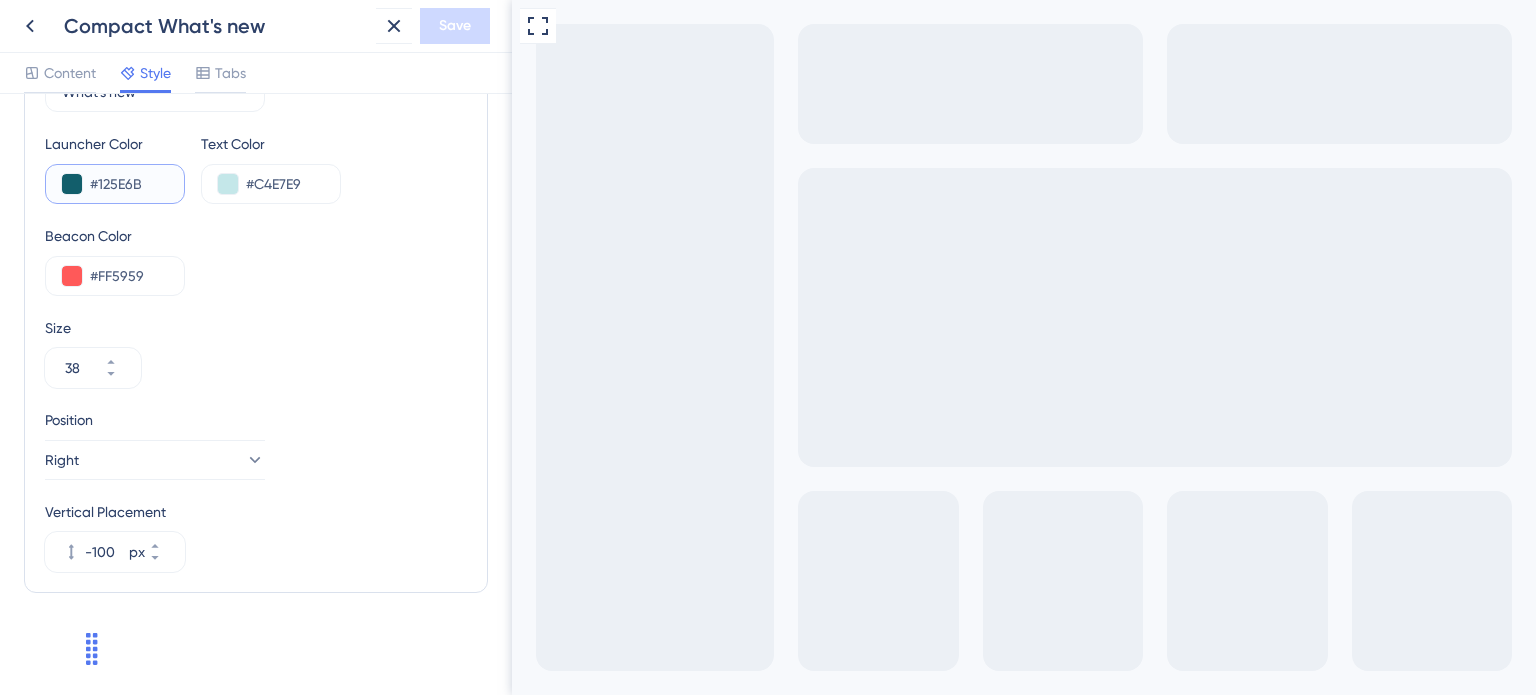 click on "Resource Center Homepage Header Style Solid Gradient Header Color #207A87 Header Text Color #ffffff Resource Center Width 450 px Select Font canada-type-gibson Custom Font Launcher Type Image Text Image+Text Launcher Image Upload new image Extension-icon--default.svg 20 x 20 Delete Text What's new 10 Launcher Color #125E6B Text Color #C4E7E9 Beacon Color #FF5959 Size 38 Position Right Vertical Placement -100 px" at bounding box center (256, 394) 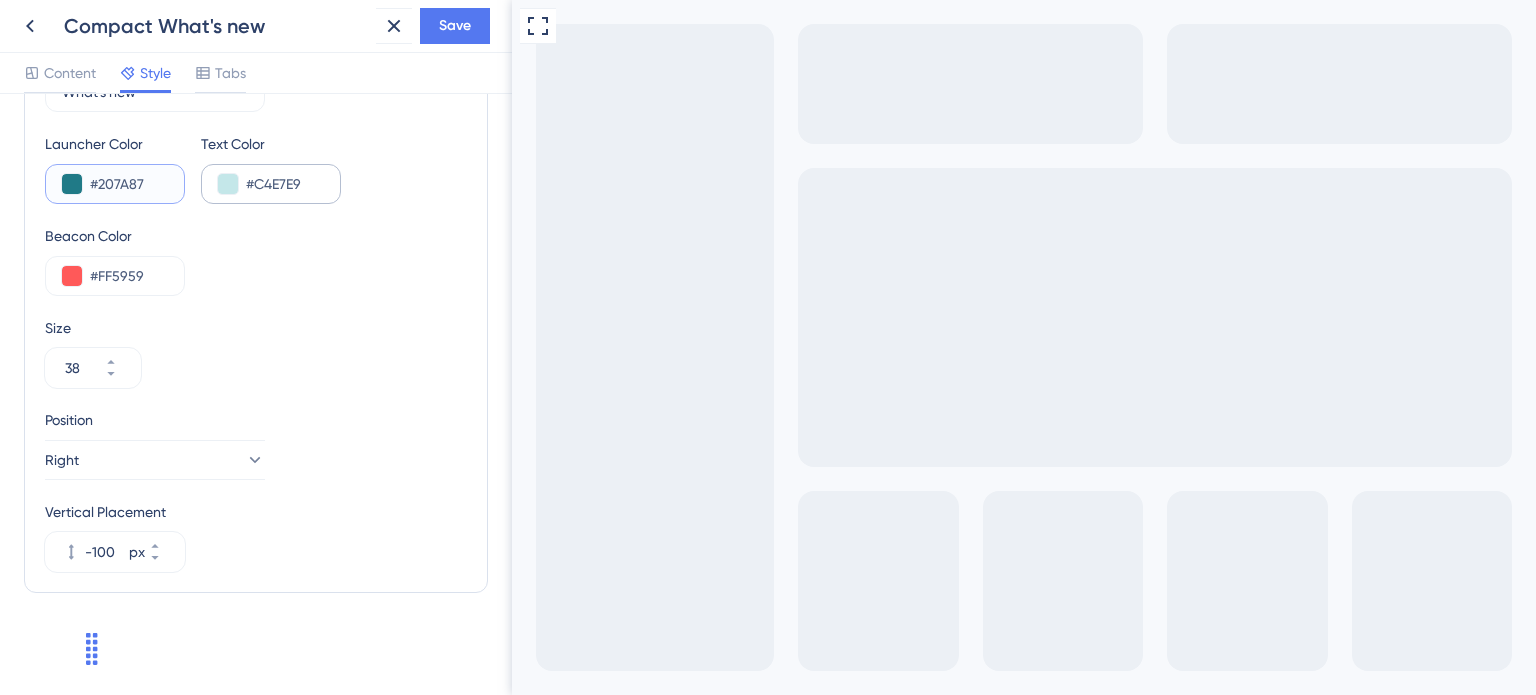 type on "#207A87" 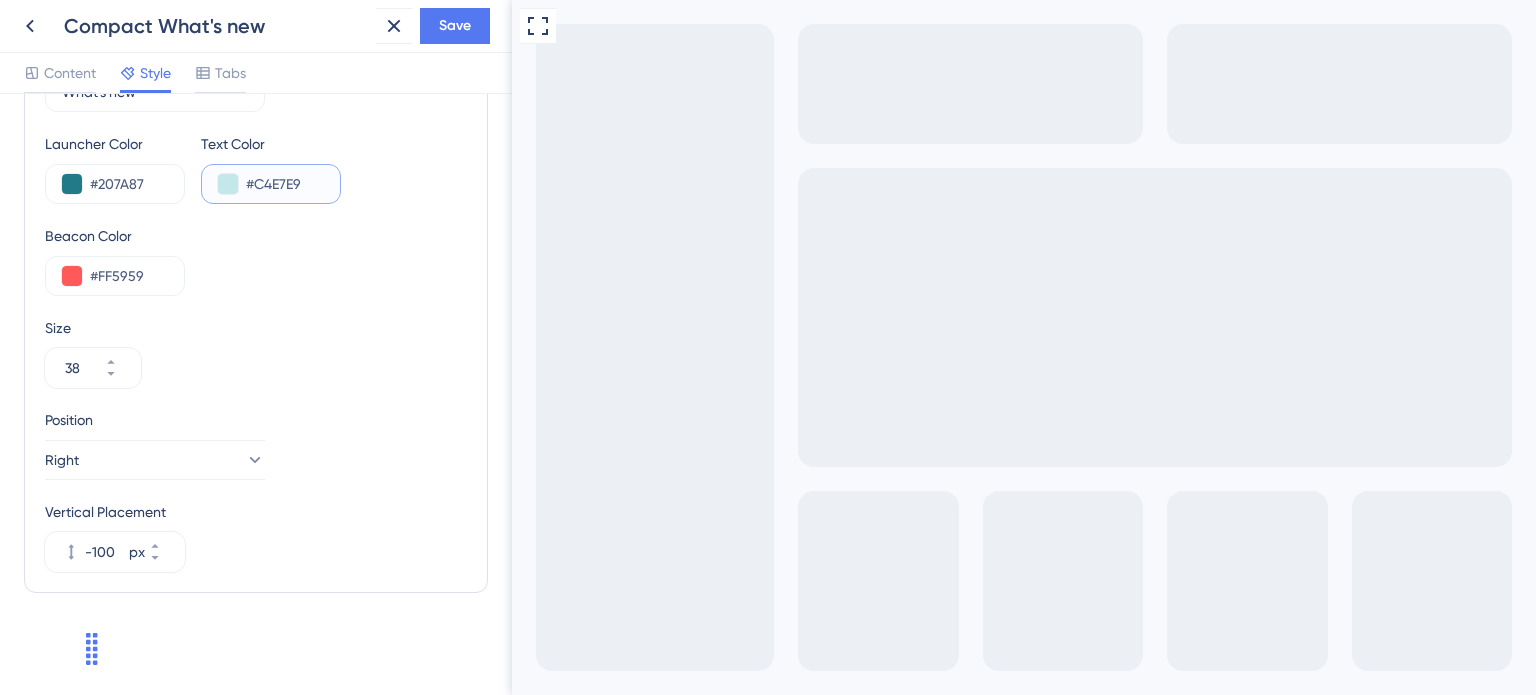 drag, startPoint x: 252, startPoint y: 175, endPoint x: 306, endPoint y: 176, distance: 54.00926 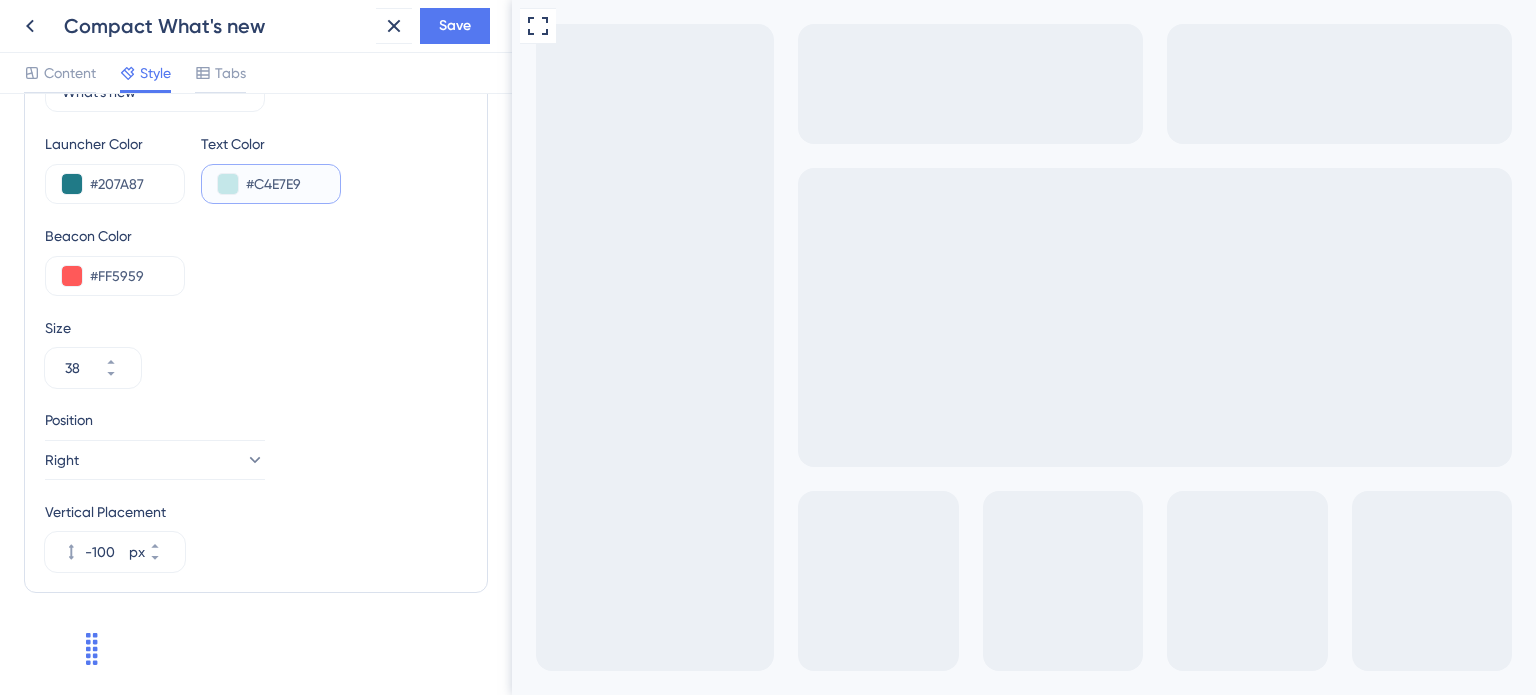 click on "#C4E7E9" at bounding box center (285, 184) 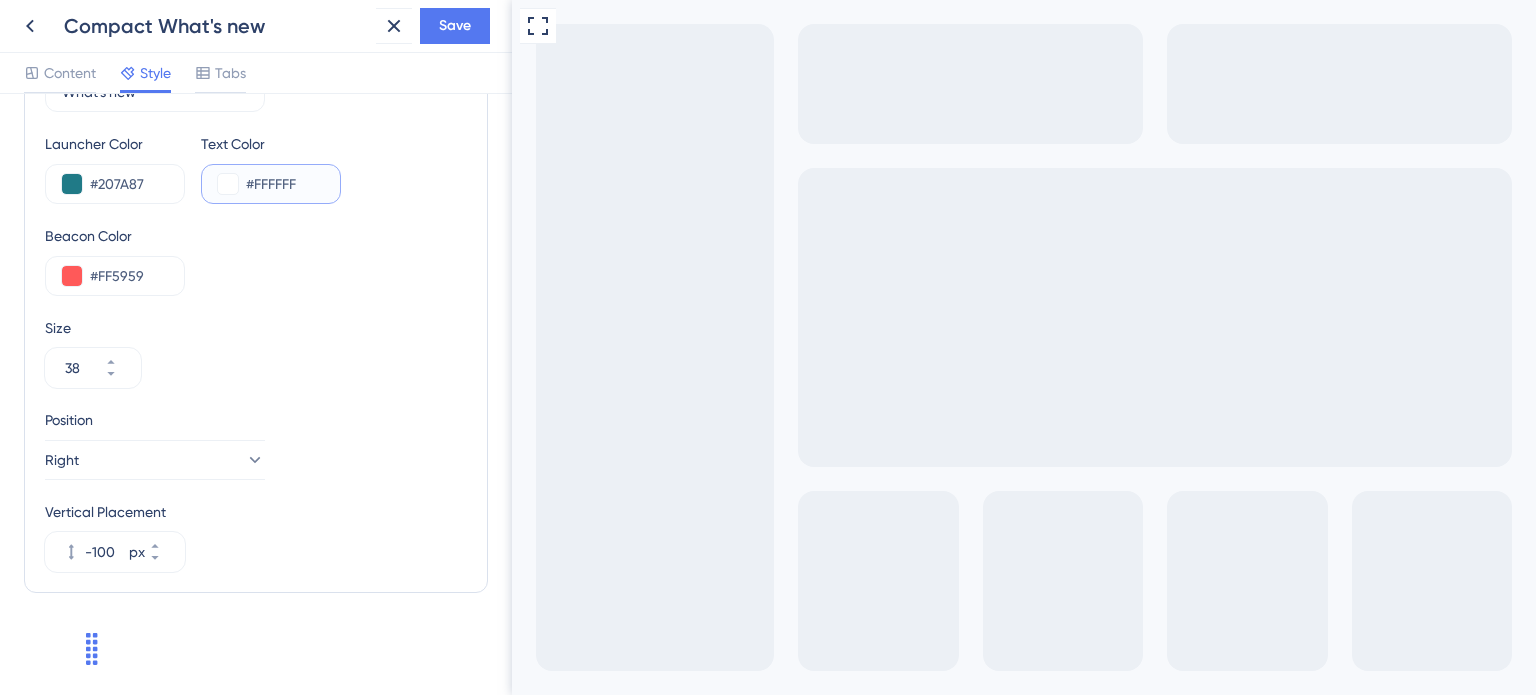 type on "#FFFFFF" 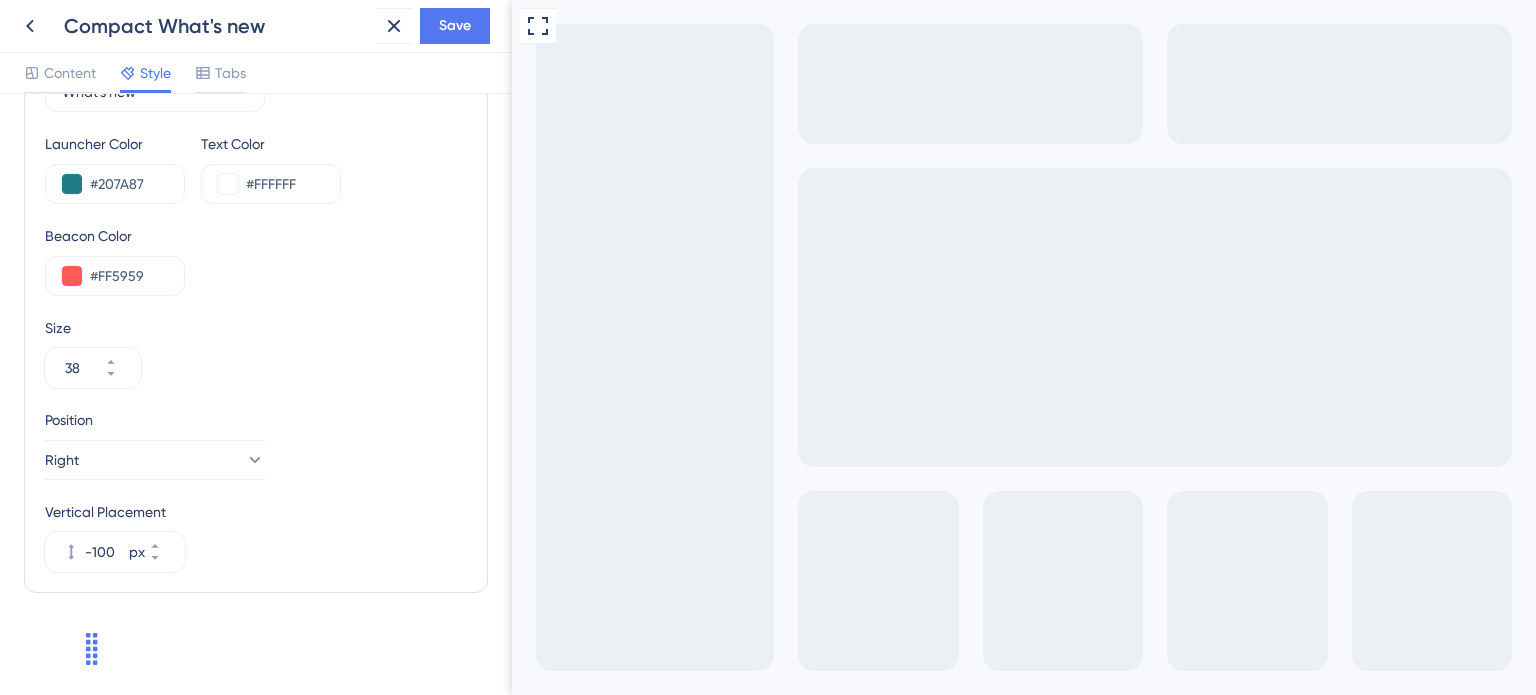 click on "Beacon Color #FF5959" at bounding box center [256, 260] 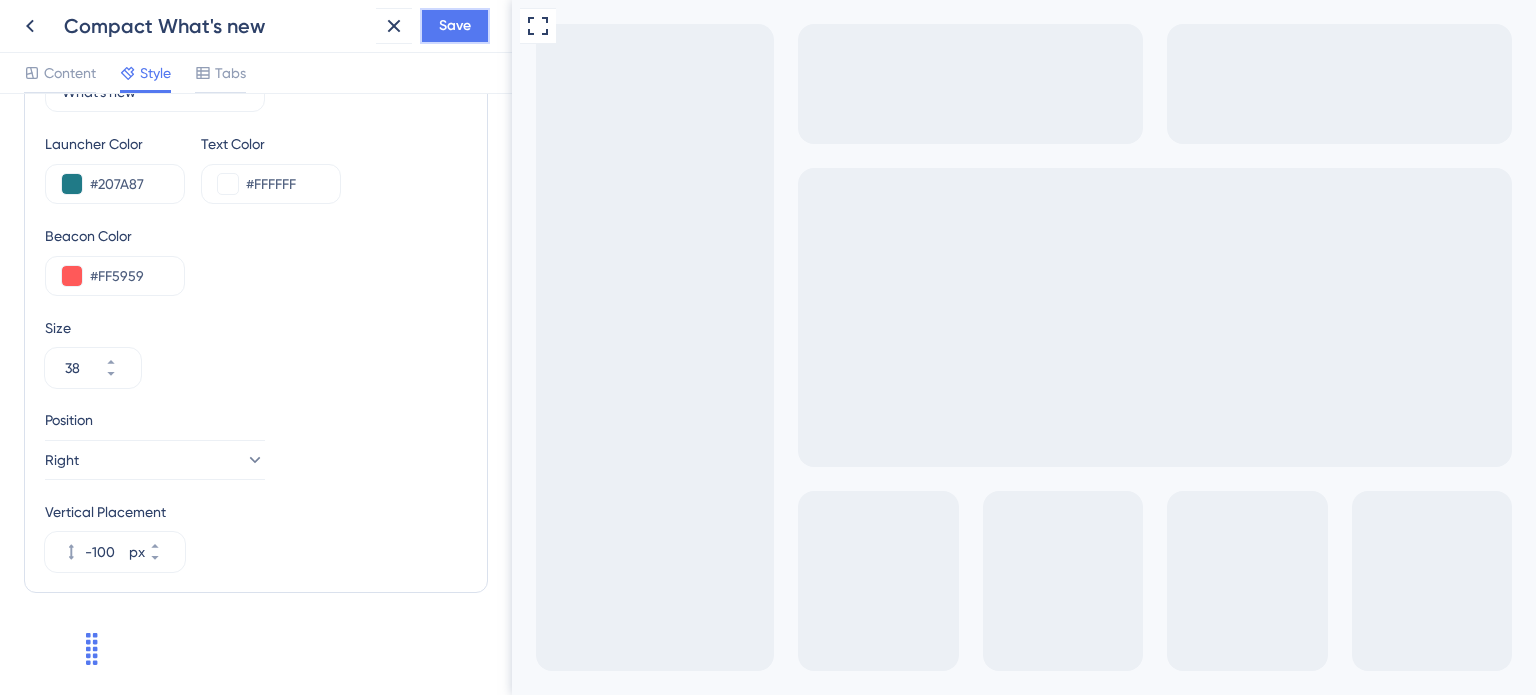 click on "Save" at bounding box center (455, 26) 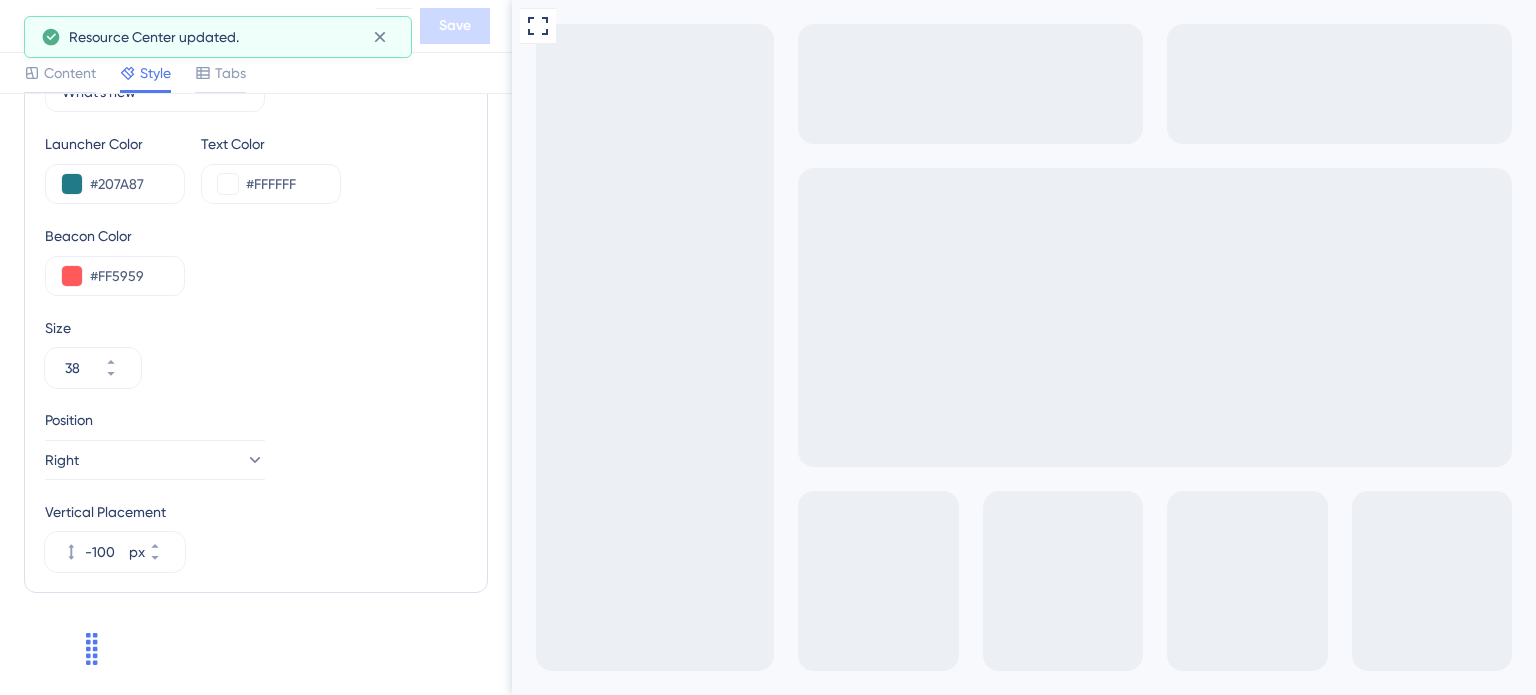 click on "Resource Center updated." at bounding box center [218, 37] 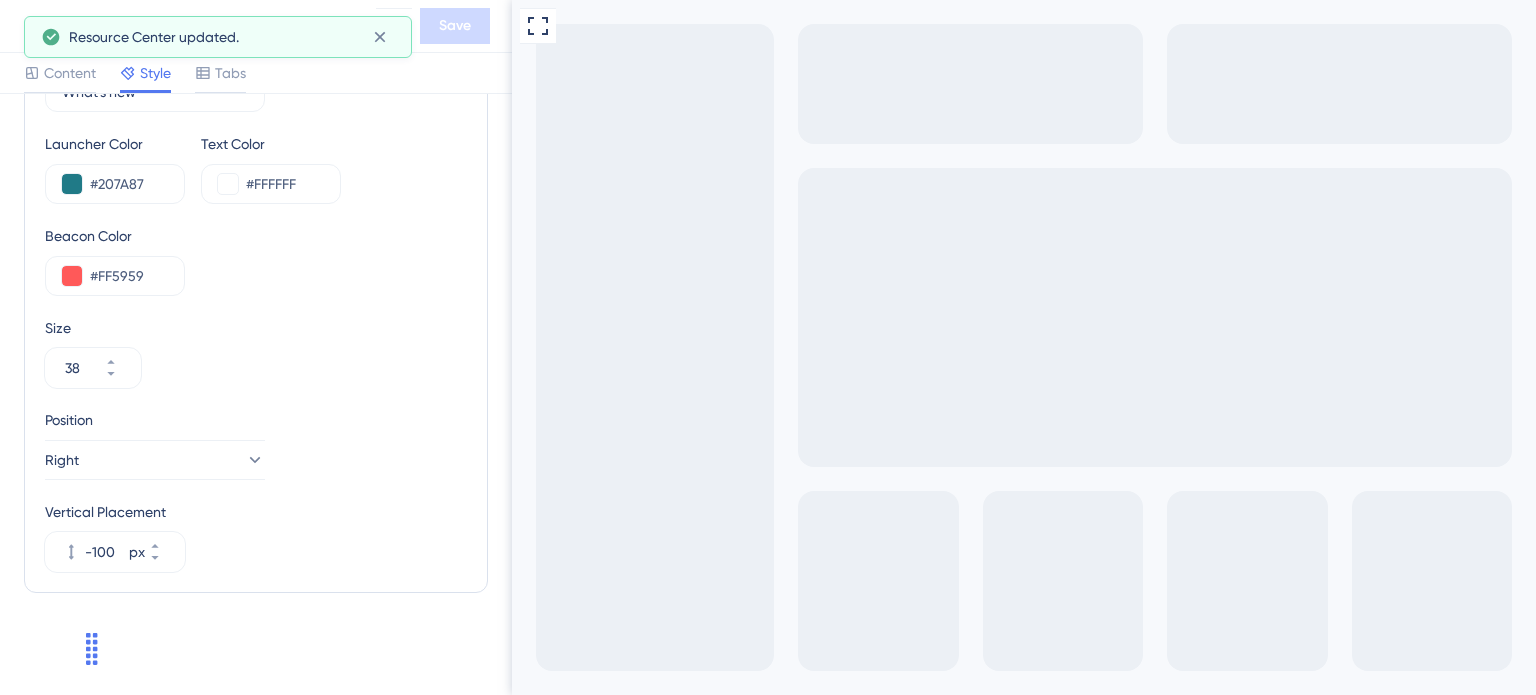 click on "Resource Center updated." at bounding box center (218, 37) 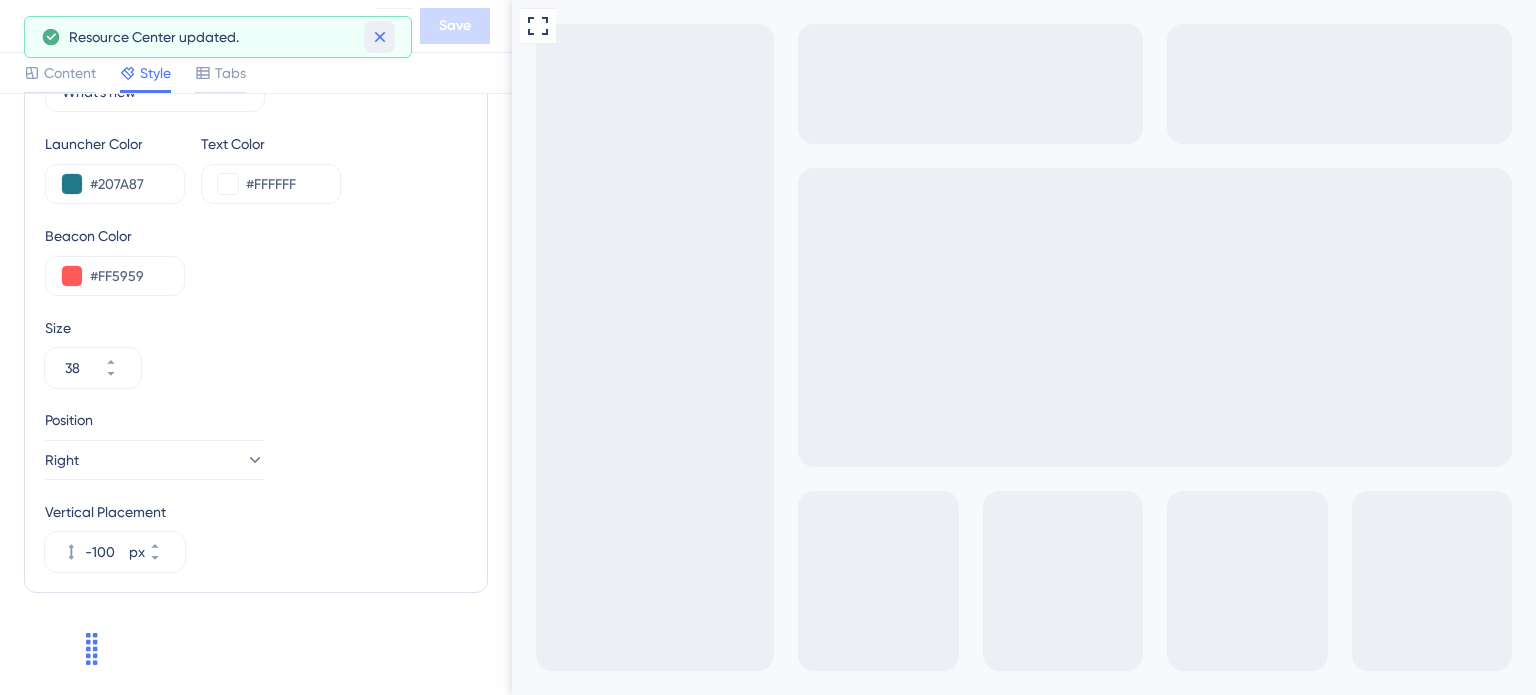 click at bounding box center (379, 37) 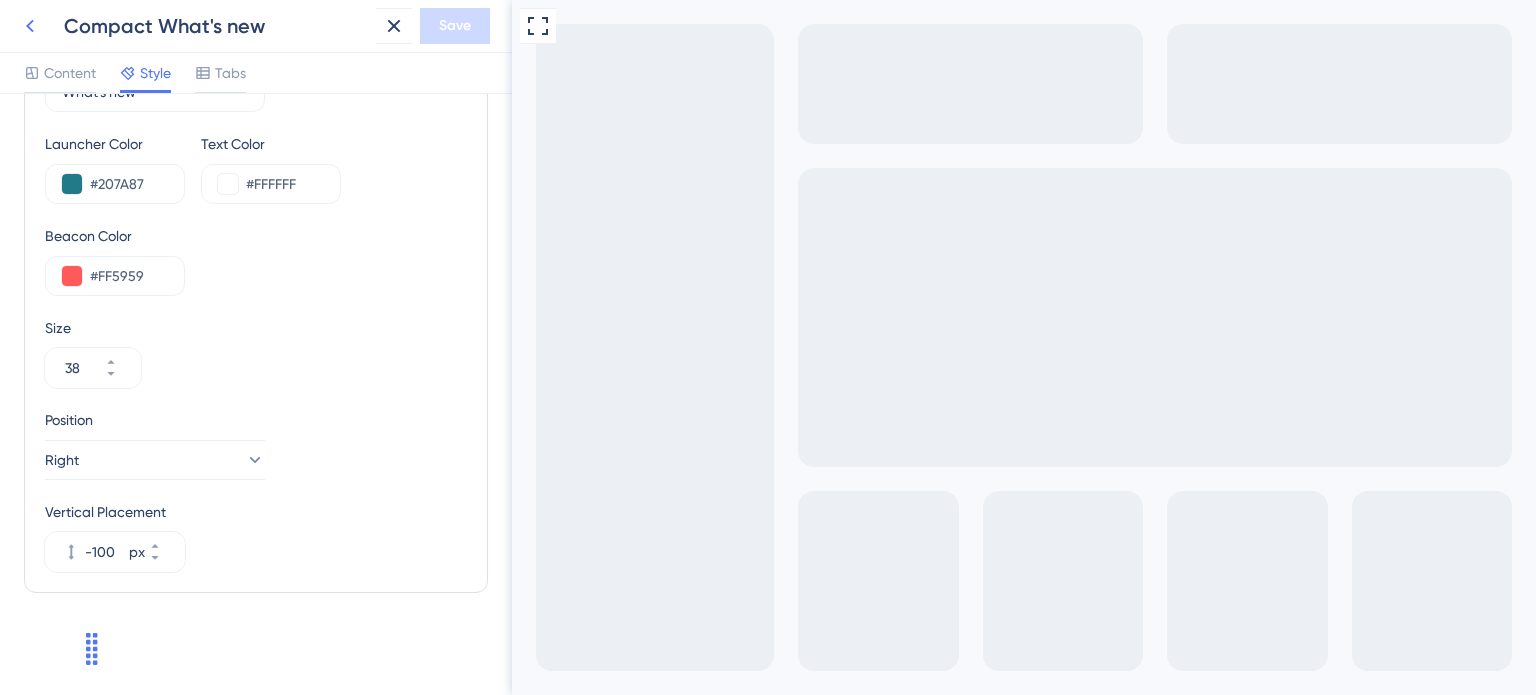 click 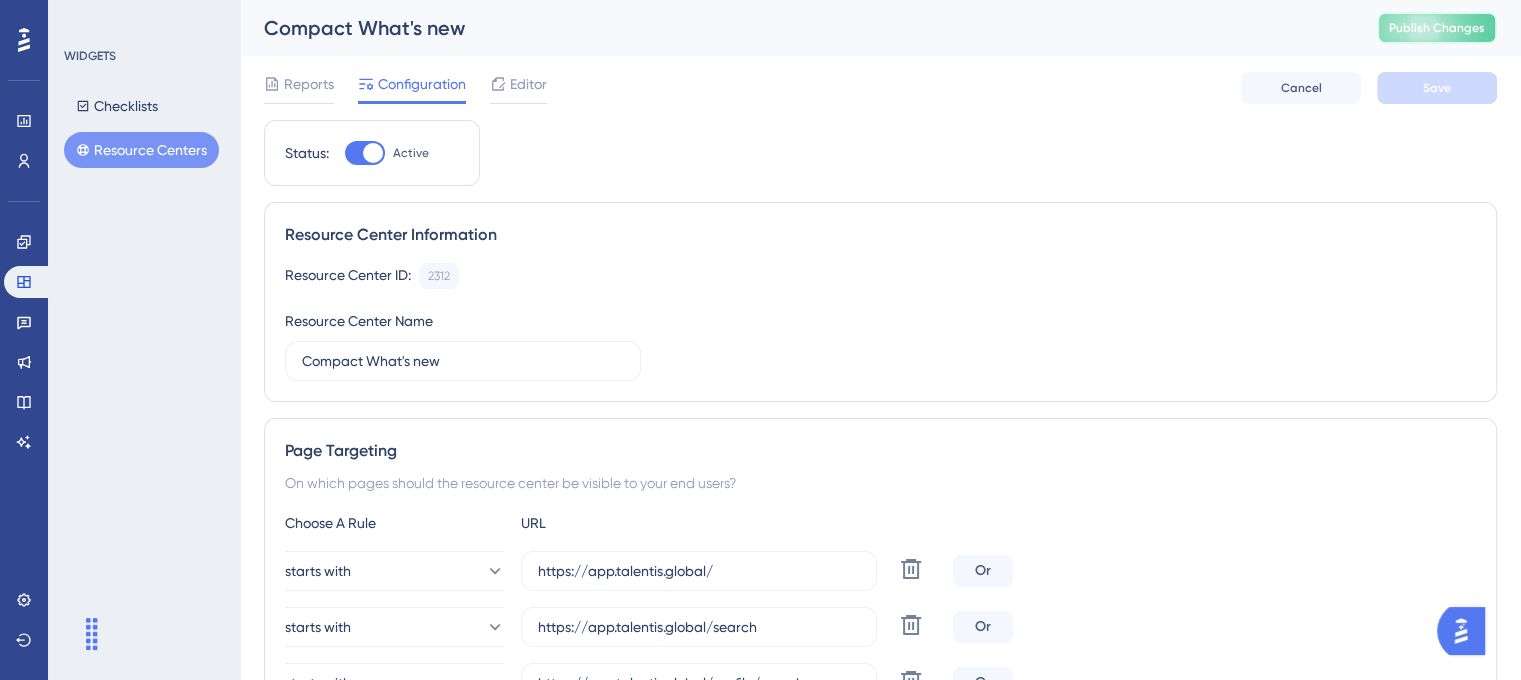 click on "Publish Changes" at bounding box center (1437, 28) 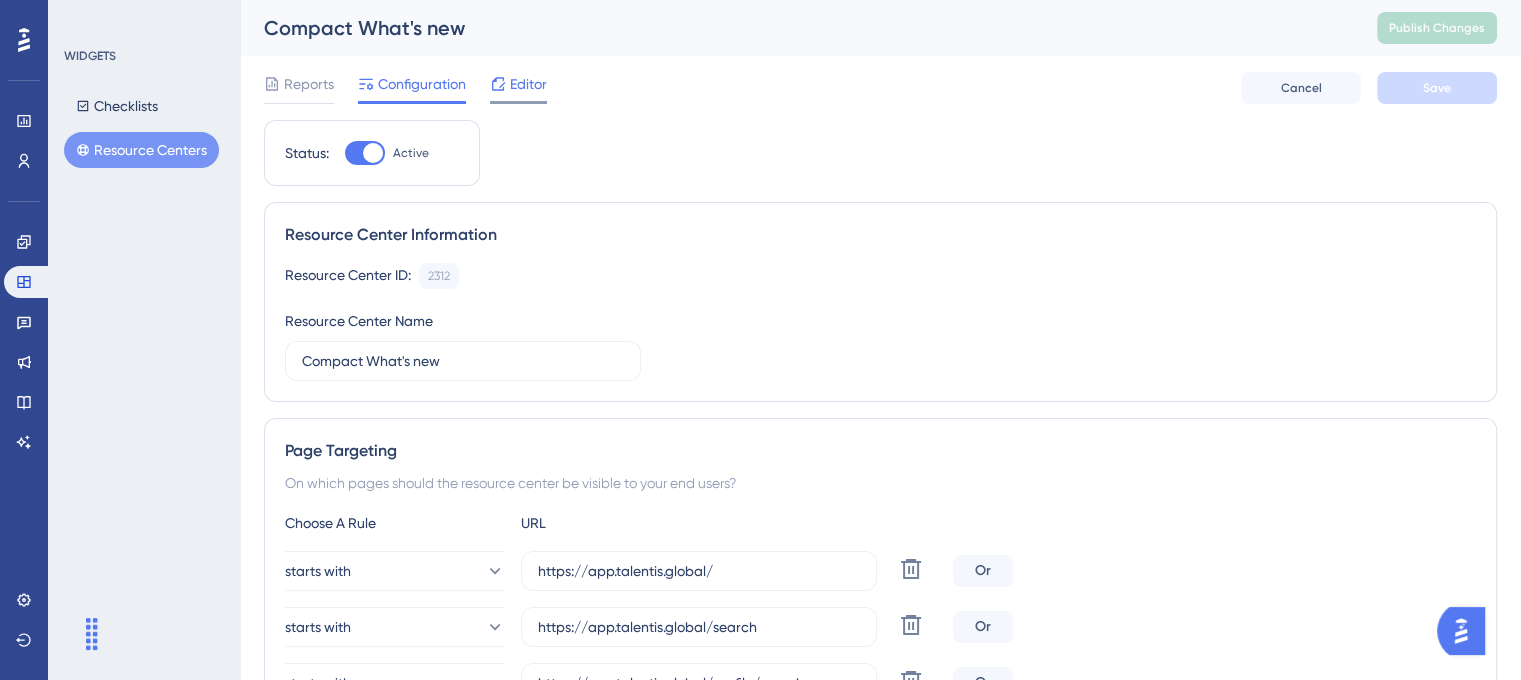 click on "Editor" at bounding box center (528, 84) 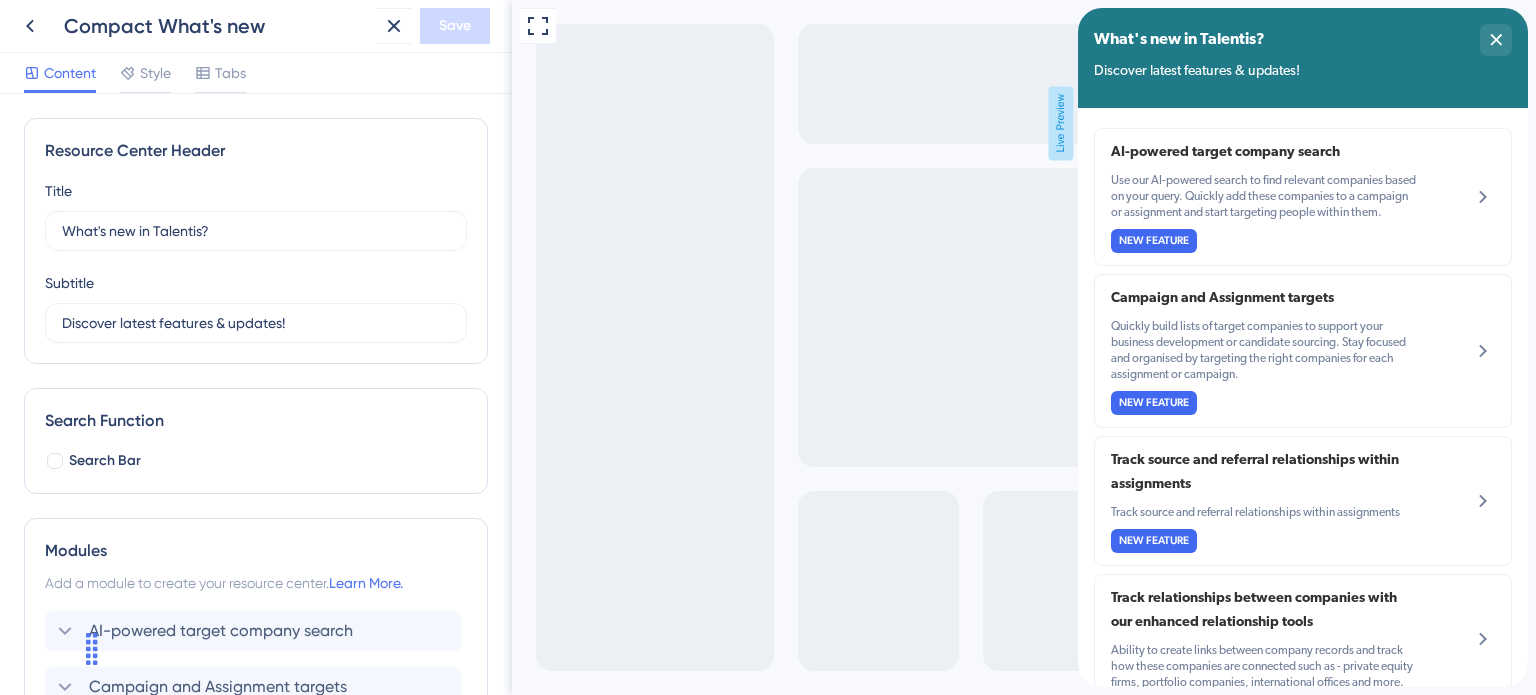 scroll, scrollTop: 0, scrollLeft: 0, axis: both 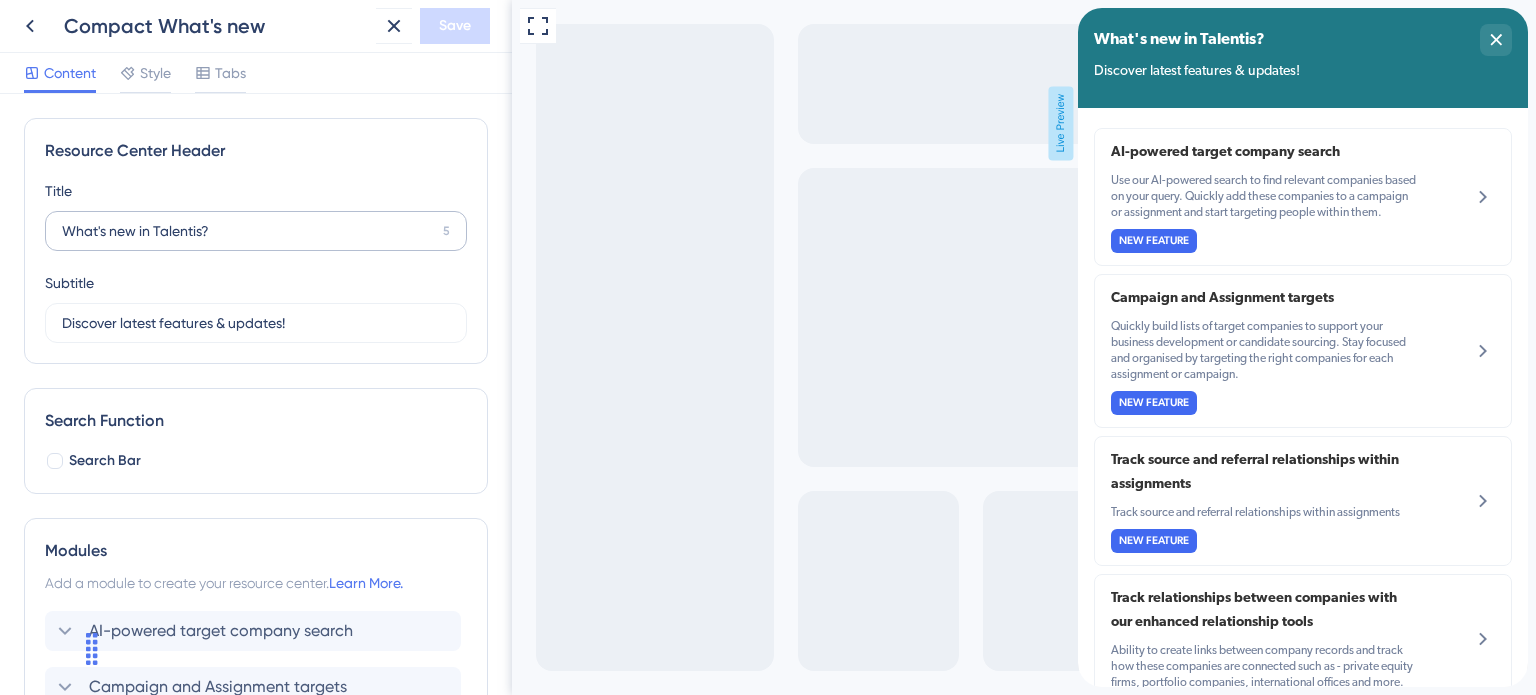 click on "What's new in Talentis? 5" at bounding box center [256, 231] 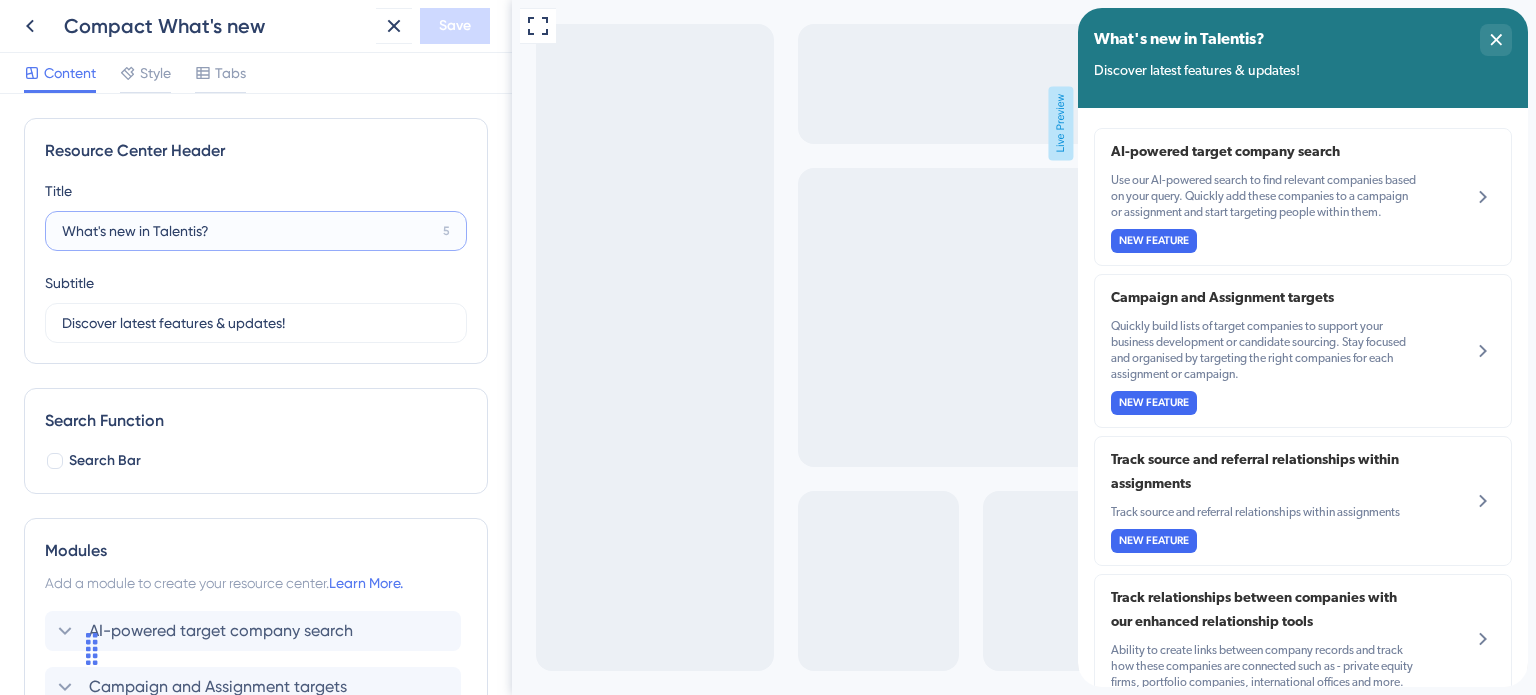 click on "What's new in Talentis?" at bounding box center (248, 231) 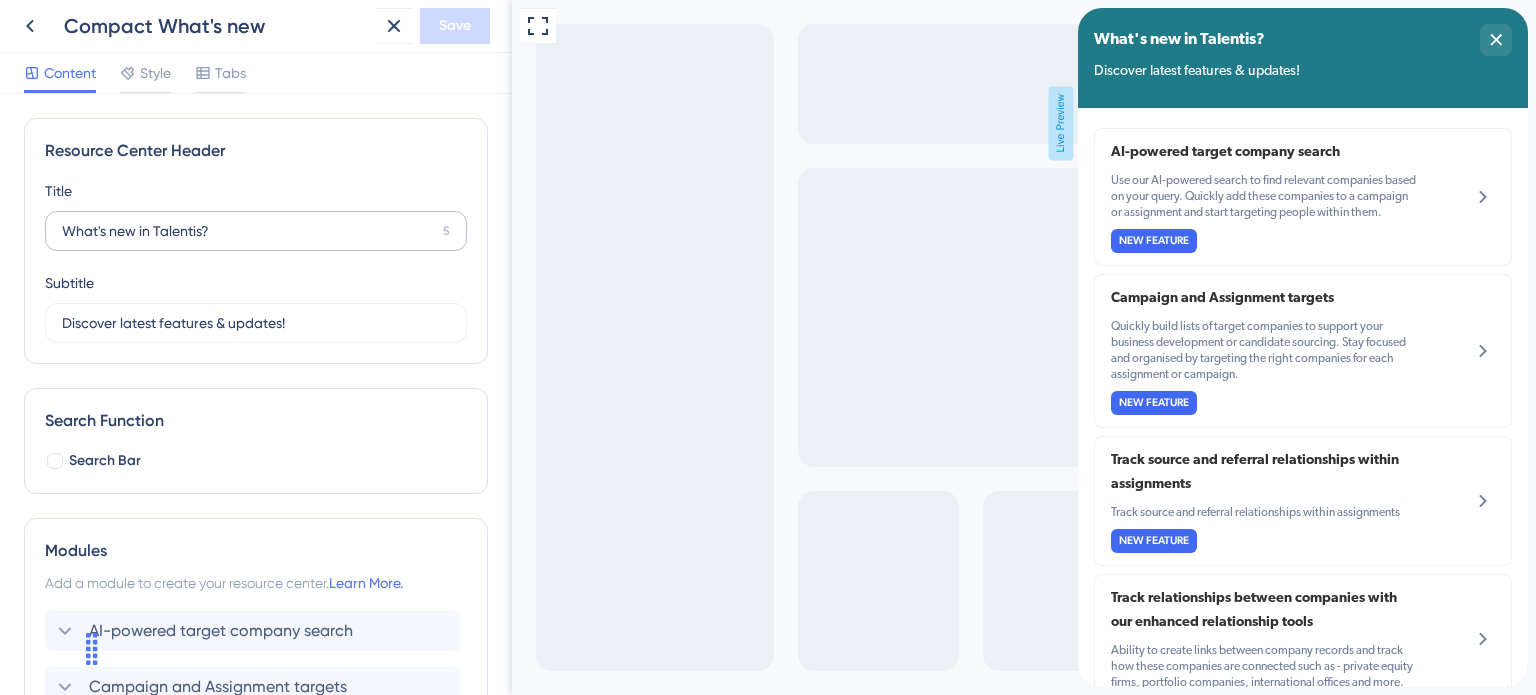 click on "What's new in Talentis? 5" at bounding box center [256, 231] 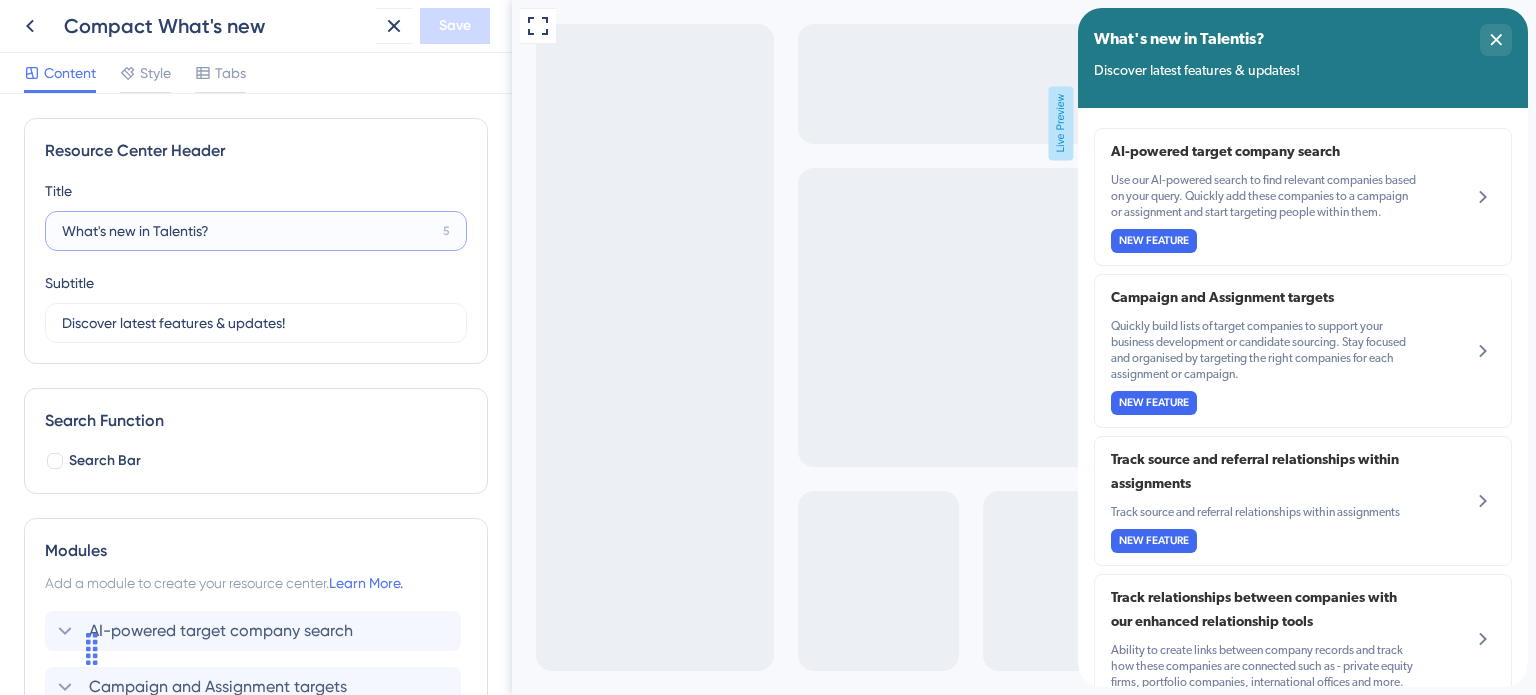 click on "What's new in Talentis?" at bounding box center (248, 231) 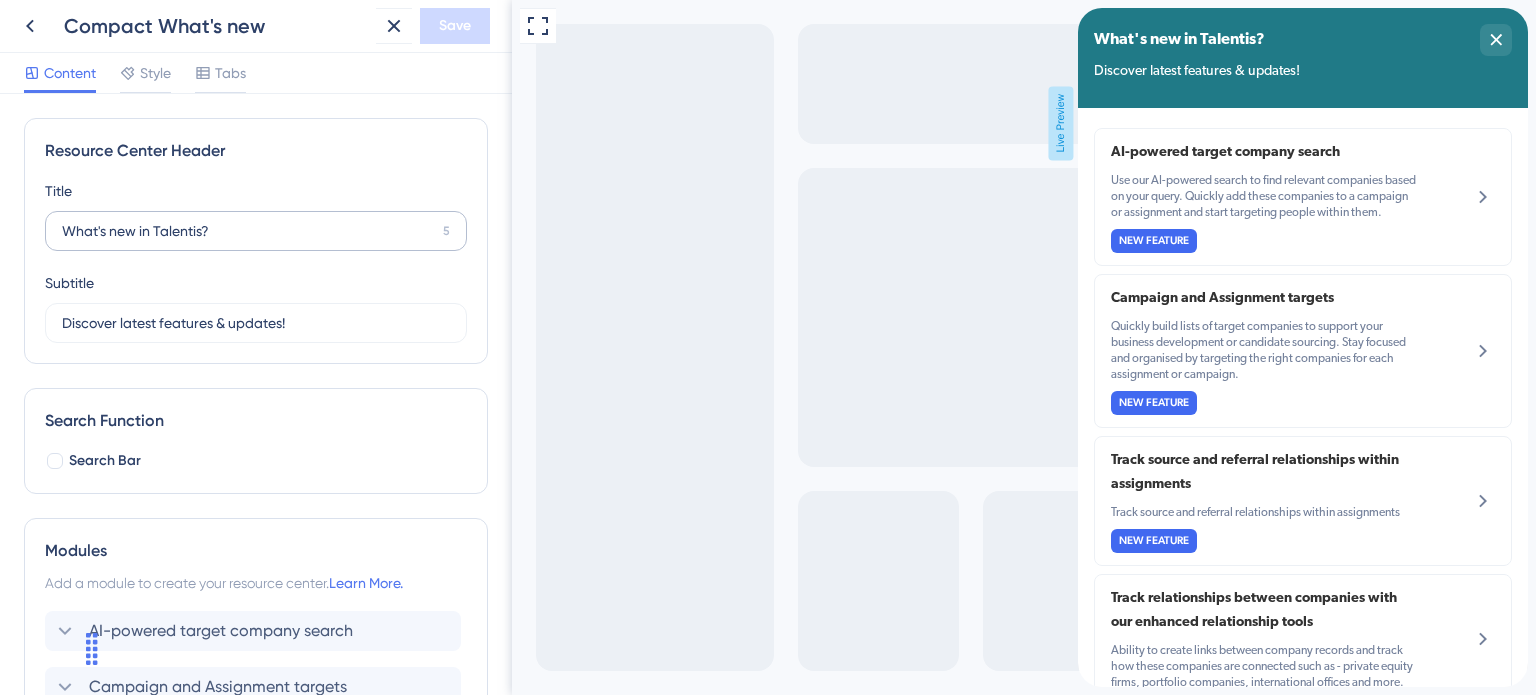 click on "What's new in Talentis? 5" at bounding box center [256, 231] 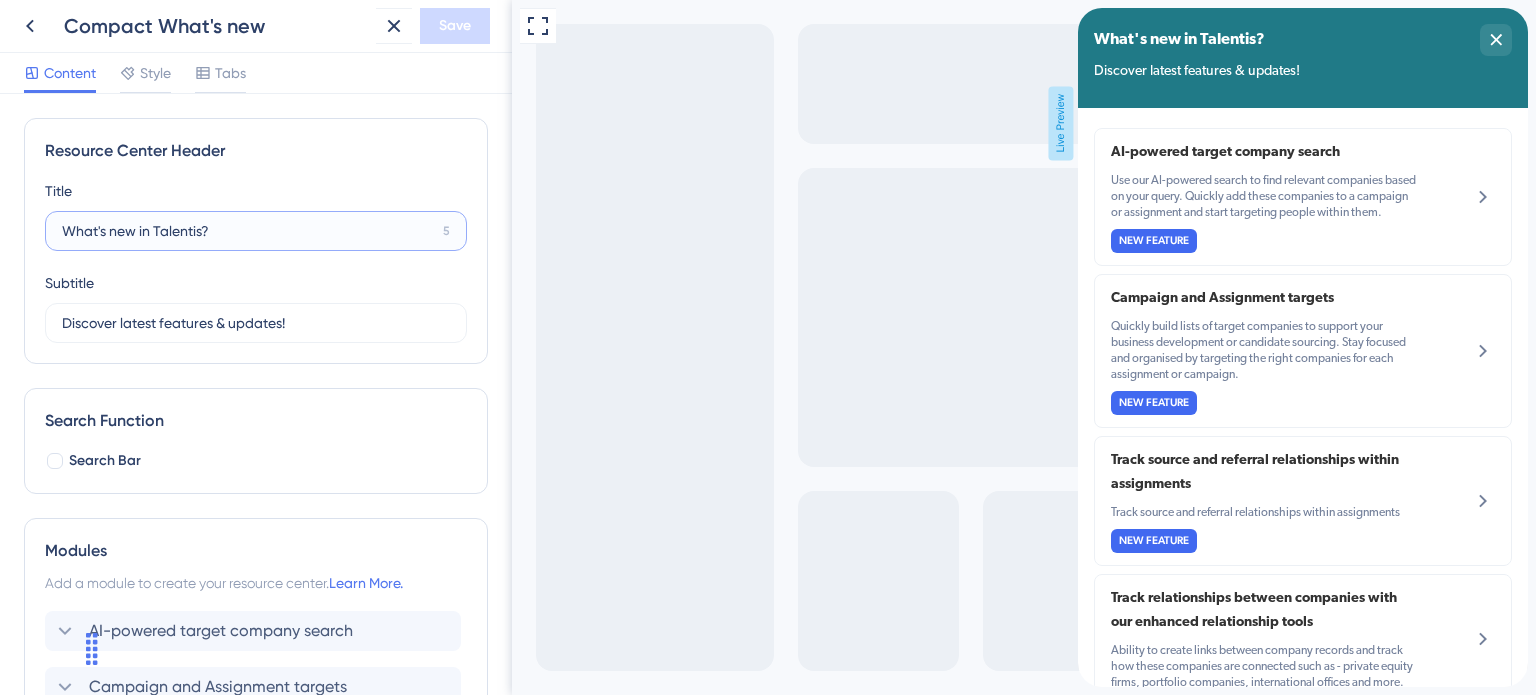 click on "What's new in Talentis?" at bounding box center (248, 231) 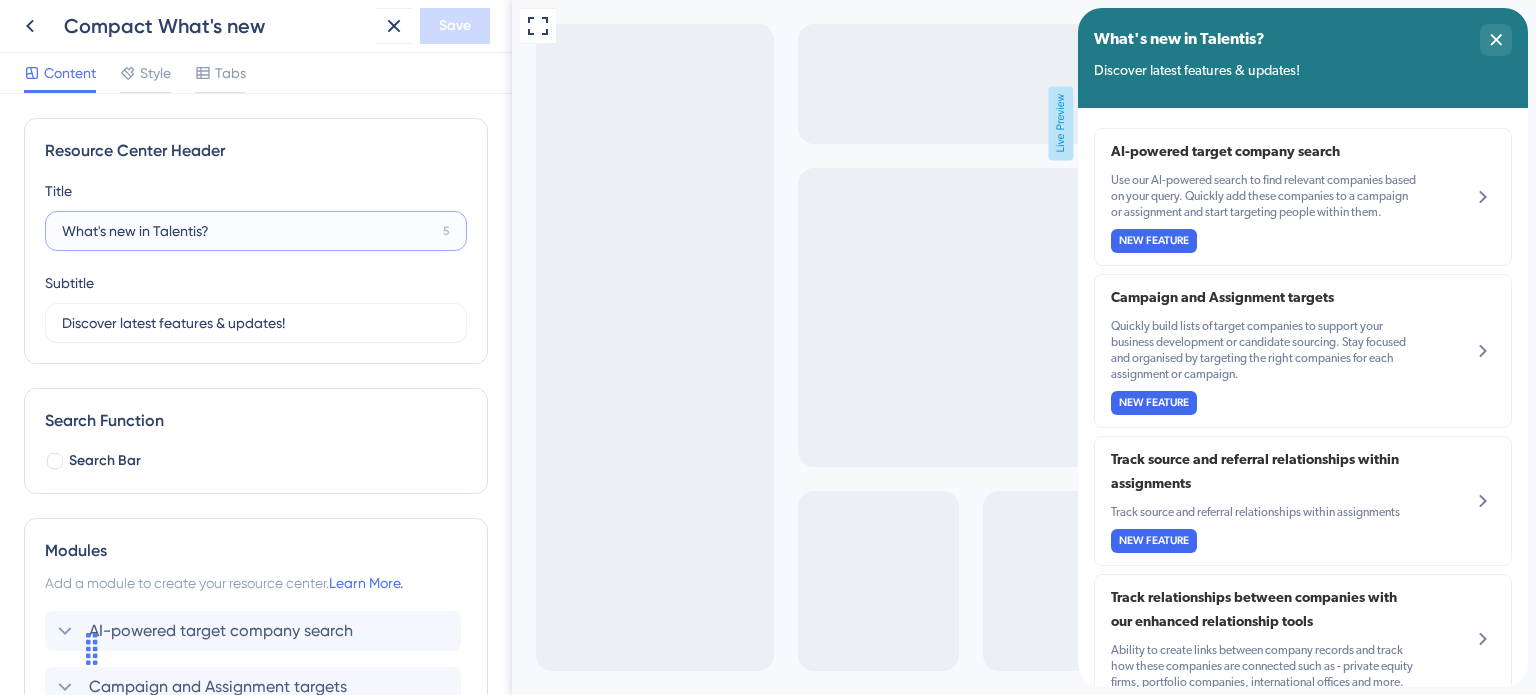 click on "What's new in Talentis?" at bounding box center (248, 231) 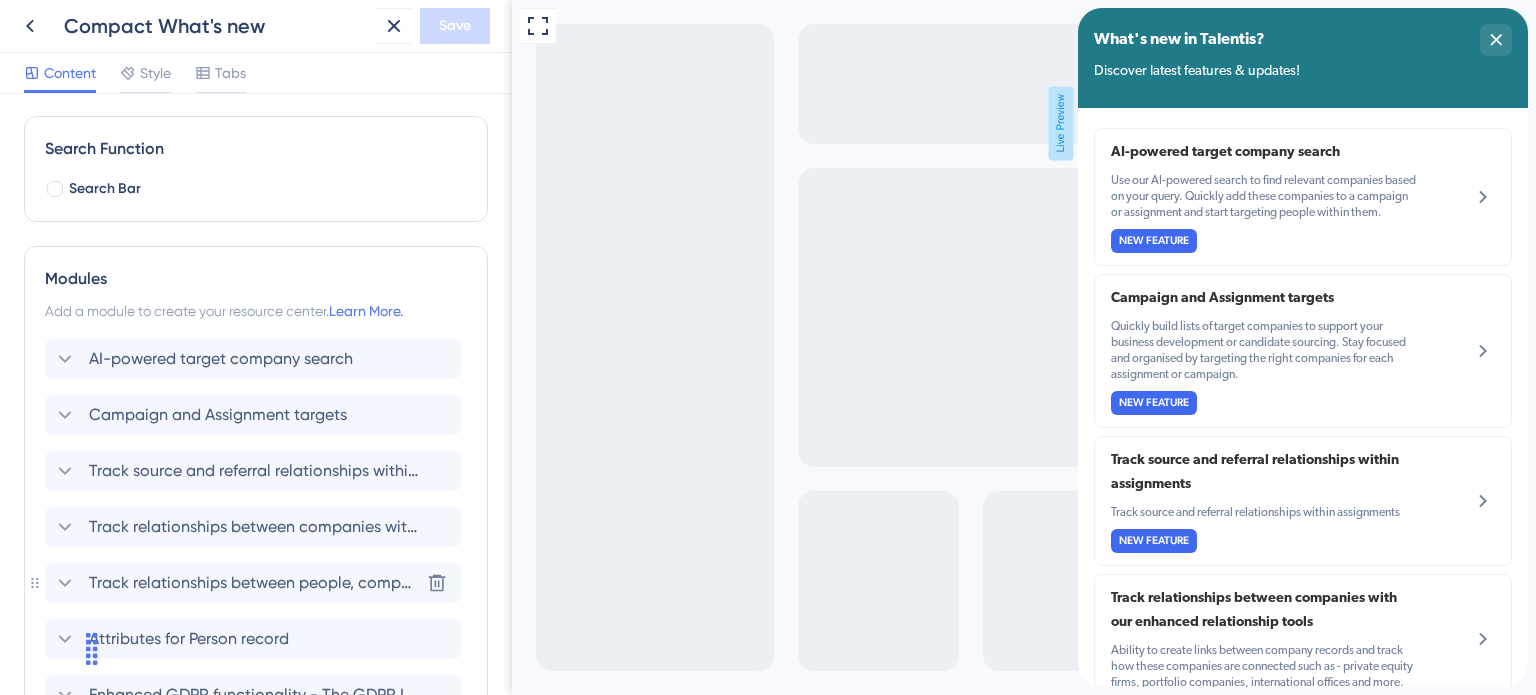 scroll, scrollTop: 0, scrollLeft: 0, axis: both 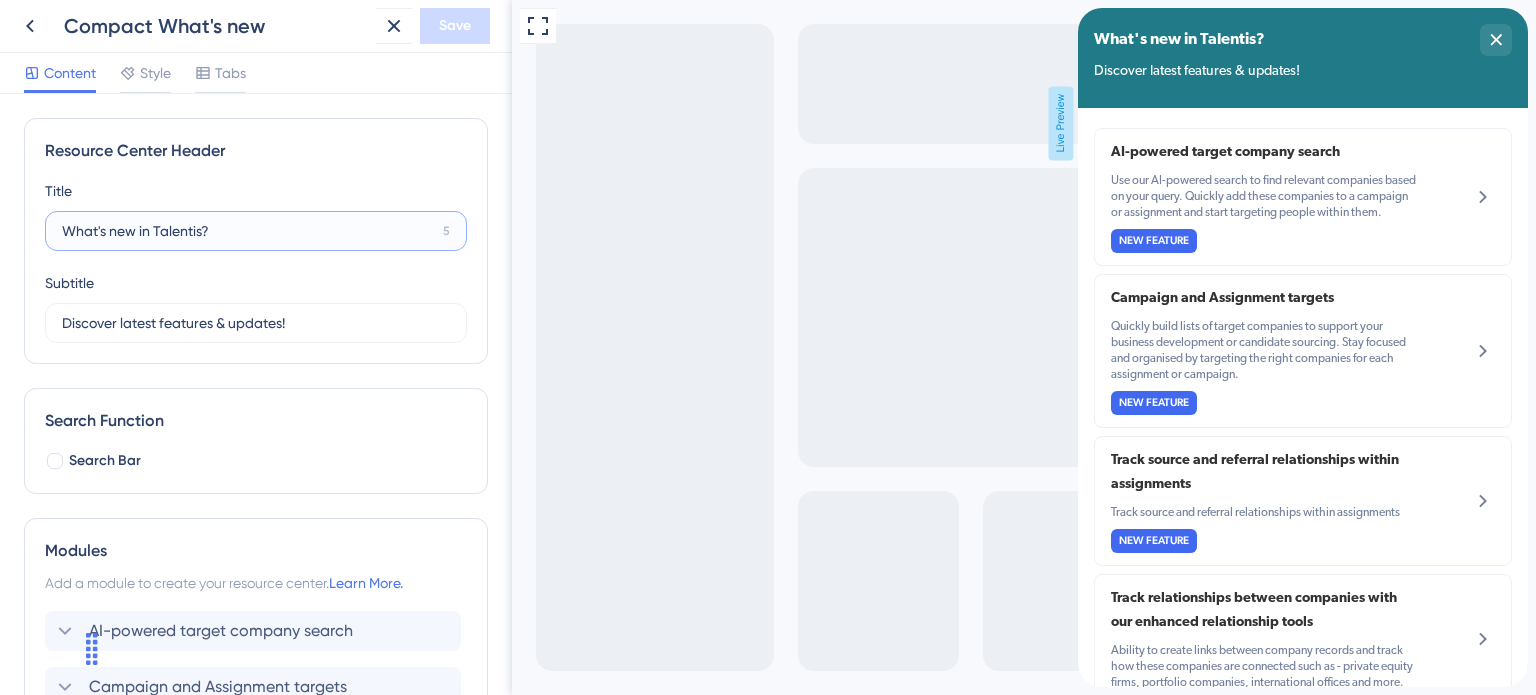 click on "What's new in Talentis?" at bounding box center (248, 231) 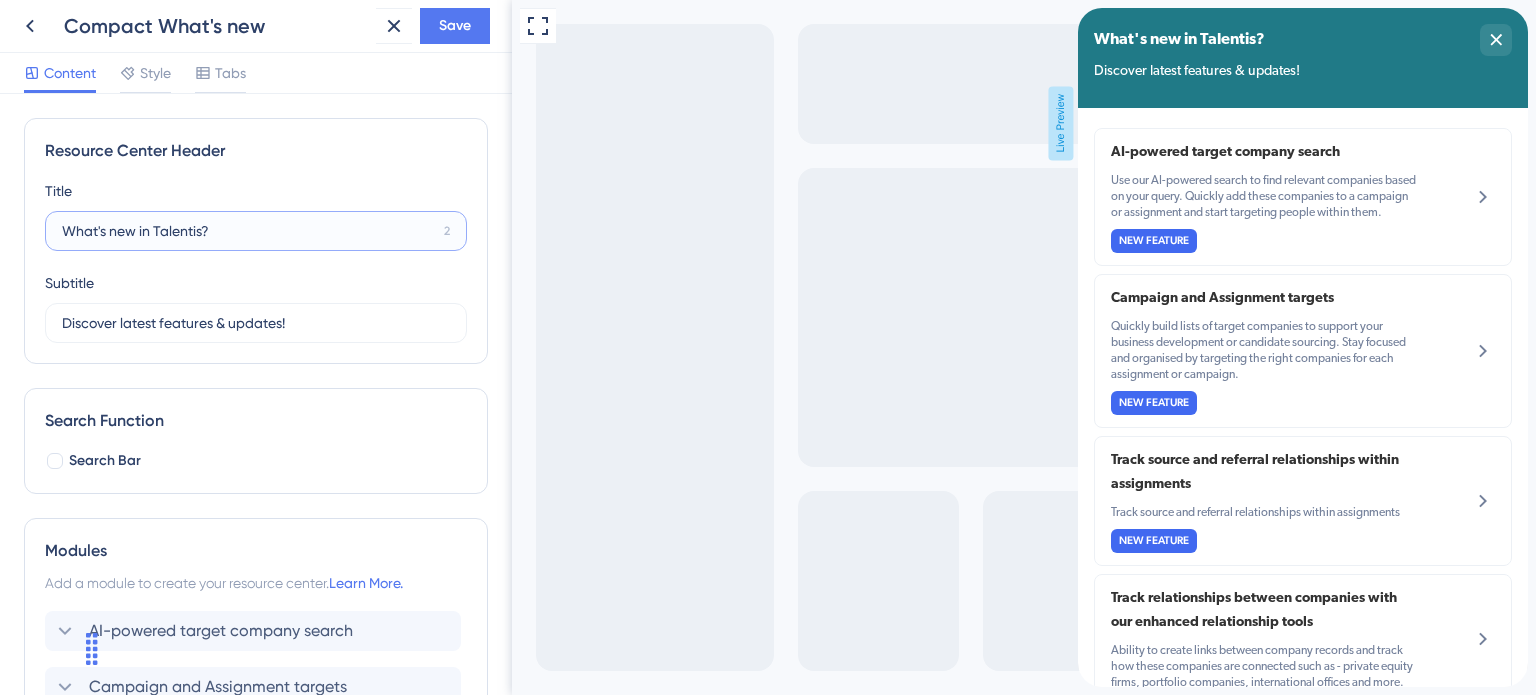 type on "What's new in Talentis?" 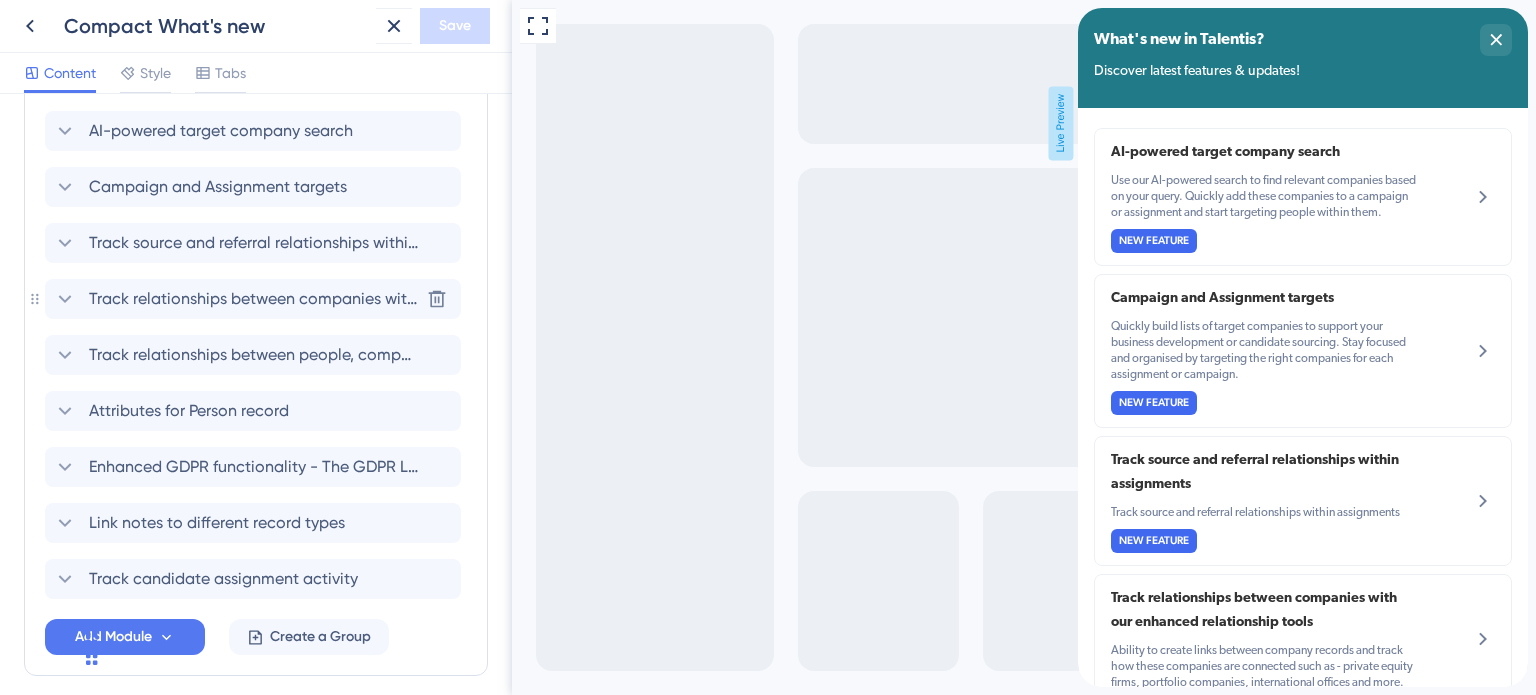 scroll, scrollTop: 583, scrollLeft: 0, axis: vertical 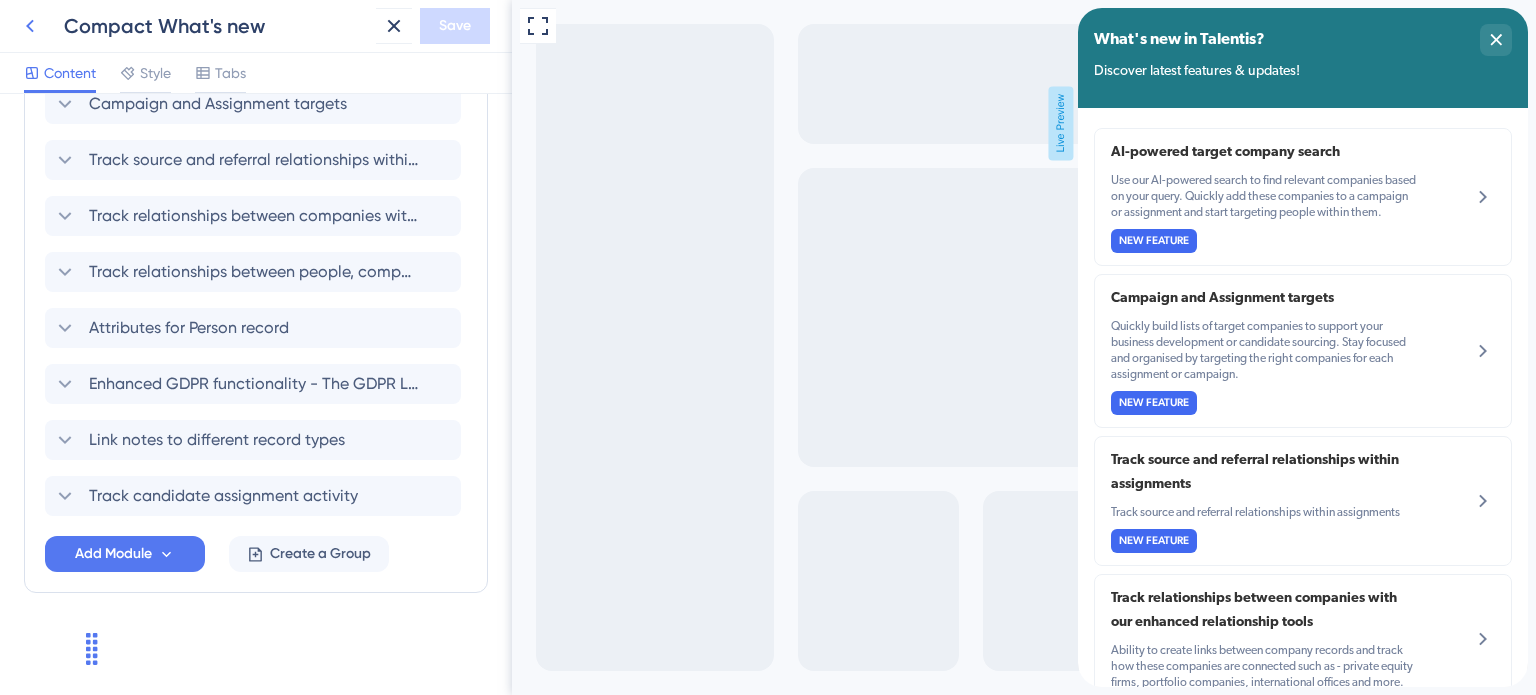click 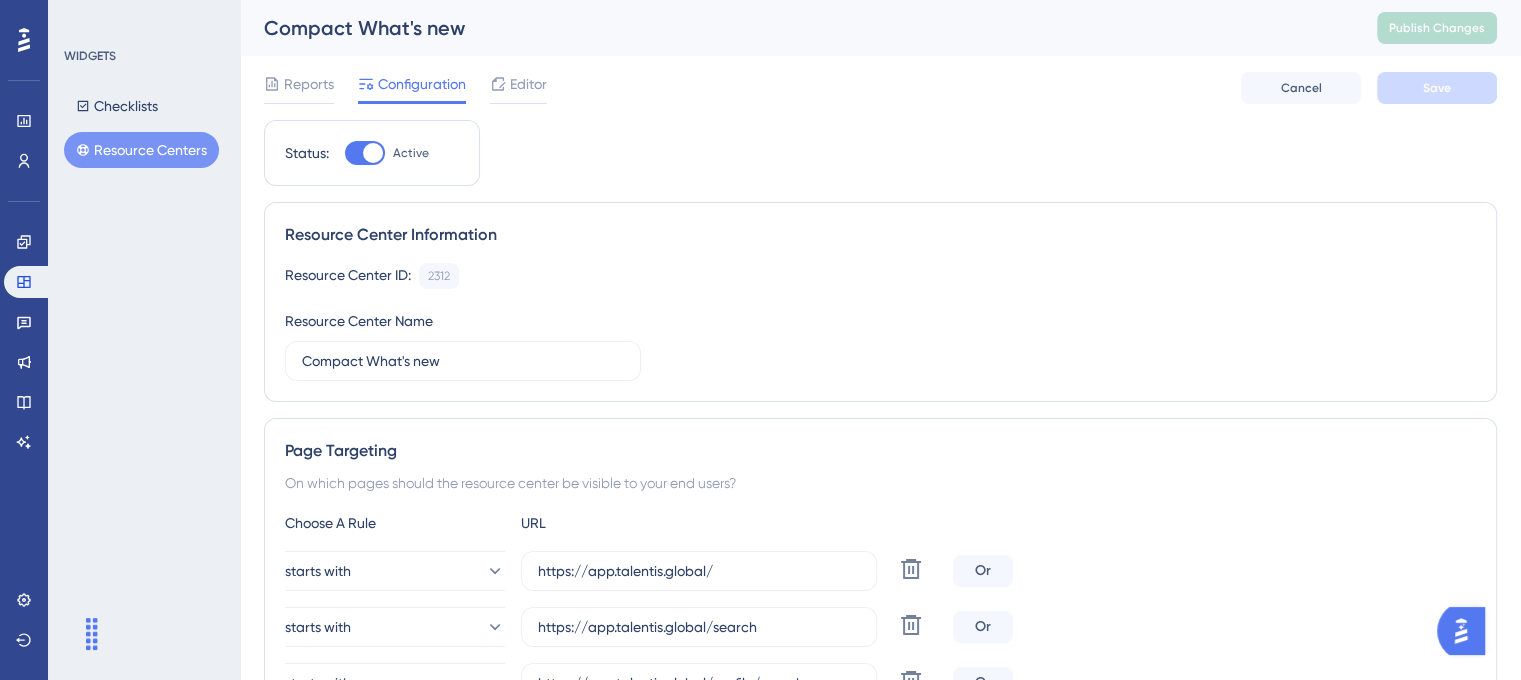 click on "Editor" at bounding box center (528, 84) 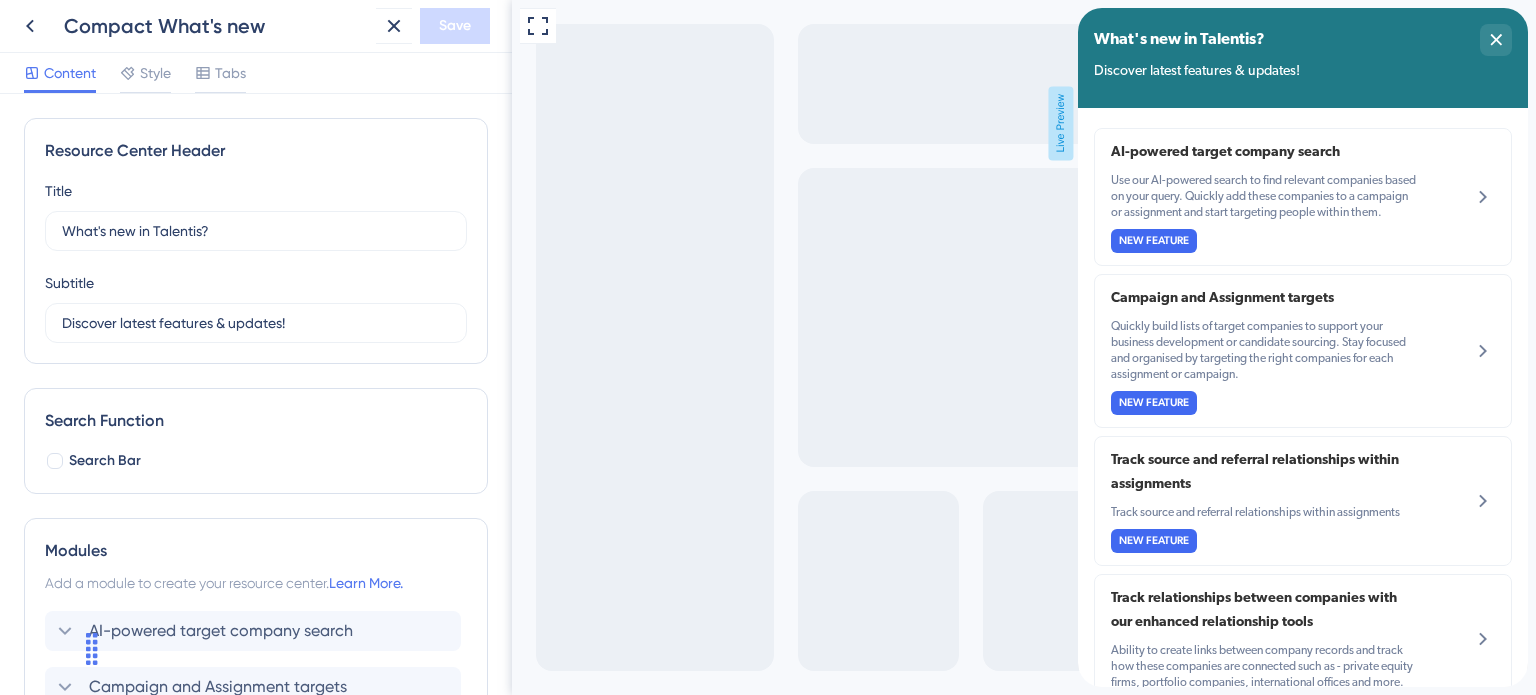 scroll, scrollTop: 0, scrollLeft: 0, axis: both 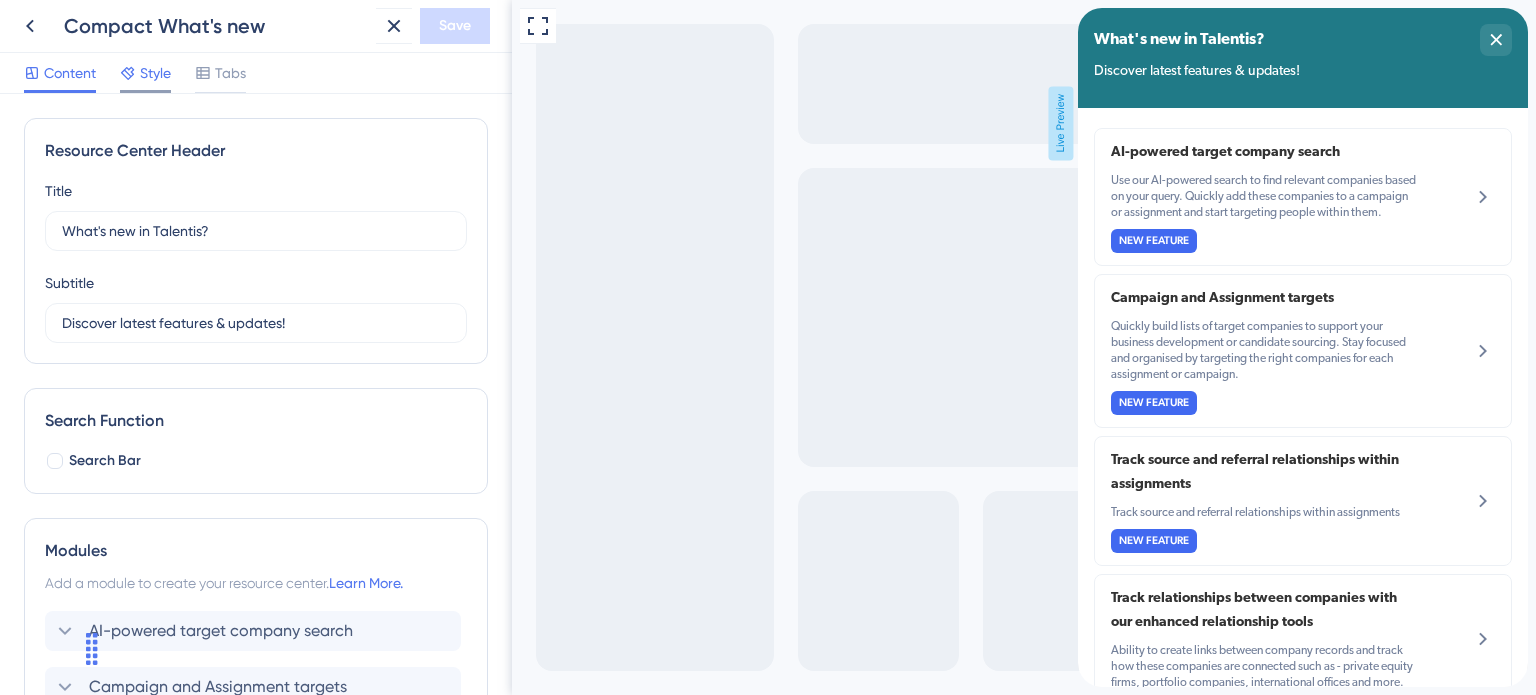 click on "Style" at bounding box center (155, 73) 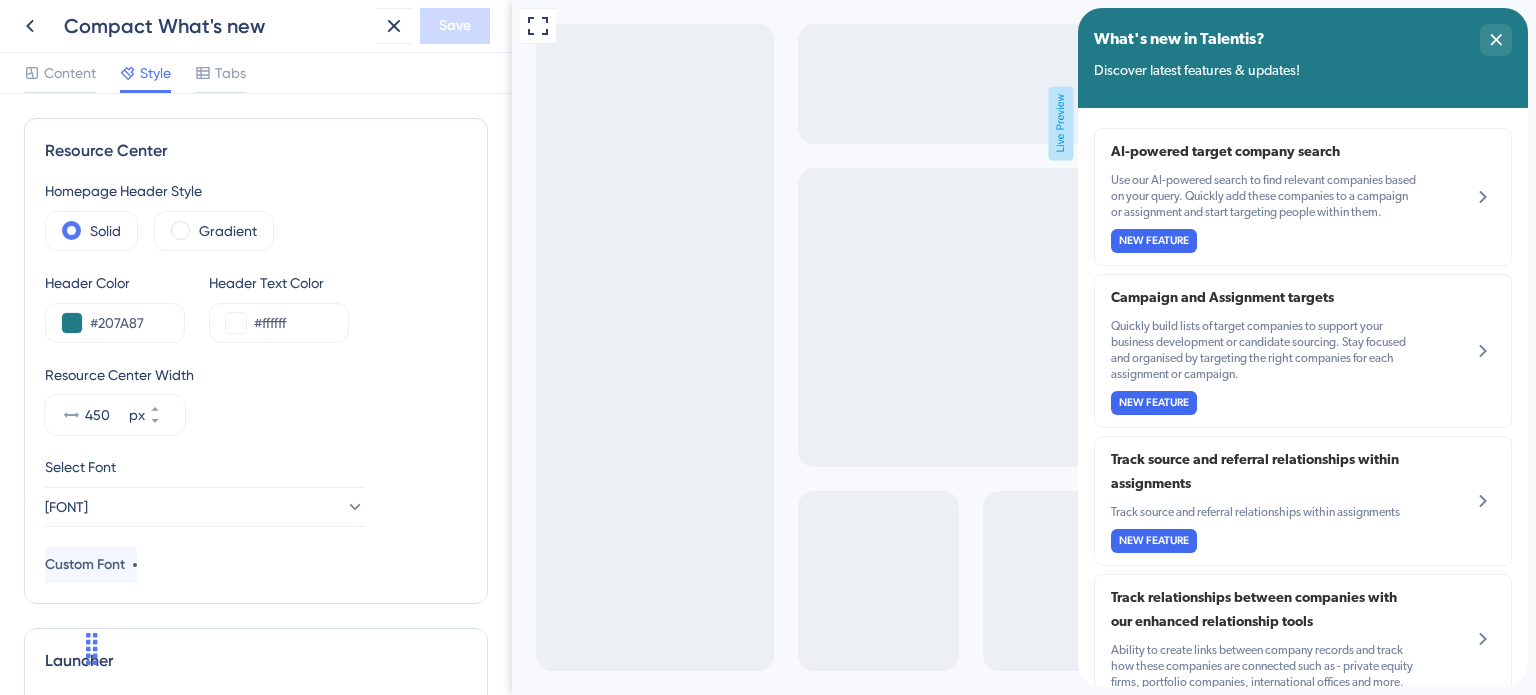 scroll, scrollTop: 0, scrollLeft: 0, axis: both 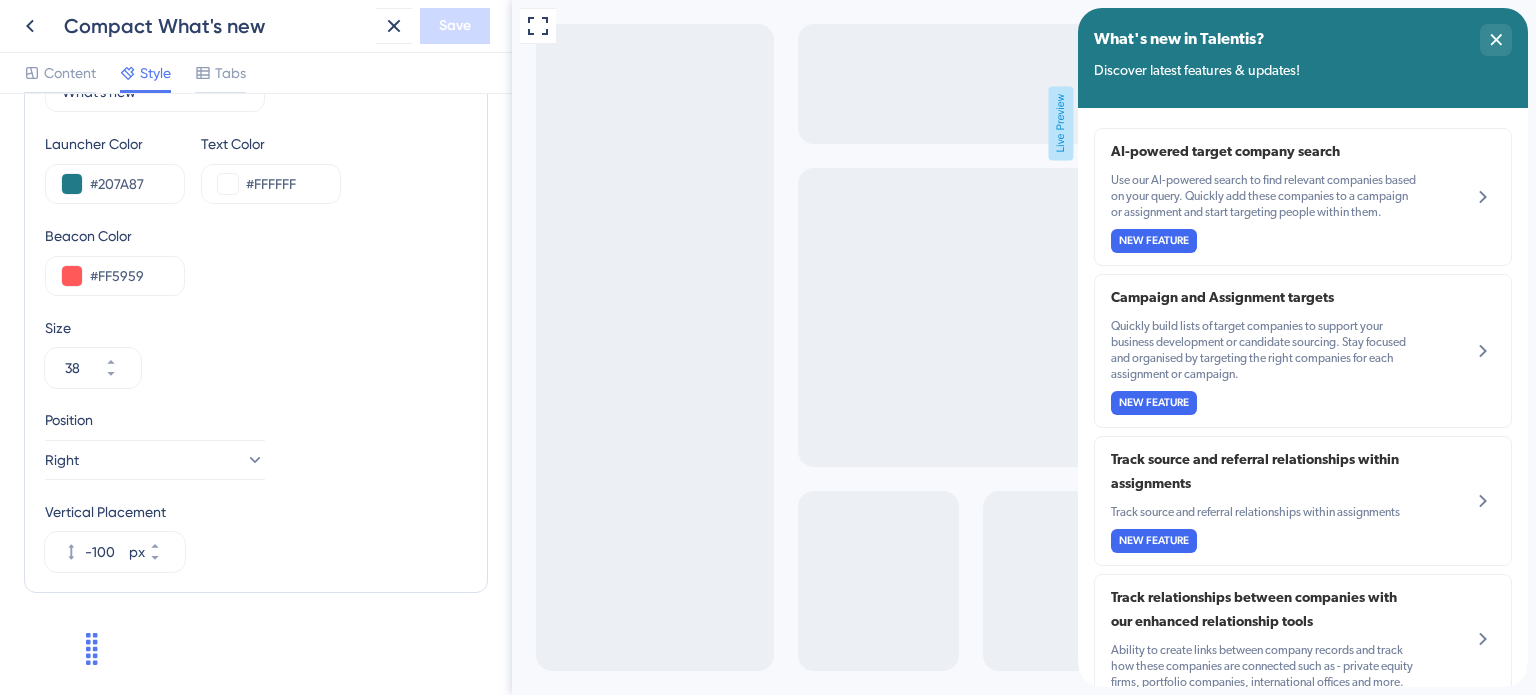 drag, startPoint x: 500, startPoint y: 165, endPoint x: 54, endPoint y: 511, distance: 564.475 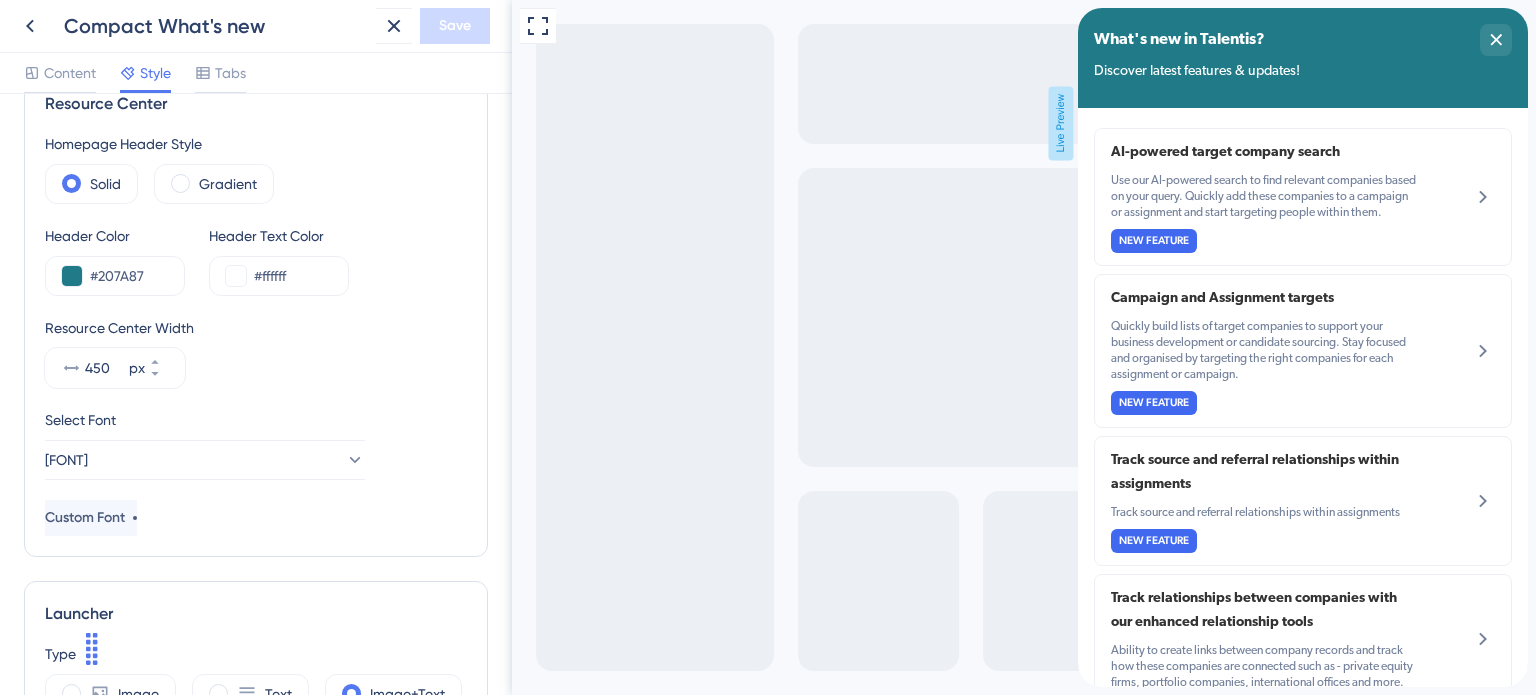 scroll, scrollTop: 0, scrollLeft: 0, axis: both 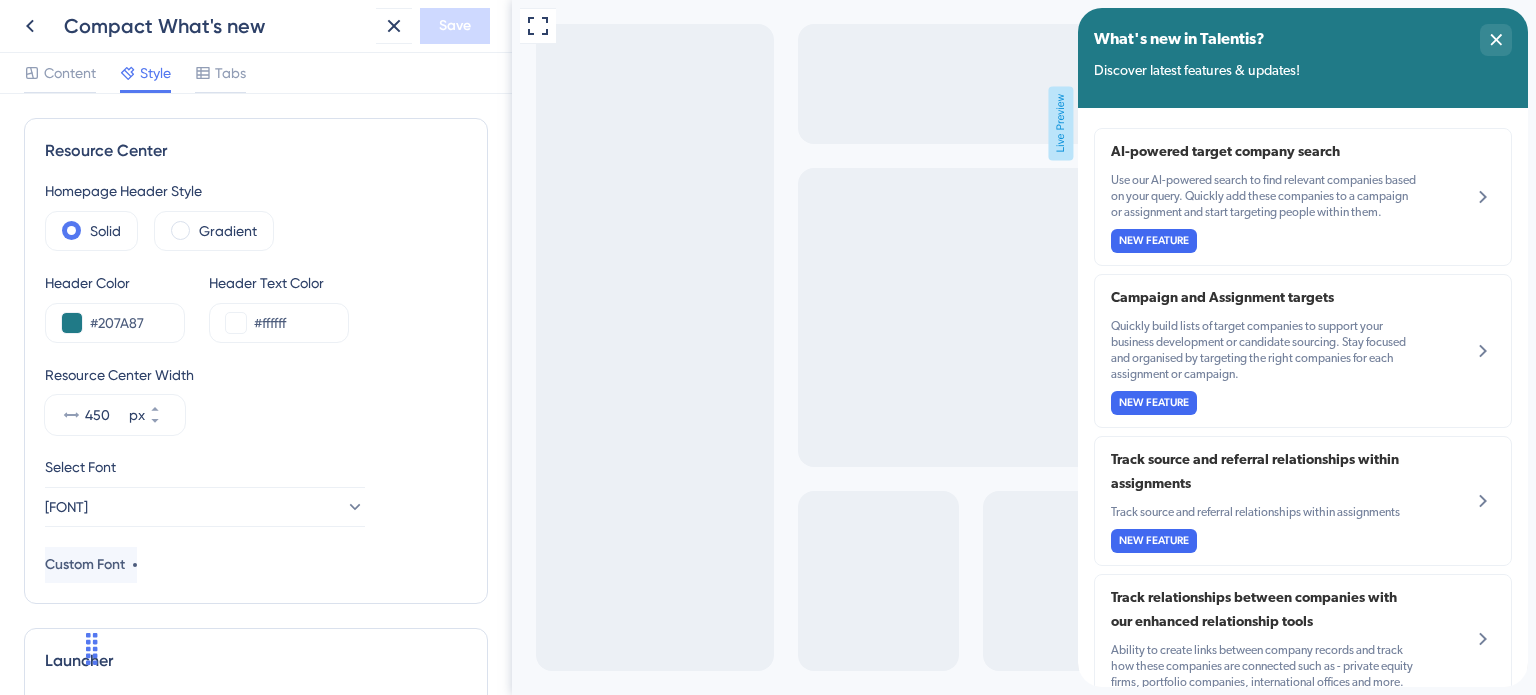 click on "Content Style Tabs" at bounding box center [135, 77] 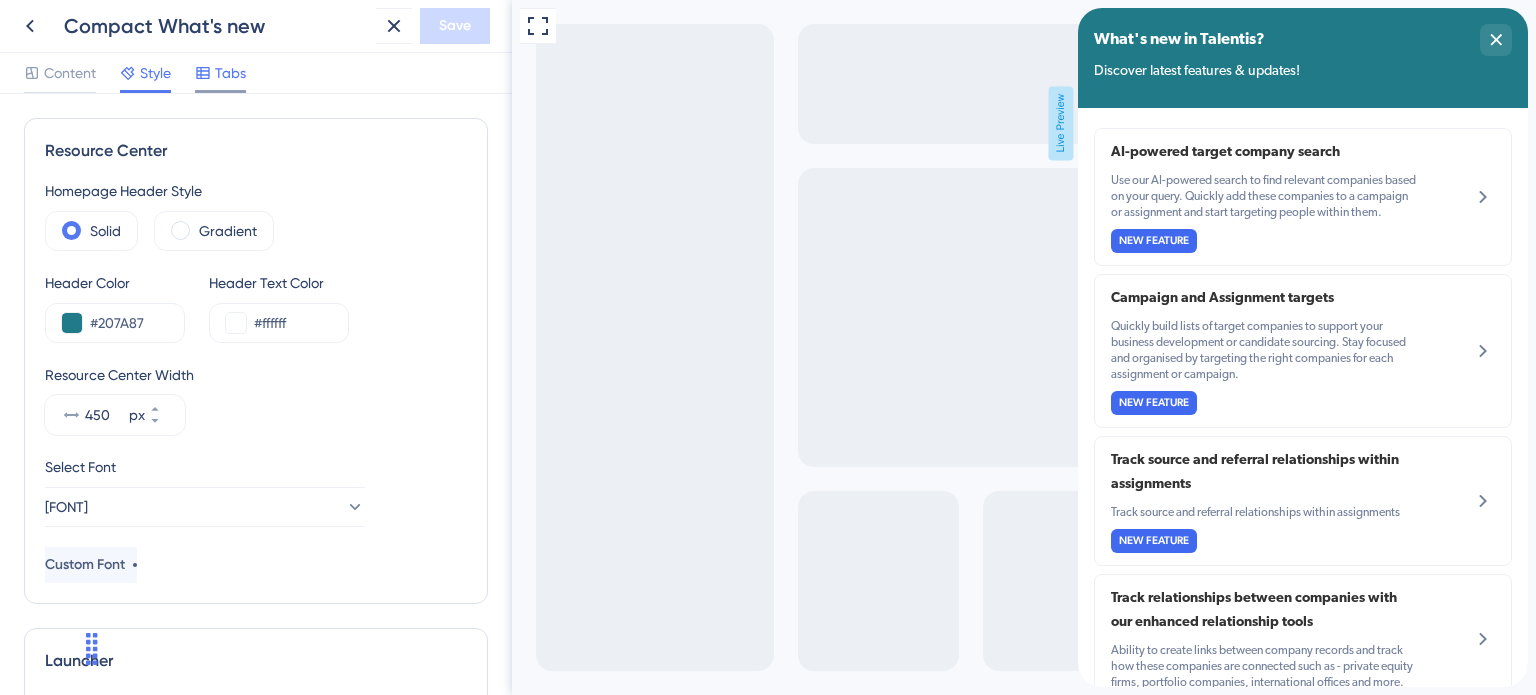click at bounding box center [203, 73] 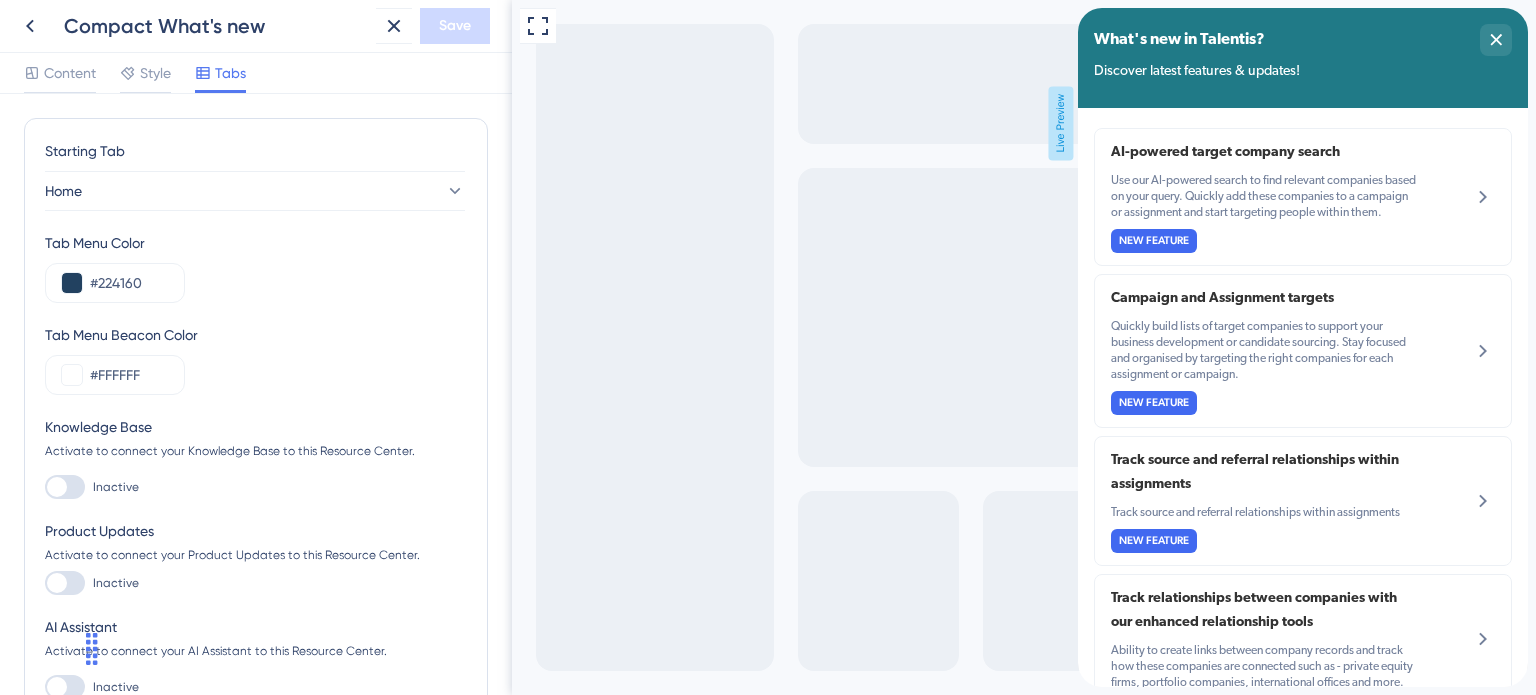 scroll, scrollTop: 0, scrollLeft: 0, axis: both 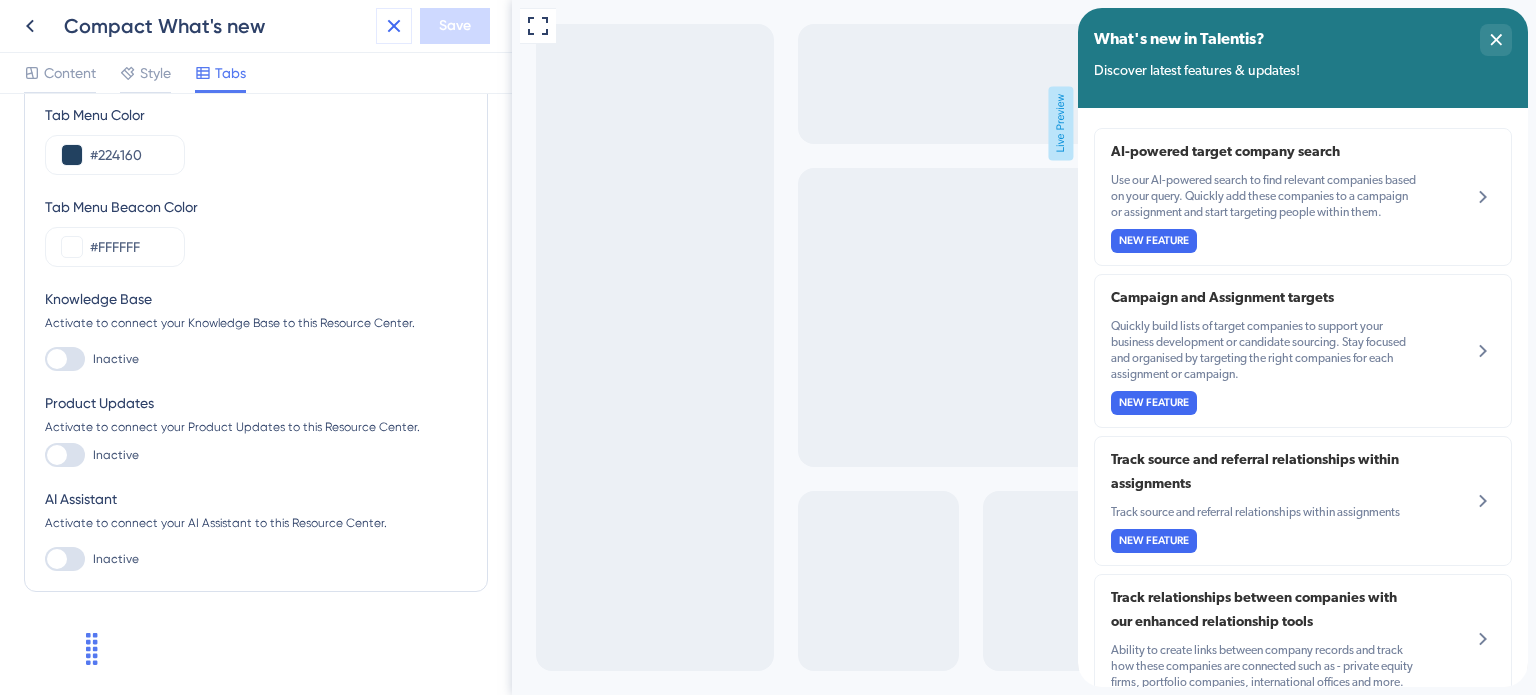 click 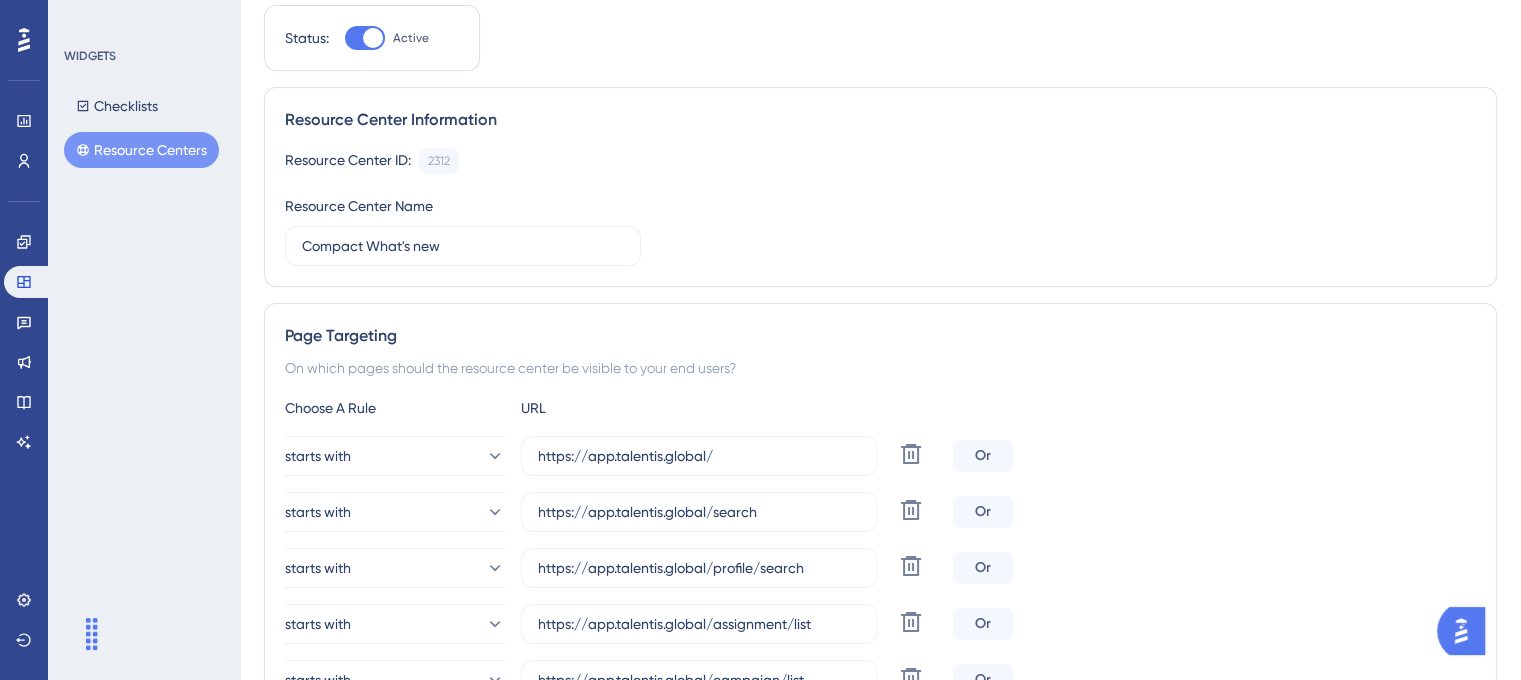 scroll, scrollTop: 0, scrollLeft: 0, axis: both 